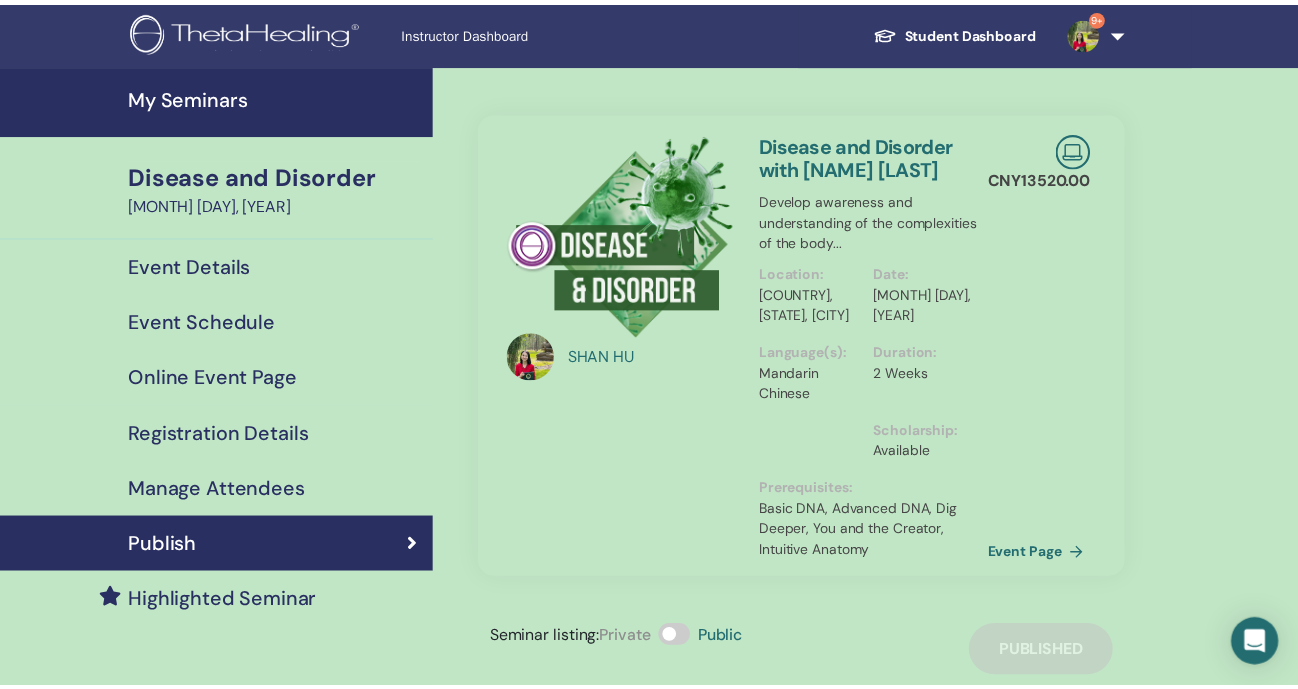 scroll, scrollTop: 0, scrollLeft: 0, axis: both 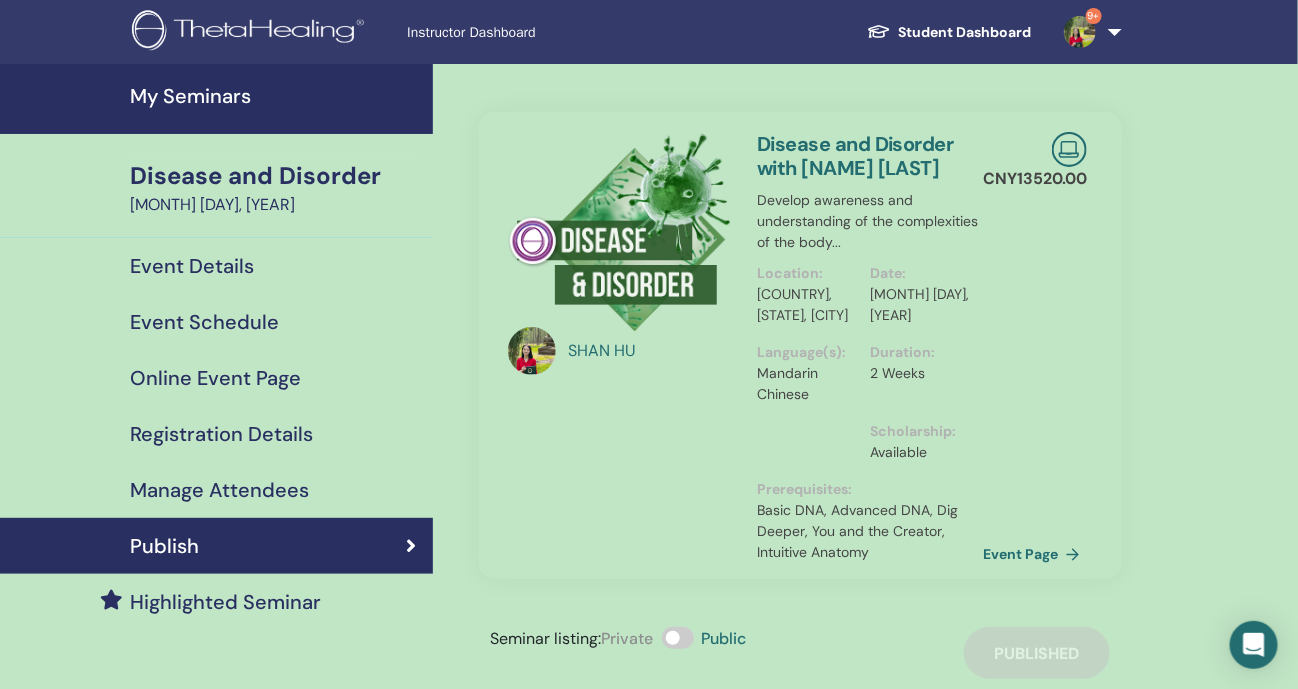 click on "My Seminars" at bounding box center (275, 96) 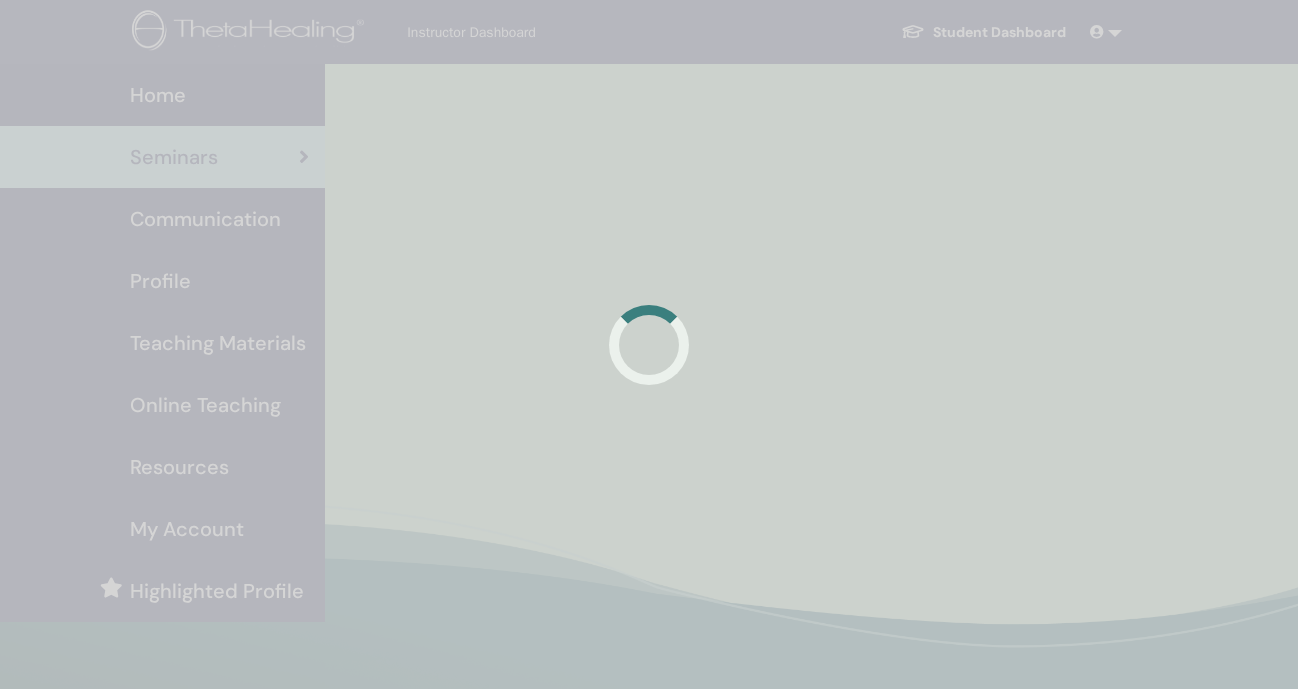 scroll, scrollTop: 0, scrollLeft: 0, axis: both 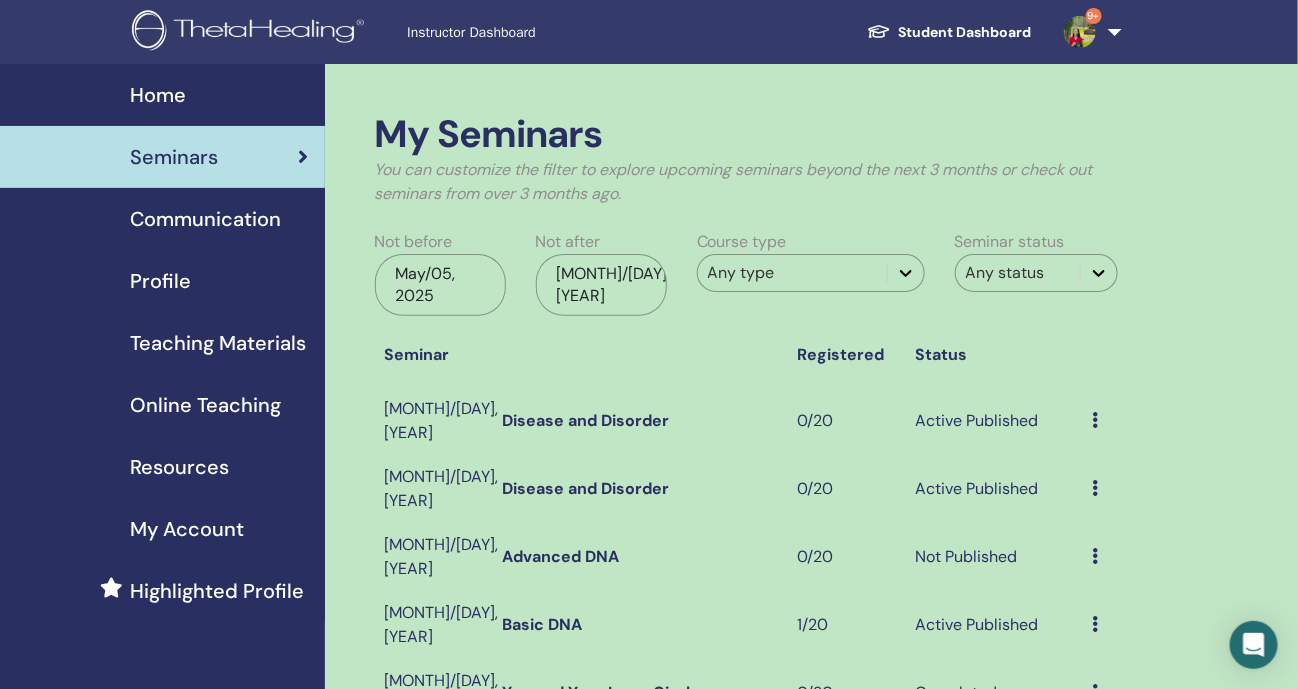 click on "Resources" at bounding box center (179, 467) 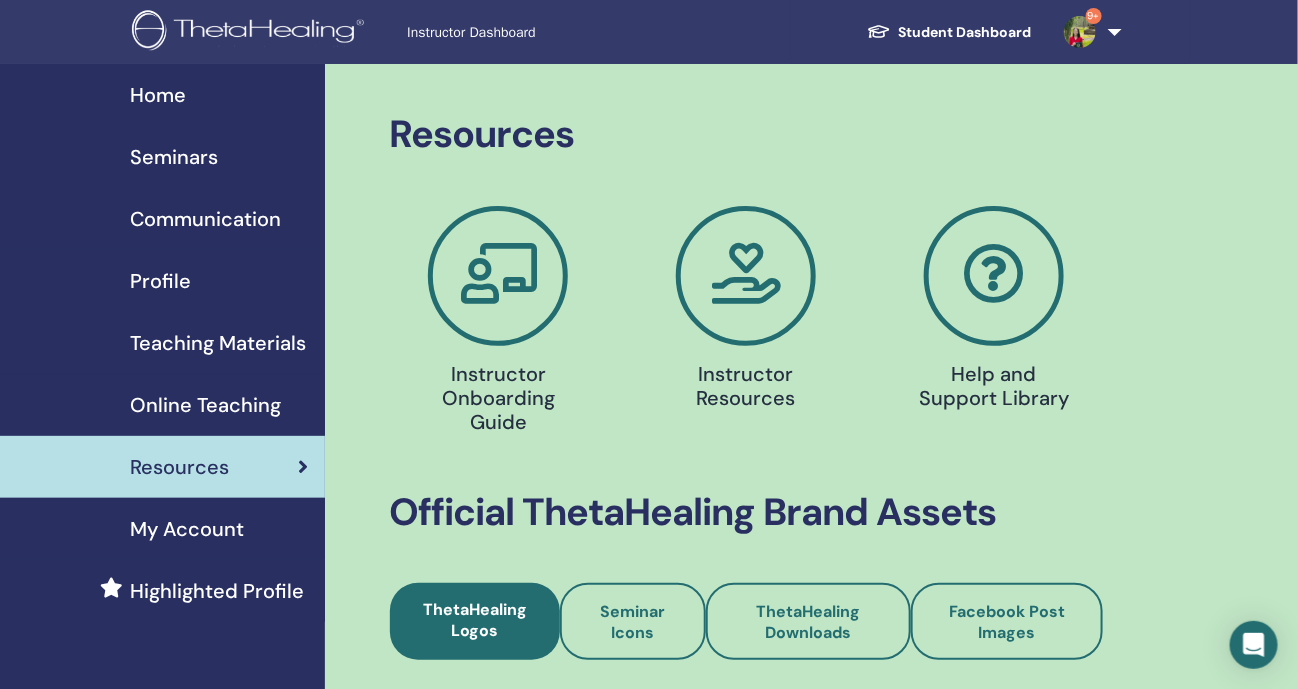 scroll, scrollTop: 124, scrollLeft: 0, axis: vertical 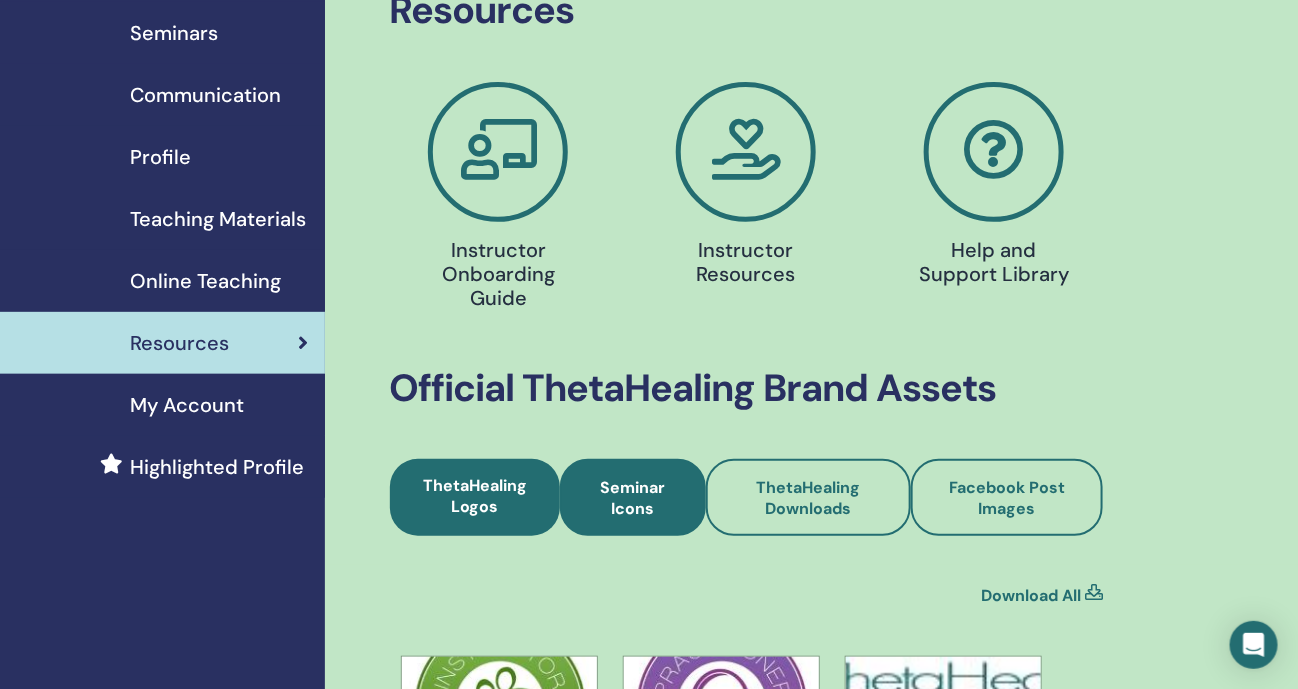 click on "Seminar Icons" at bounding box center (633, 498) 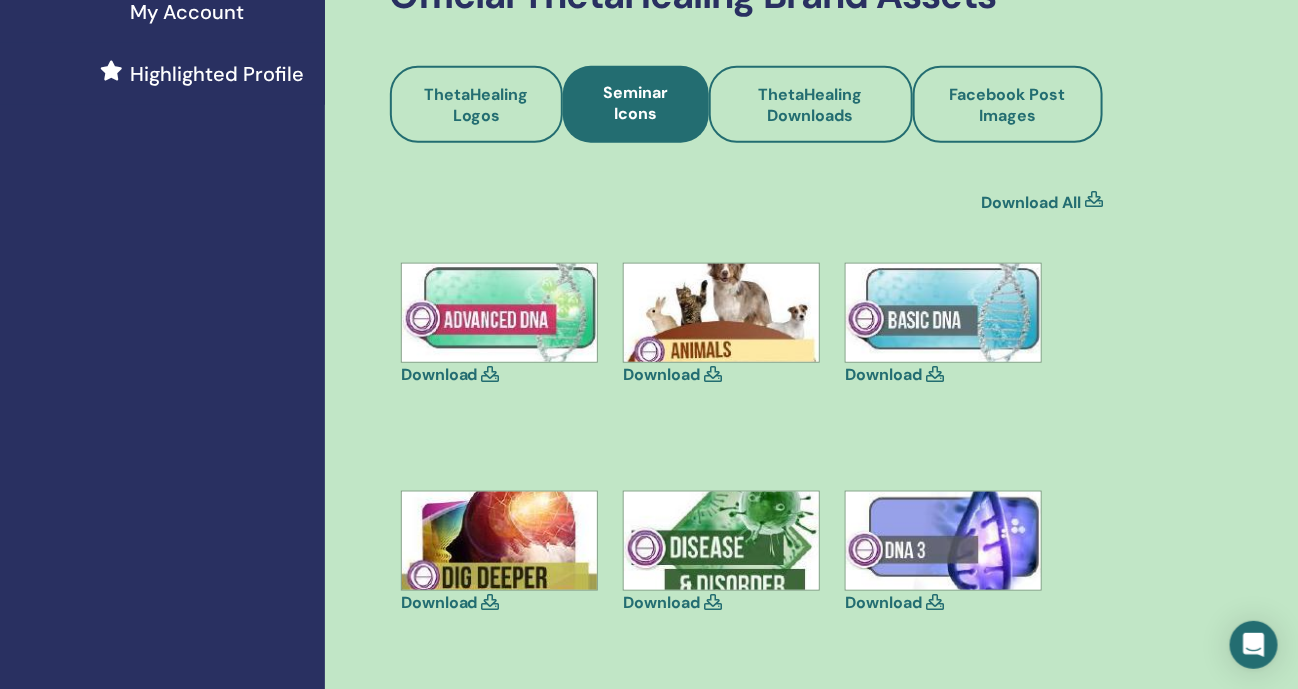 scroll, scrollTop: 749, scrollLeft: 0, axis: vertical 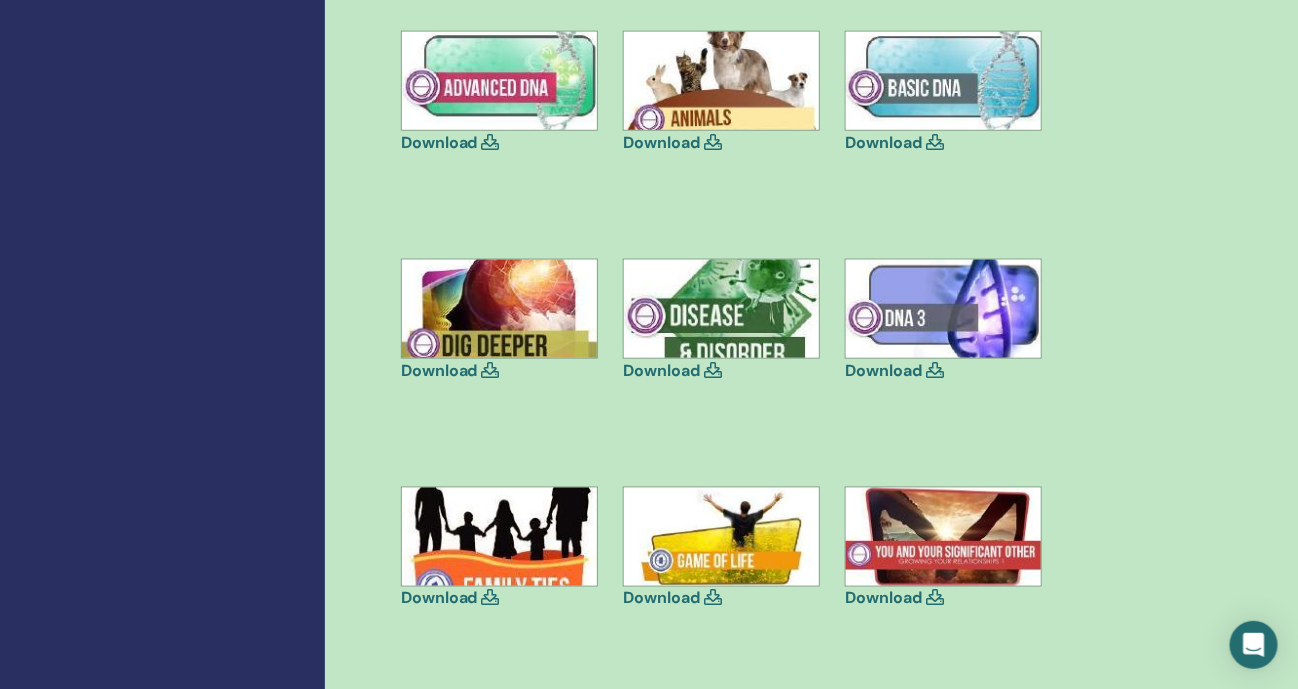 click at bounding box center [713, 370] 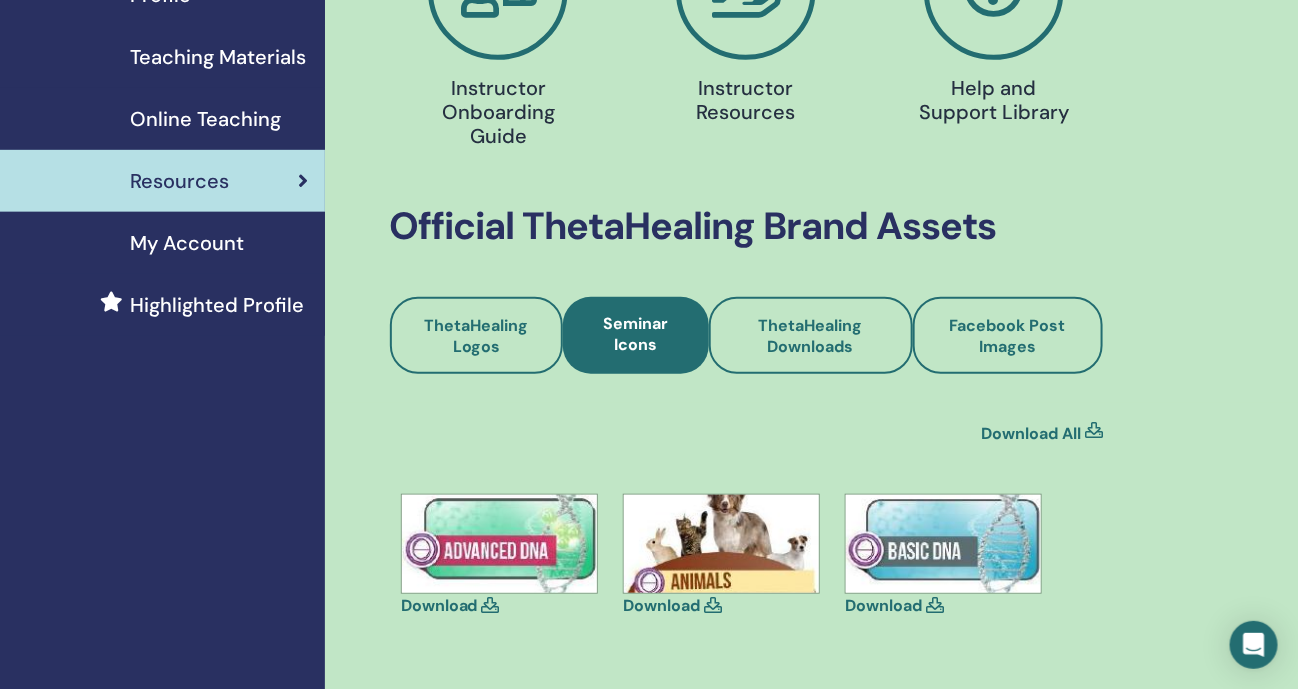 scroll, scrollTop: 249, scrollLeft: 0, axis: vertical 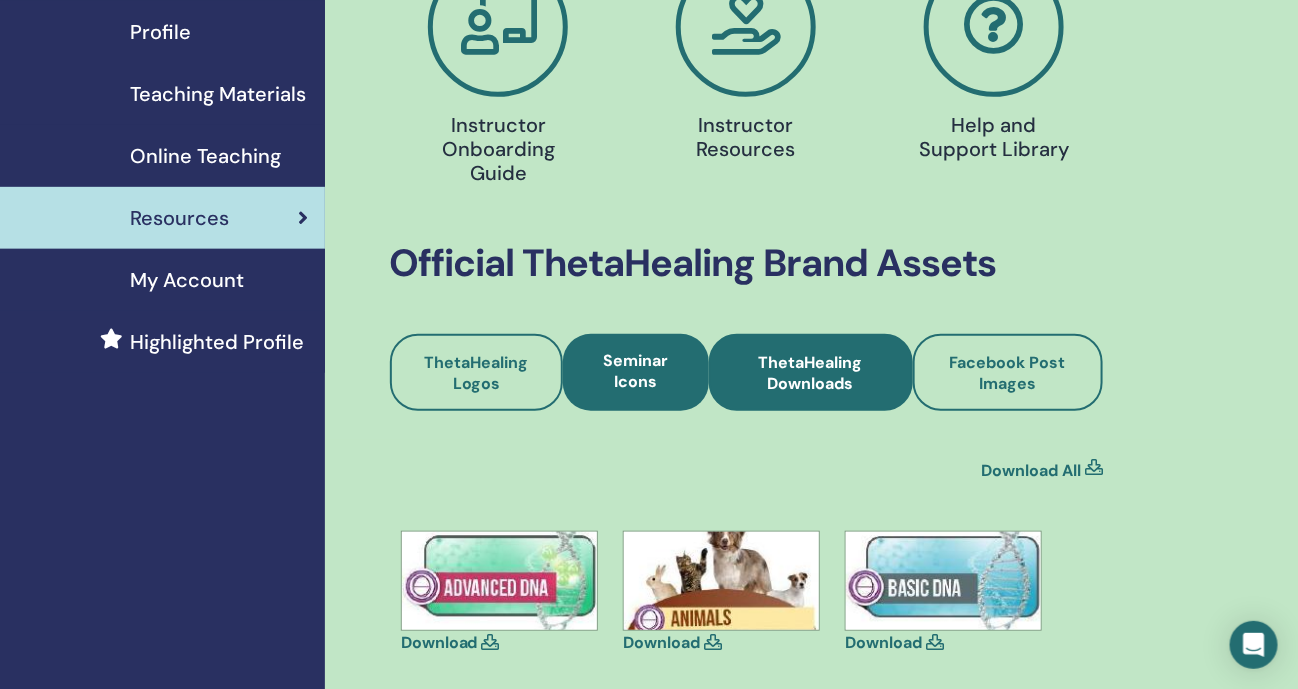 click on "ThetaHealing Downloads" at bounding box center [811, 373] 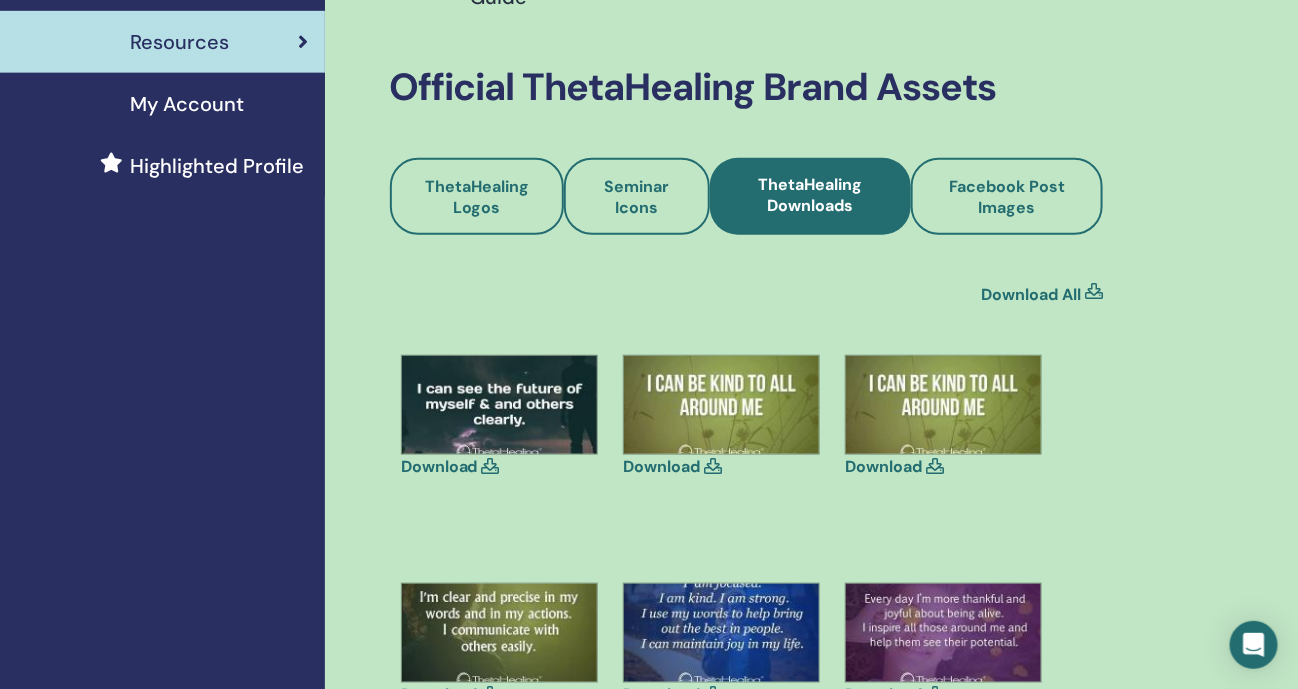 scroll, scrollTop: 374, scrollLeft: 0, axis: vertical 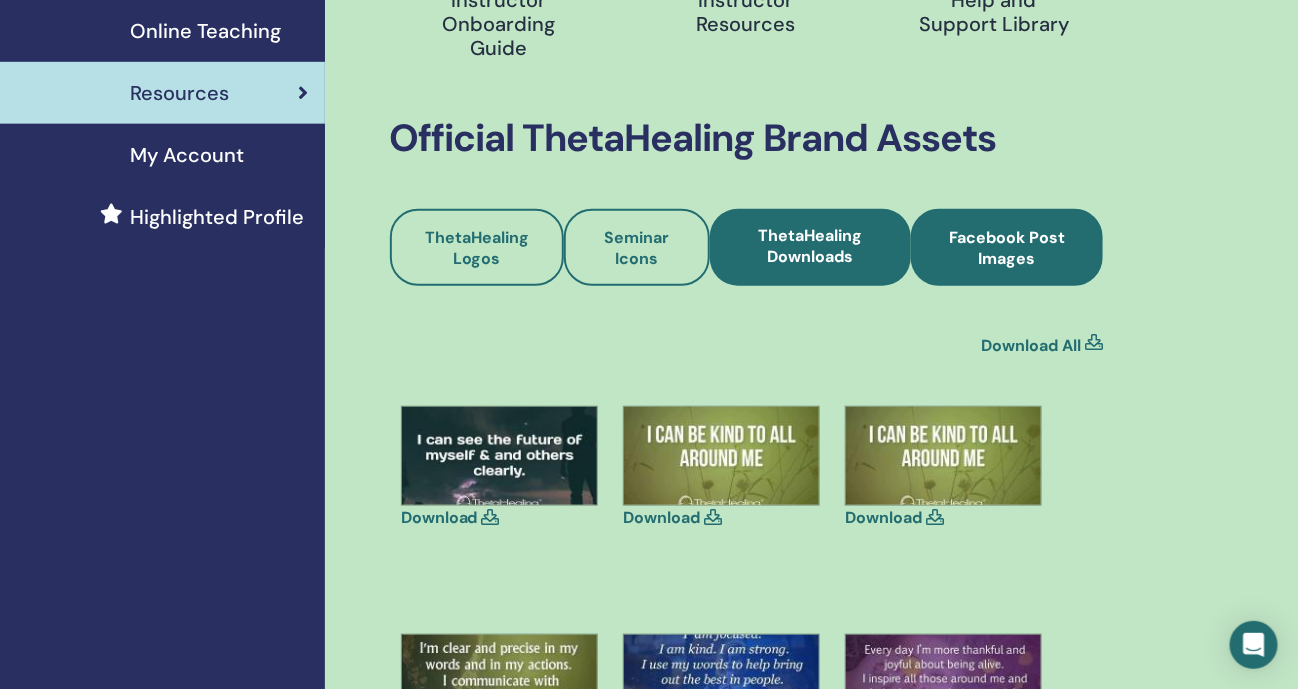 click on "Facebook Post Images" at bounding box center (1007, 248) 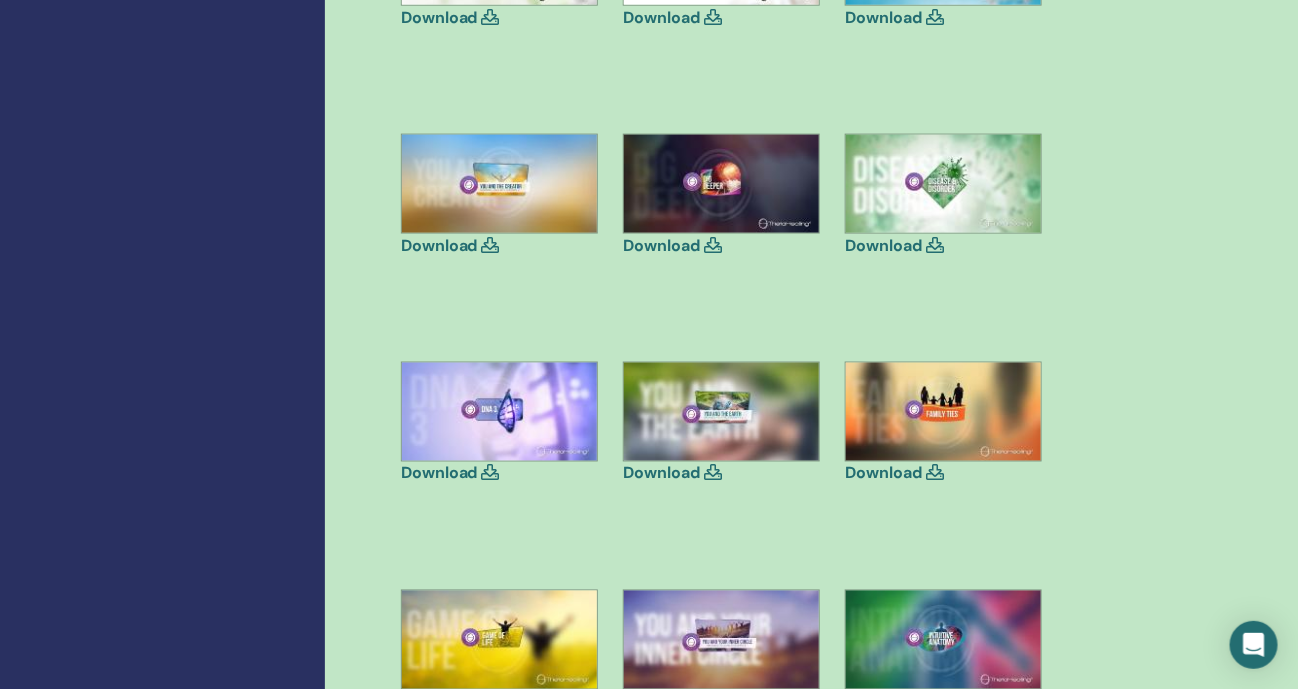 scroll, scrollTop: 749, scrollLeft: 0, axis: vertical 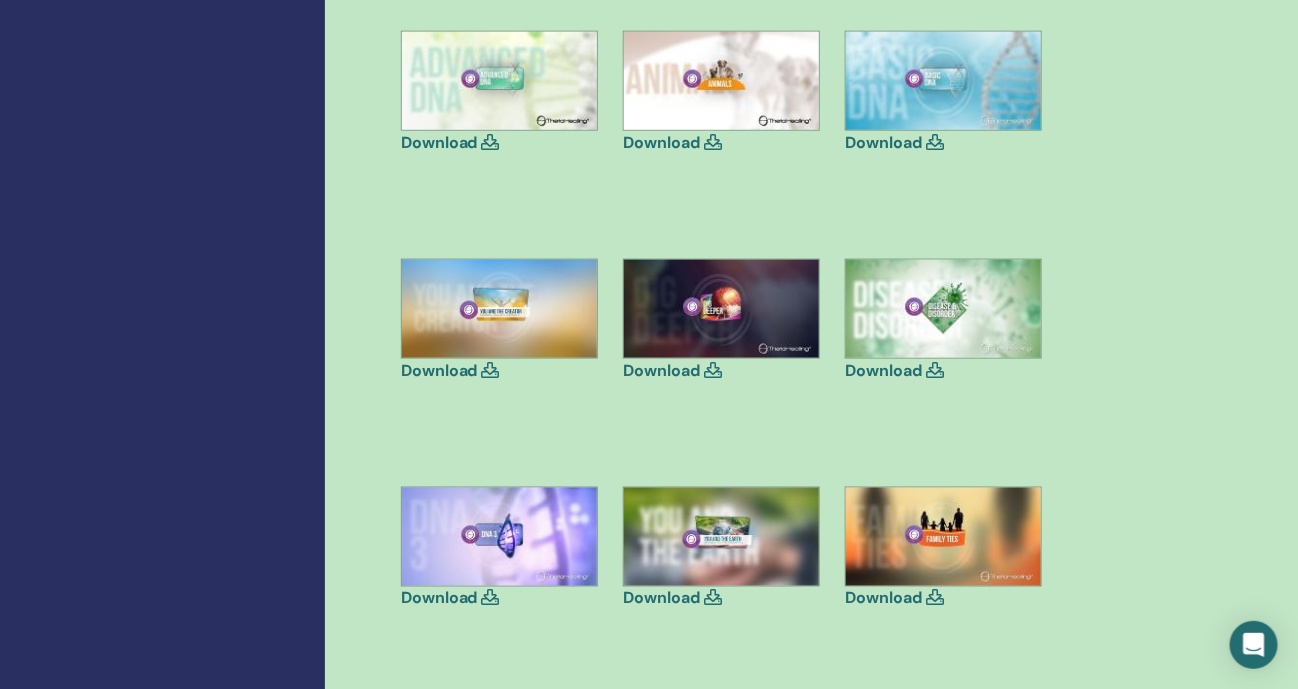 click on "Download" at bounding box center (883, 370) 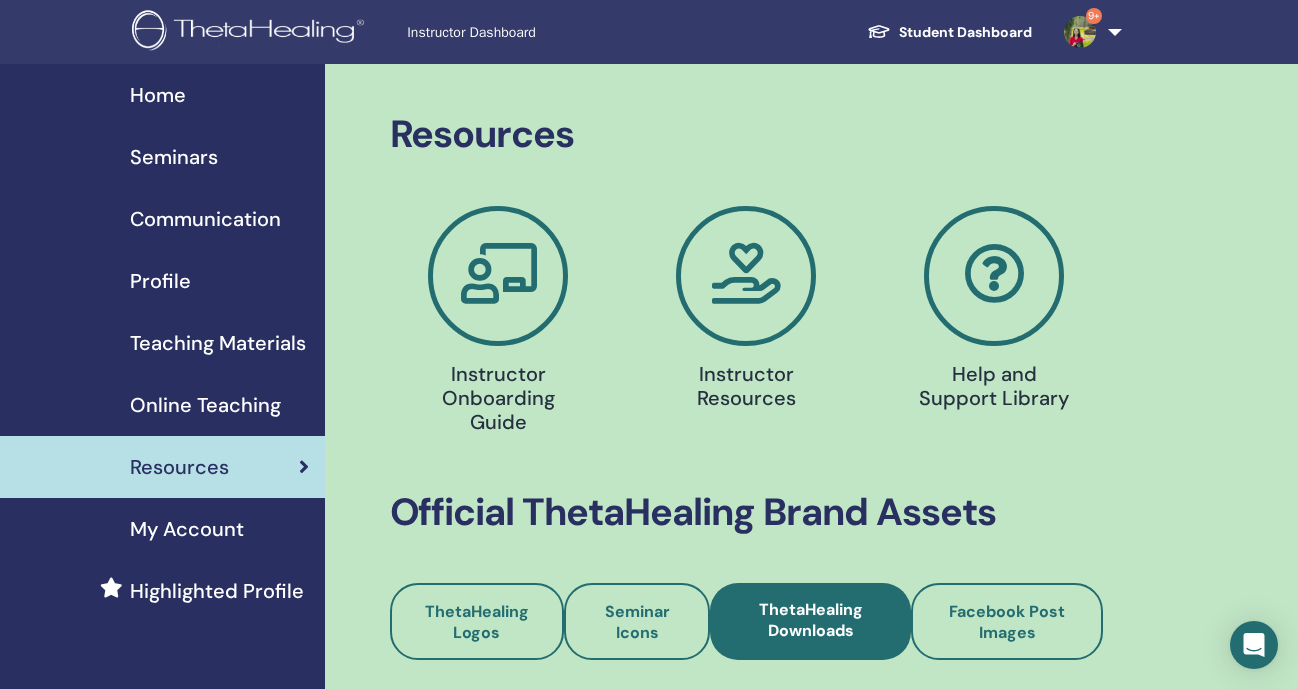 scroll, scrollTop: 374, scrollLeft: 0, axis: vertical 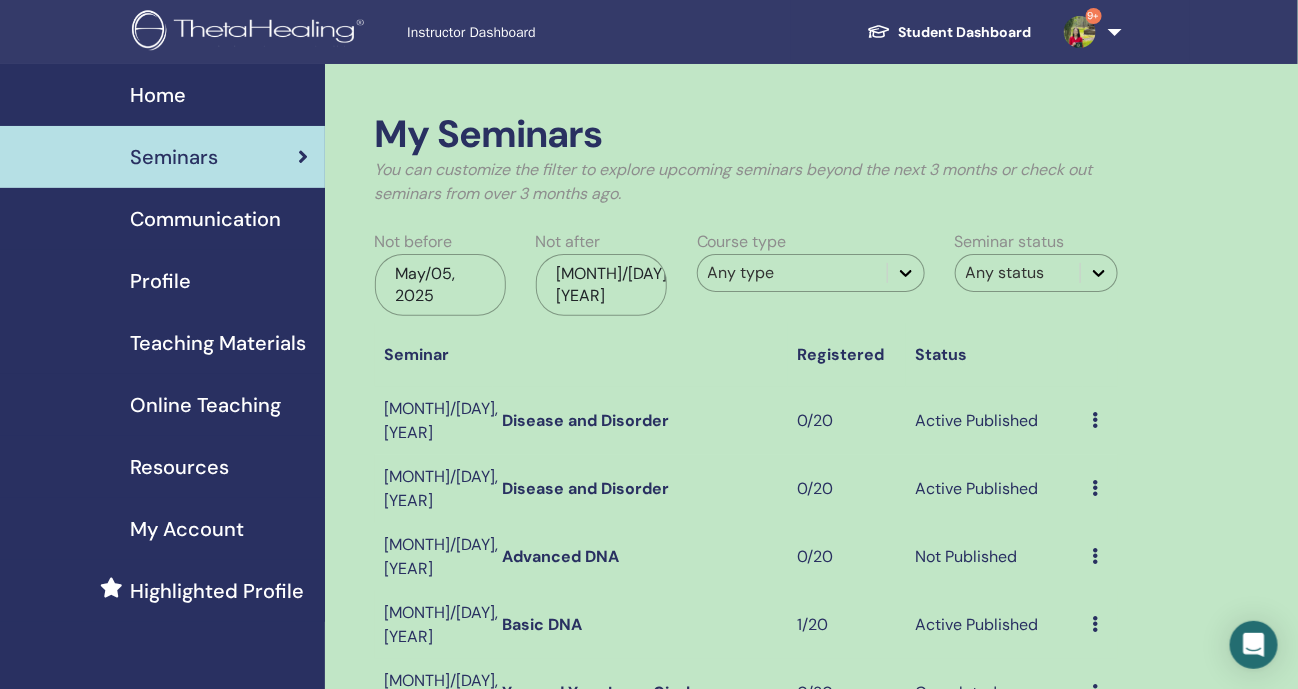 click on "Preview Edit Attendees Cancel" at bounding box center [1100, 421] 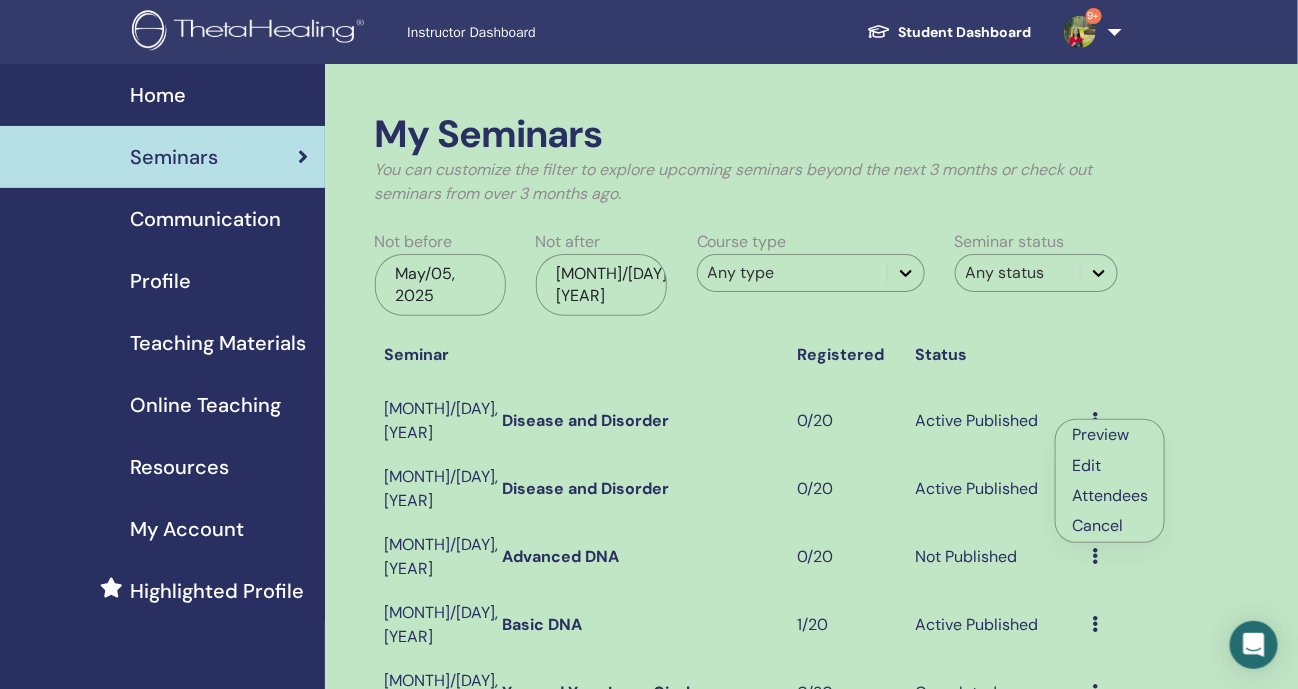 click on "Preview" at bounding box center [1100, 434] 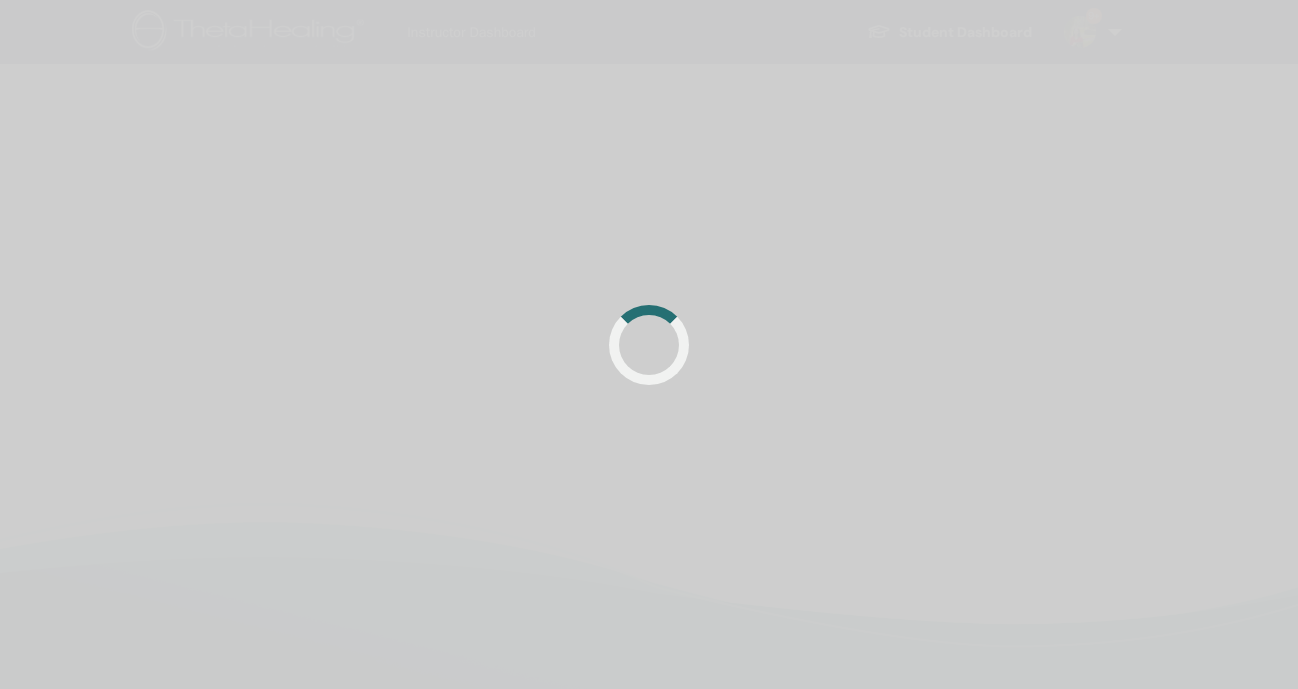 scroll, scrollTop: 0, scrollLeft: 0, axis: both 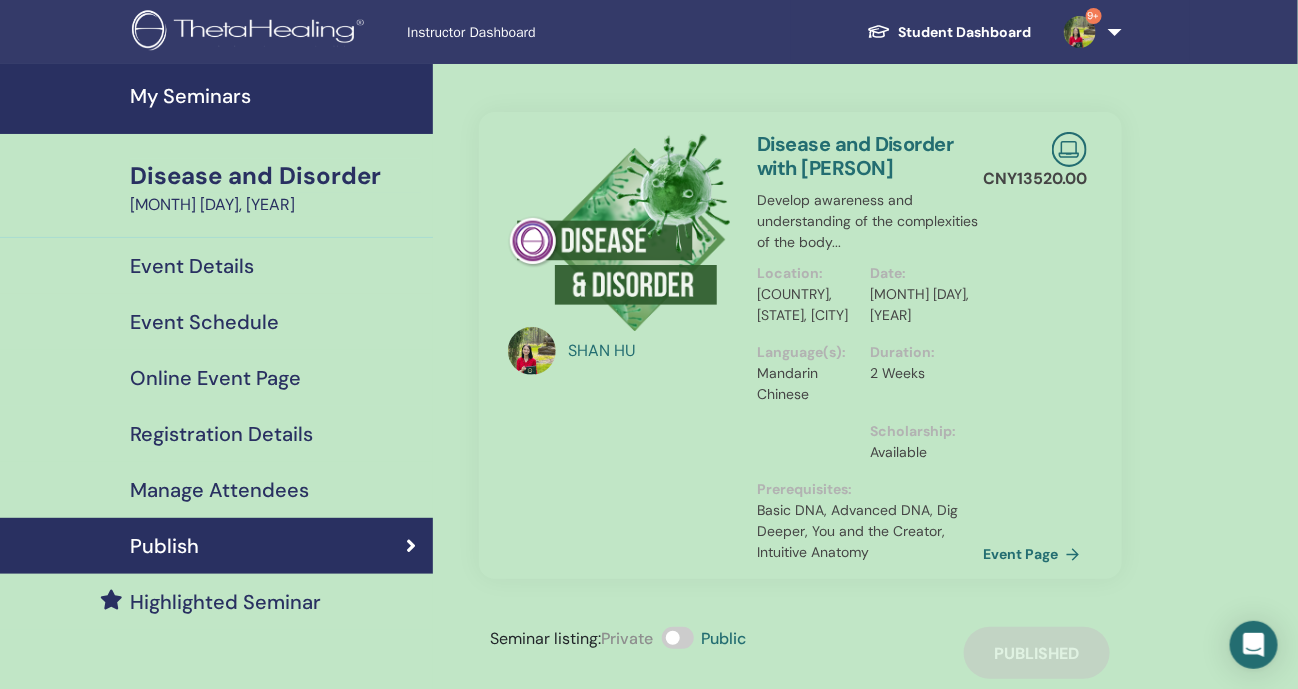 click at bounding box center (251, 32) 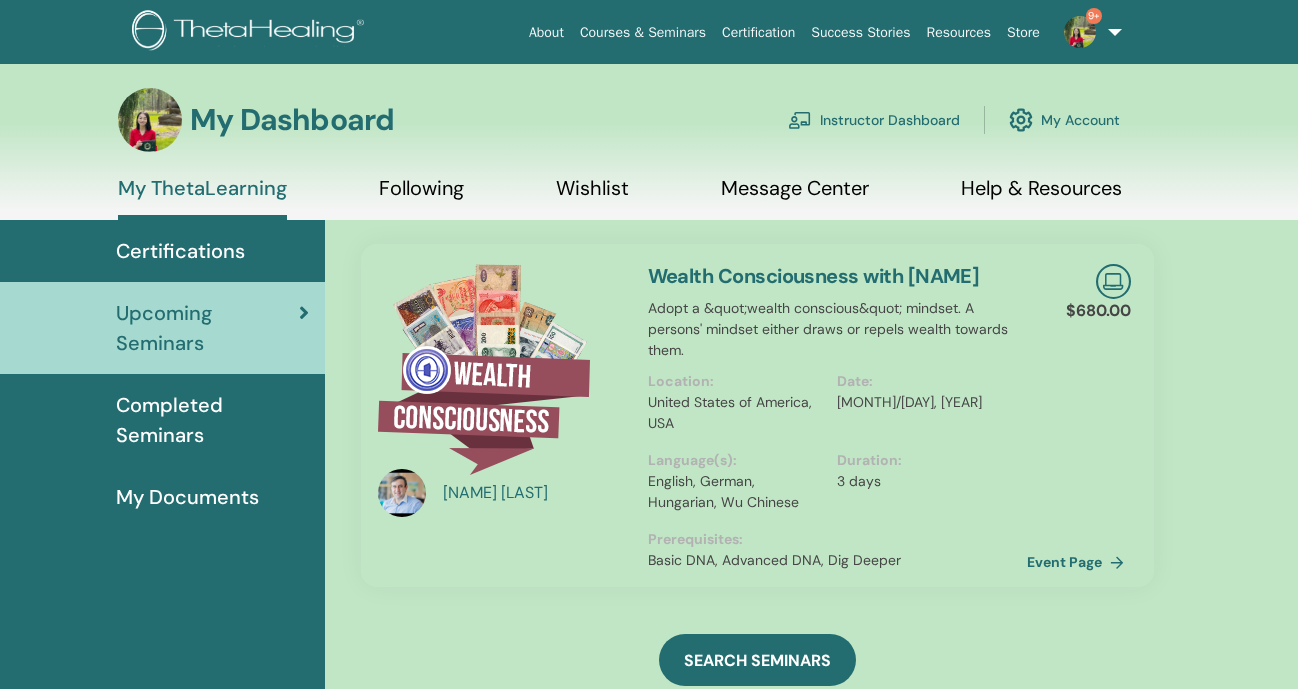 scroll, scrollTop: 0, scrollLeft: 0, axis: both 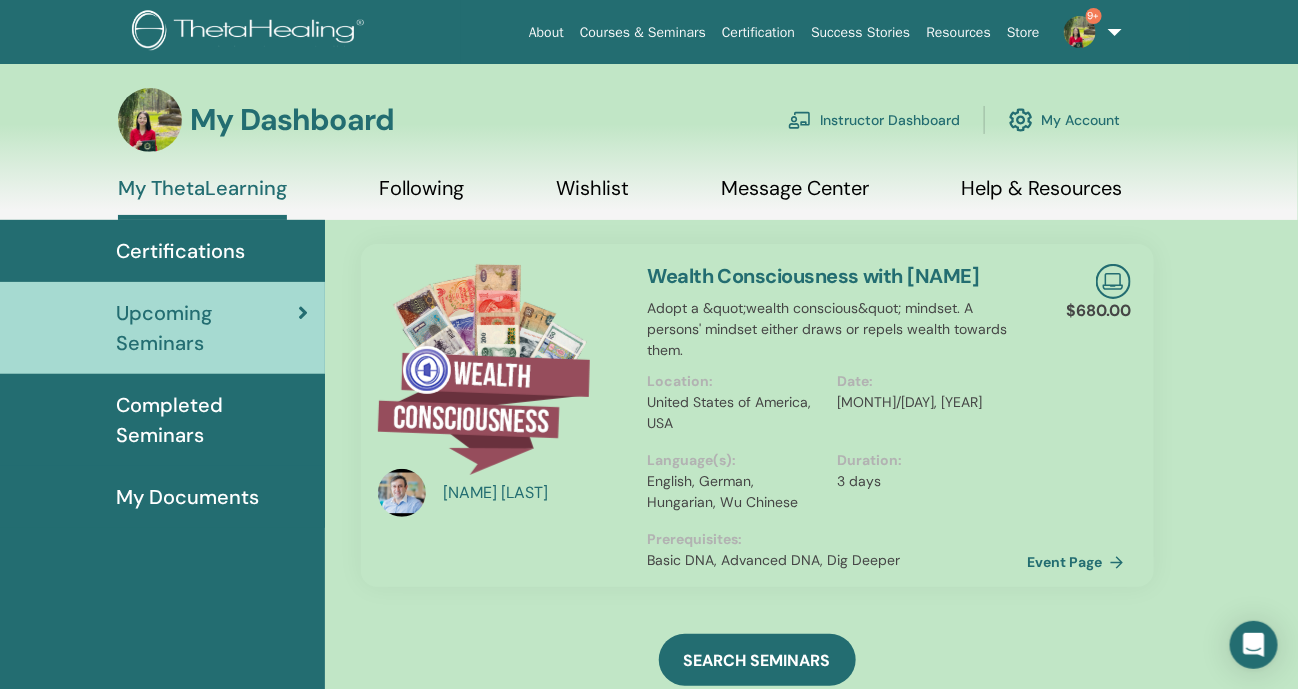 click on "Instructor Dashboard" at bounding box center (874, 120) 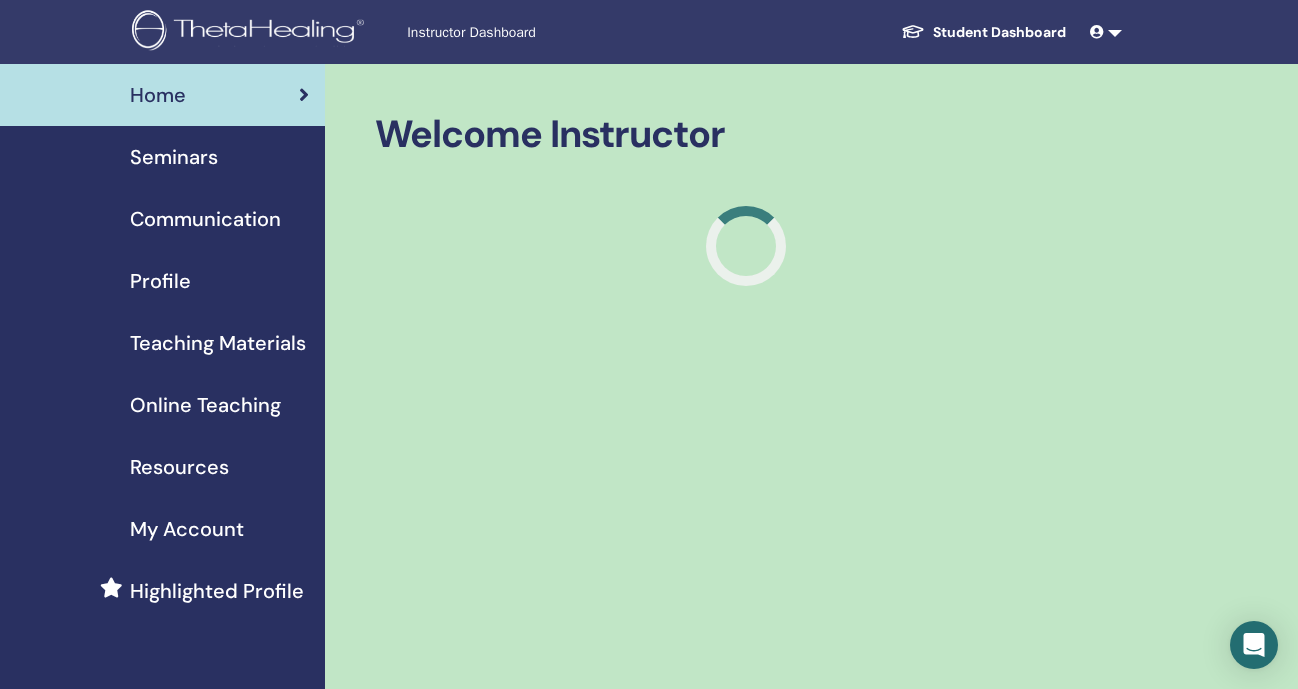 scroll, scrollTop: 0, scrollLeft: 0, axis: both 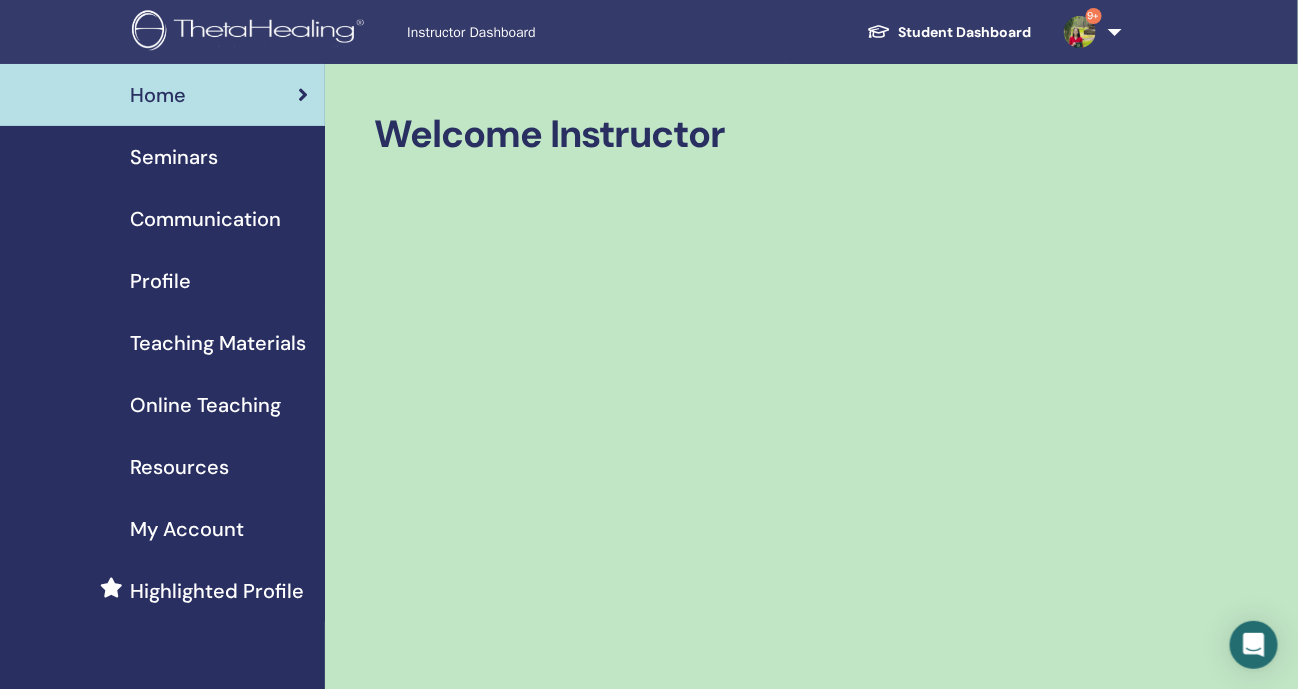 click on "Seminars" at bounding box center (174, 157) 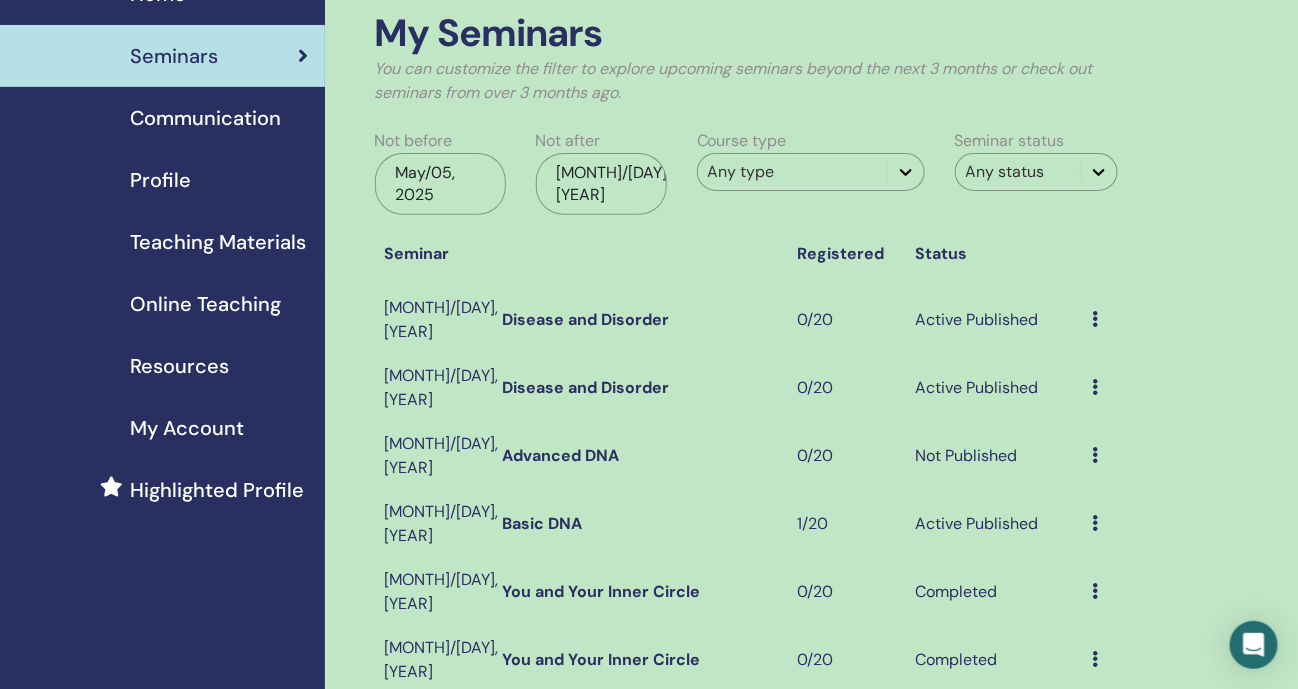 scroll, scrollTop: 124, scrollLeft: 0, axis: vertical 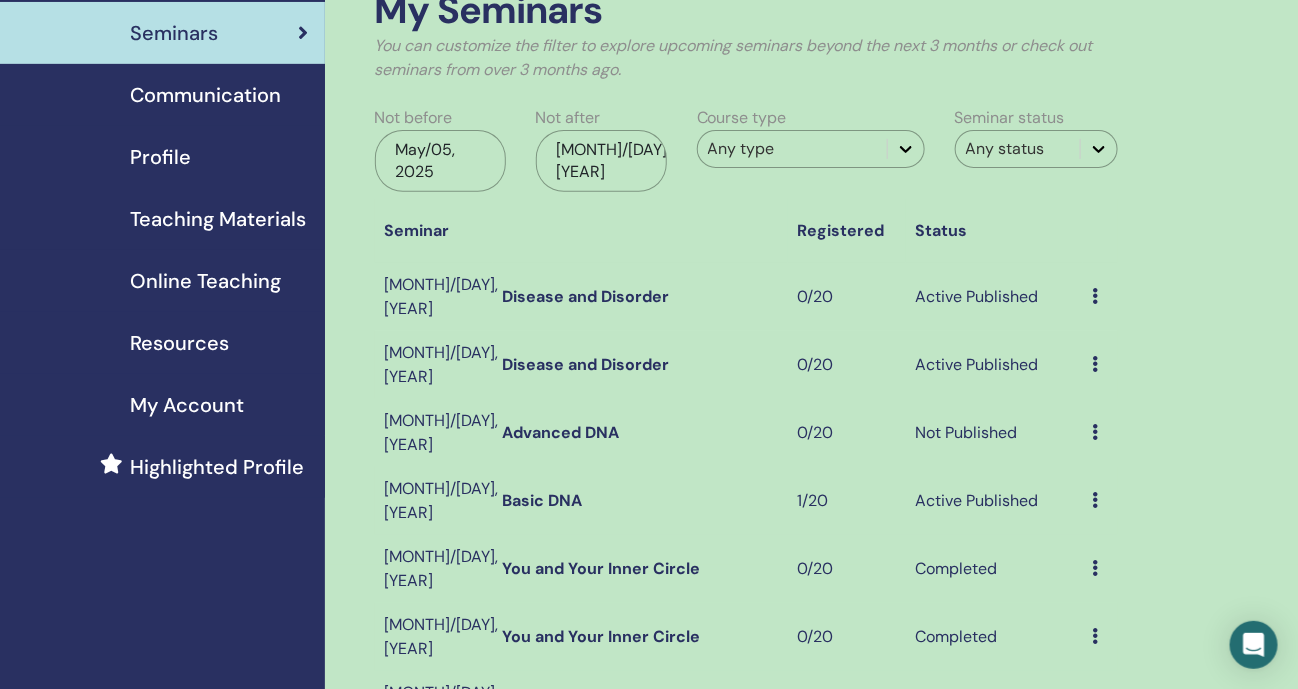 click at bounding box center (1096, 432) 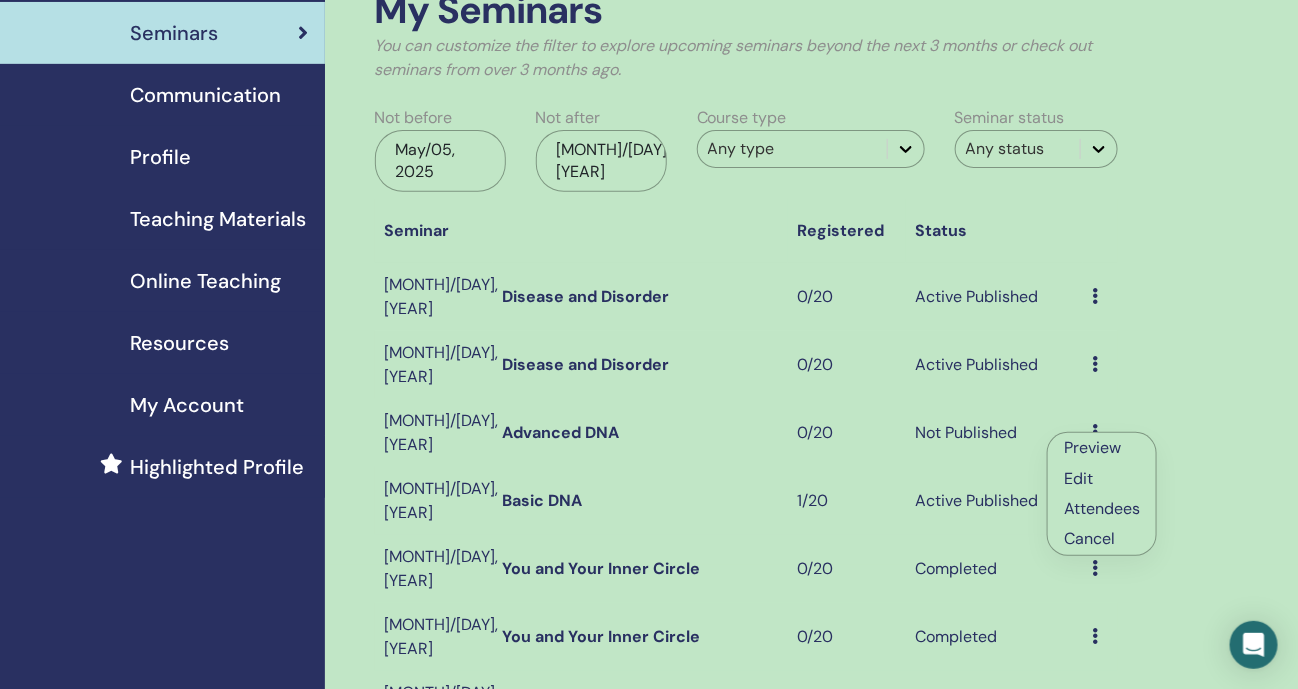 click on "My Seminars You can customize the filter to explore upcoming seminars beyond the next 3 months or check out seminars from over 3 months ago. Not before May/05, 2025 Not after Nov/05, 2025 Course type Any type Seminar status Any status Seminar Registered Status Sep/29, 2025 Disease and Disorder 0/20 Active Published Preview Edit Attendees Cancel Sep/29, 2025 Disease and Disorder 0/20 Active Published Preview Edit Attendees Cancel Aug/18, 2025 Advanced DNA 0/20 Not Published Preview Edit Attendees Cancel Aug/04, 2025 Basic DNA 1/20 Active Published Preview Edit Attendees Cancel Jun/26, 2025 You and Your Inner Circle 0/20 Completed Preview Attendees Jun/26, 2025 You and Your Inner Circle 0/20 Completed Preview Attendees Jun/14, 2025 Game of Life 0/20 Completed Preview Attendees Jun/14, 2025 Game of Life 0/20 Completed Preview Attendees Jun/12, 2025 Love of Self 2/20 Completed Preview Attendees Jun/12, 2025 Love of Self 1/20 Completed Preview Attendees 1 2 Create seminar Order No. Attendee" at bounding box center (812, 786) 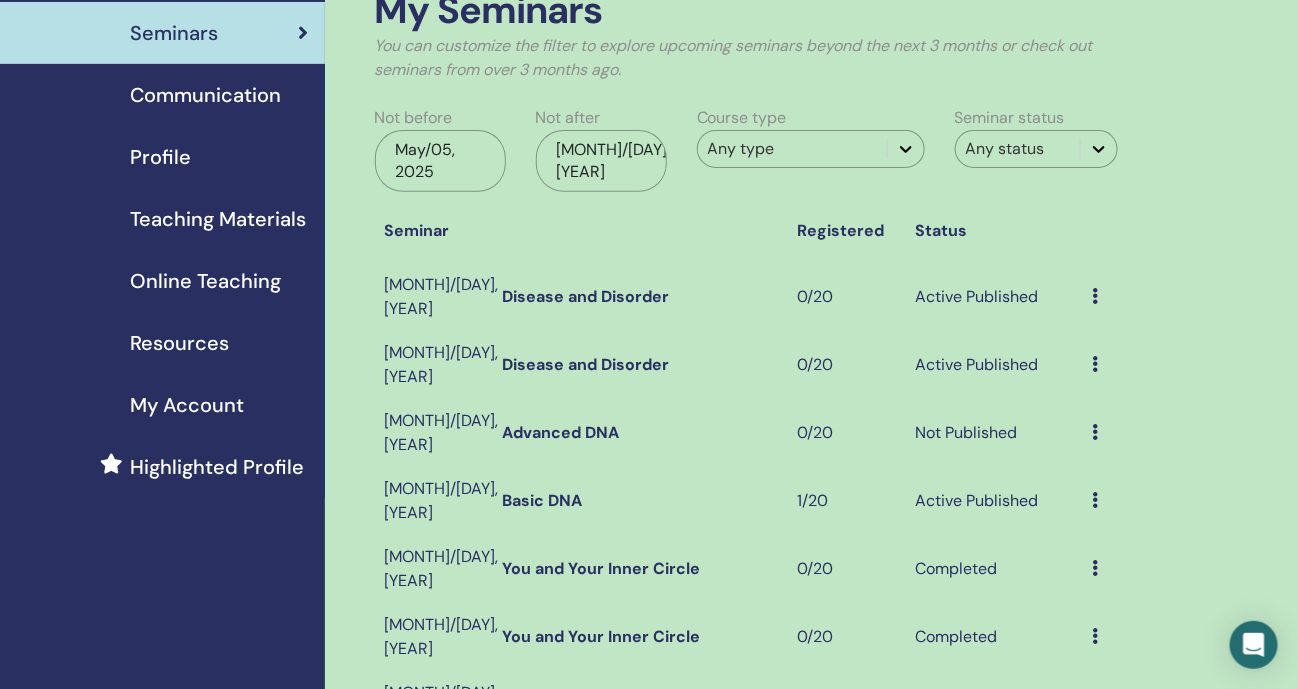 click at bounding box center [1096, 500] 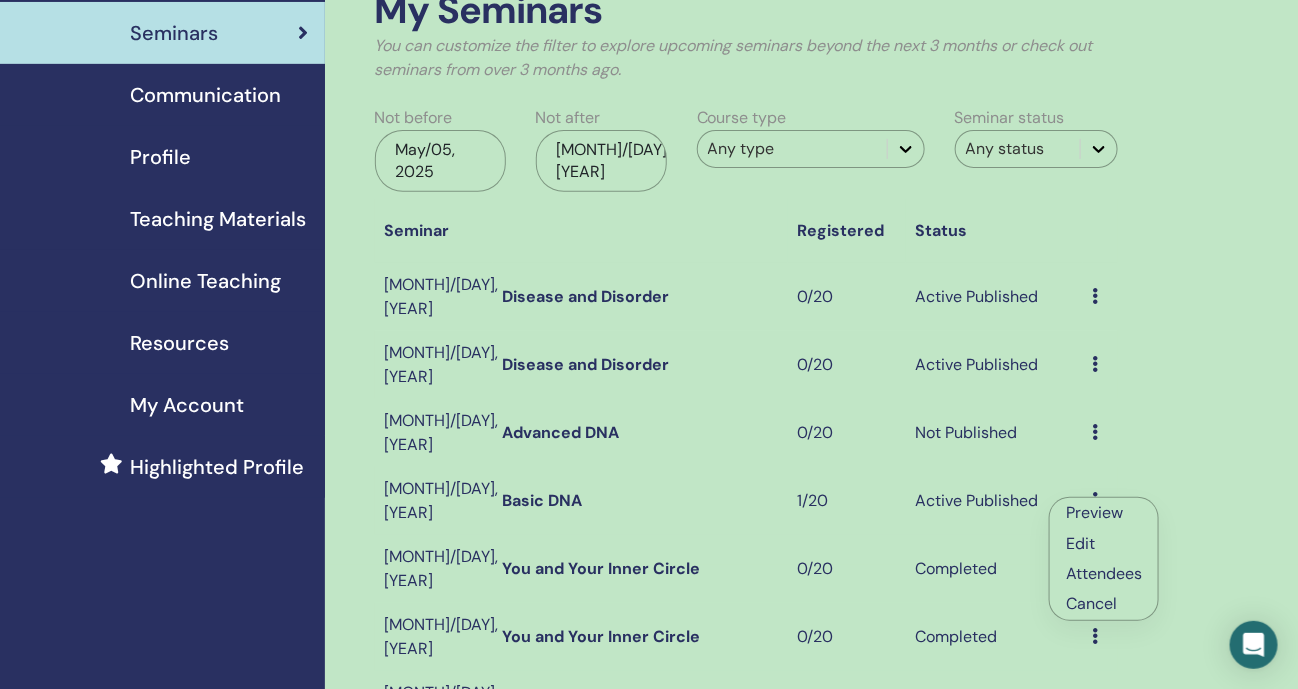 click on "Preview" at bounding box center (1094, 512) 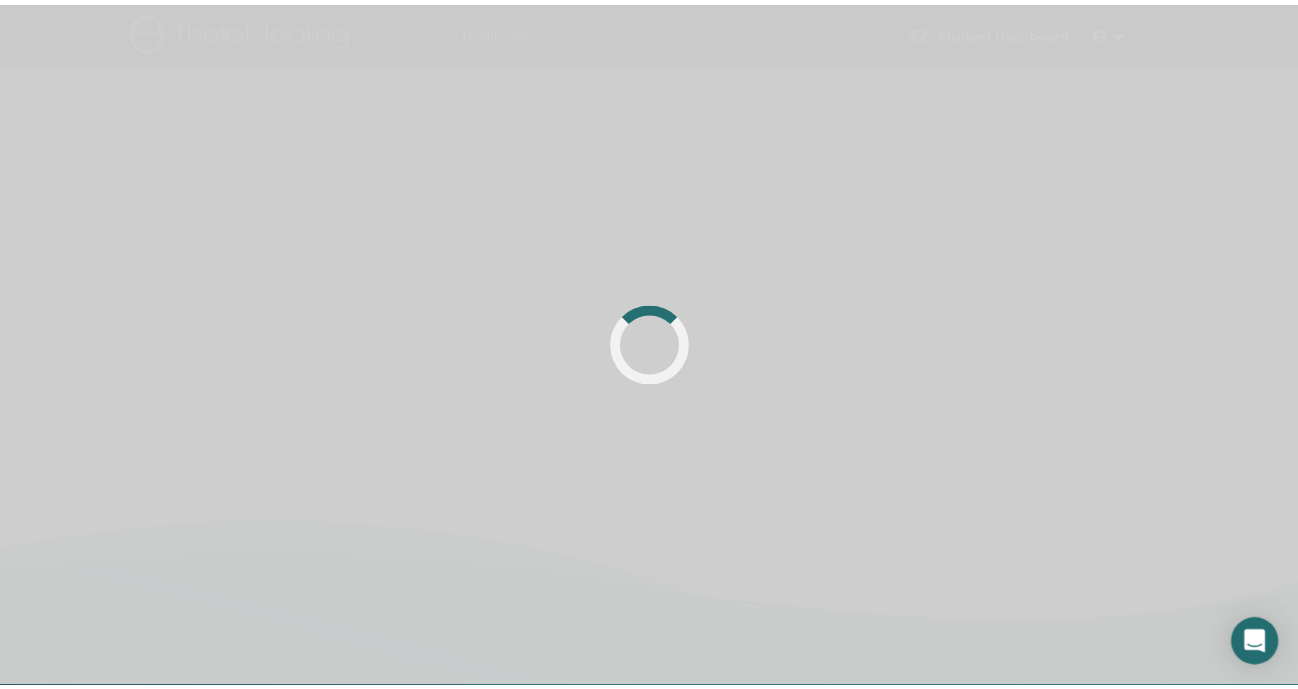 scroll, scrollTop: 0, scrollLeft: 0, axis: both 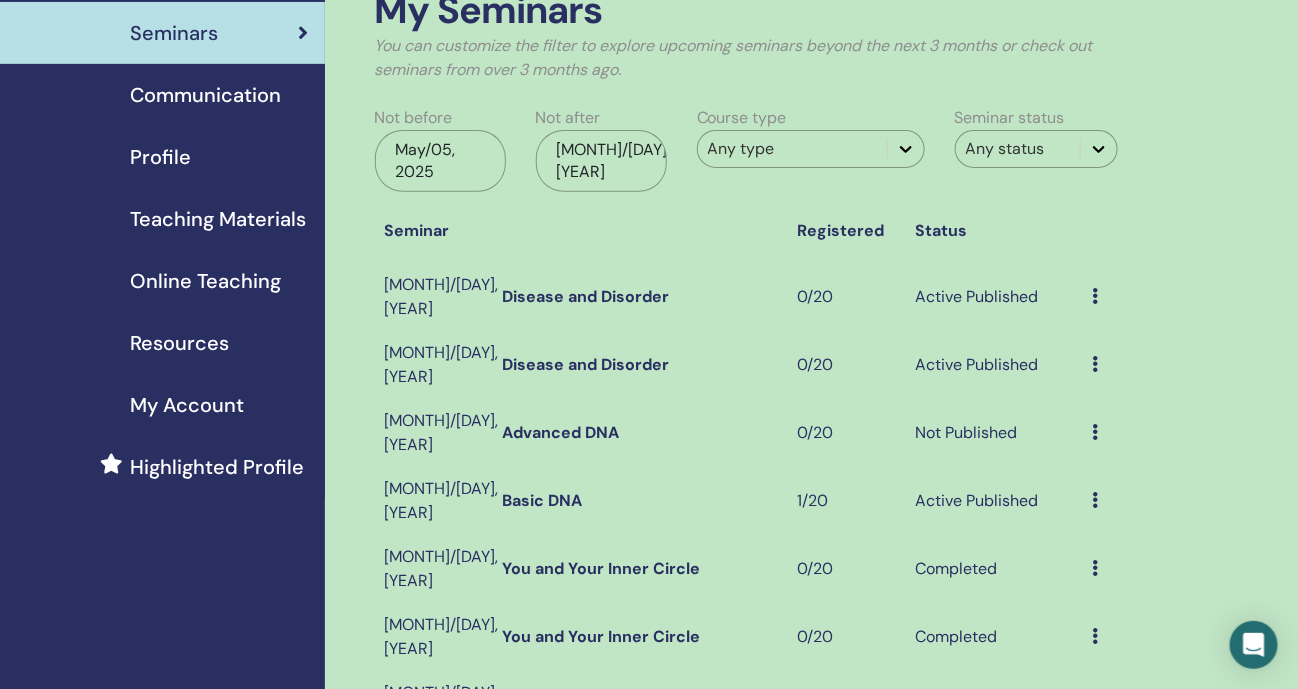 click on "My Account" at bounding box center [187, 405] 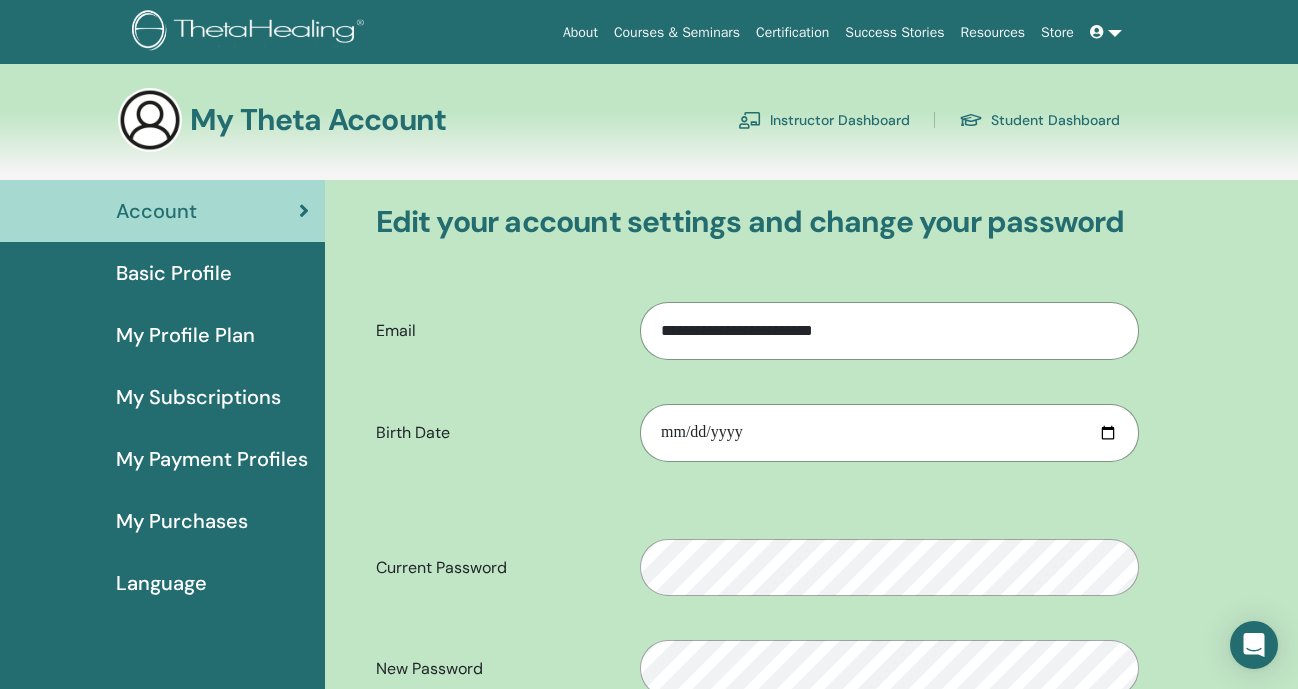 scroll, scrollTop: 0, scrollLeft: 0, axis: both 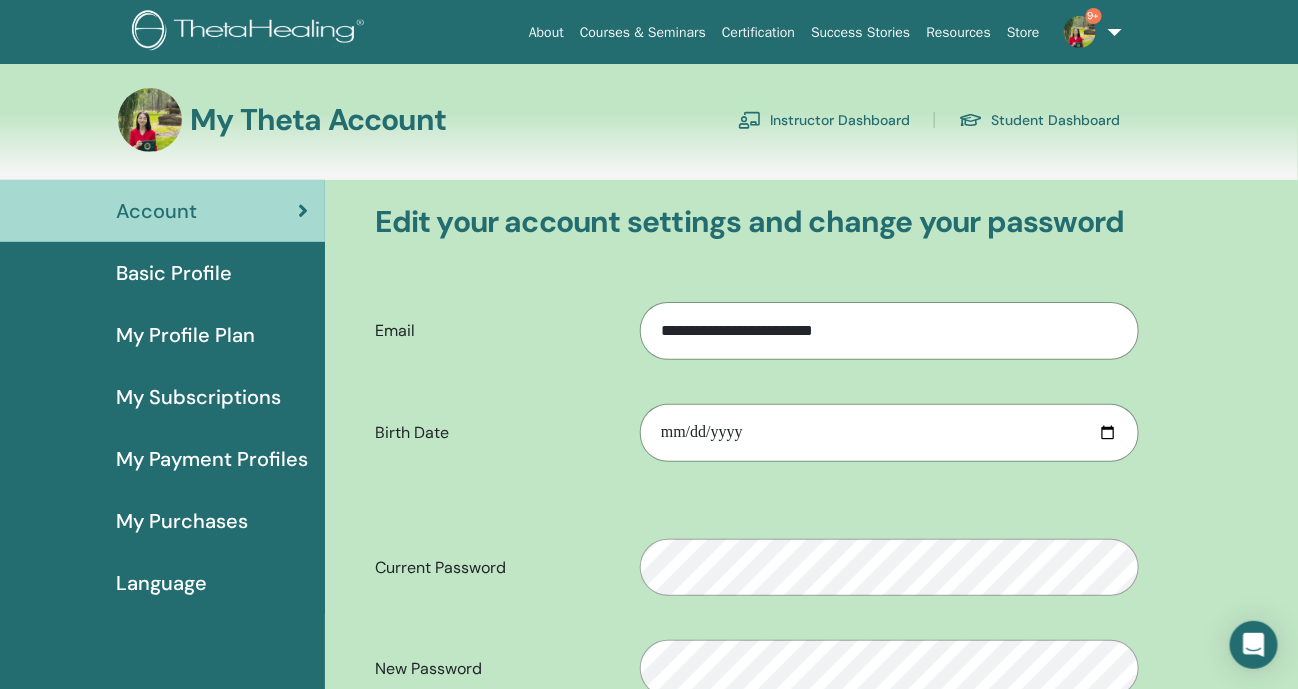 click on "My Profile Plan" at bounding box center [185, 335] 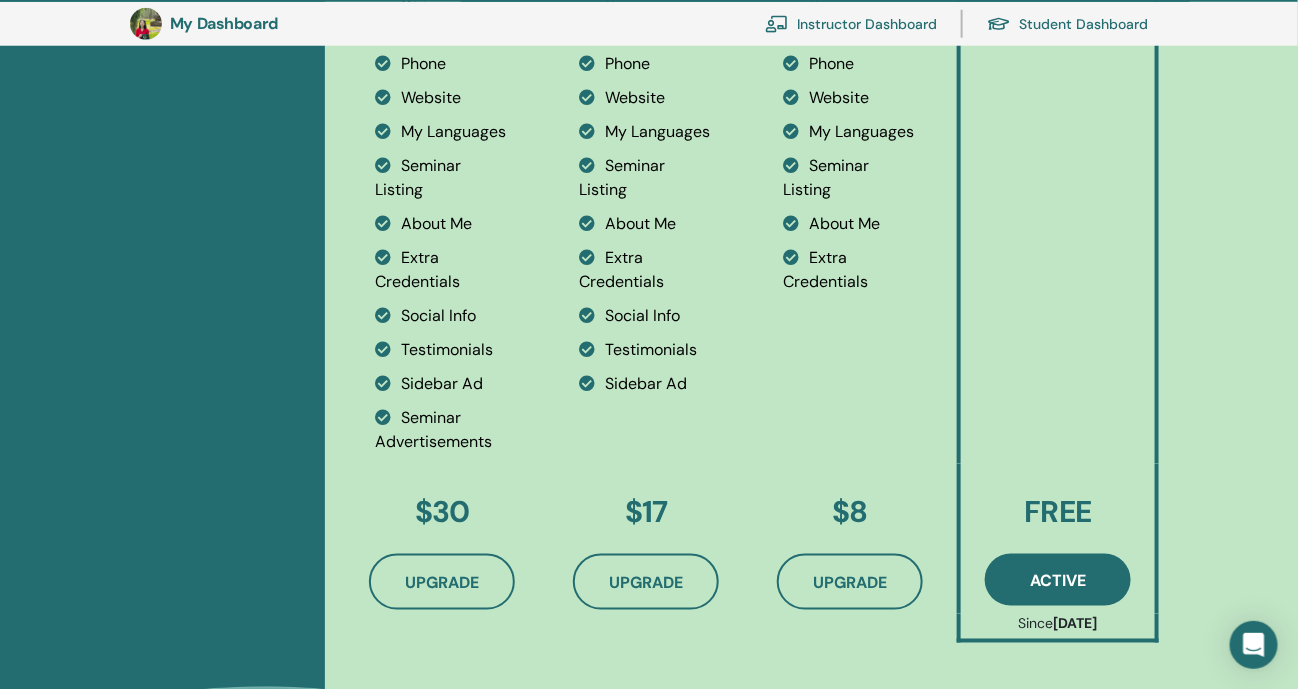 scroll, scrollTop: 793, scrollLeft: 0, axis: vertical 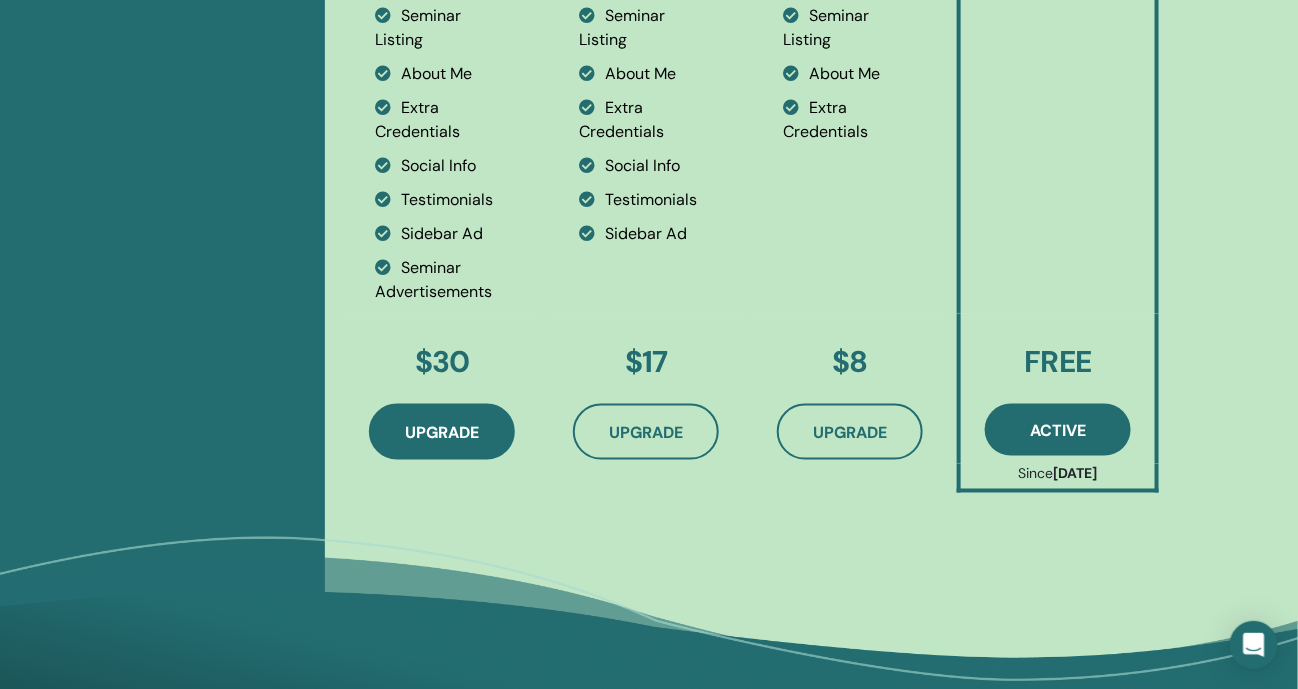 click on "Upgrade" at bounding box center [442, 432] 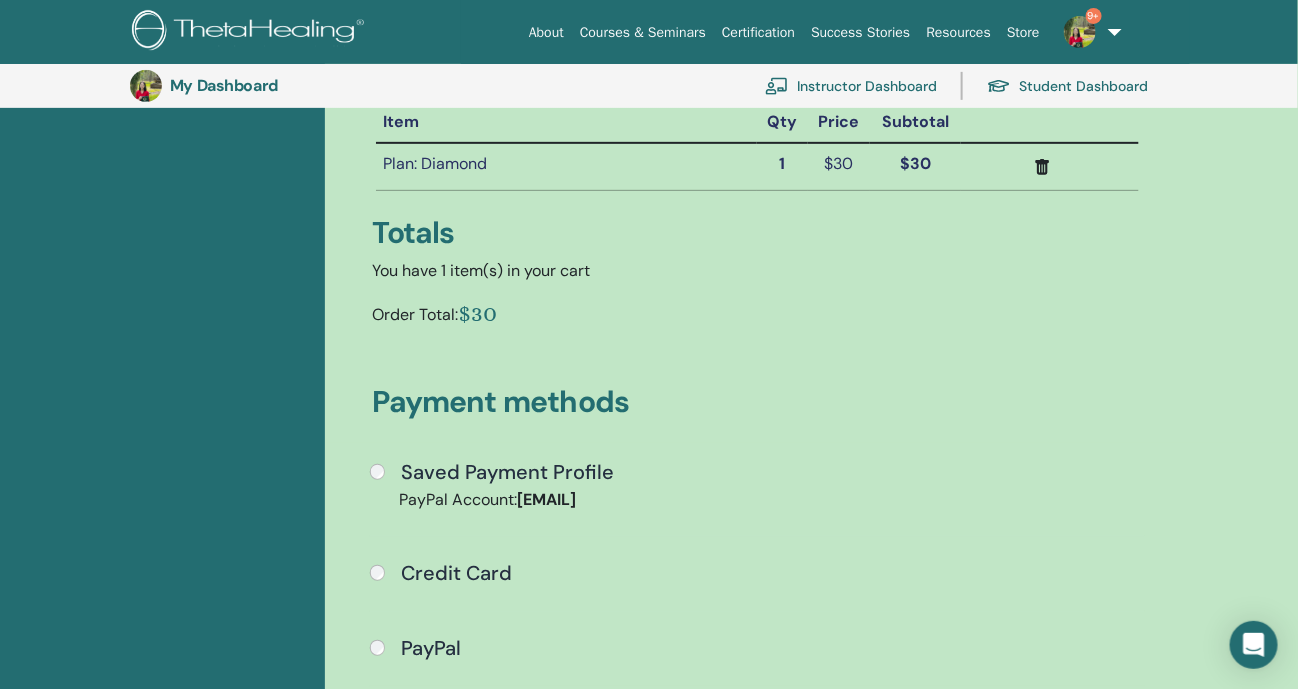 scroll, scrollTop: 544, scrollLeft: 0, axis: vertical 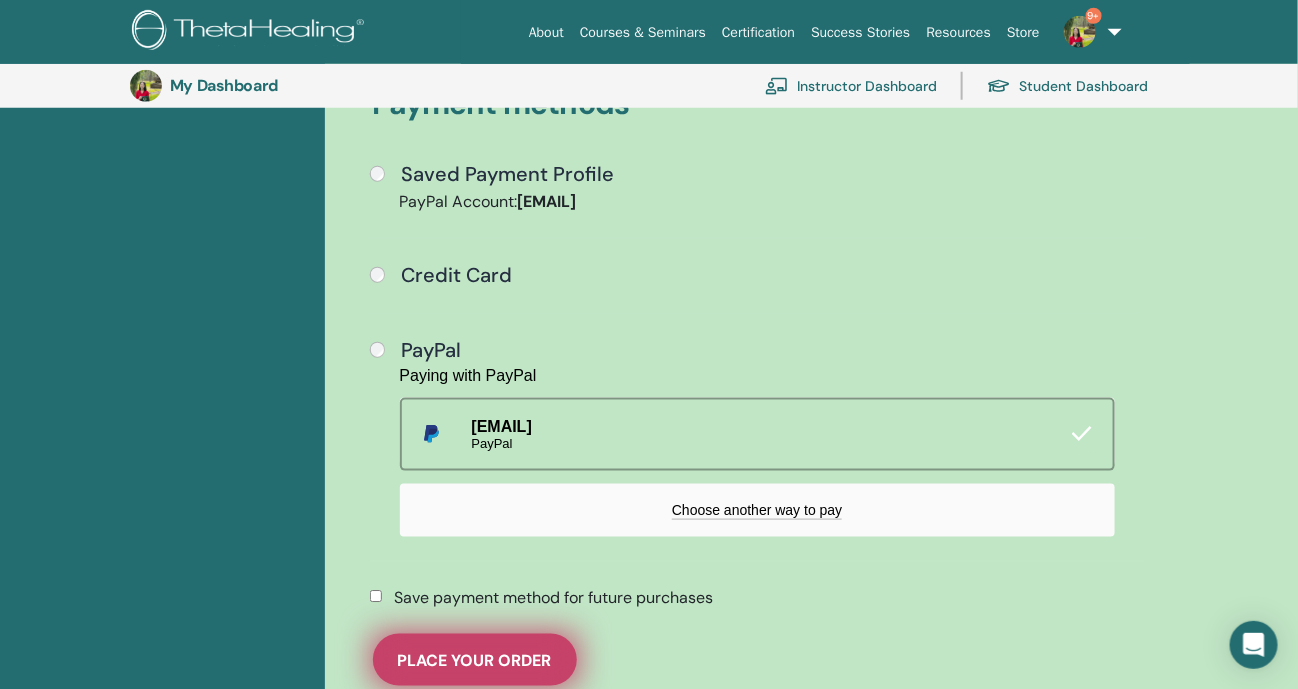 click on "Place Your Order" at bounding box center (475, 660) 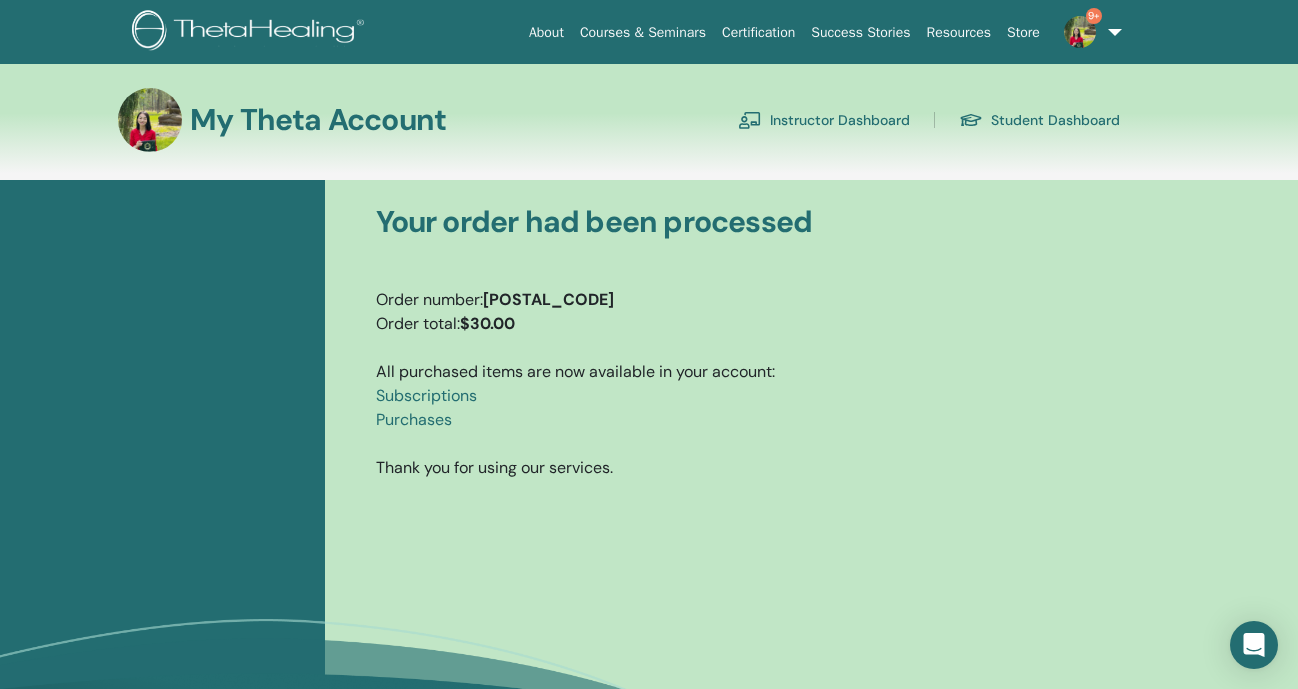 scroll, scrollTop: 0, scrollLeft: 0, axis: both 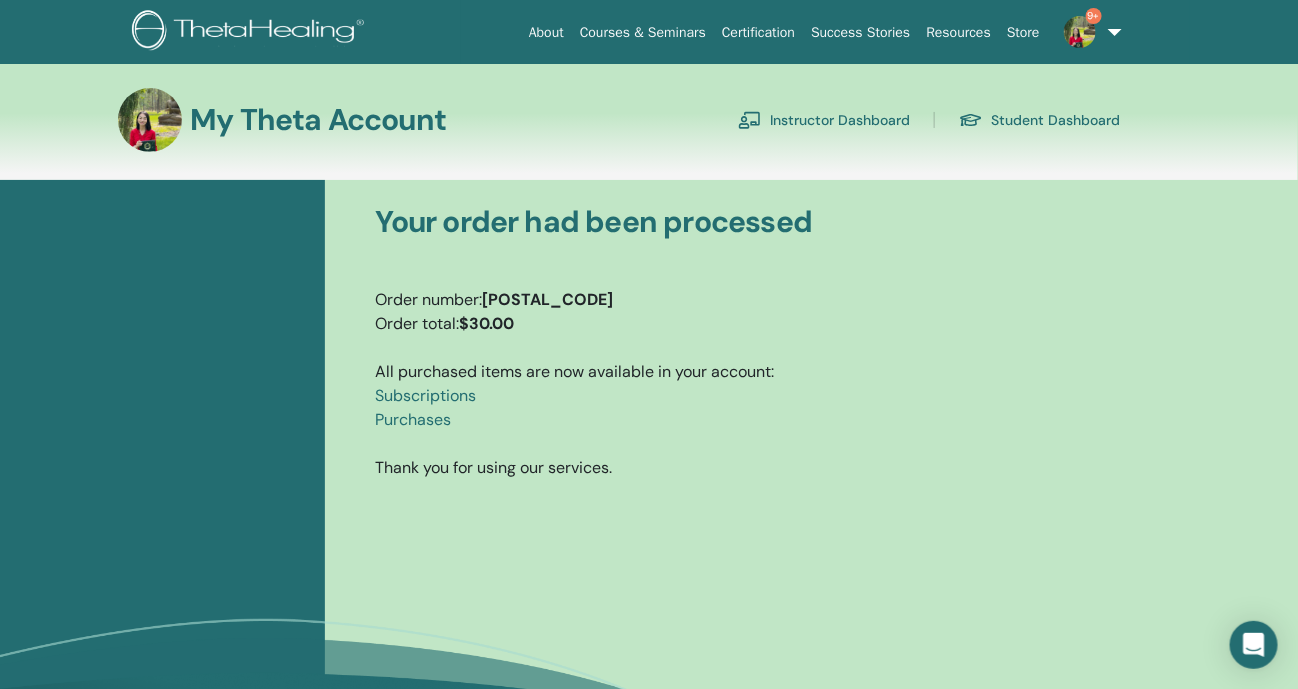 click on "Subscriptions" at bounding box center [426, 395] 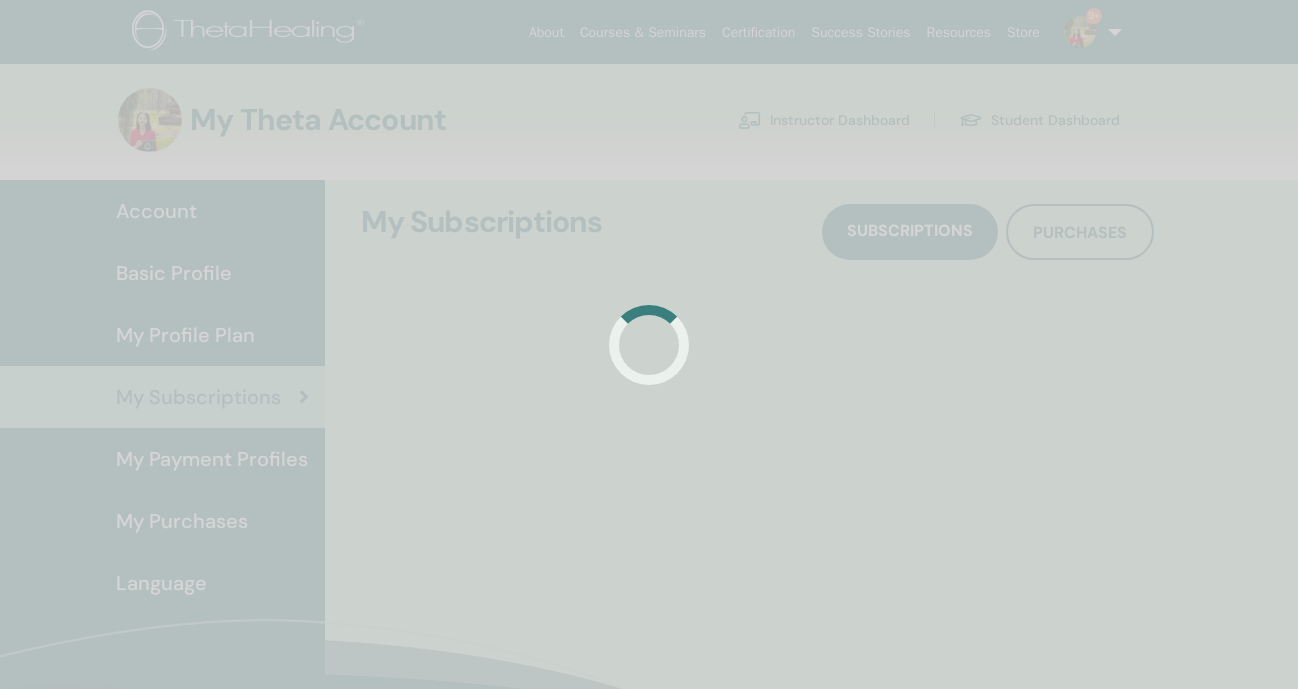 scroll, scrollTop: 0, scrollLeft: 0, axis: both 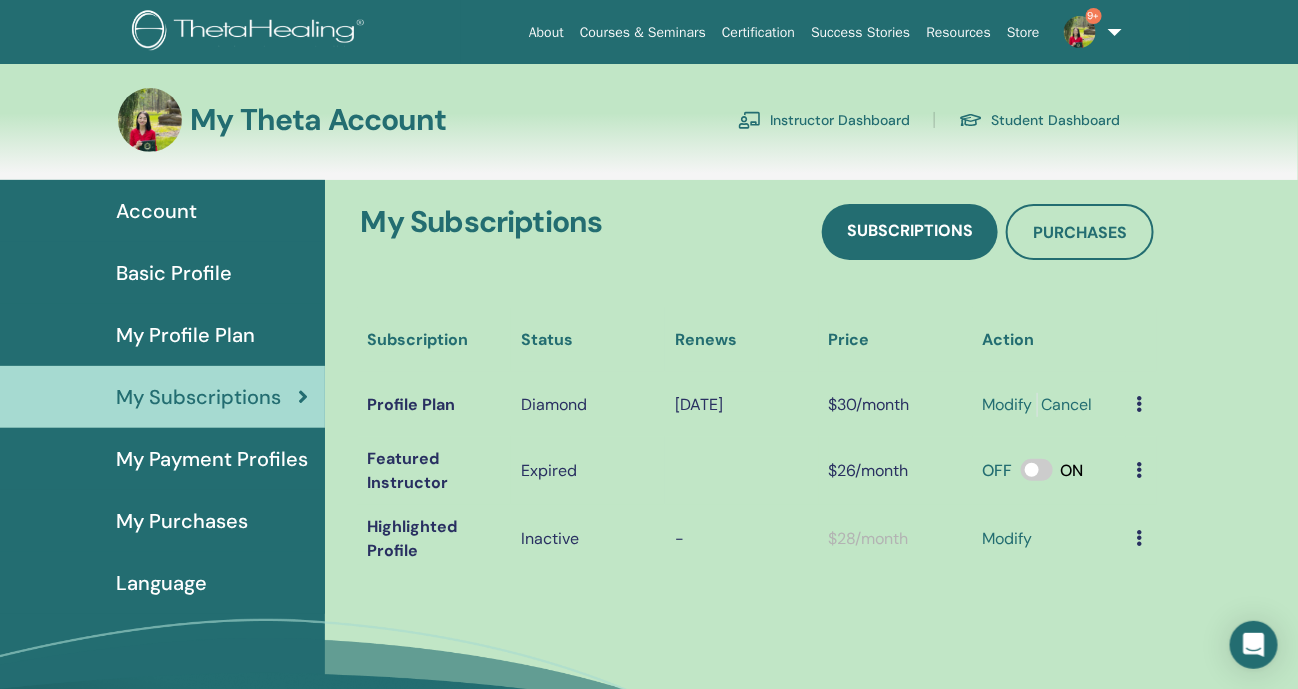 click on "My Purchases" at bounding box center [182, 521] 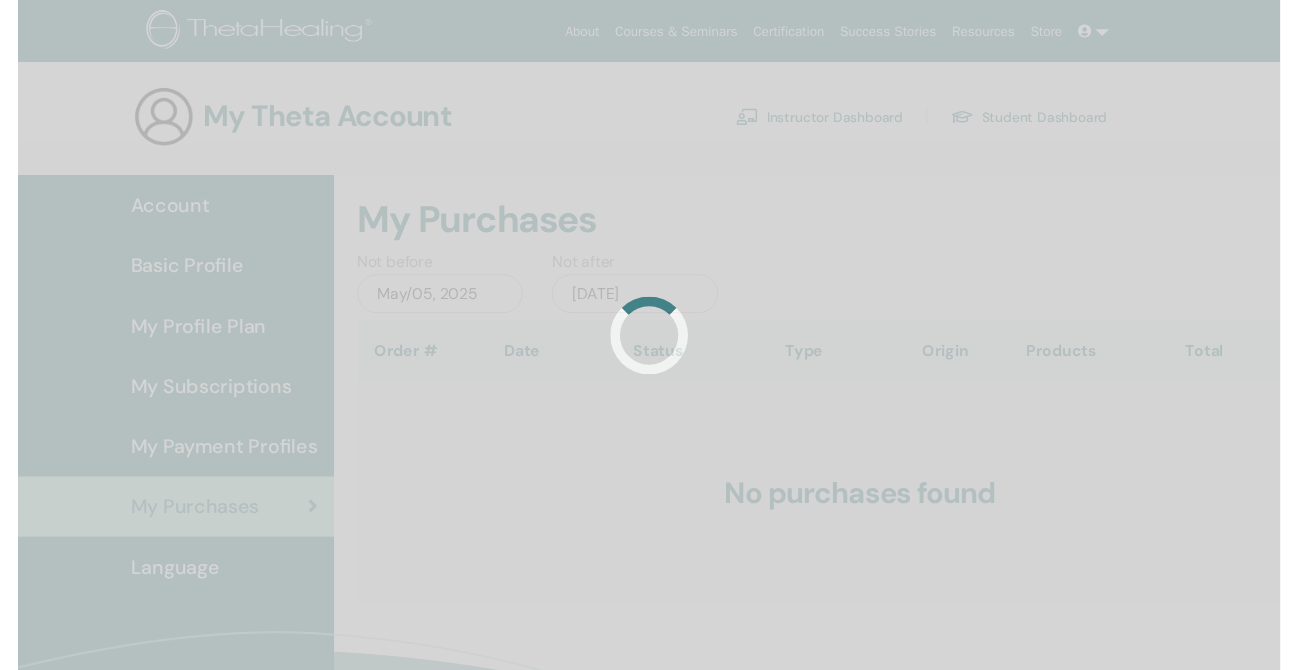 scroll, scrollTop: 0, scrollLeft: 0, axis: both 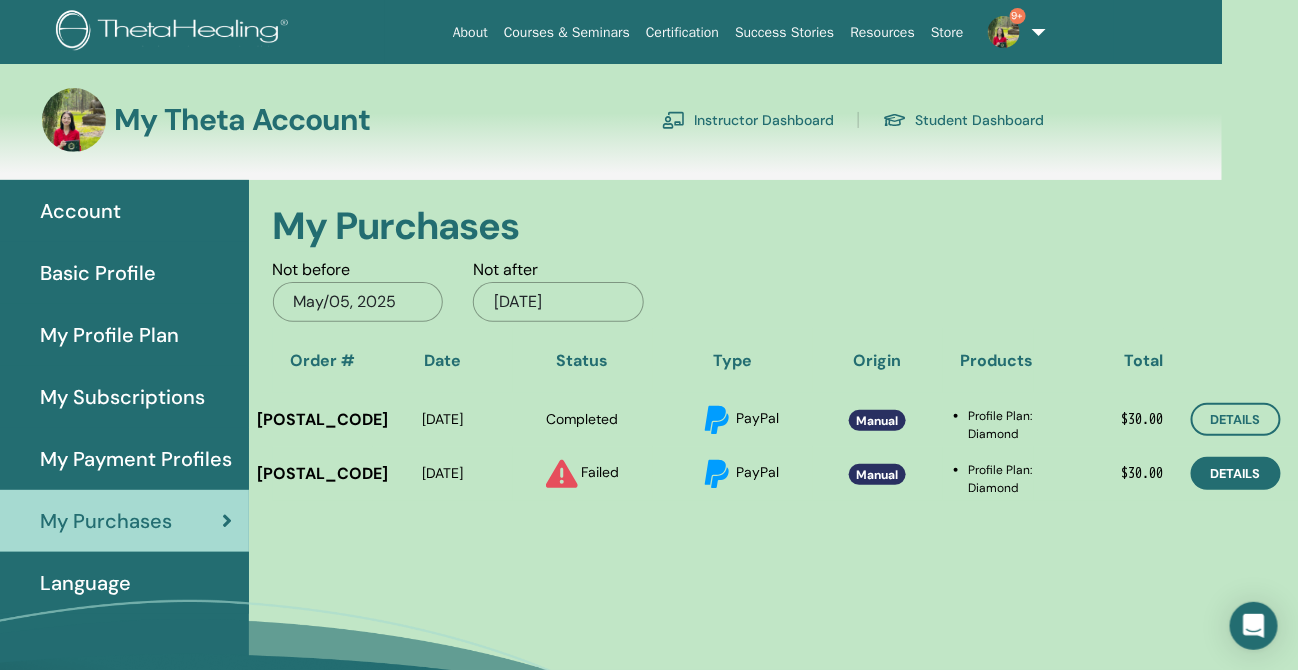 click on "Details" at bounding box center [1236, 473] 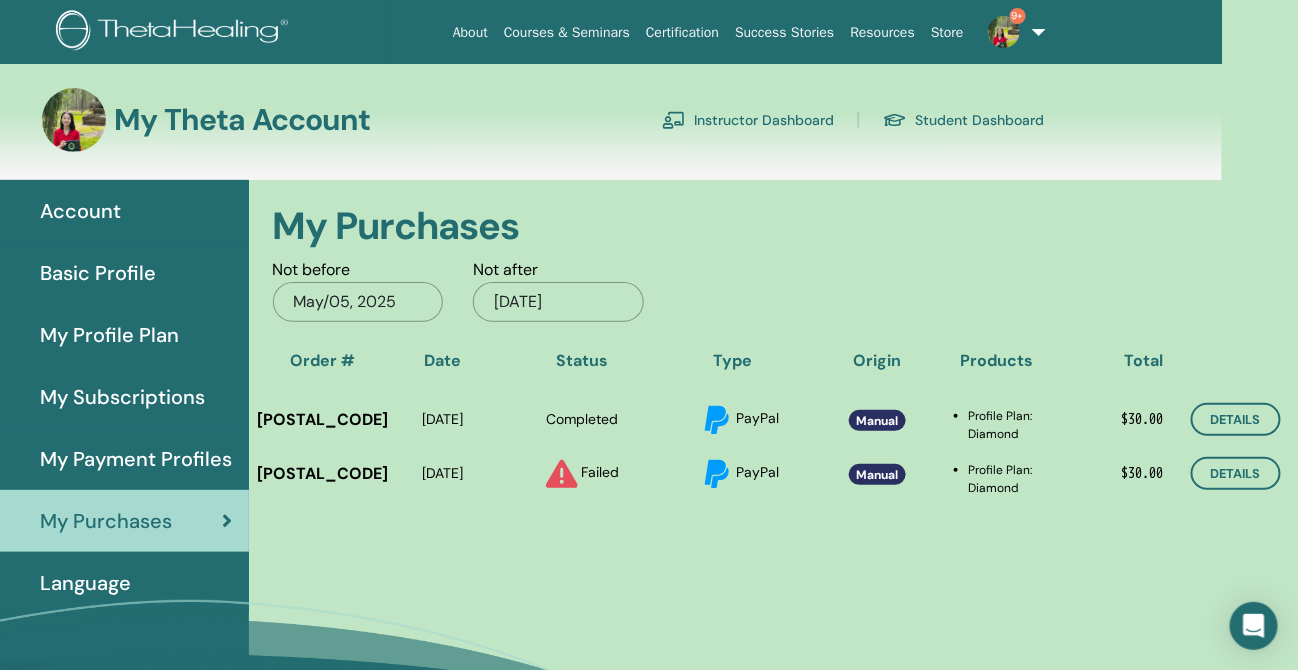 click on "Instructor Dashboard" at bounding box center (748, 120) 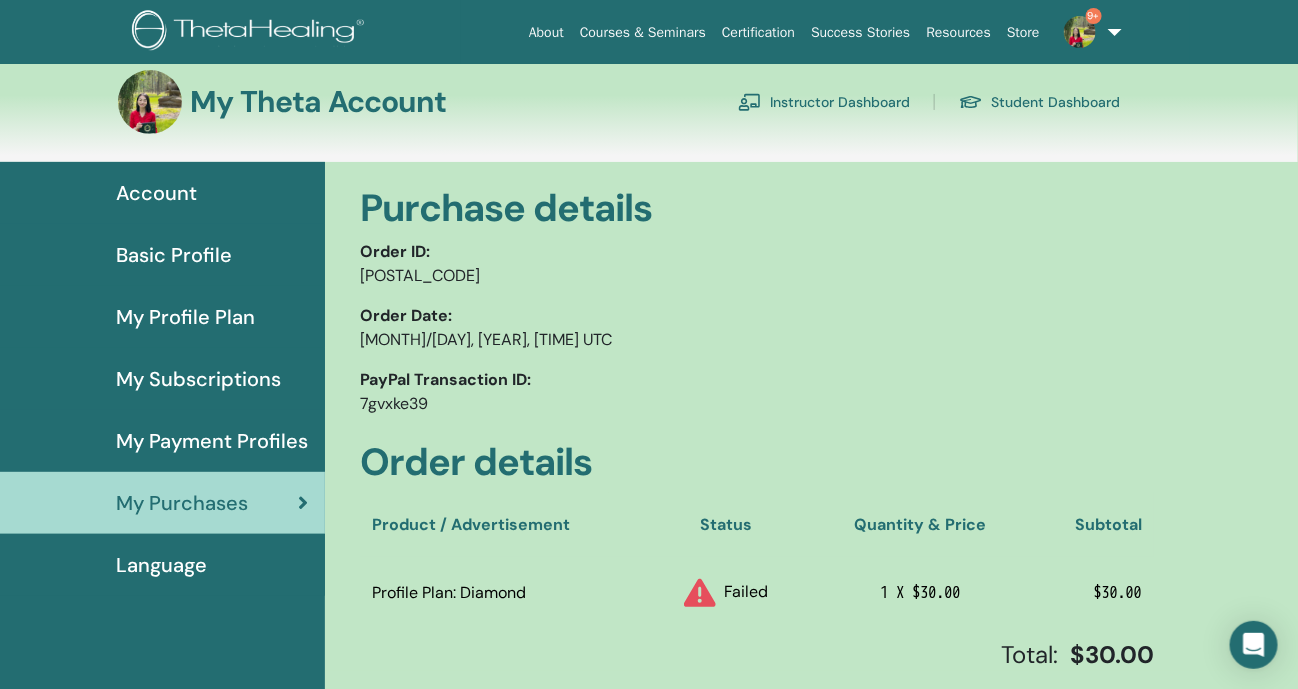 scroll, scrollTop: 0, scrollLeft: 0, axis: both 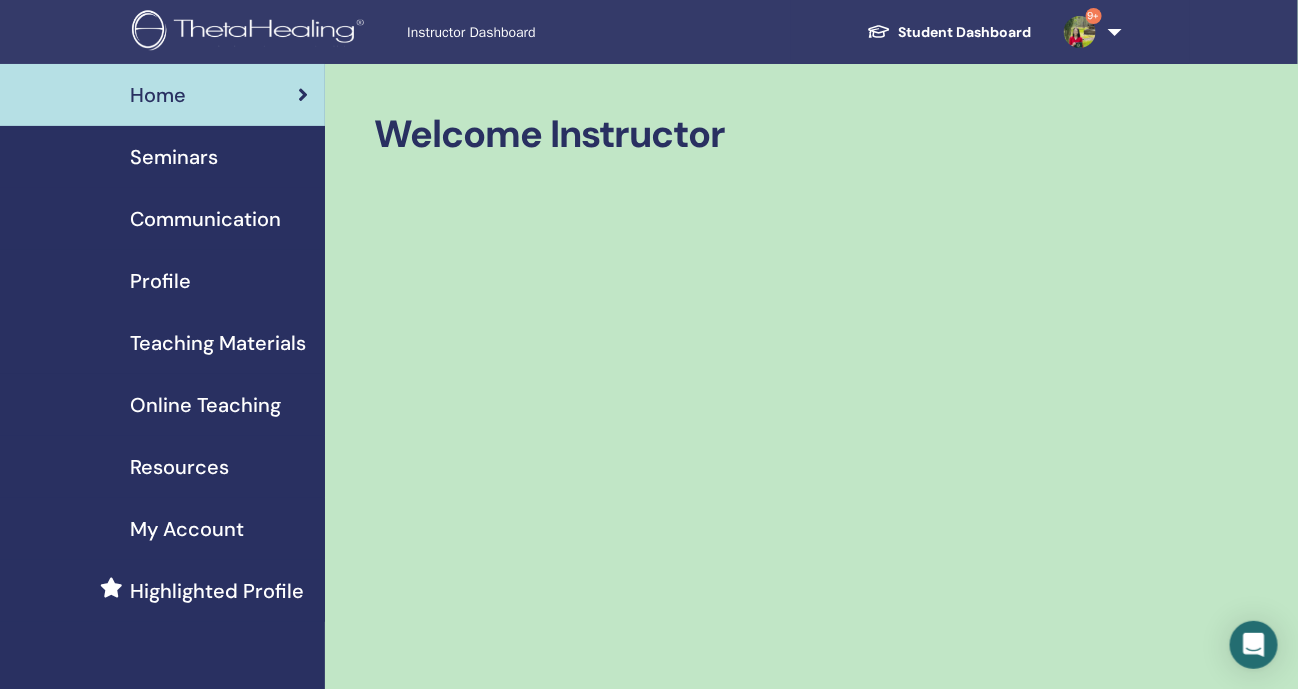 click on "Seminars" at bounding box center [174, 157] 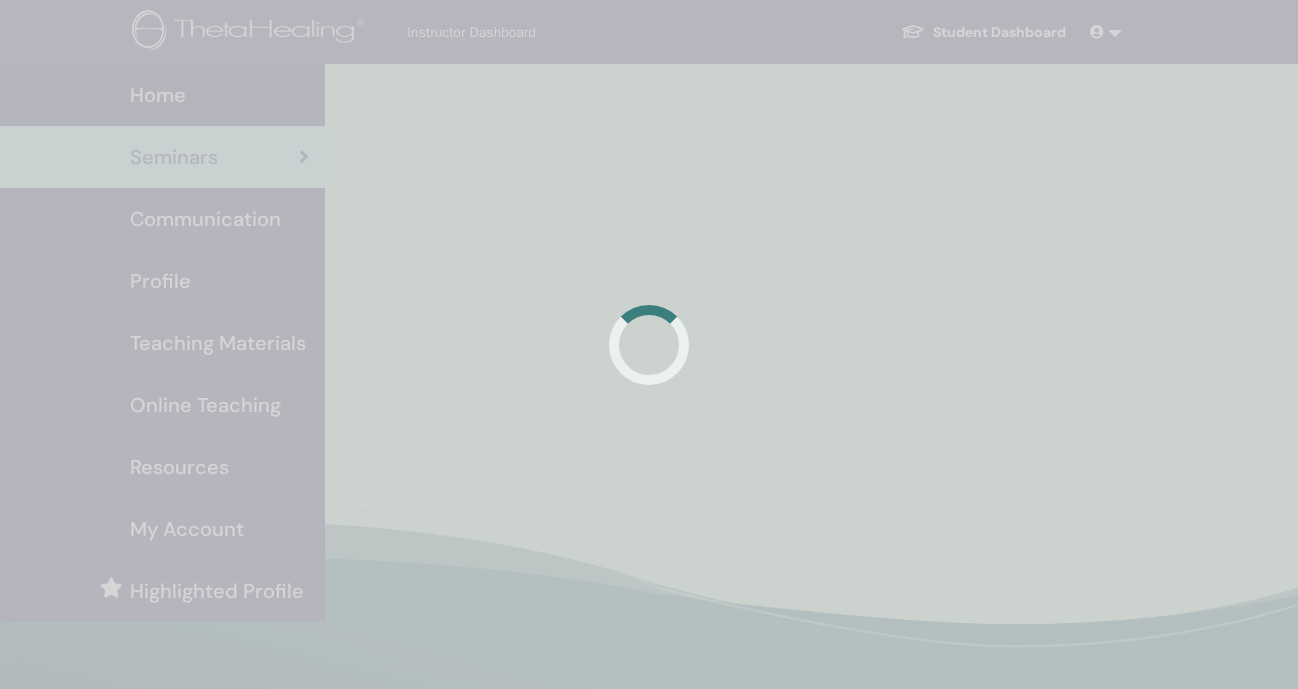 scroll, scrollTop: 0, scrollLeft: 0, axis: both 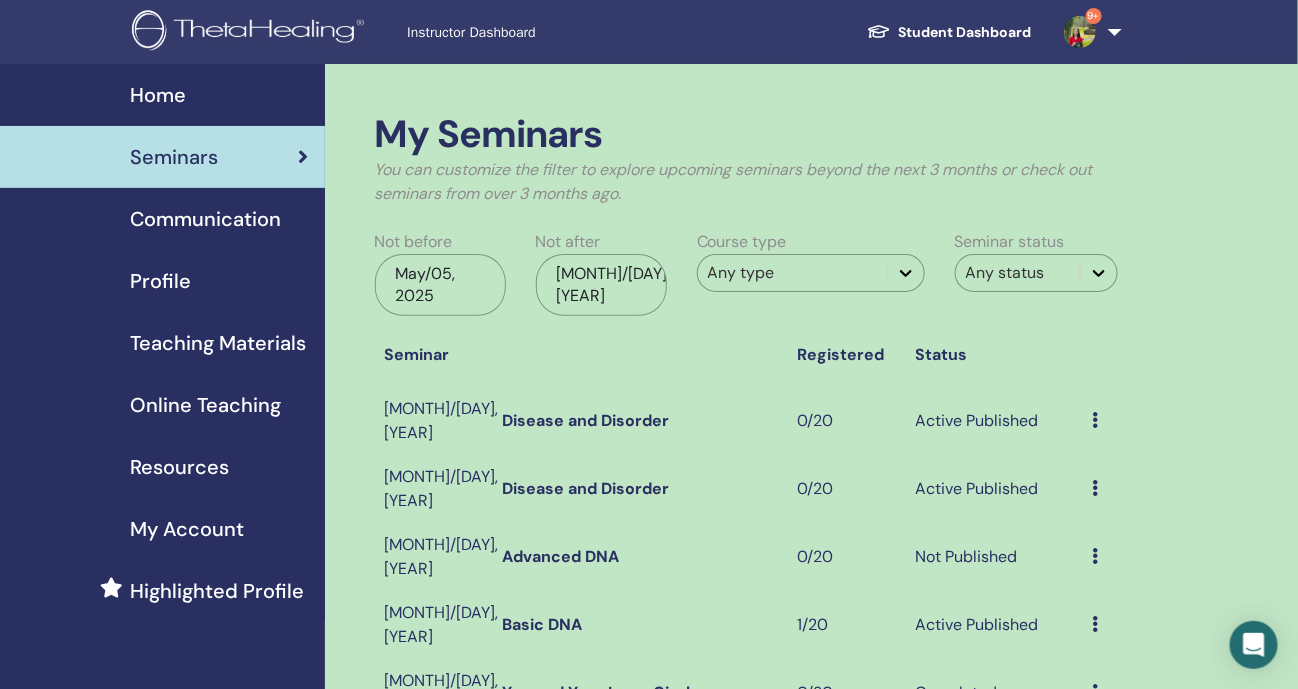 click on "Preview Edit Attendees Cancel" at bounding box center [1100, 557] 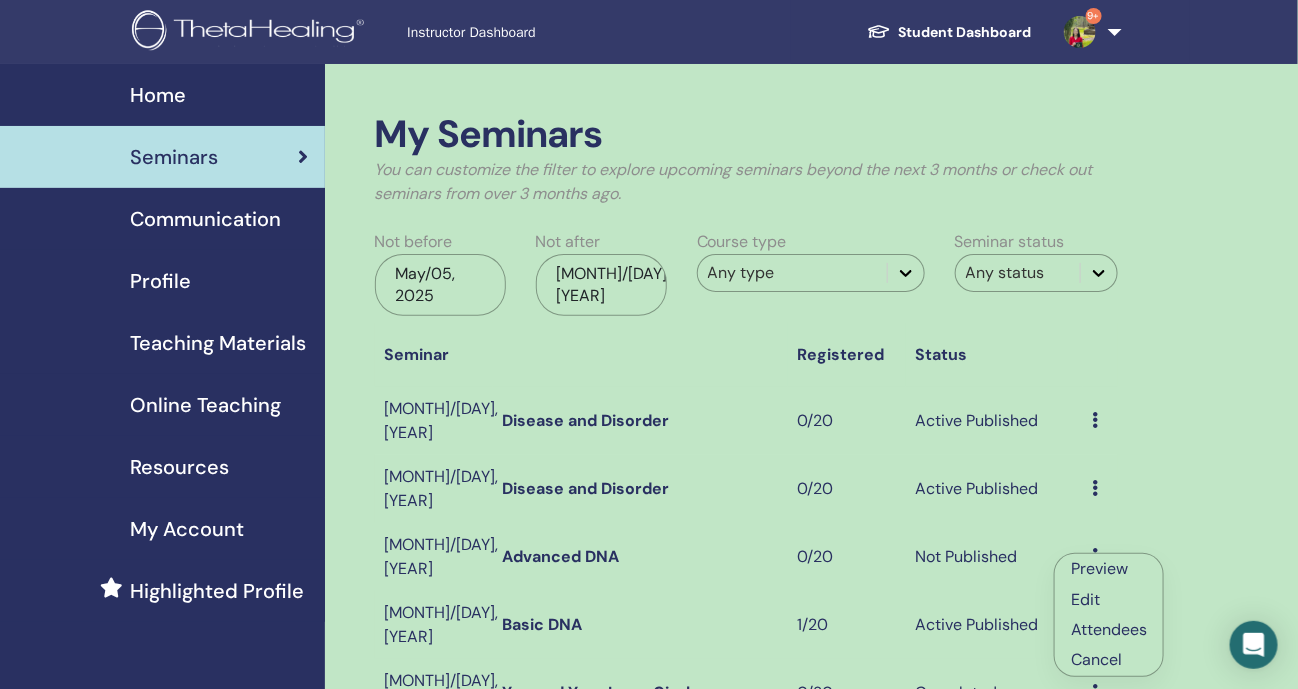 click on "Preview" at bounding box center (1099, 568) 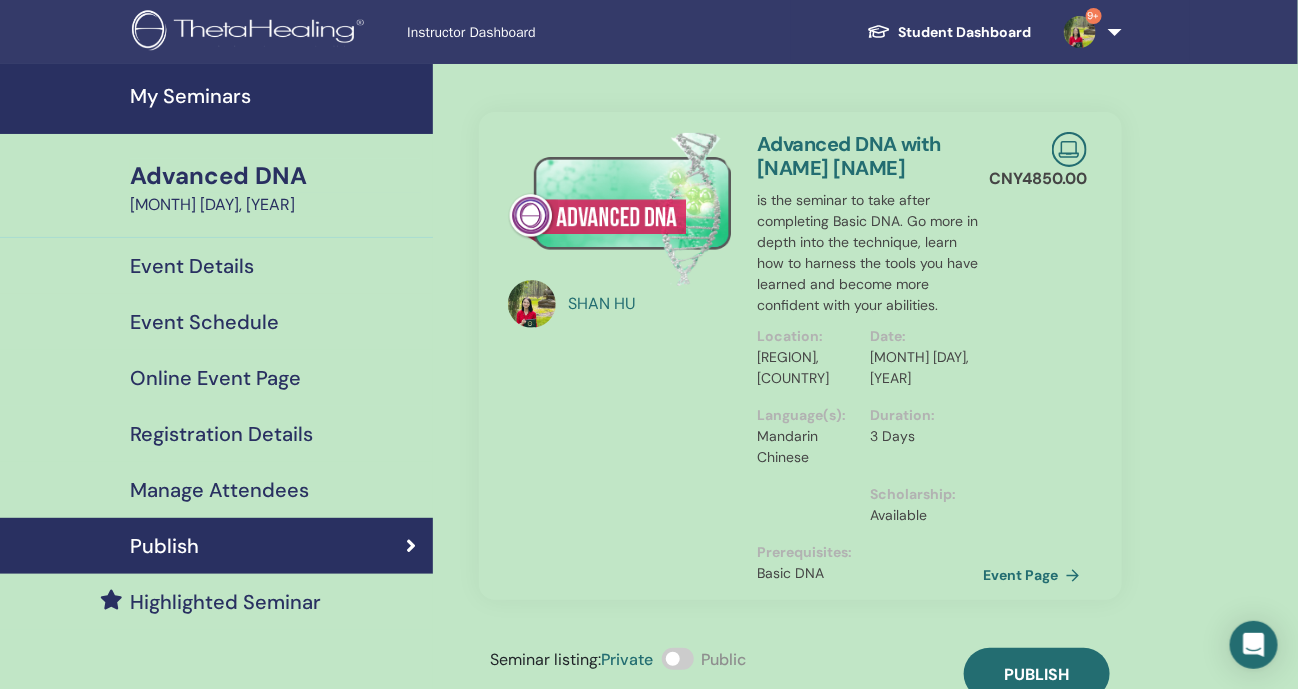 scroll, scrollTop: 124, scrollLeft: 0, axis: vertical 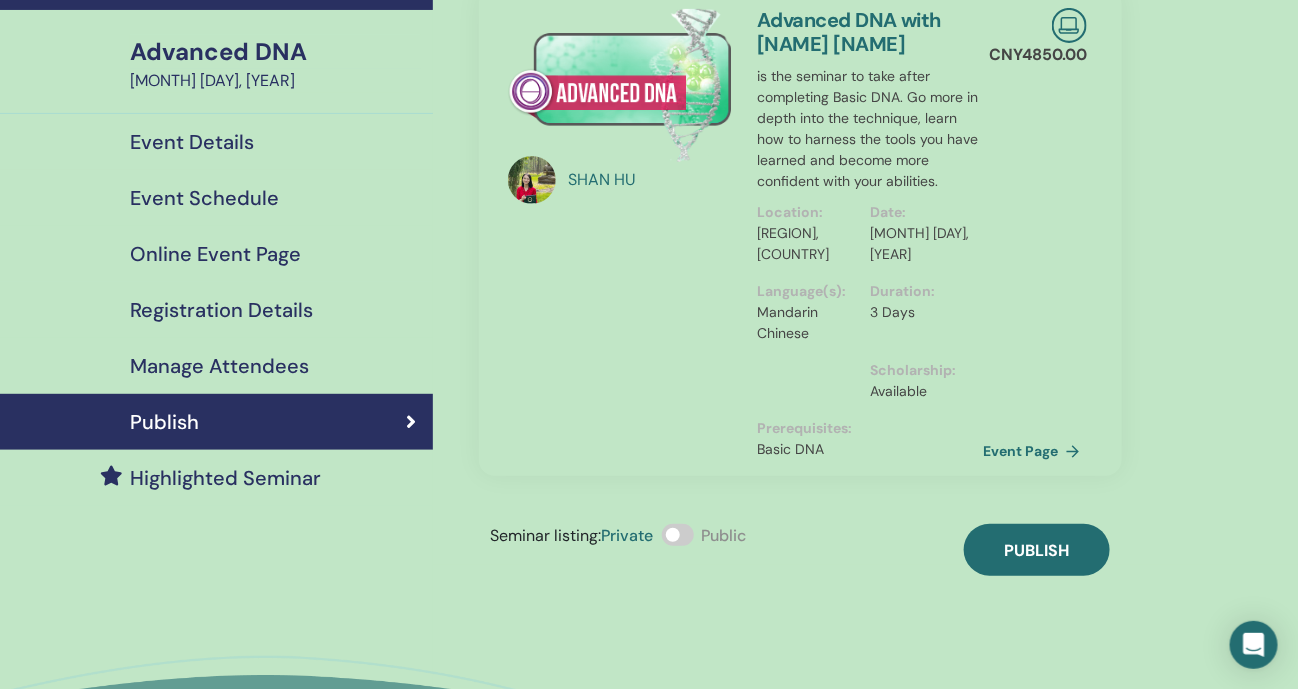 click at bounding box center (678, 535) 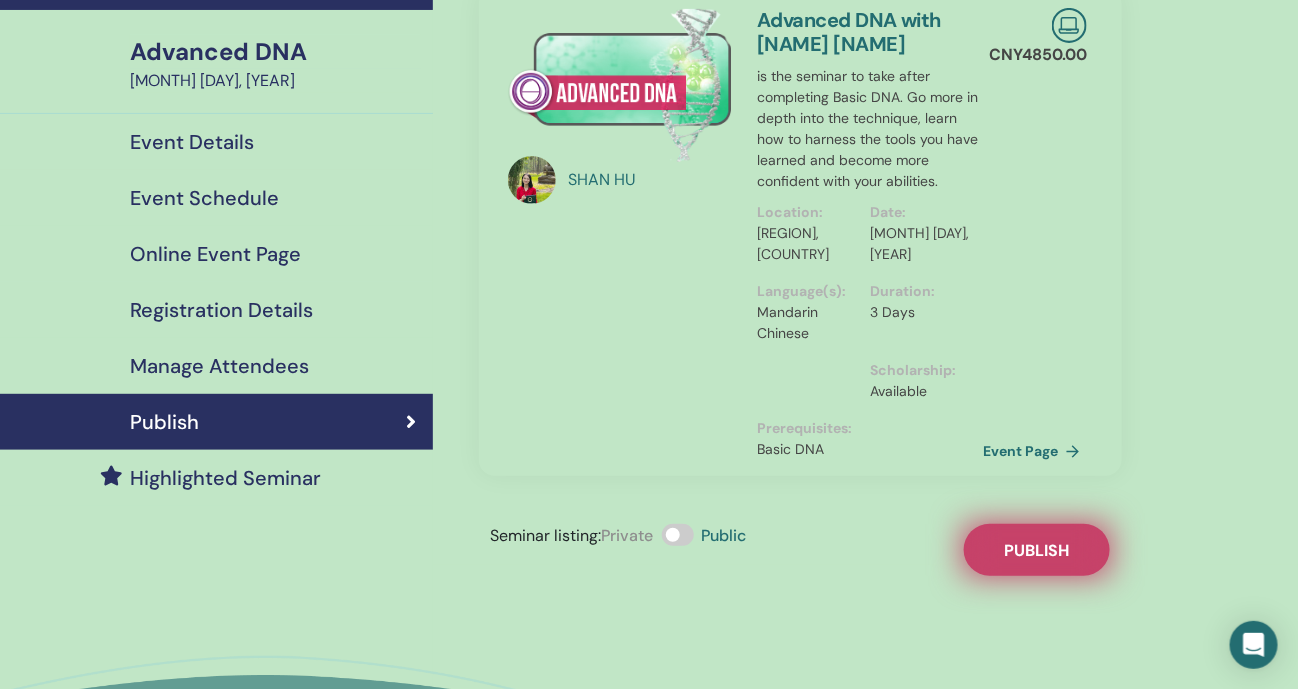 click on "Publish" at bounding box center (1036, 550) 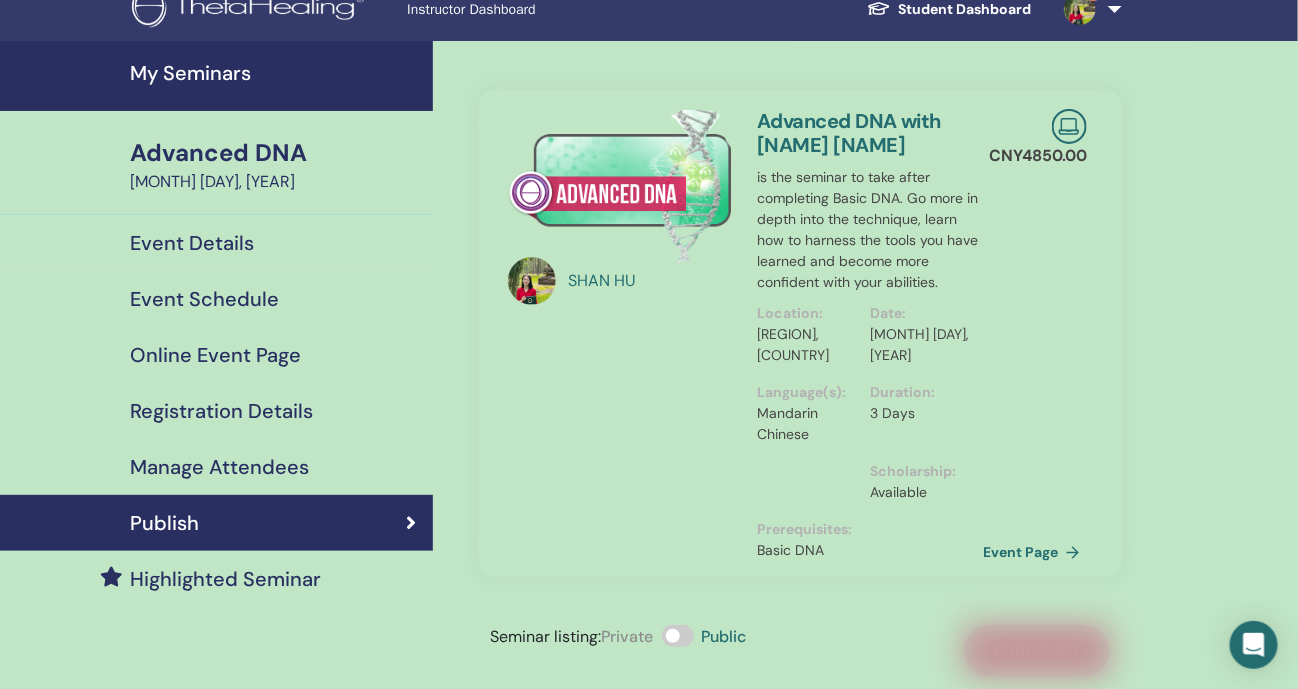 scroll, scrollTop: 0, scrollLeft: 0, axis: both 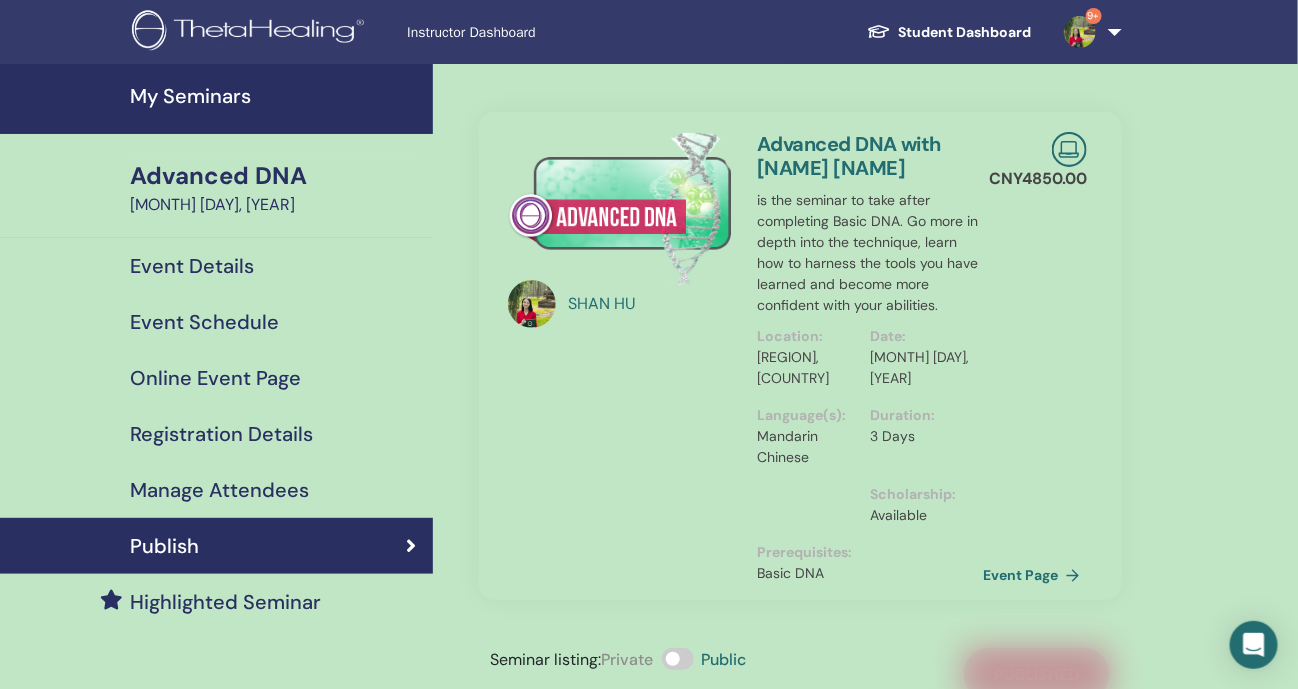 click on "My Seminars" at bounding box center (275, 96) 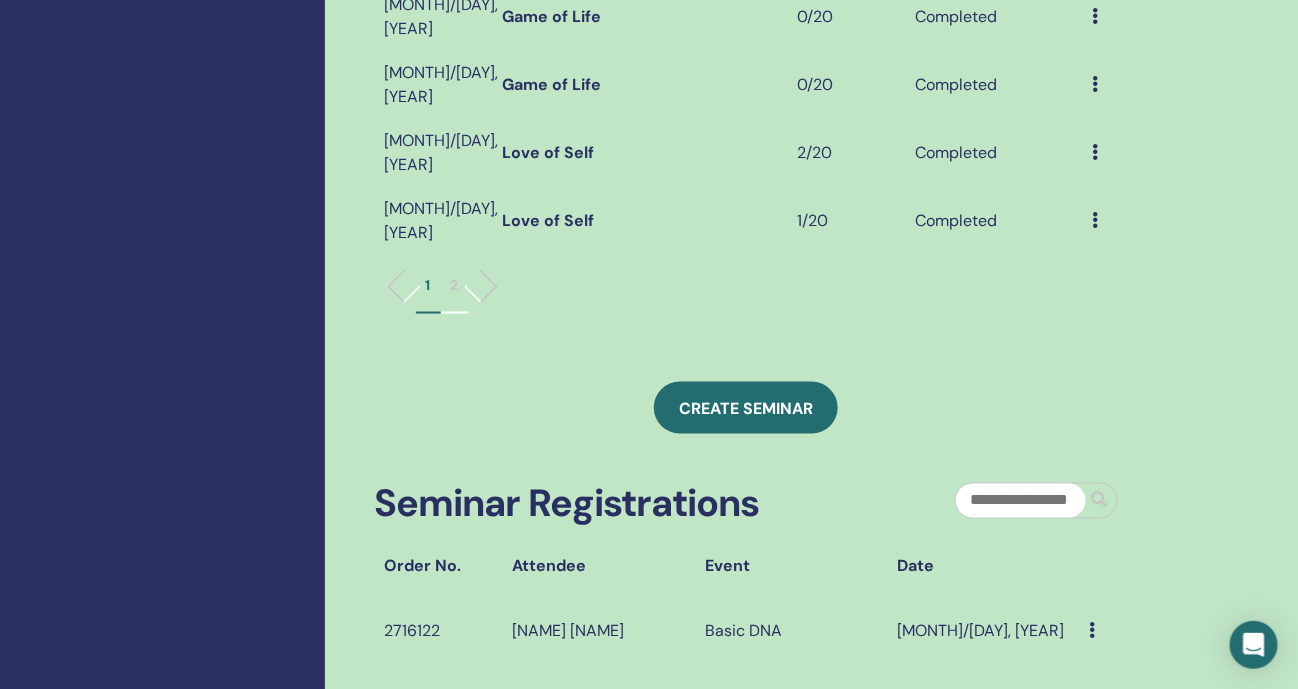 scroll, scrollTop: 874, scrollLeft: 0, axis: vertical 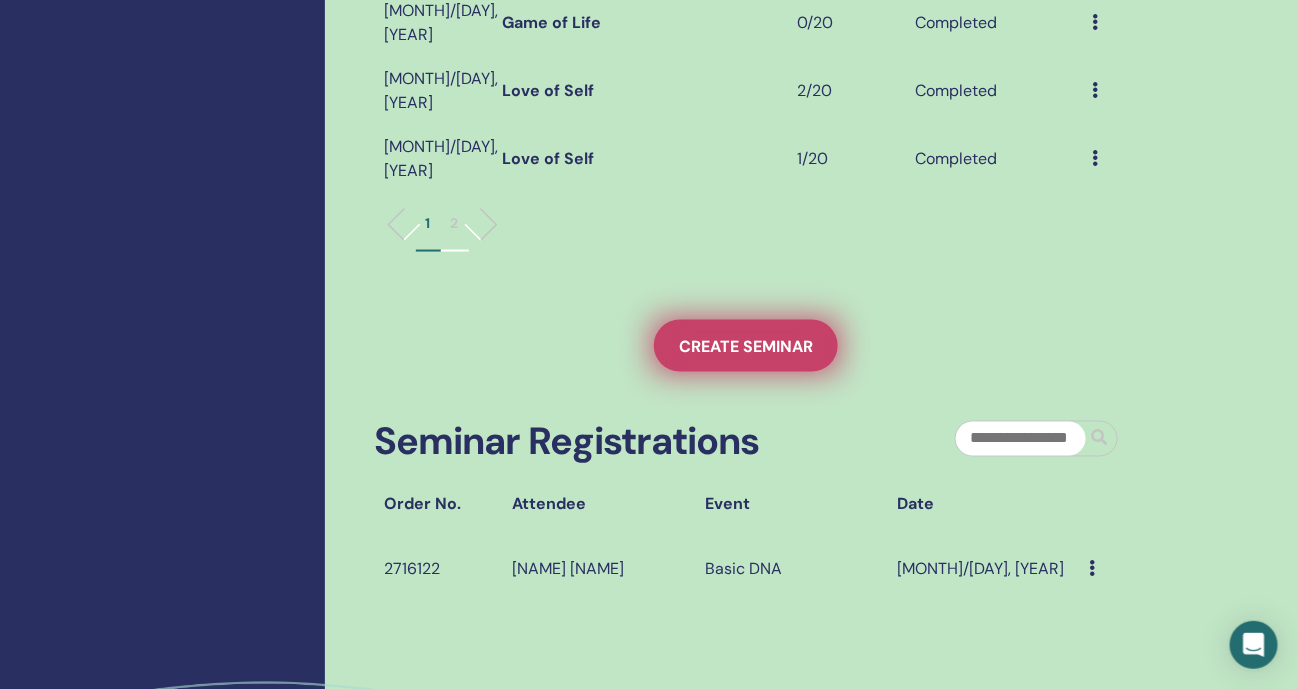 click on "Create seminar" at bounding box center (746, 346) 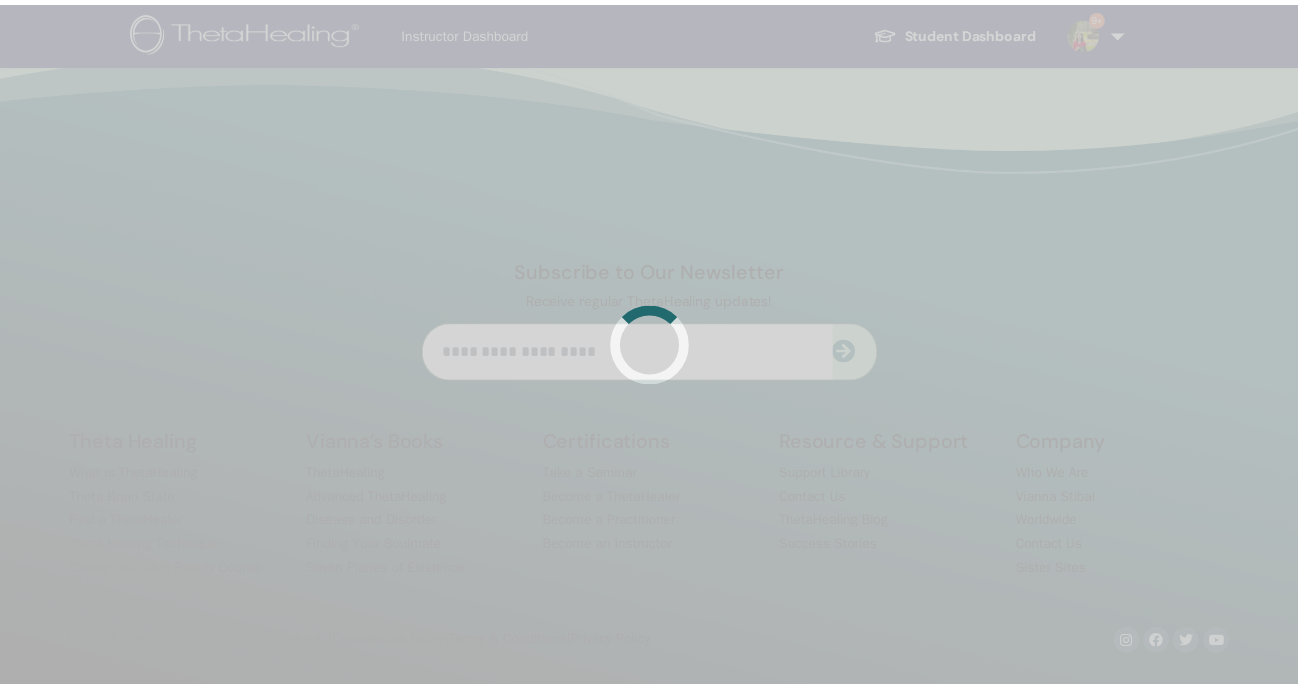 scroll, scrollTop: 0, scrollLeft: 0, axis: both 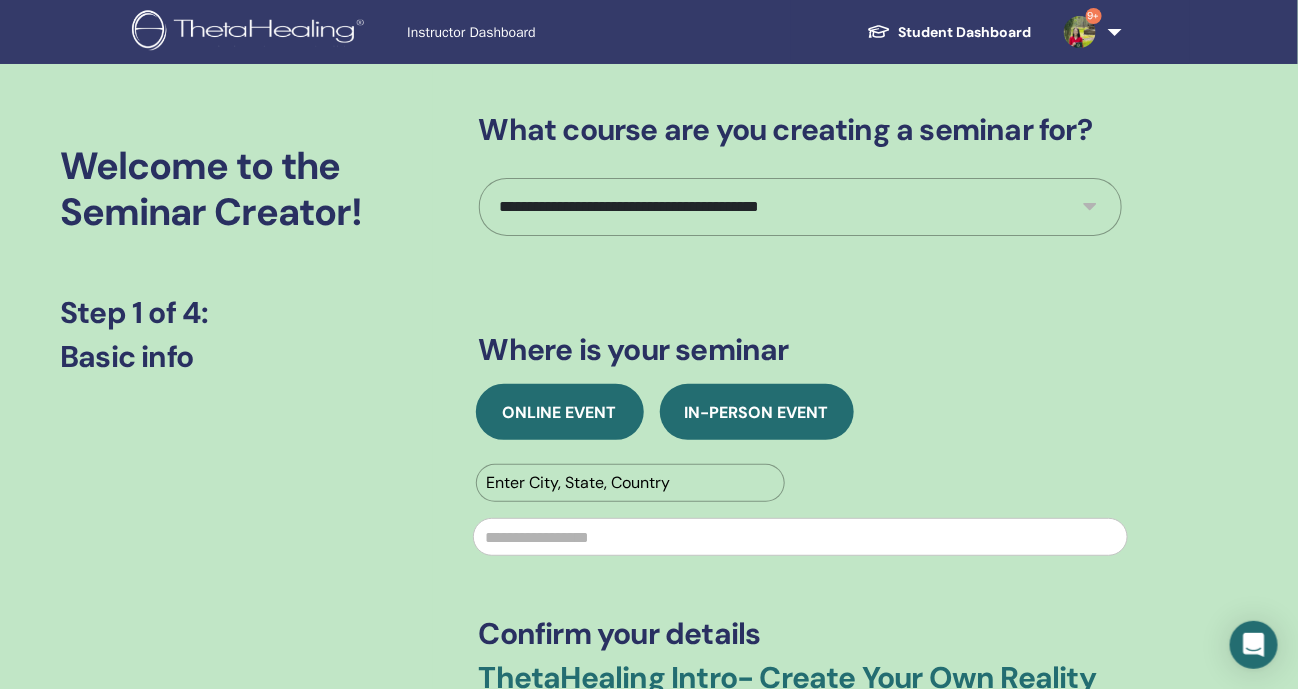 click on "Online Event" at bounding box center (560, 412) 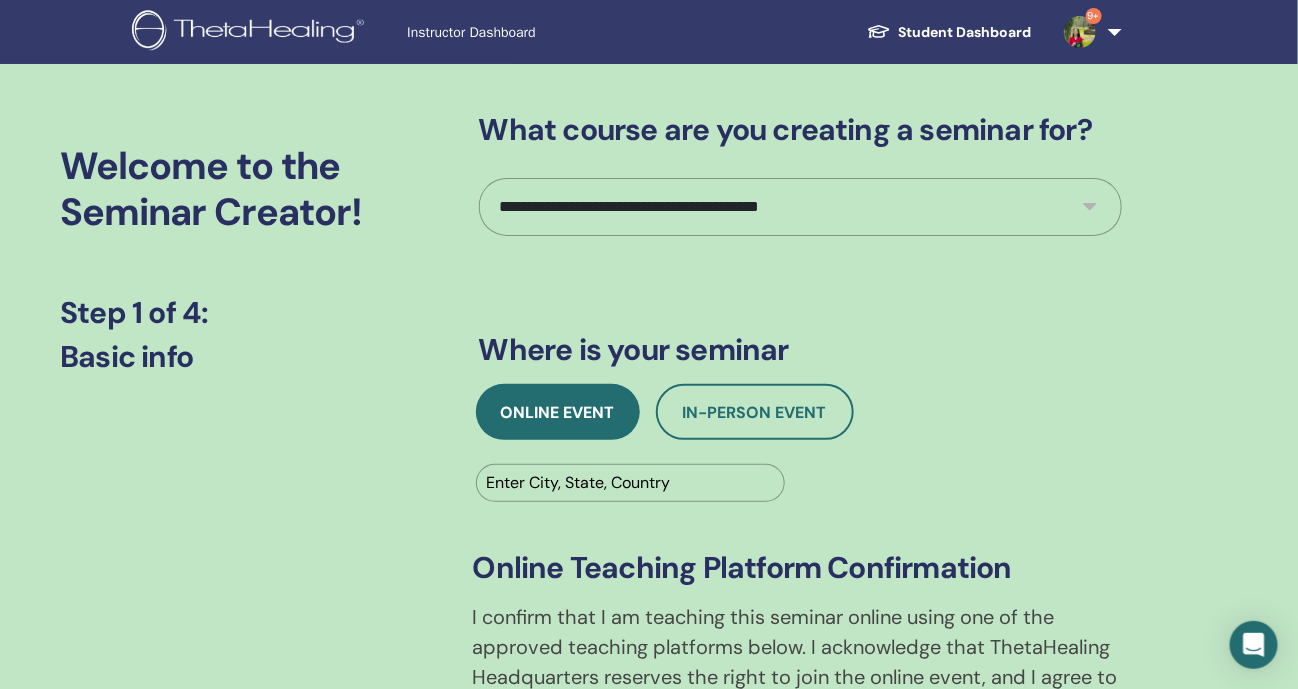 click at bounding box center [631, 483] 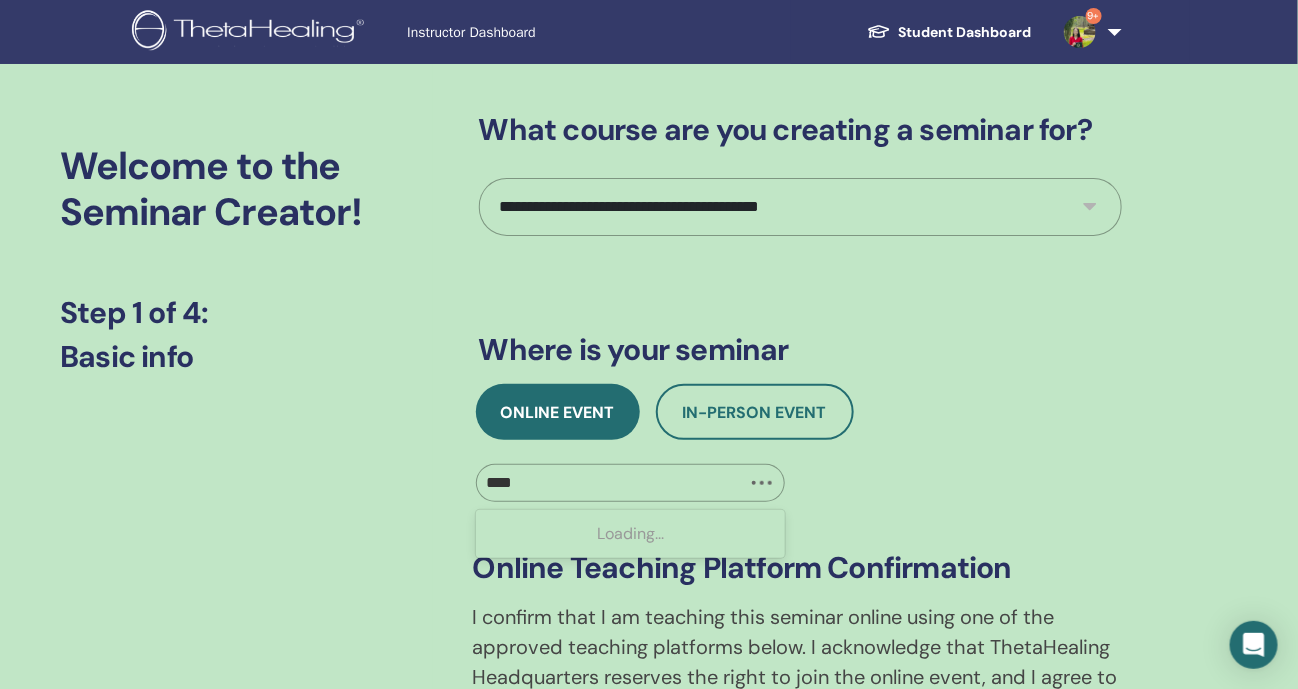 type on "*****" 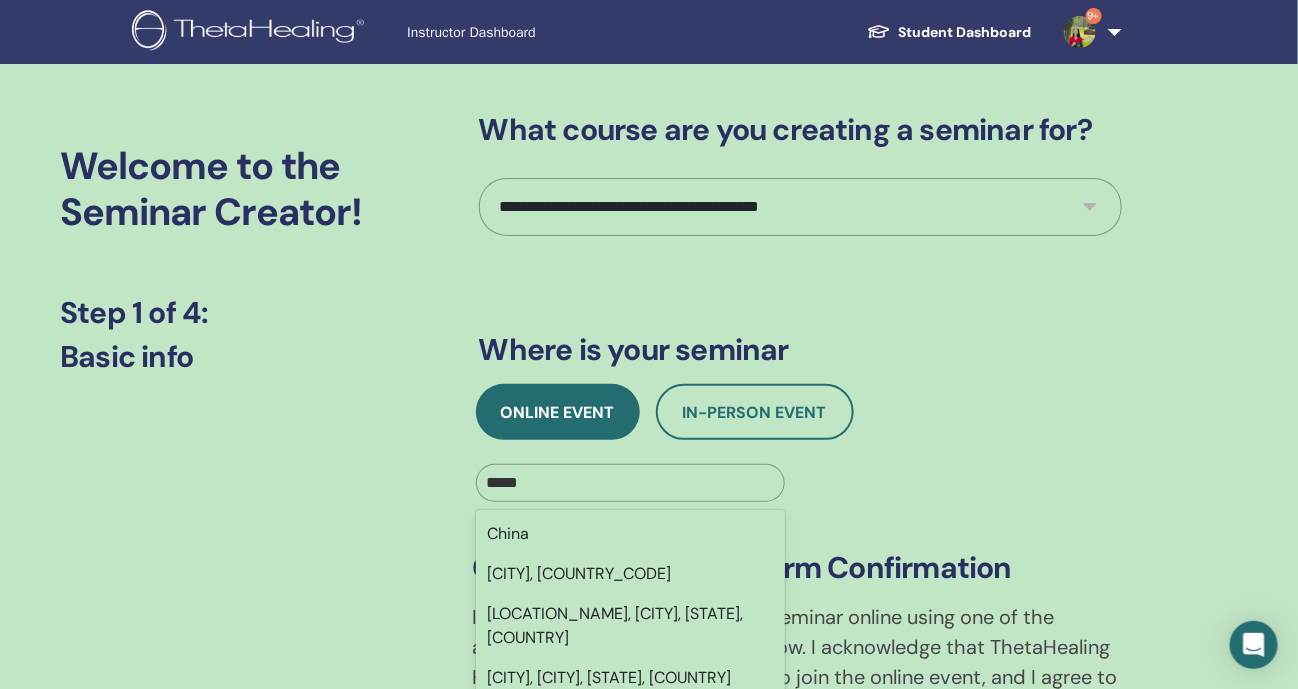 click on "China" at bounding box center (631, 534) 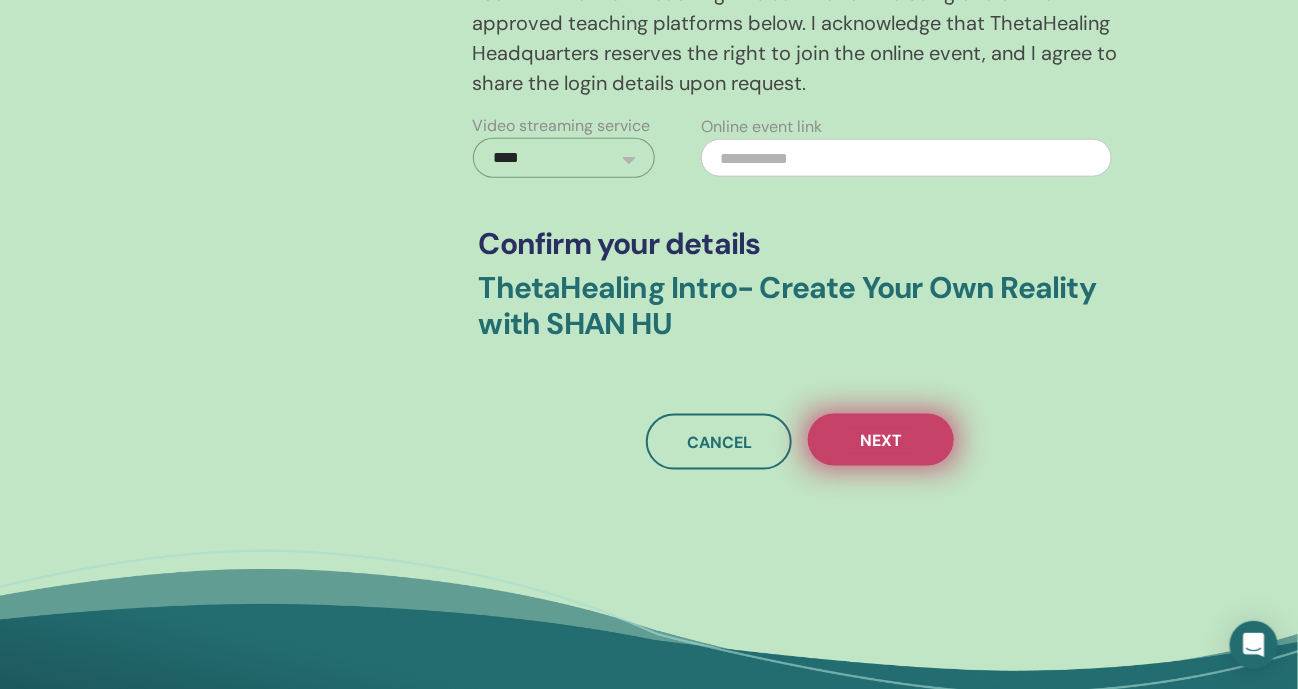 click on "Next" at bounding box center (881, 440) 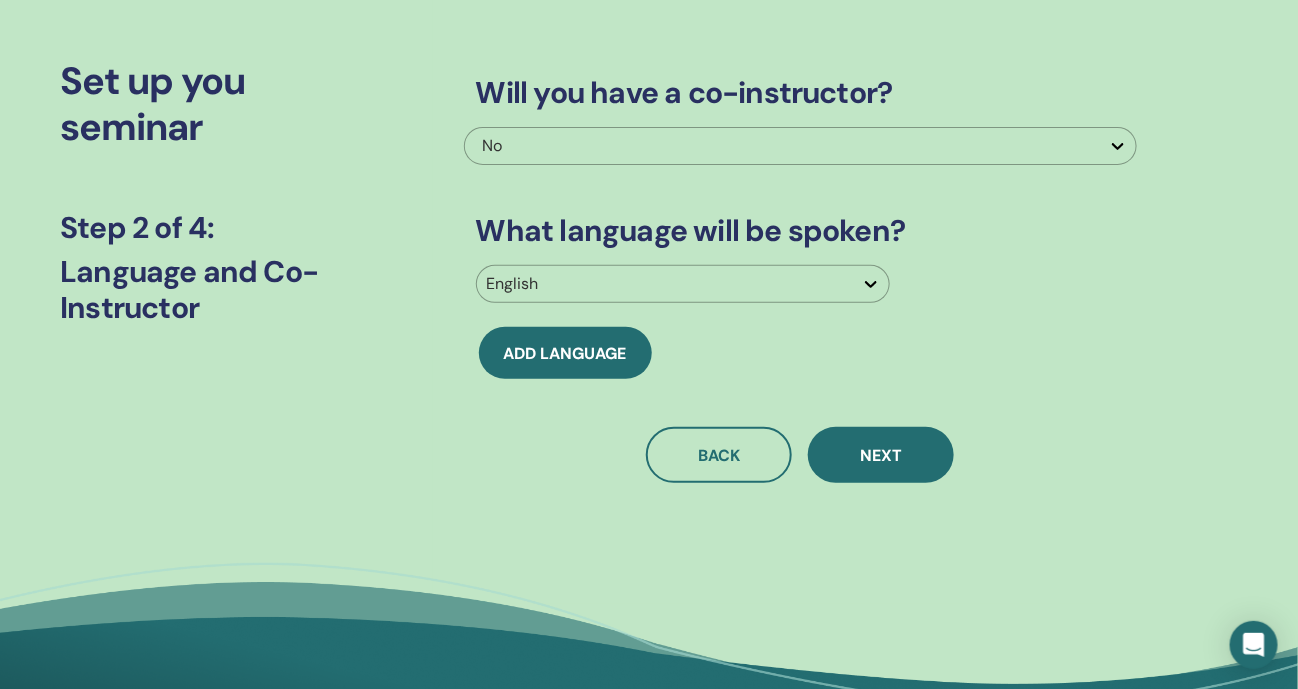 scroll, scrollTop: 0, scrollLeft: 0, axis: both 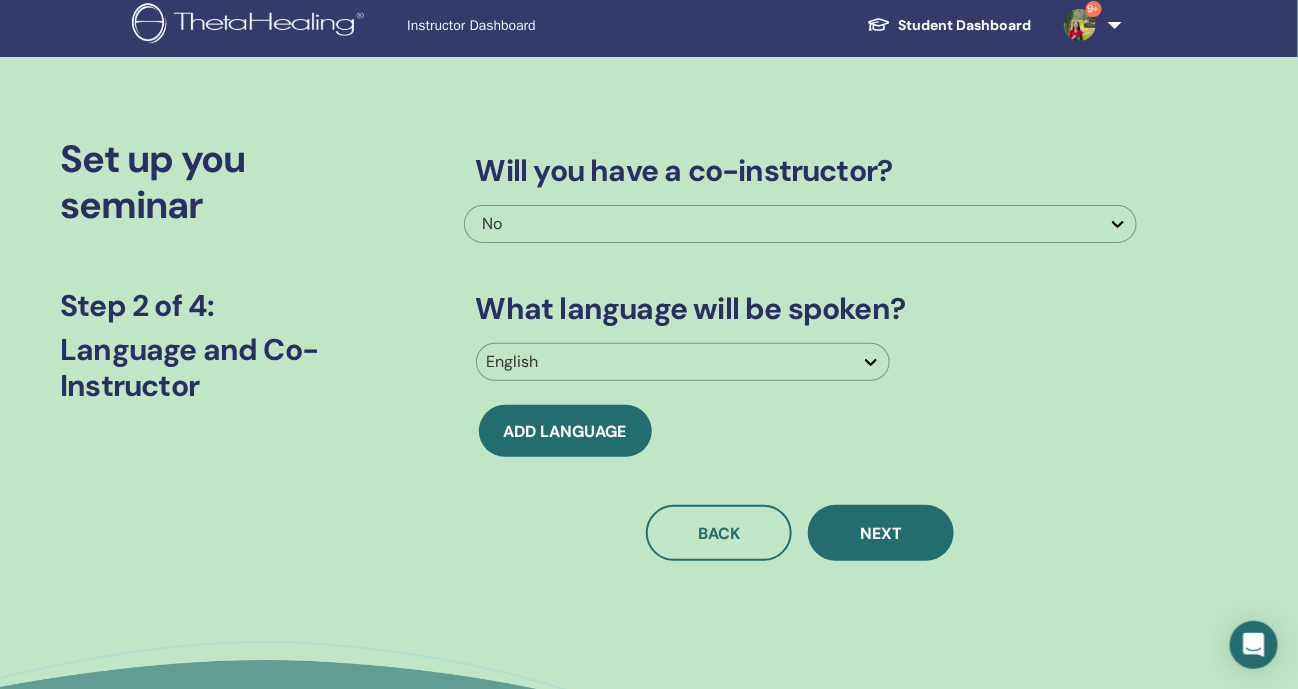 click at bounding box center (665, 362) 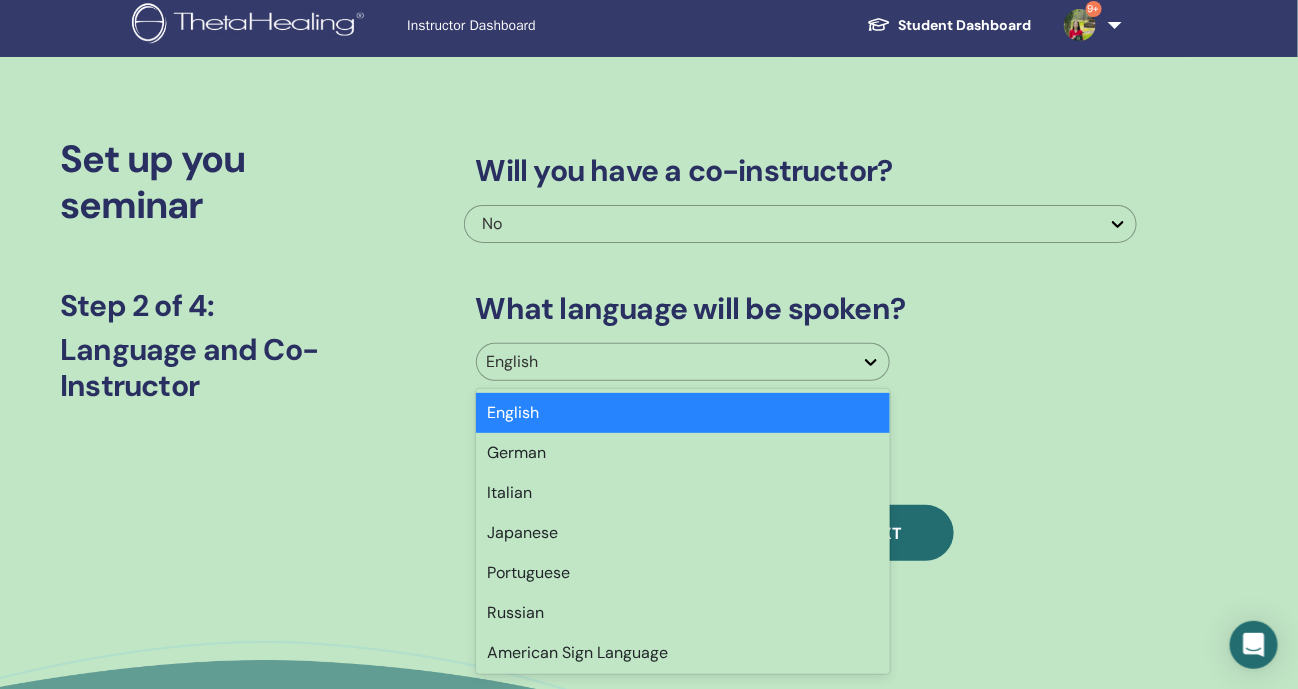 scroll, scrollTop: 14, scrollLeft: 0, axis: vertical 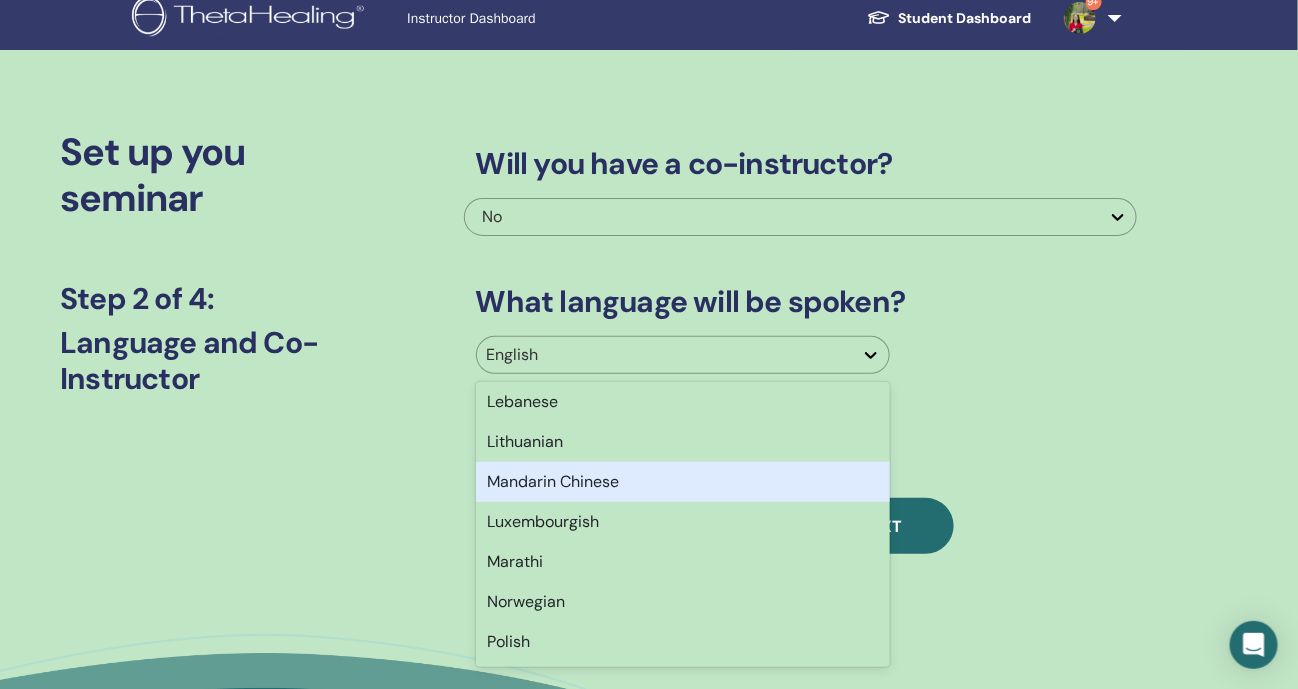 click on "Mandarin Chinese" at bounding box center [683, 482] 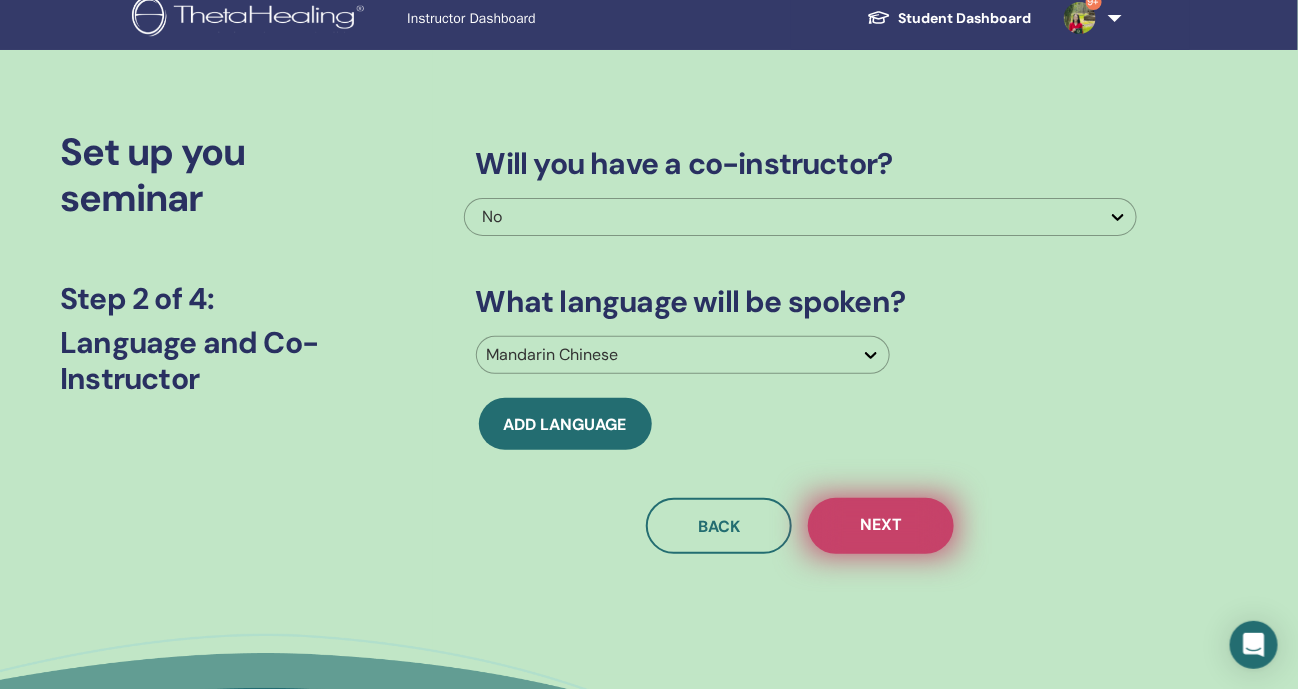 click on "Next" at bounding box center [881, 526] 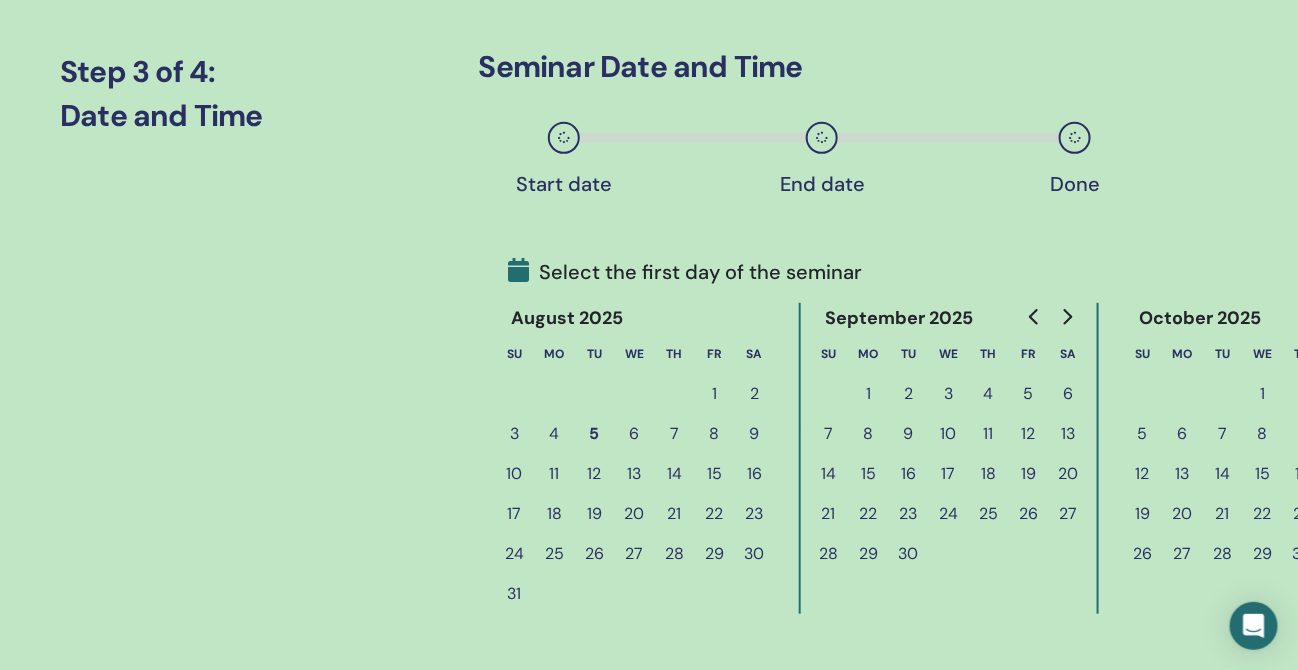 scroll, scrollTop: 264, scrollLeft: 0, axis: vertical 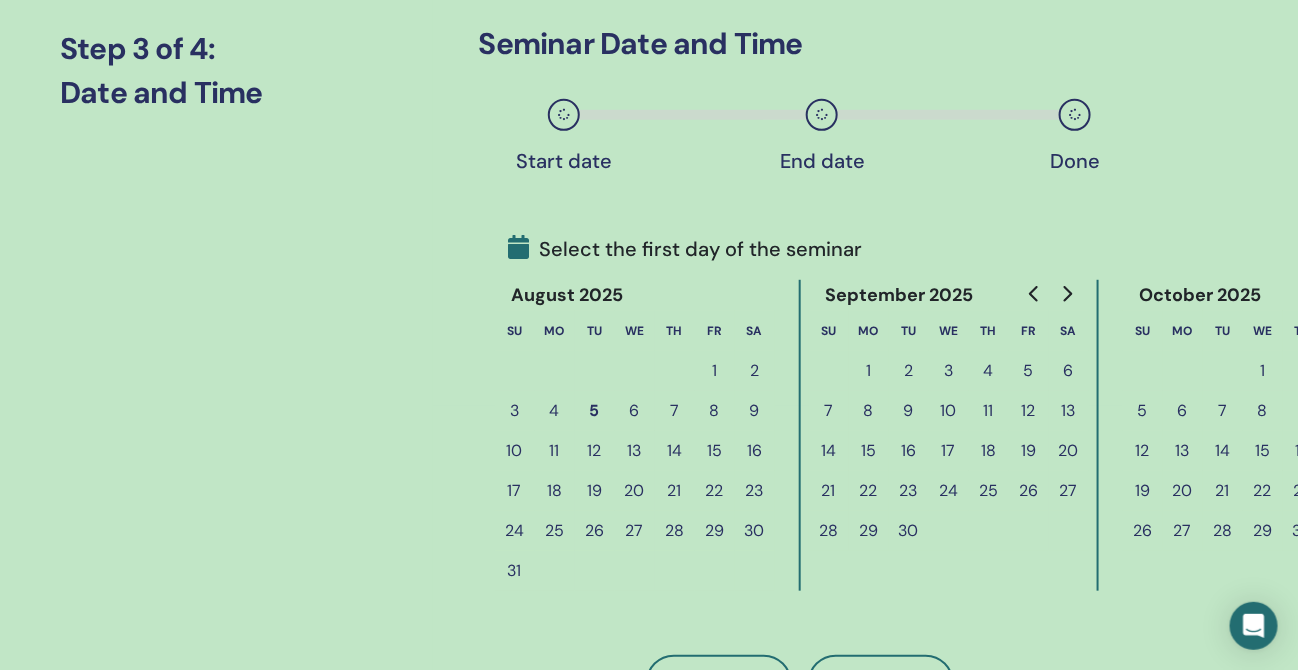 click on "24" at bounding box center (515, 531) 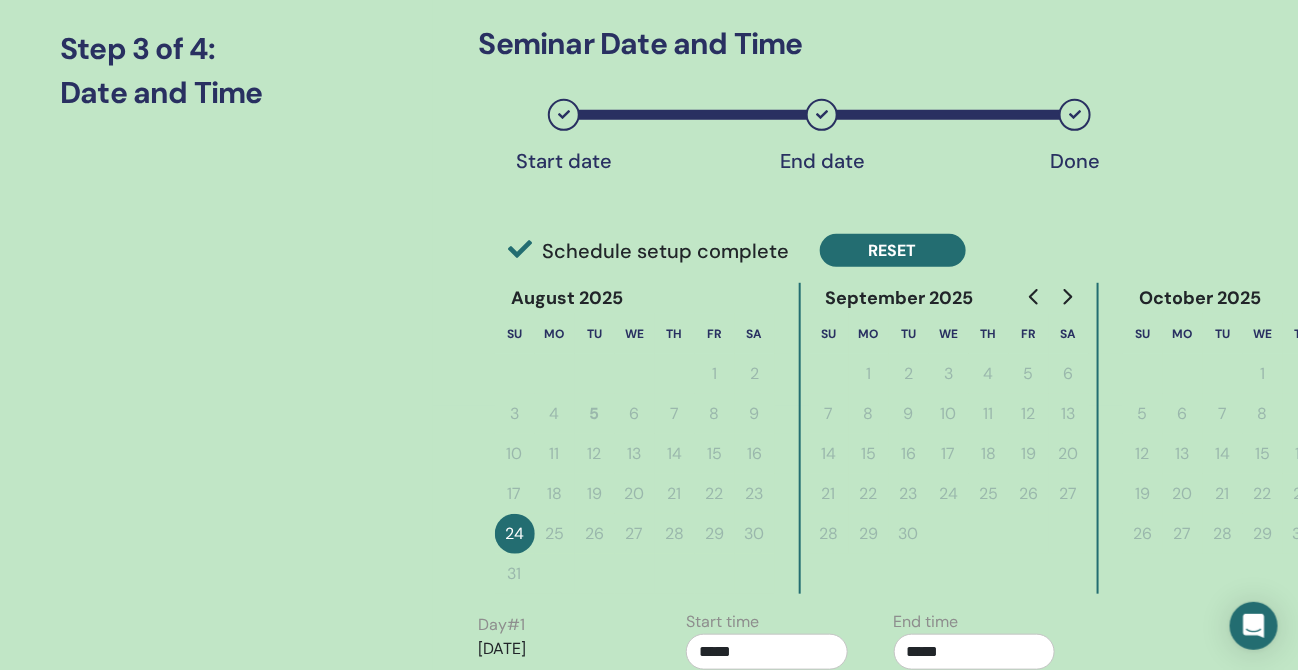 click on "Reset" at bounding box center [893, 250] 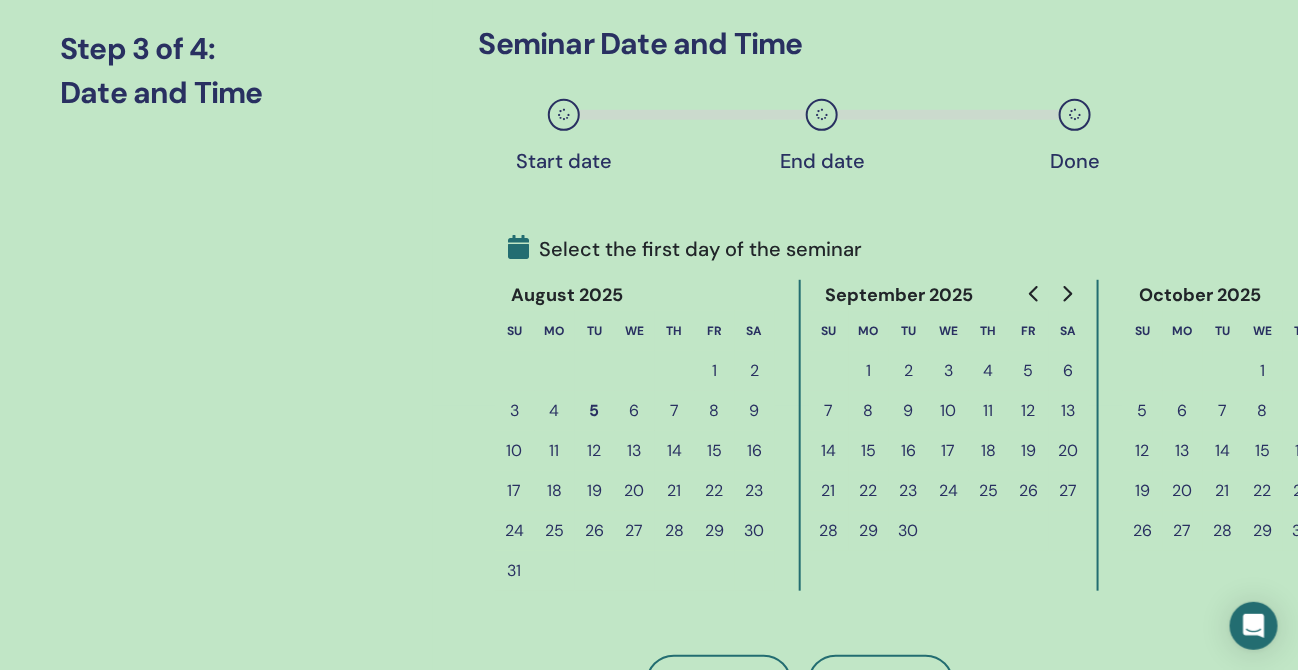 click on "24" at bounding box center (515, 531) 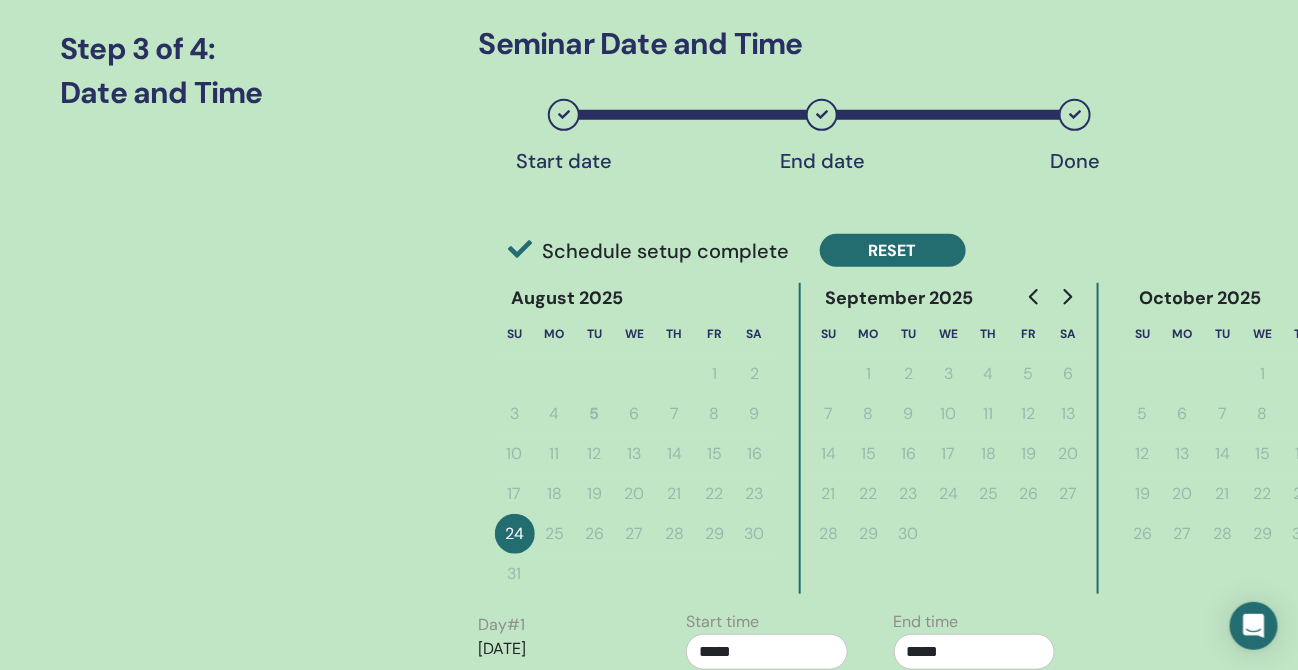 click on "Reset" at bounding box center (893, 250) 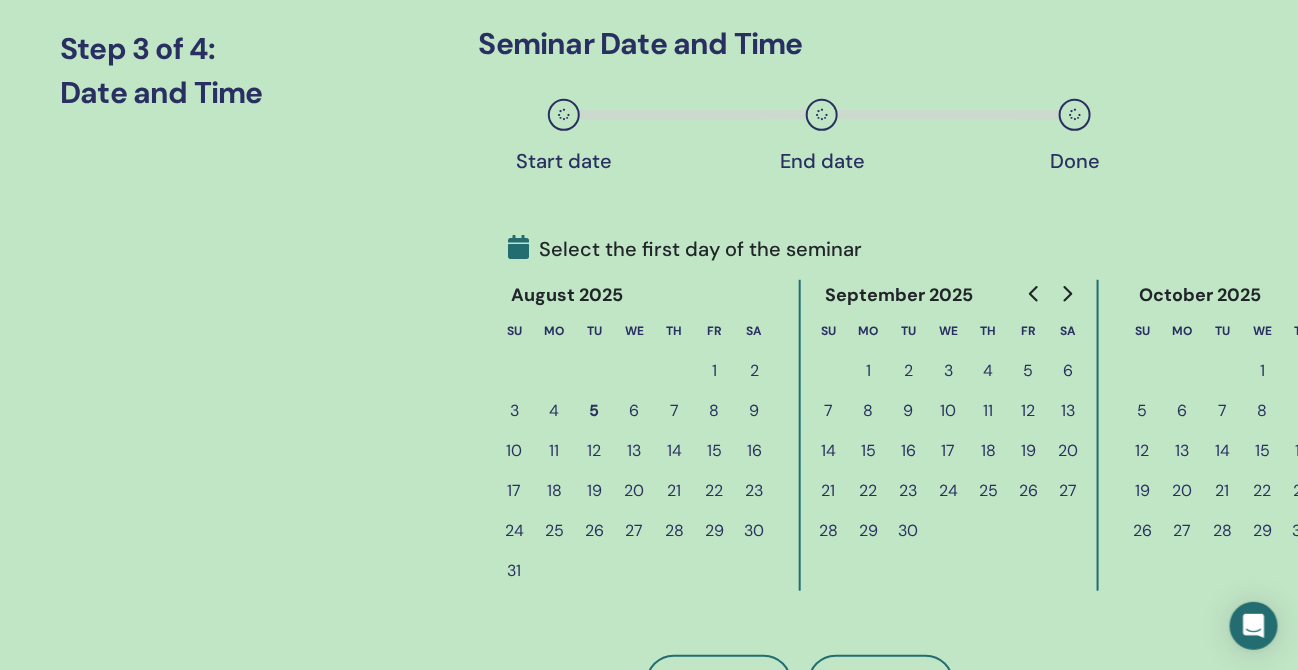 scroll, scrollTop: 0, scrollLeft: 0, axis: both 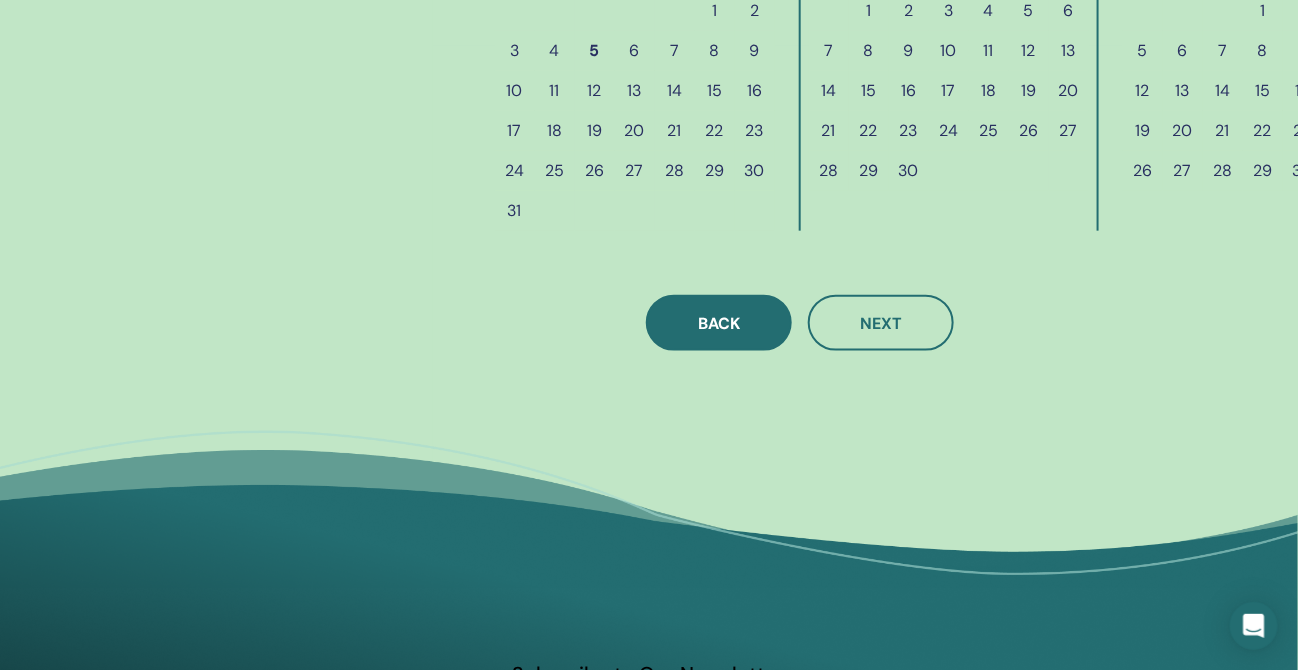 click on "Back" at bounding box center (719, 323) 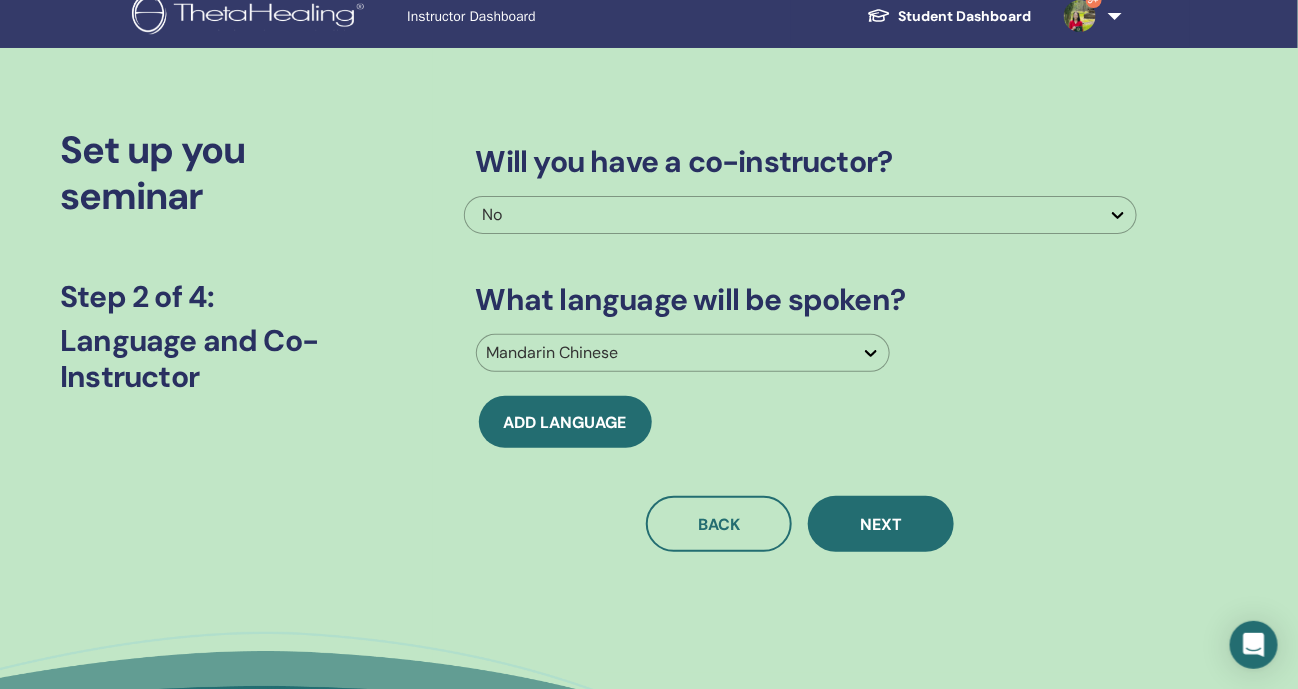 scroll, scrollTop: 0, scrollLeft: 0, axis: both 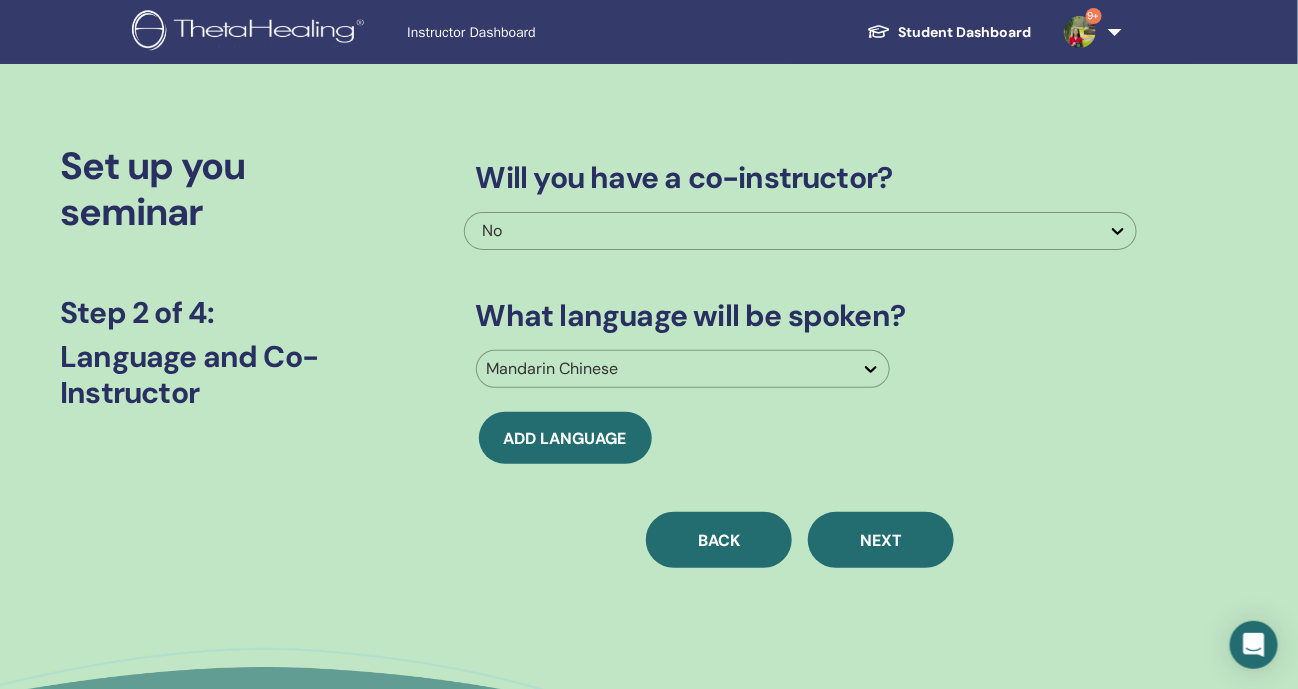 click on "Back" at bounding box center [719, 540] 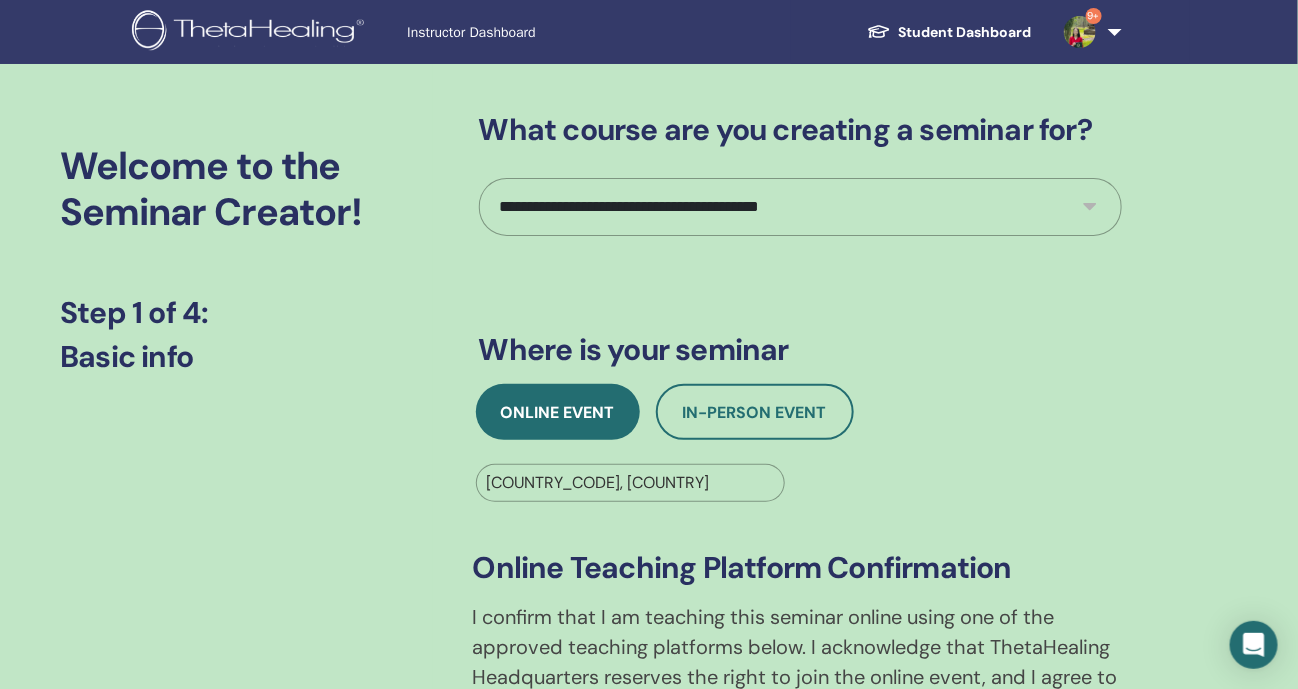 click on "**********" at bounding box center [800, 207] 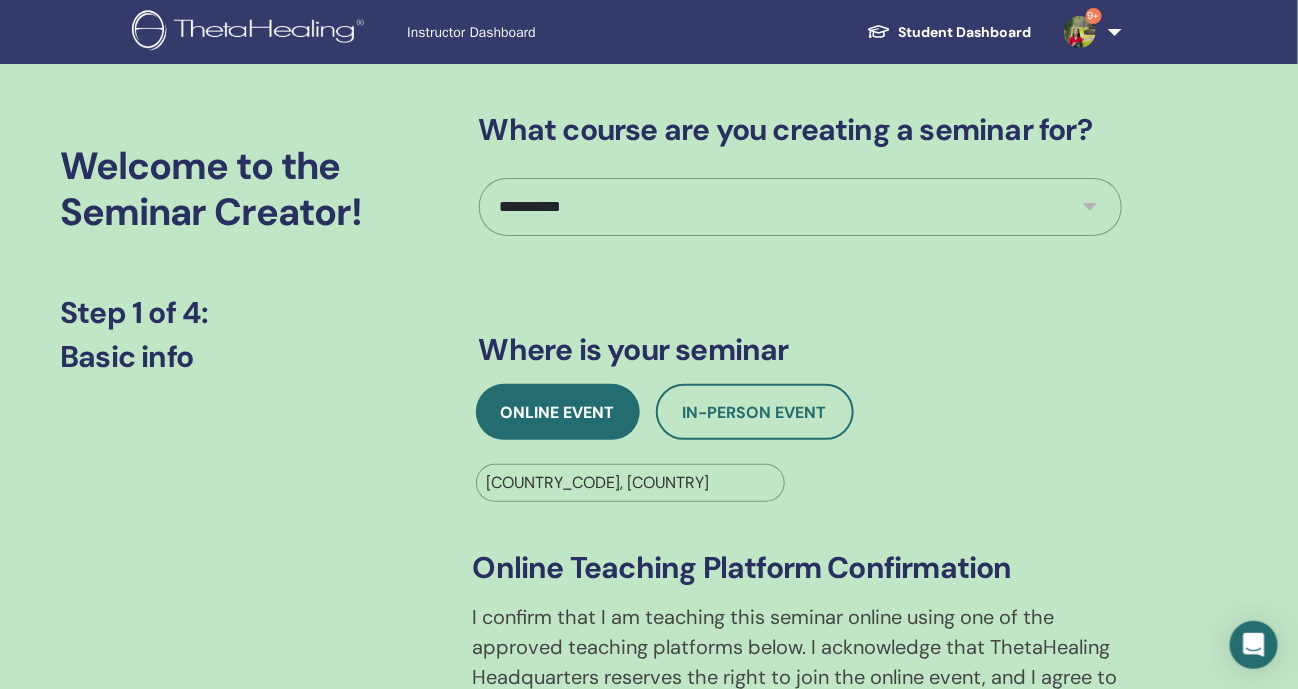 click on "**********" at bounding box center (800, 207) 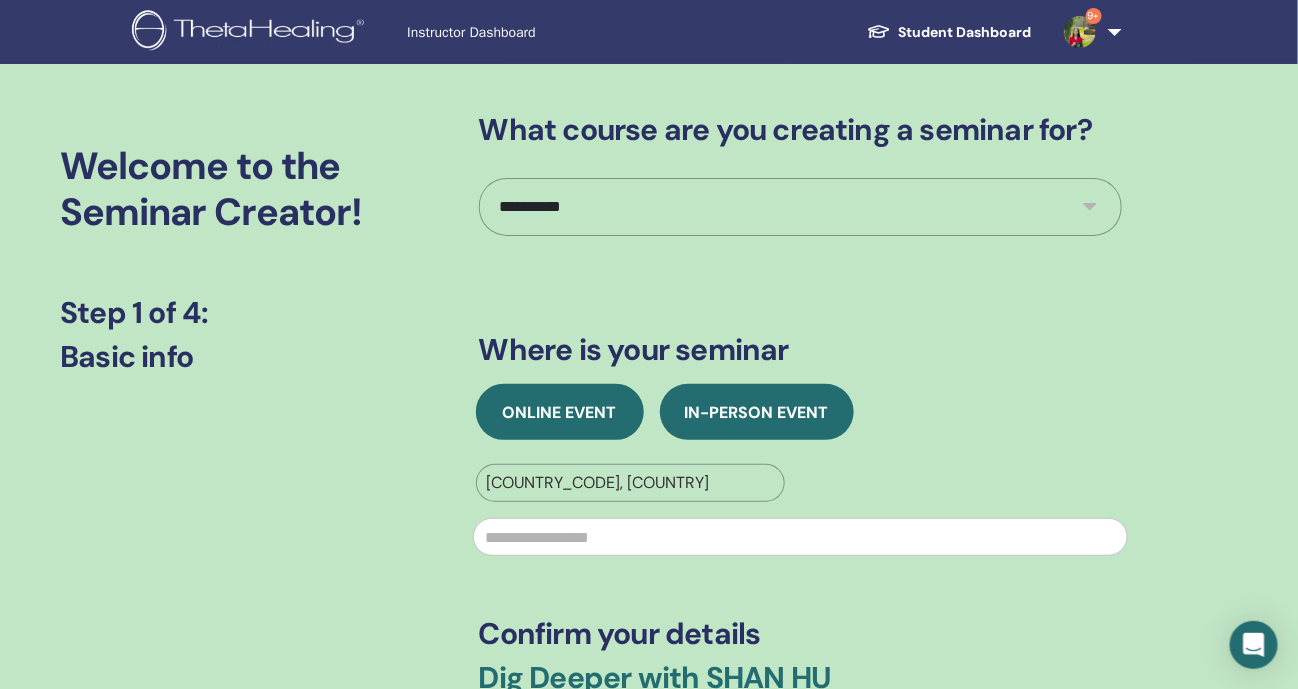 click on "Online Event" at bounding box center [560, 412] 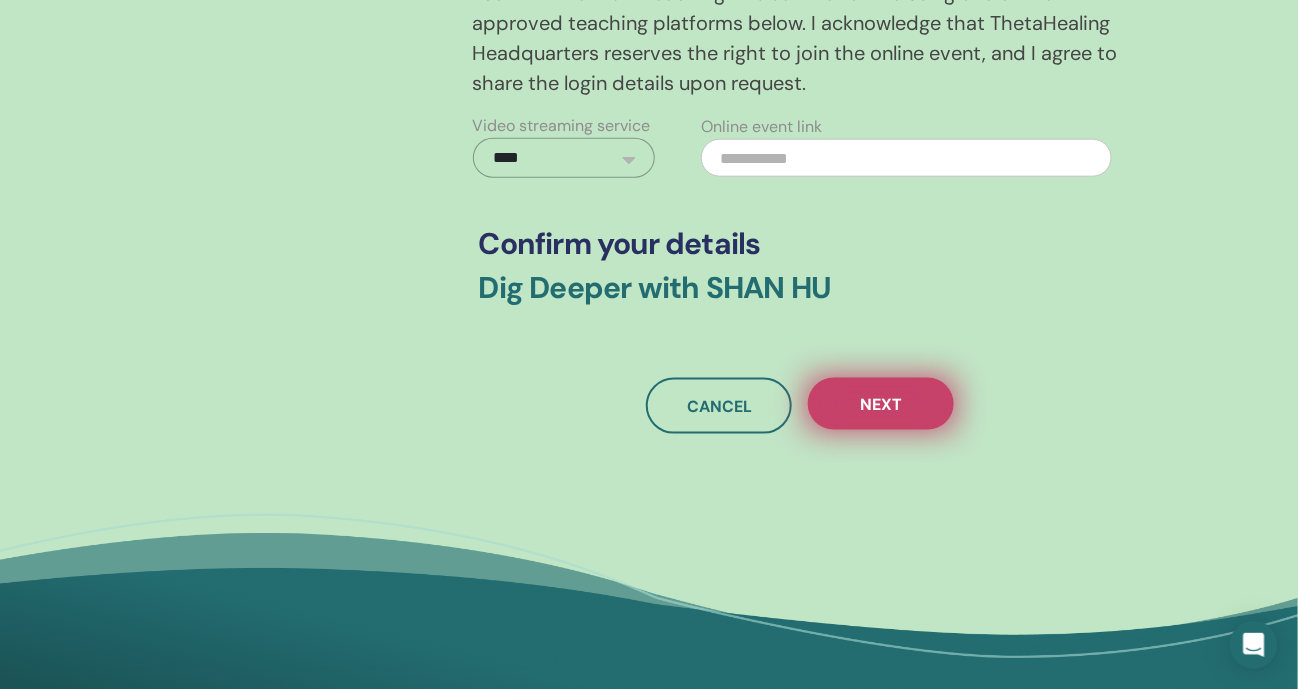 click on "Next" at bounding box center (881, 404) 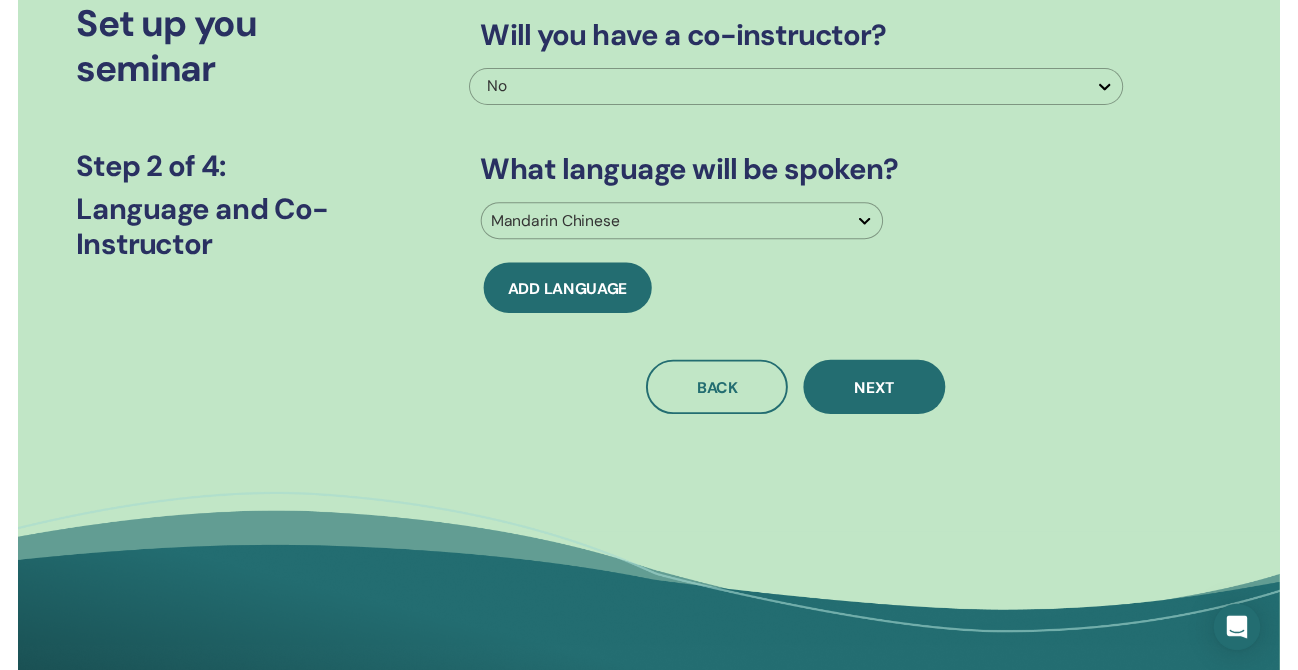 scroll, scrollTop: 119, scrollLeft: 0, axis: vertical 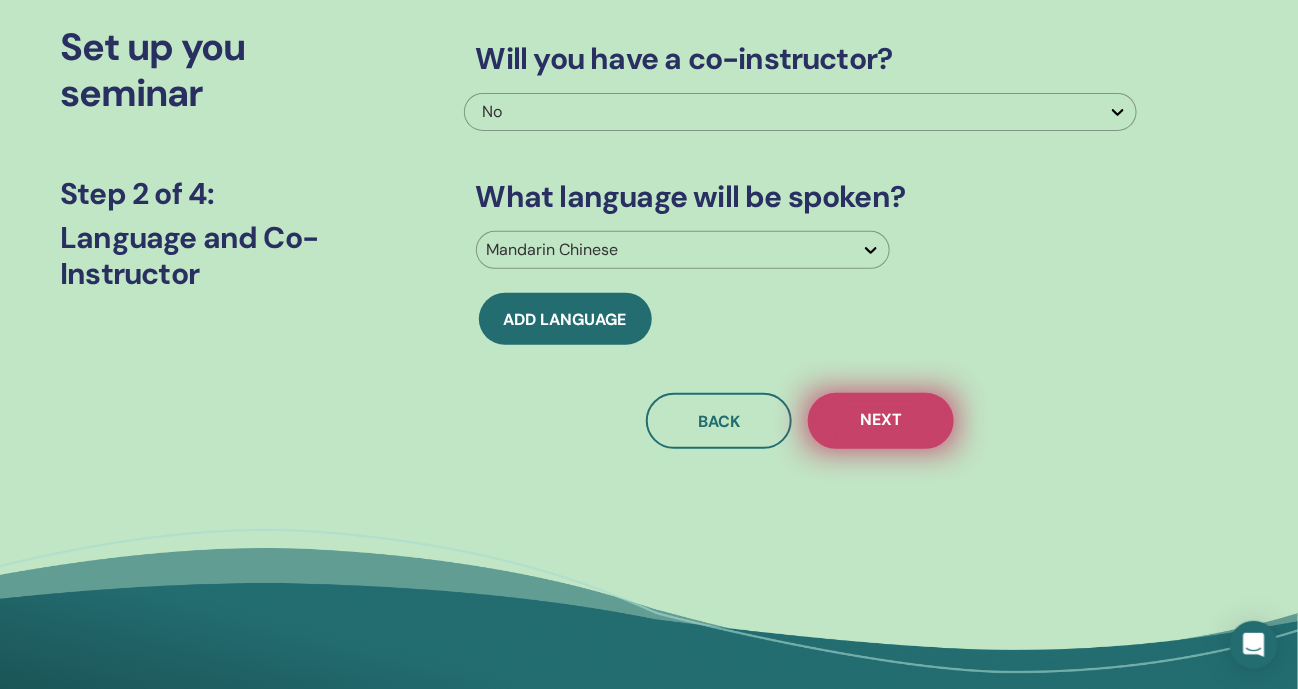 click on "Next" at bounding box center [881, 421] 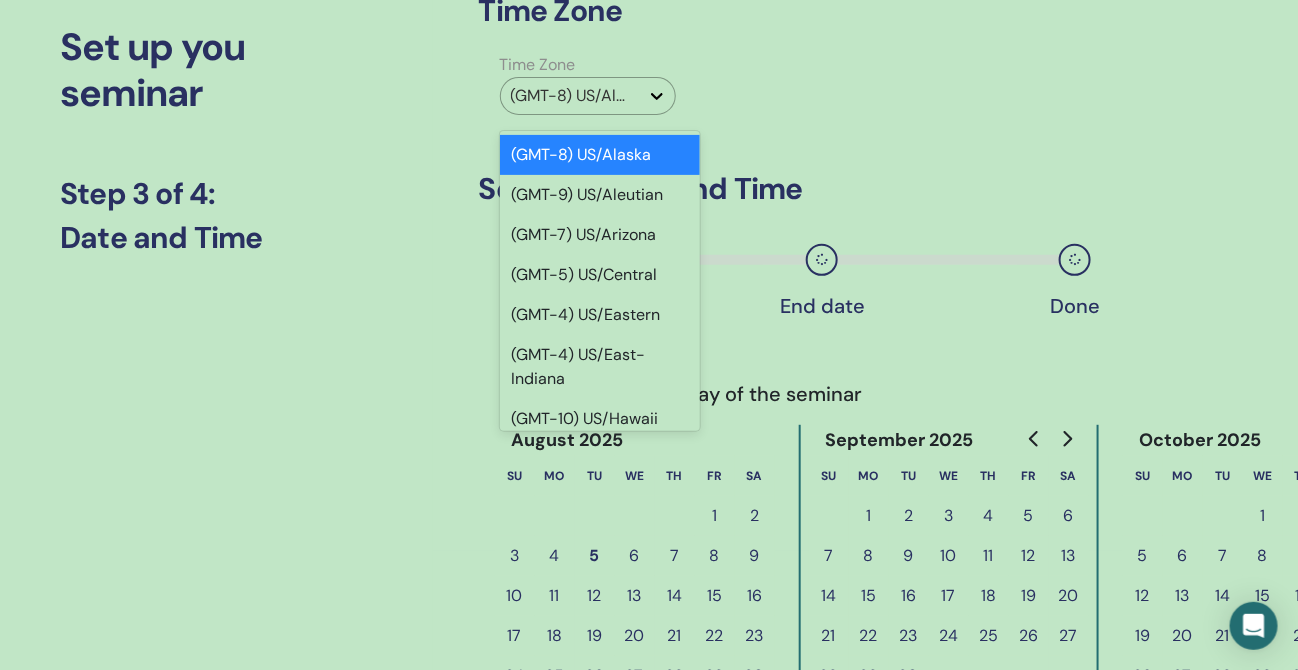 click at bounding box center (570, 96) 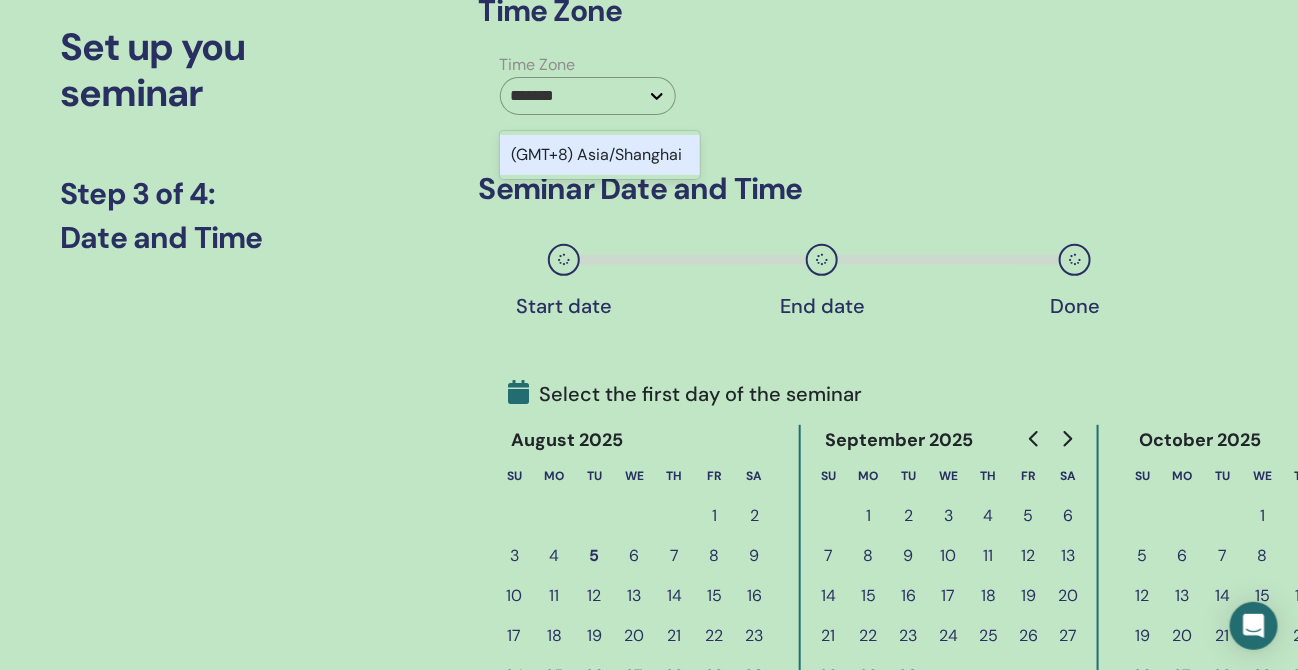 type on "********" 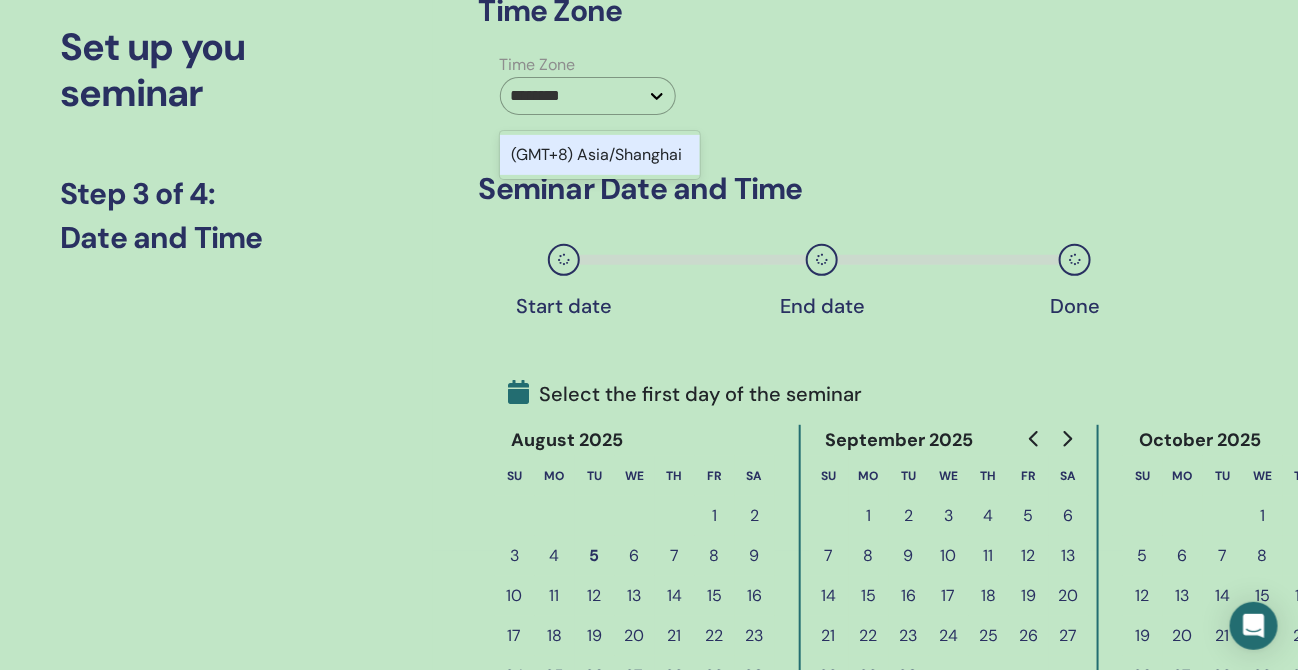 click on "(GMT+8) Asia/Shanghai" at bounding box center [600, 155] 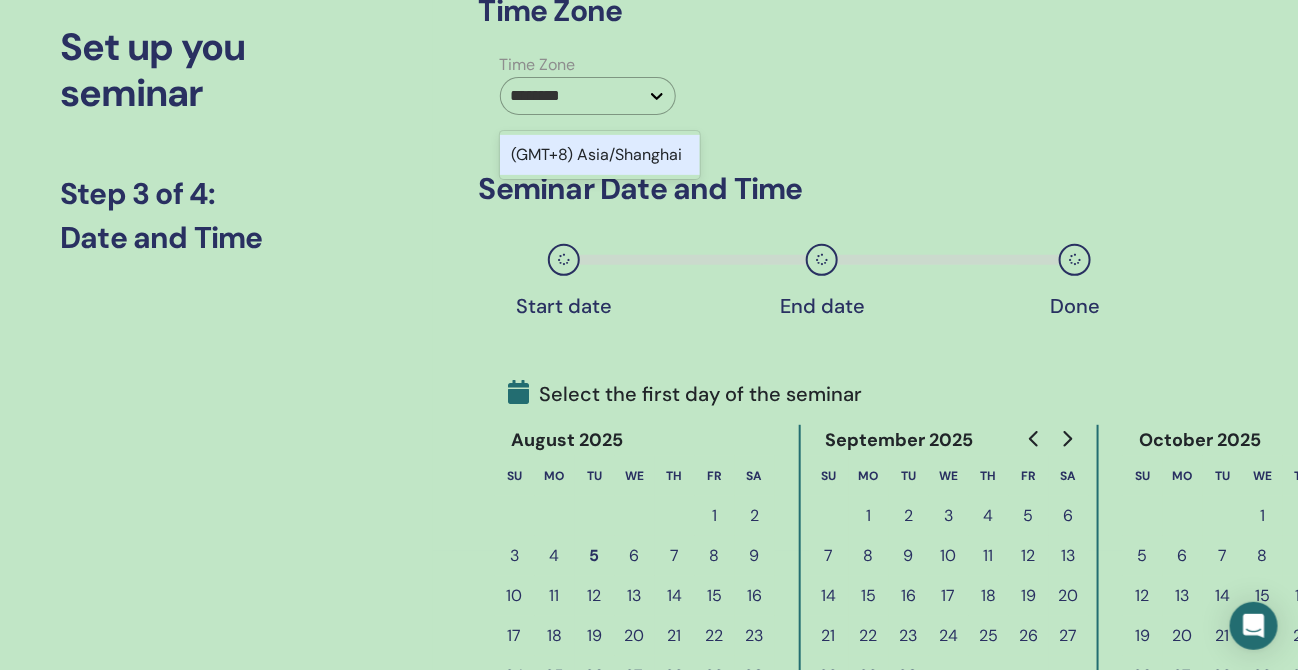type 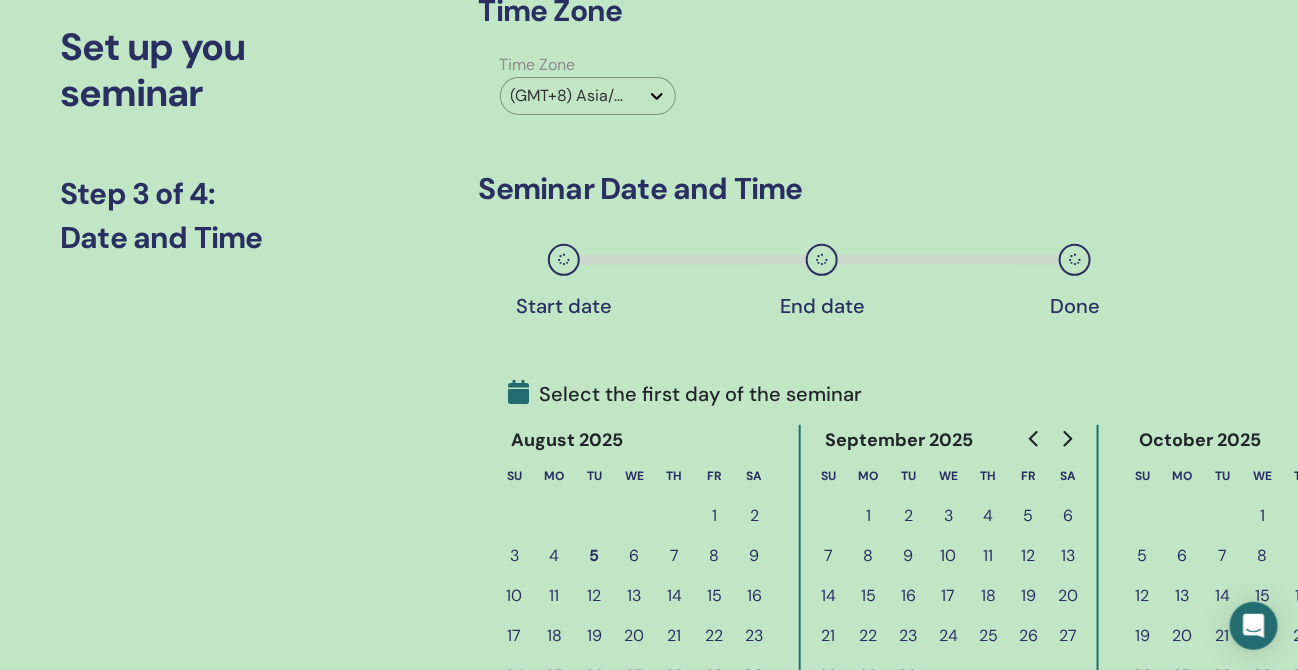 scroll, scrollTop: 369, scrollLeft: 0, axis: vertical 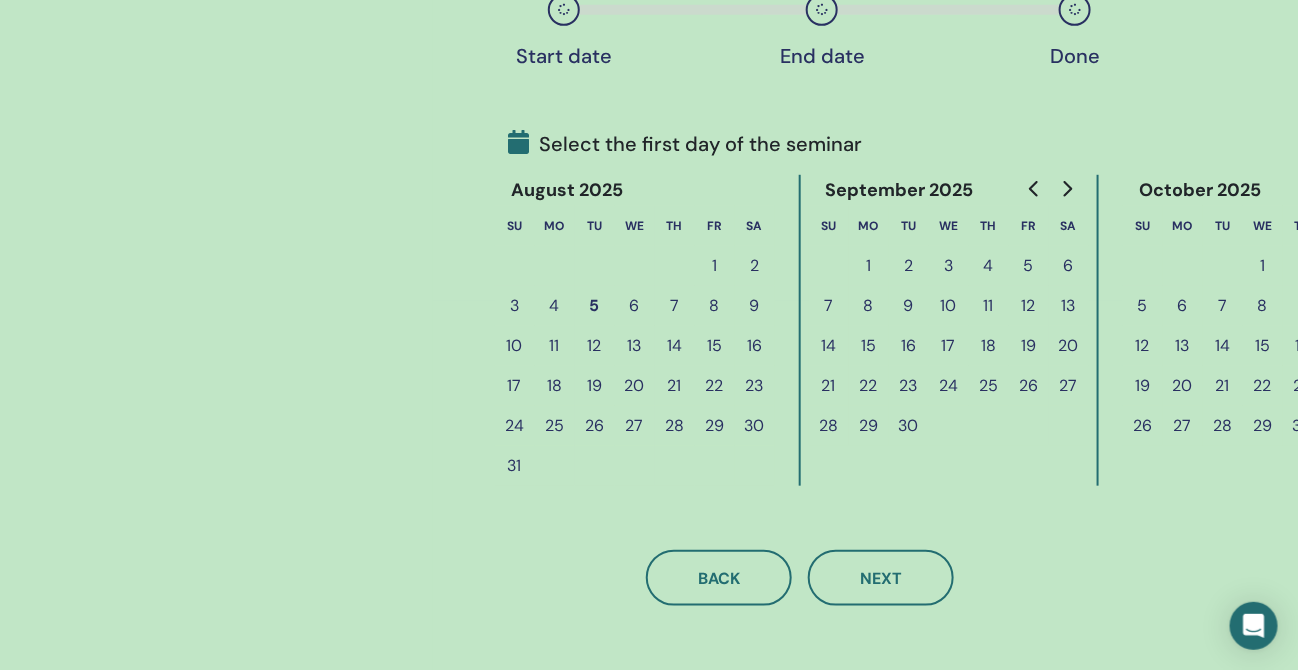 click on "24" at bounding box center [515, 426] 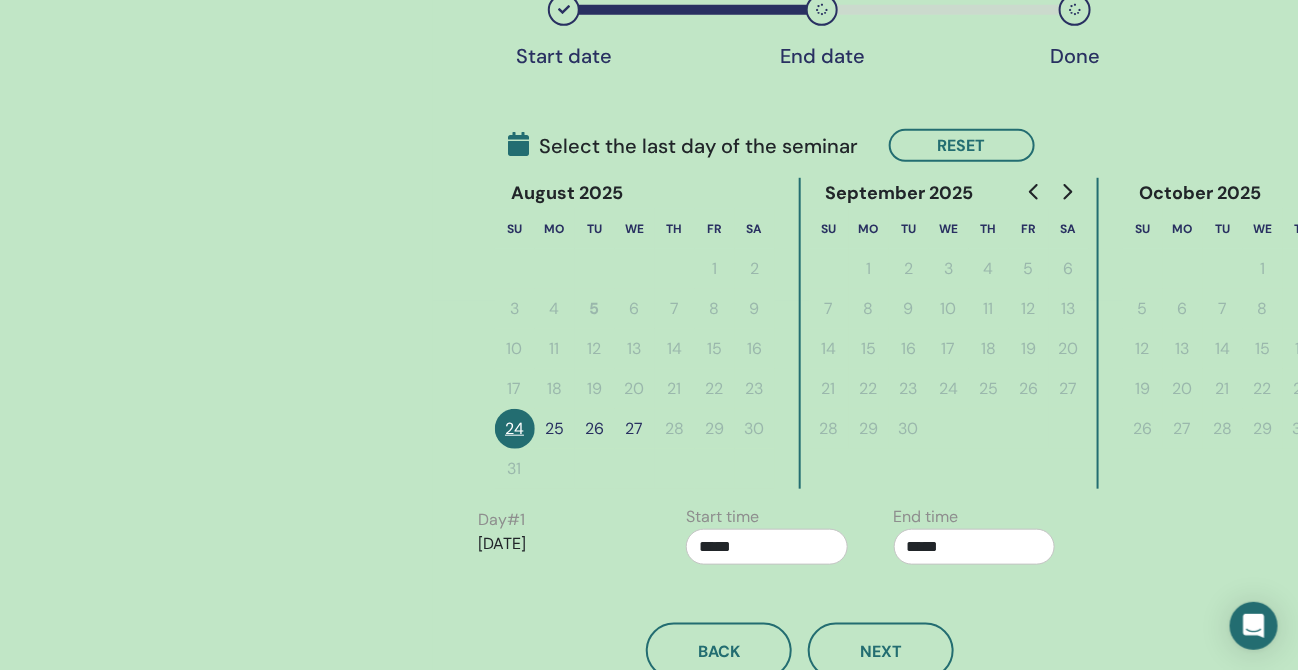 click on "27" at bounding box center (635, 429) 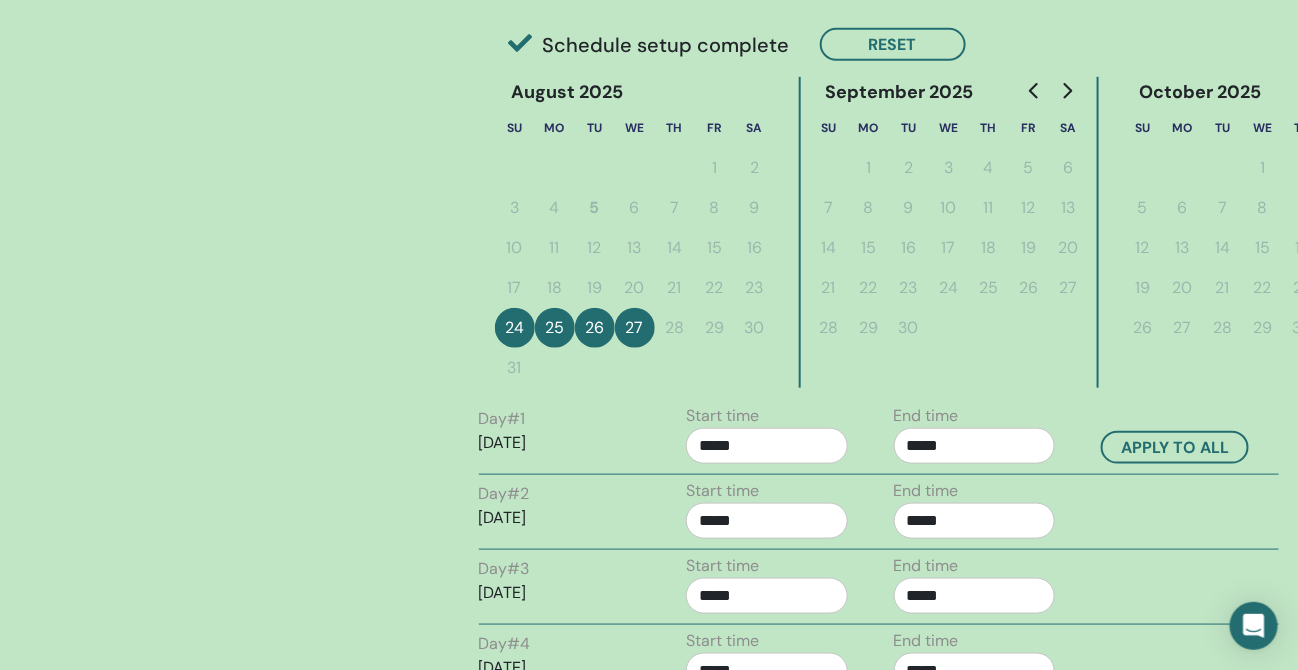 scroll, scrollTop: 494, scrollLeft: 0, axis: vertical 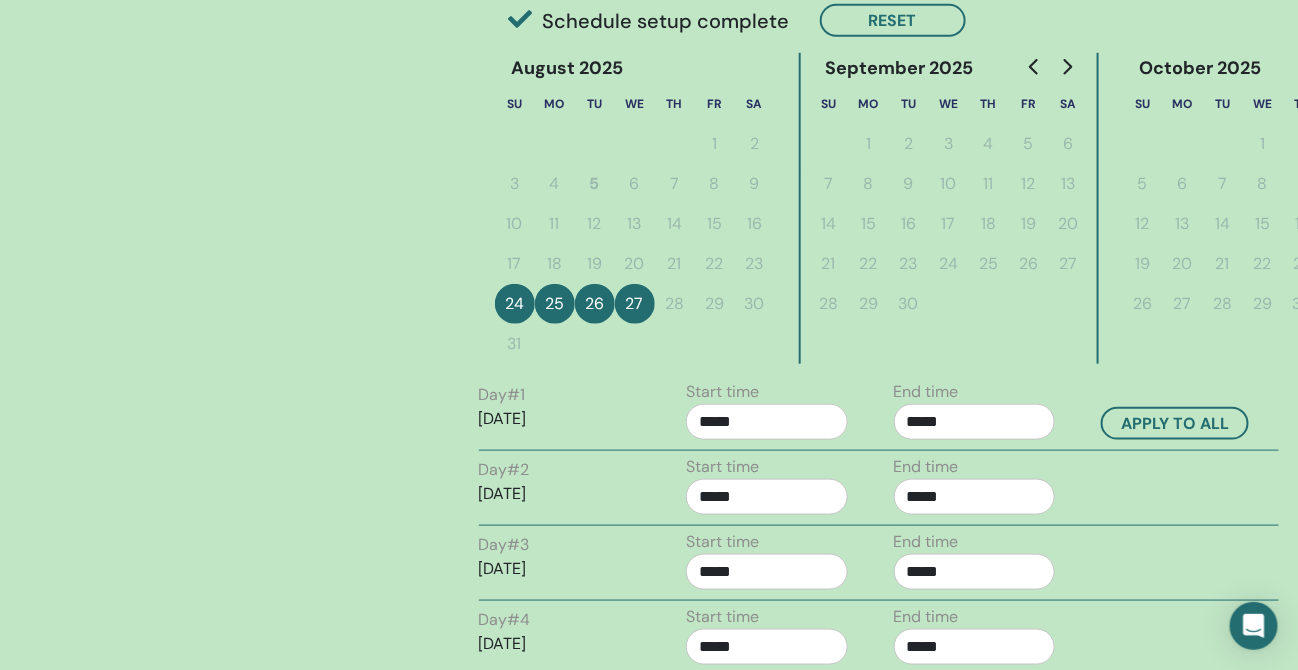 click on "*****" at bounding box center (767, 422) 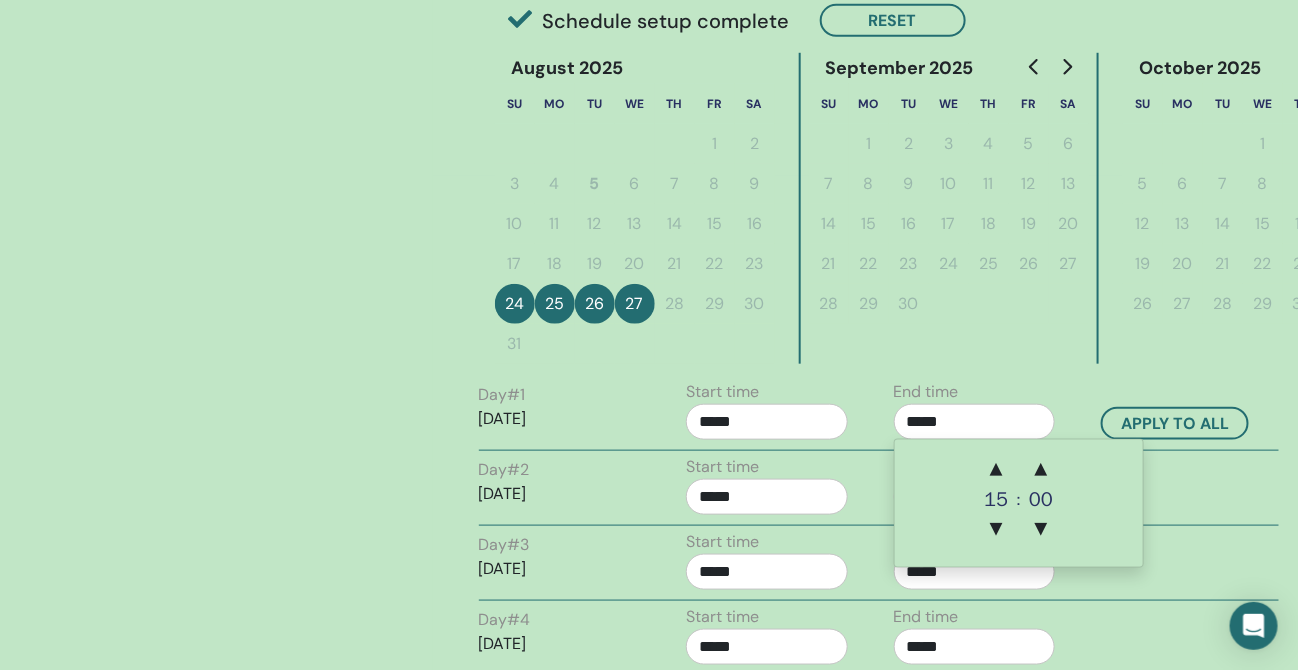 click on "*****" at bounding box center [975, 422] 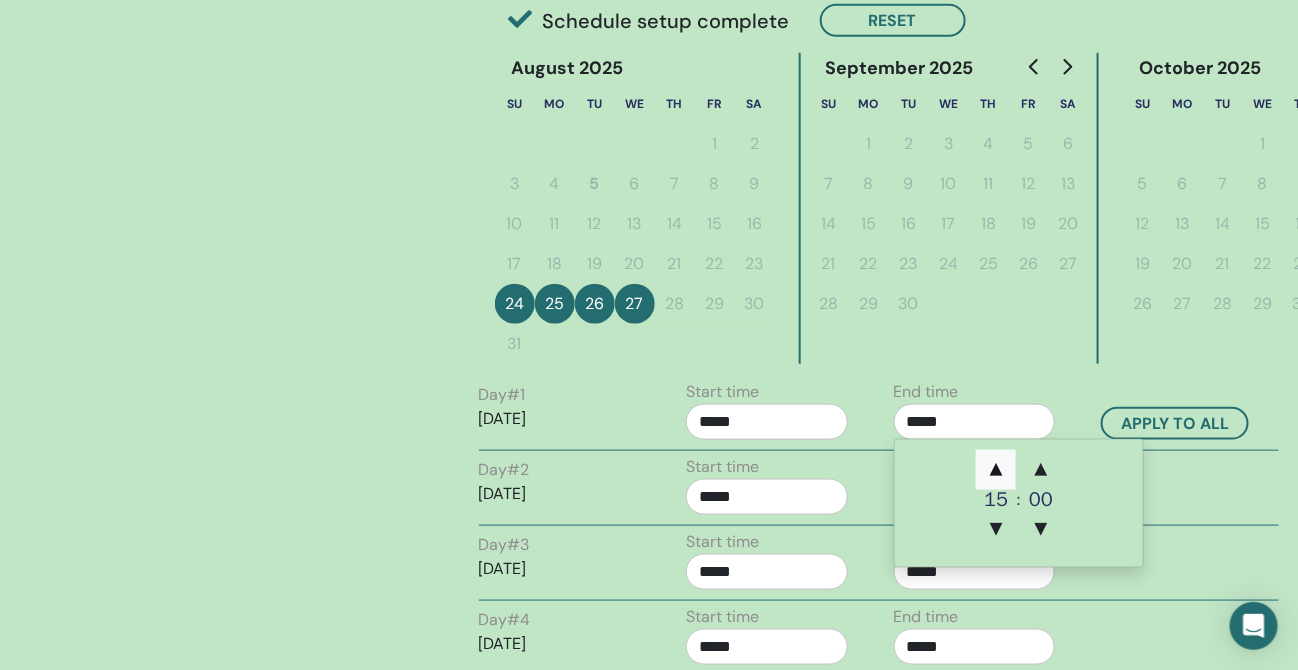 click on "▲" at bounding box center (996, 470) 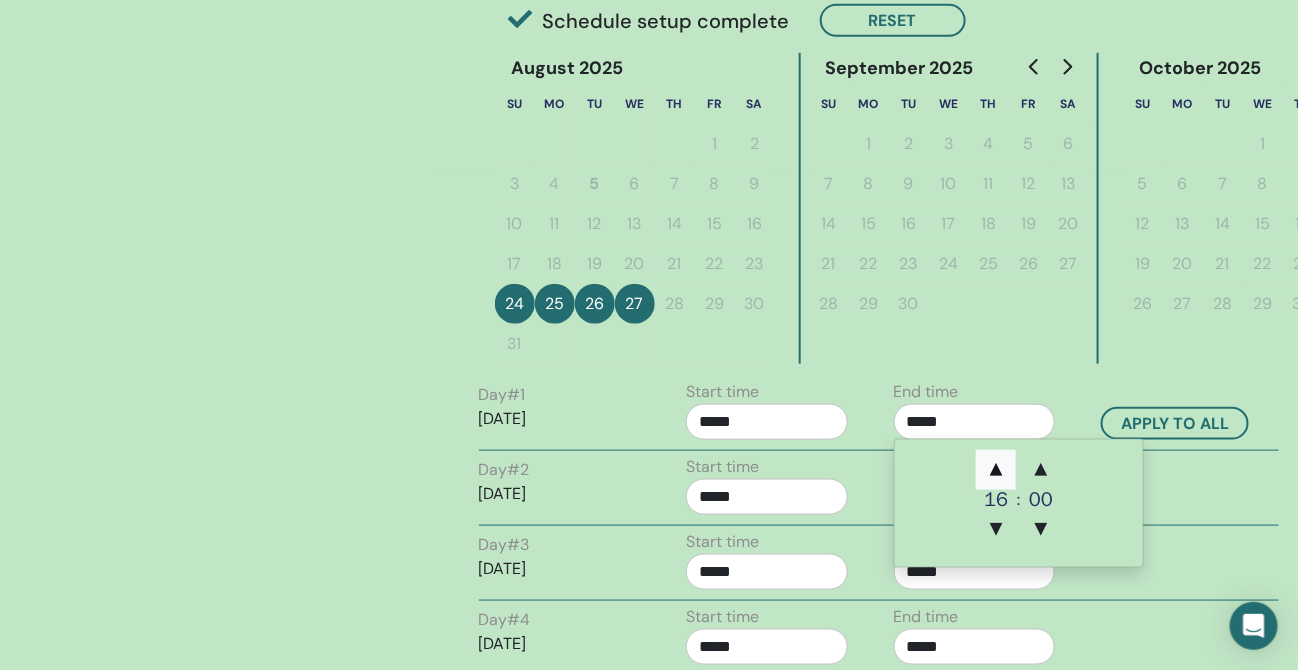 click on "▲" at bounding box center [996, 470] 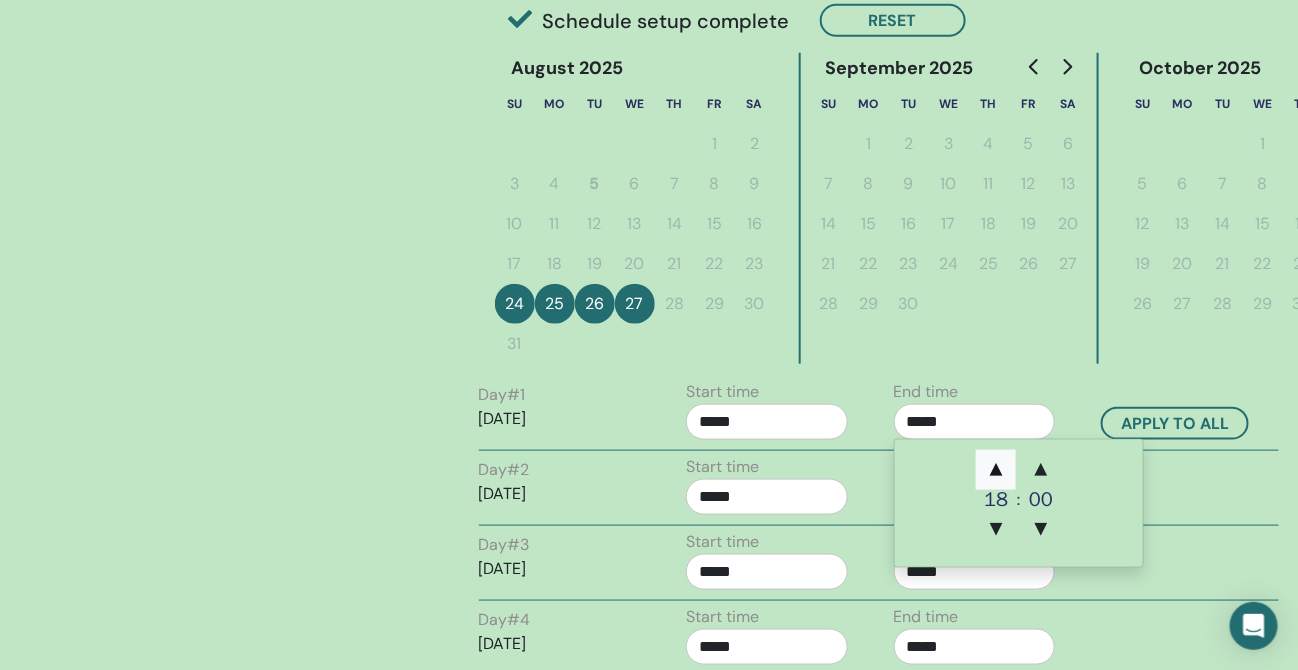 click on "▲" at bounding box center (996, 470) 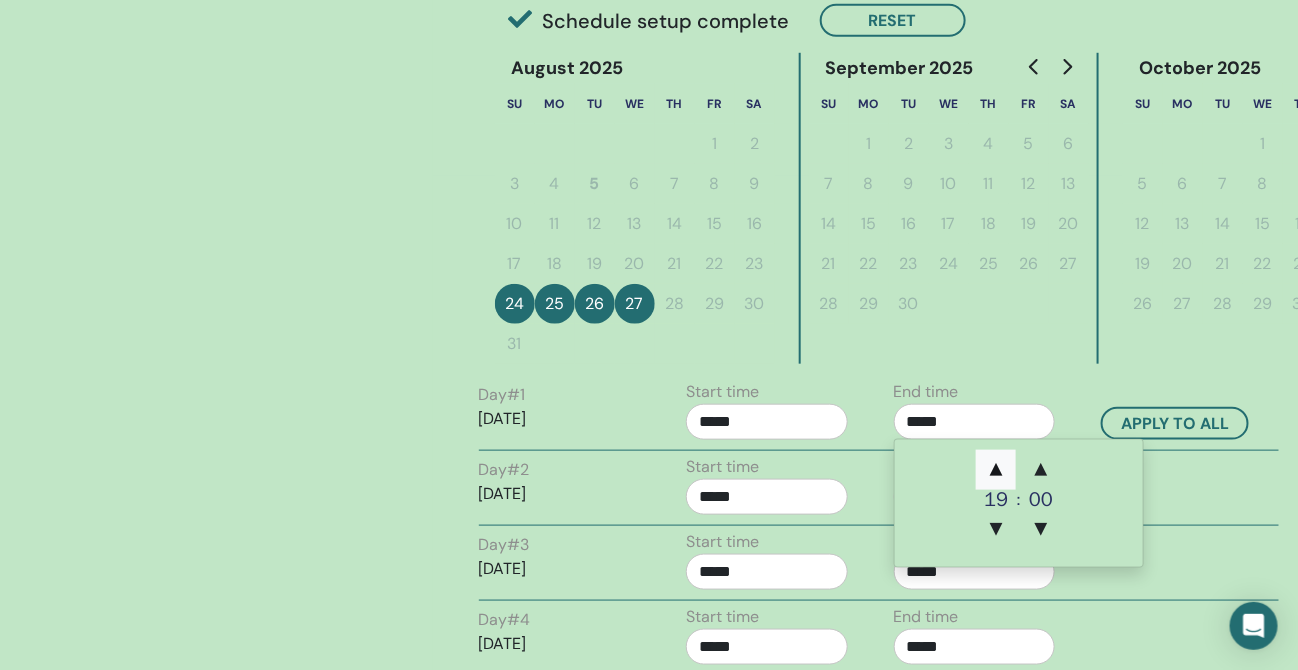click on "▲" at bounding box center [996, 470] 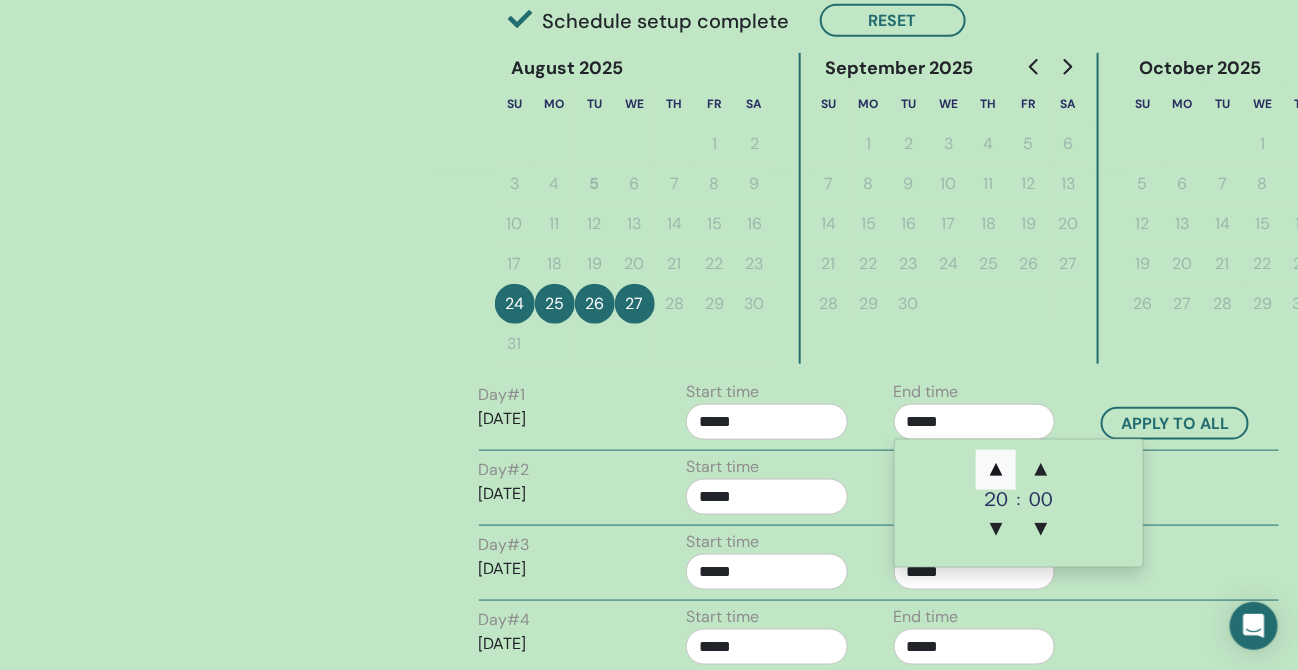 click on "▲" at bounding box center [996, 470] 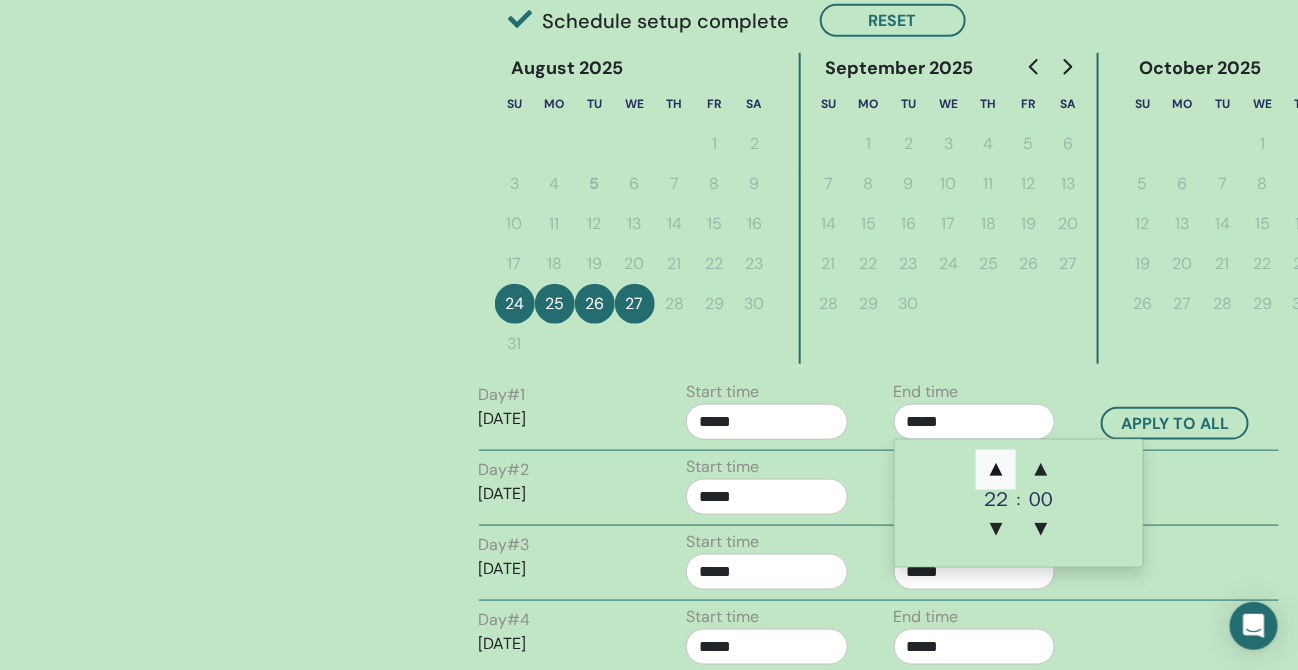 click on "▲" at bounding box center (996, 470) 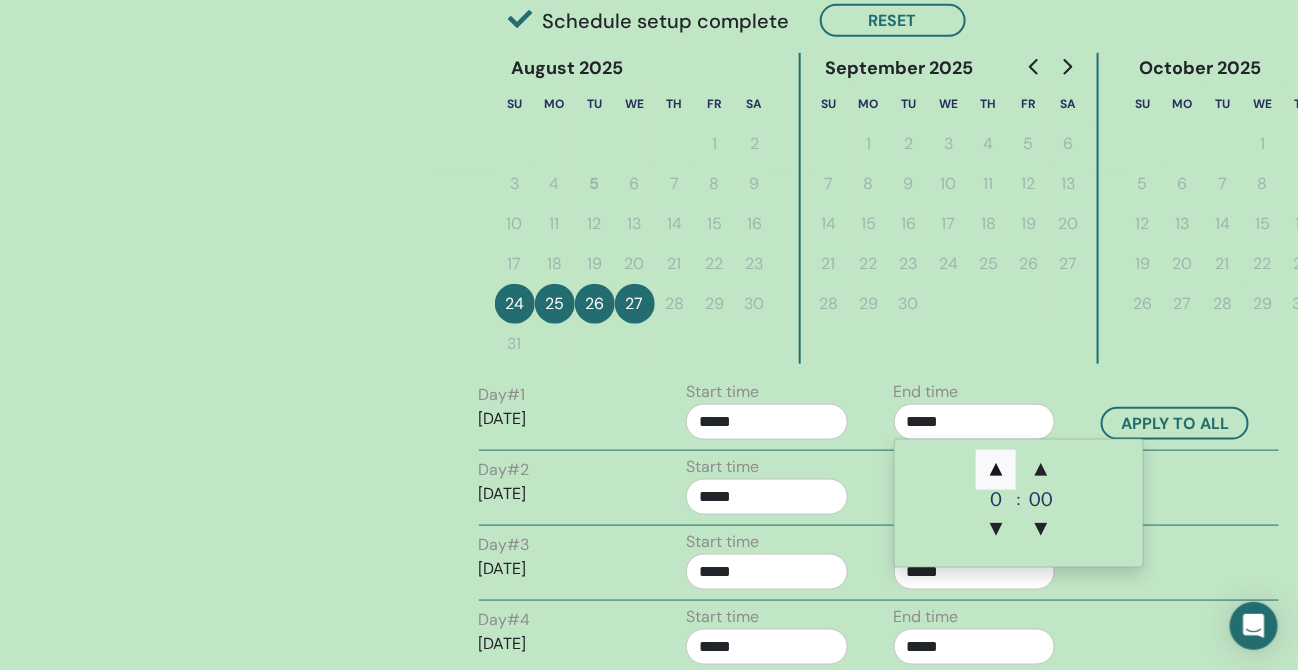 click on "▲" at bounding box center [996, 470] 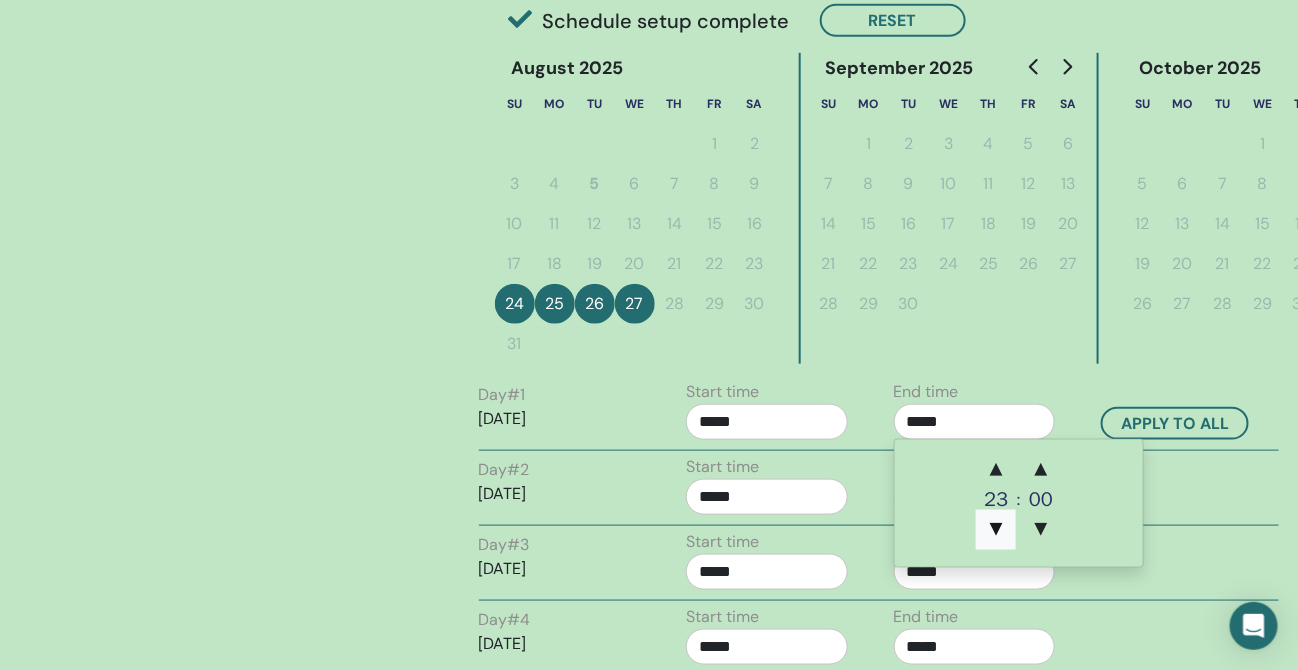 click on "▼" at bounding box center [996, 530] 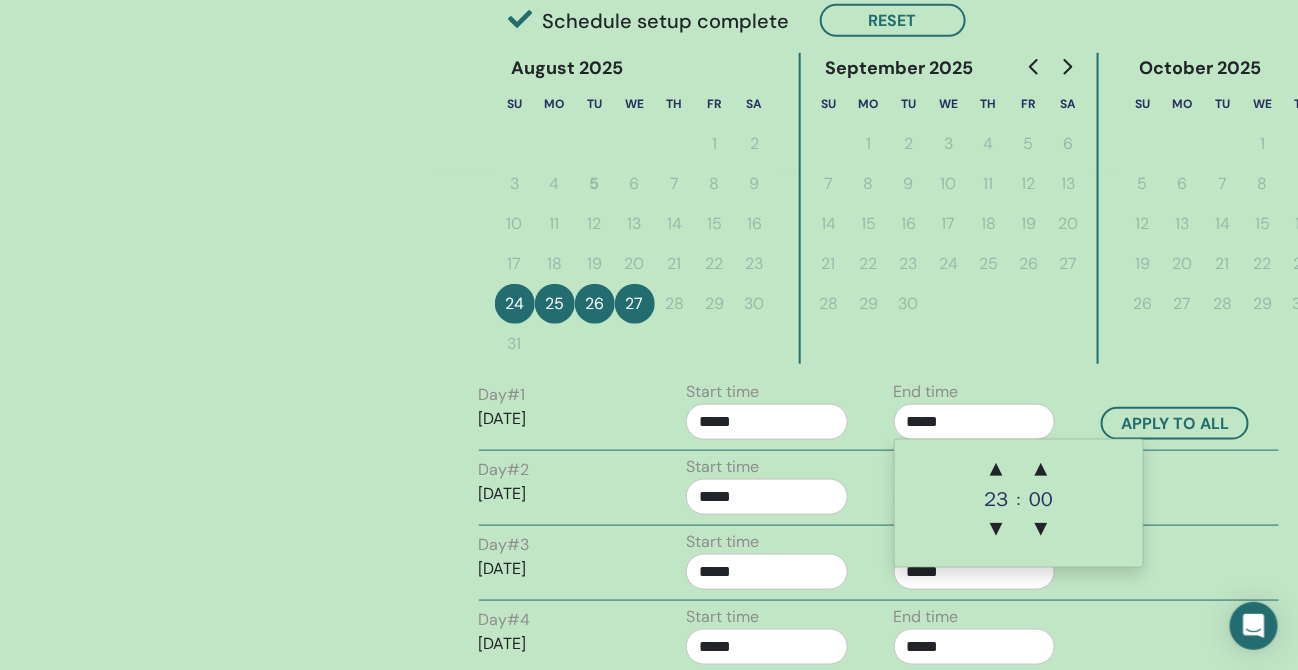 click on "*****" at bounding box center (767, 422) 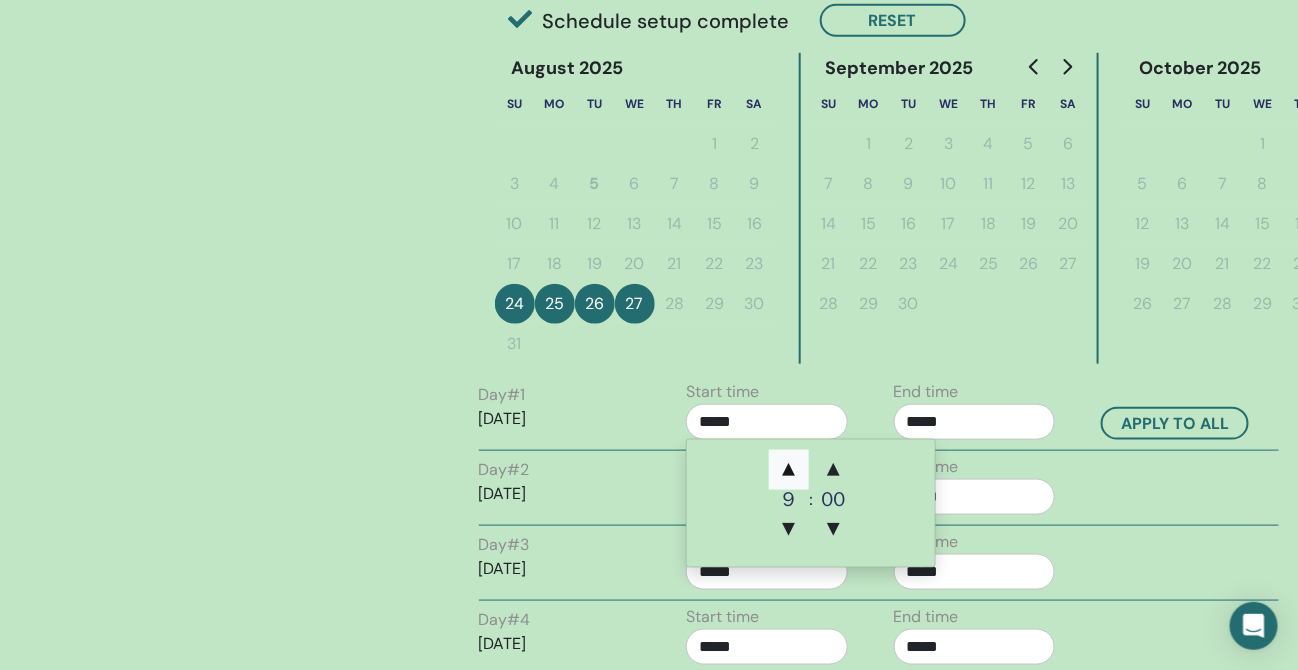 click on "▲" at bounding box center [789, 470] 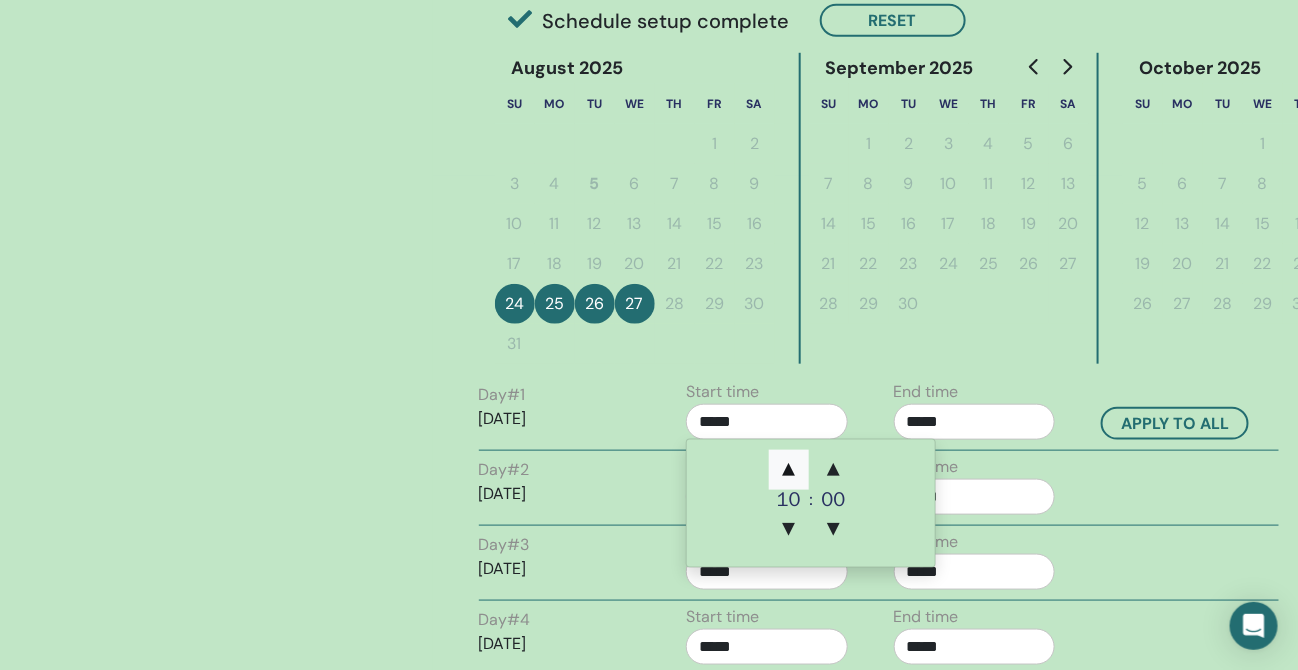 click on "▲" at bounding box center (789, 470) 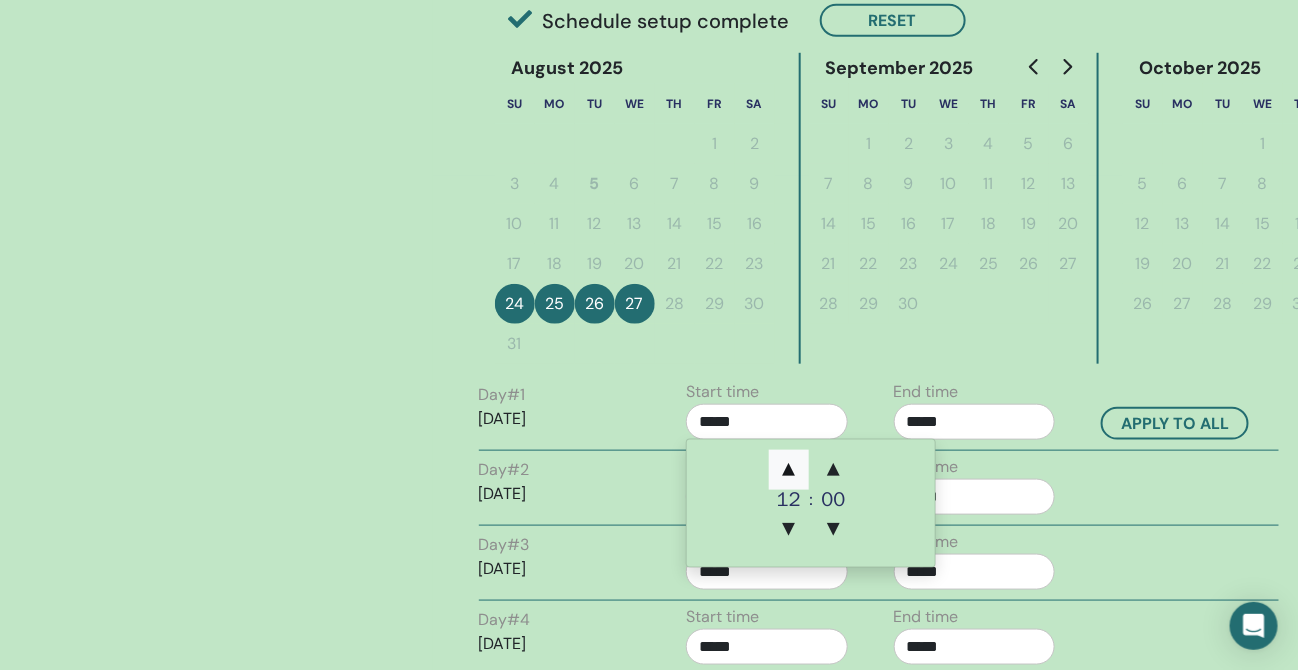 click on "▲" at bounding box center (789, 470) 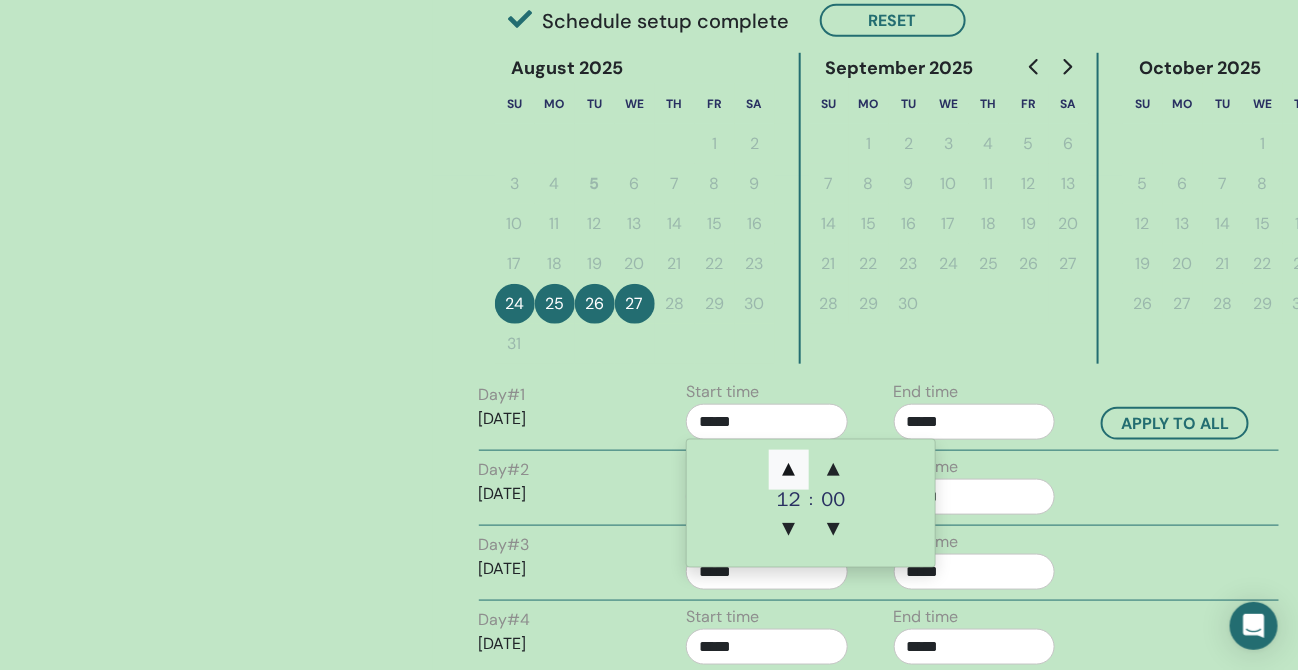 click on "▲" at bounding box center (789, 470) 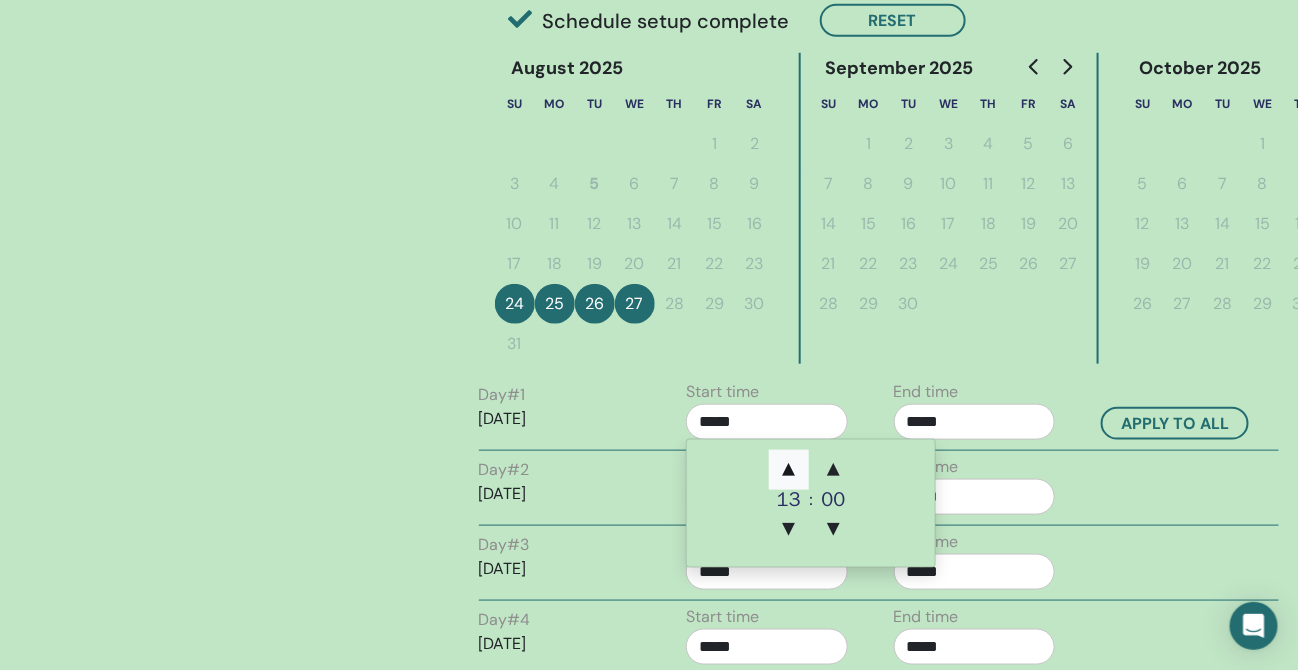 click on "▲" at bounding box center (789, 470) 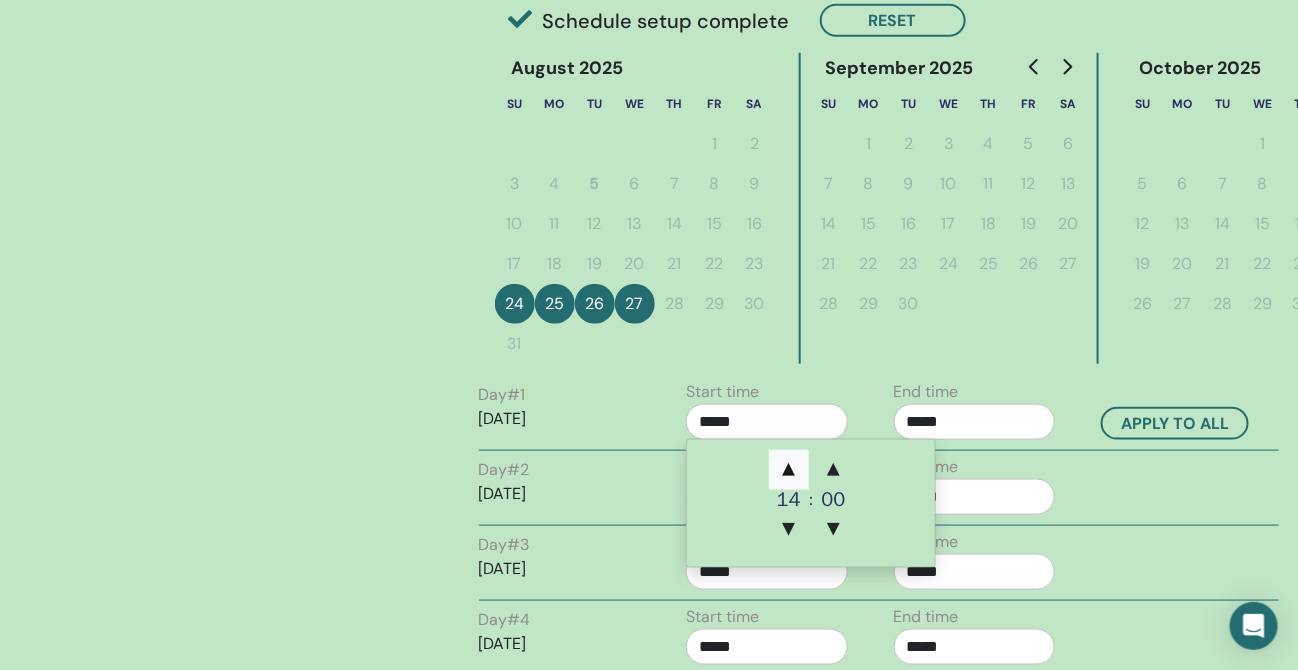 click on "▲" at bounding box center [789, 470] 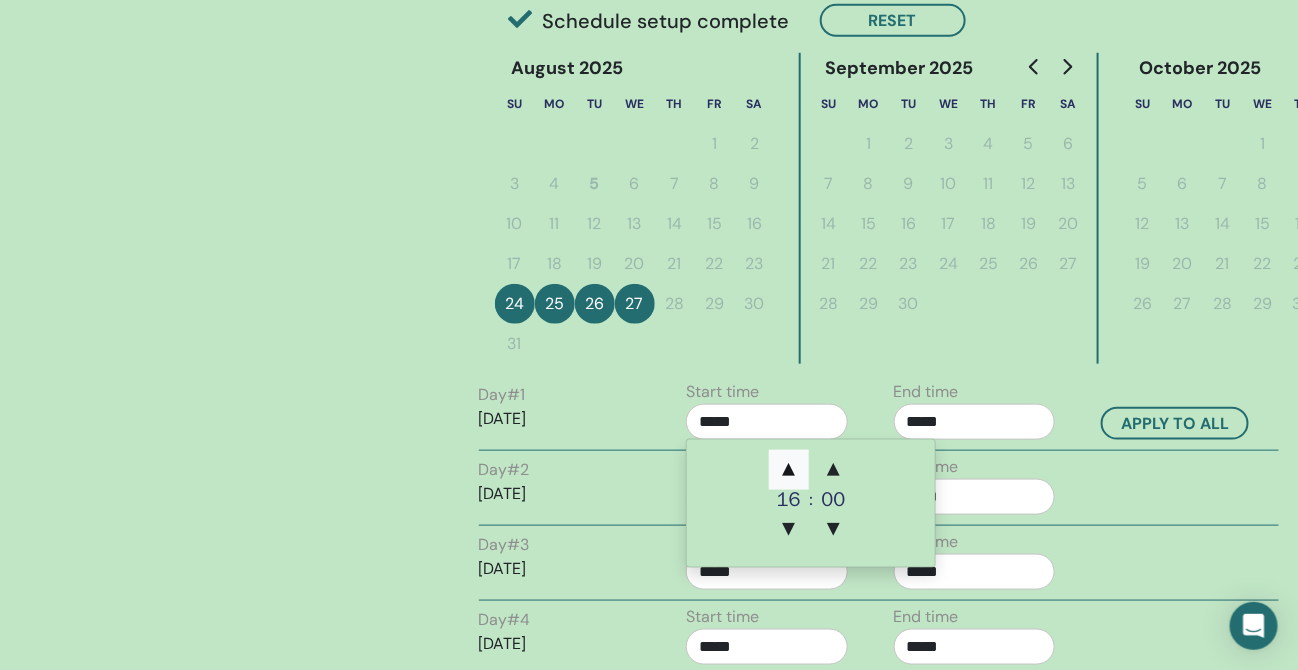 click on "▲" at bounding box center (789, 470) 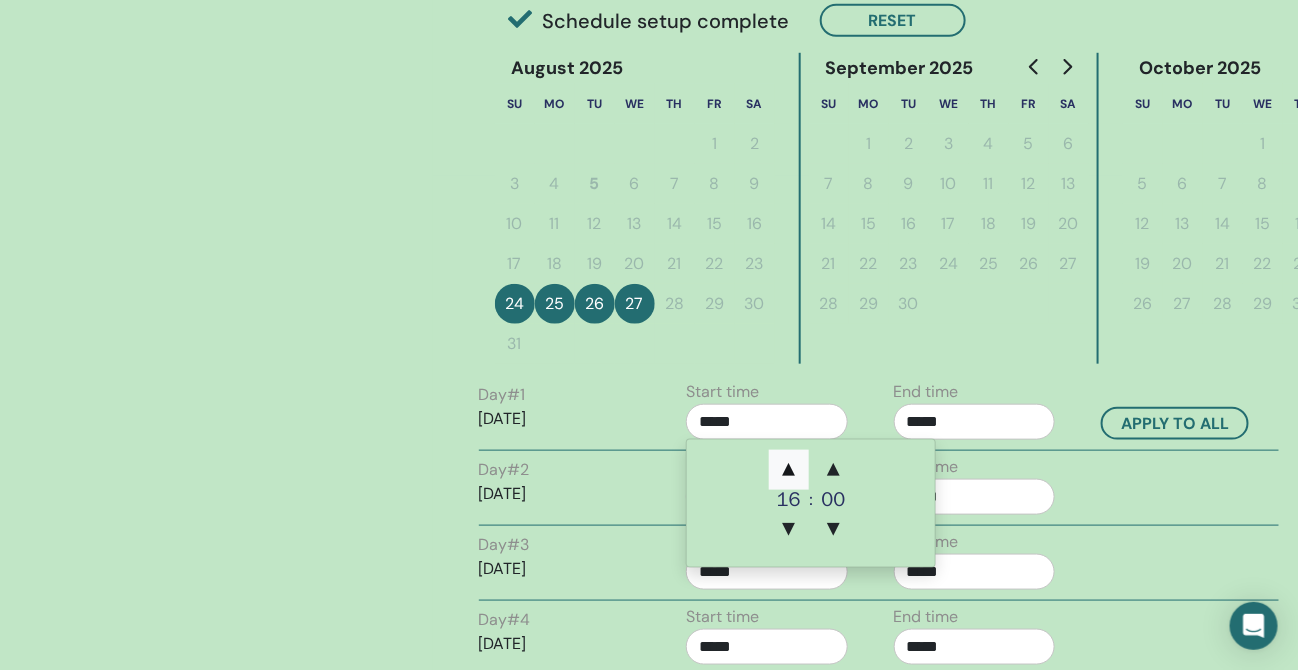 click on "▲" at bounding box center (789, 470) 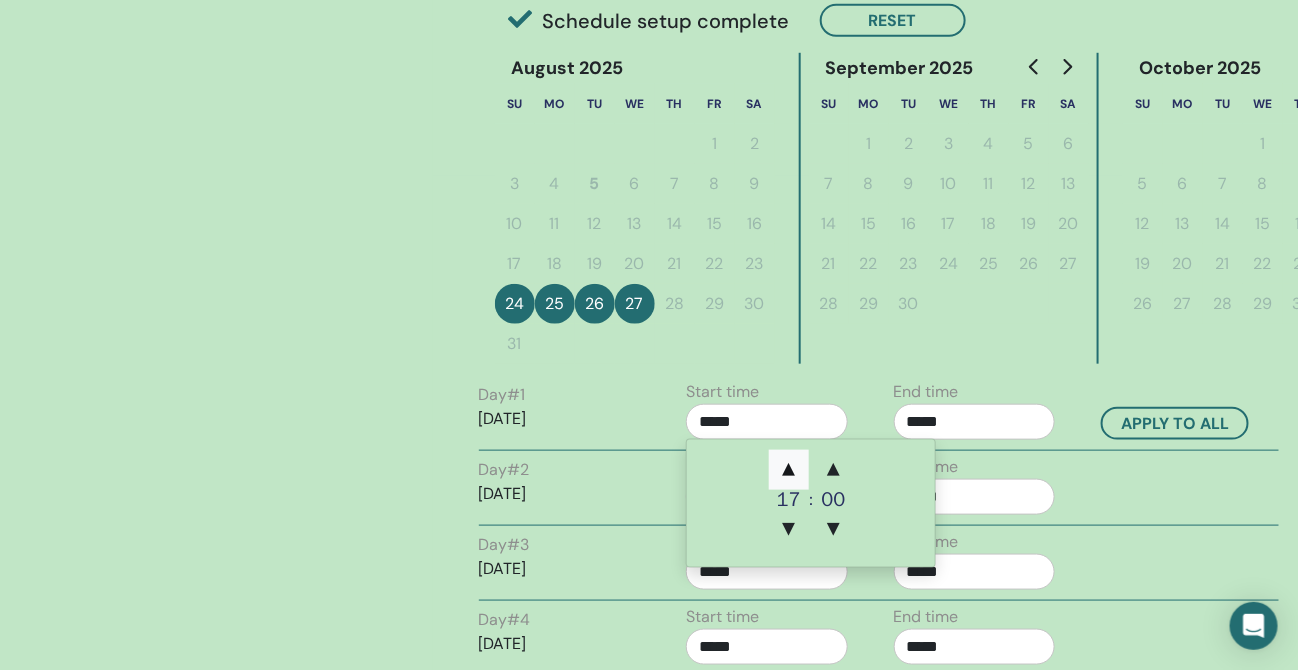 click on "▲" at bounding box center [789, 470] 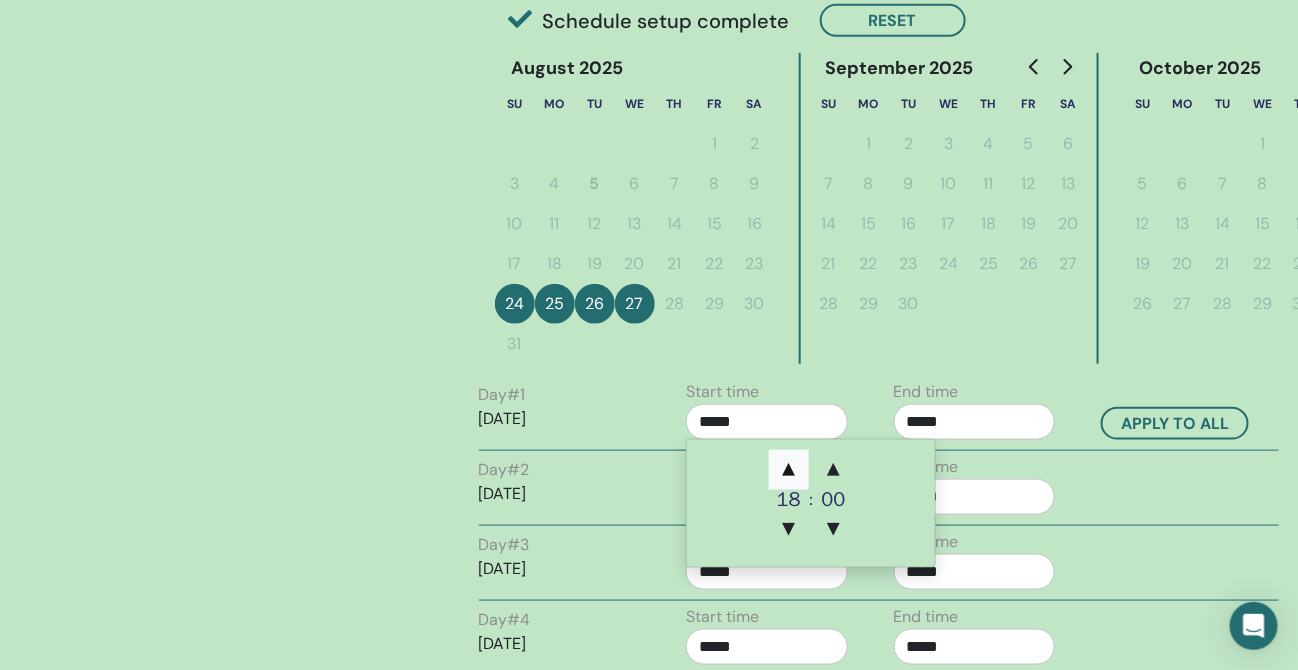 click on "▲" at bounding box center [789, 470] 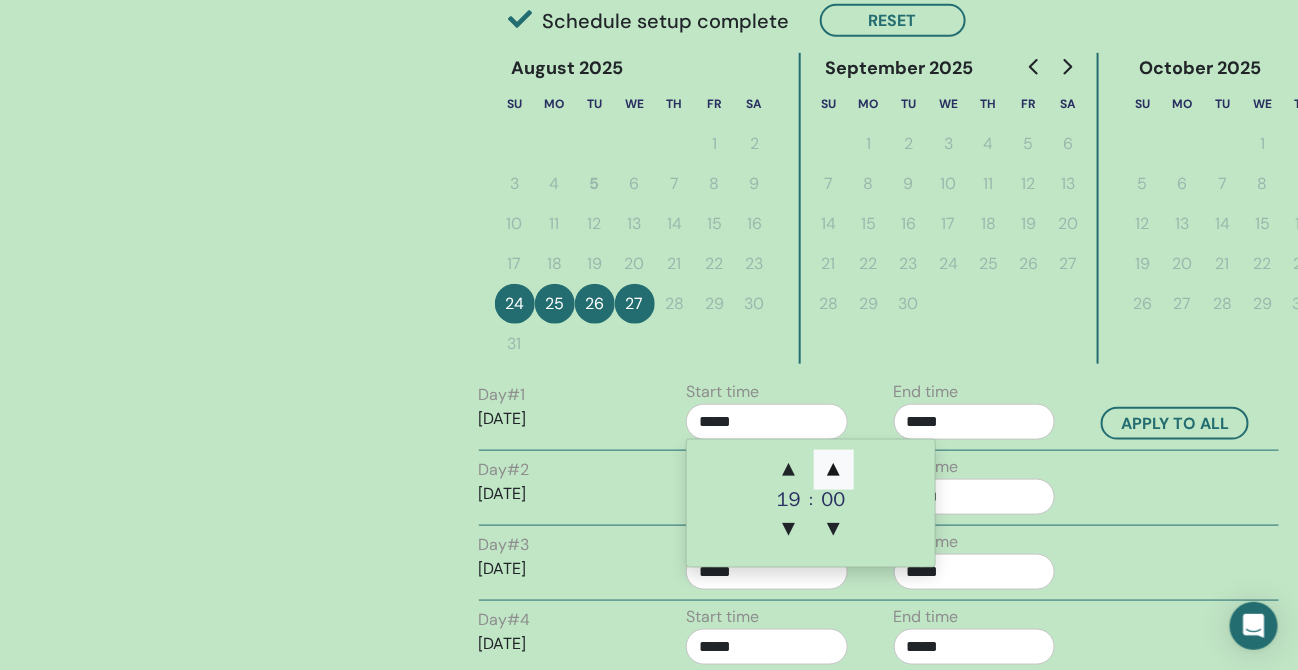 click on "▲" at bounding box center [834, 470] 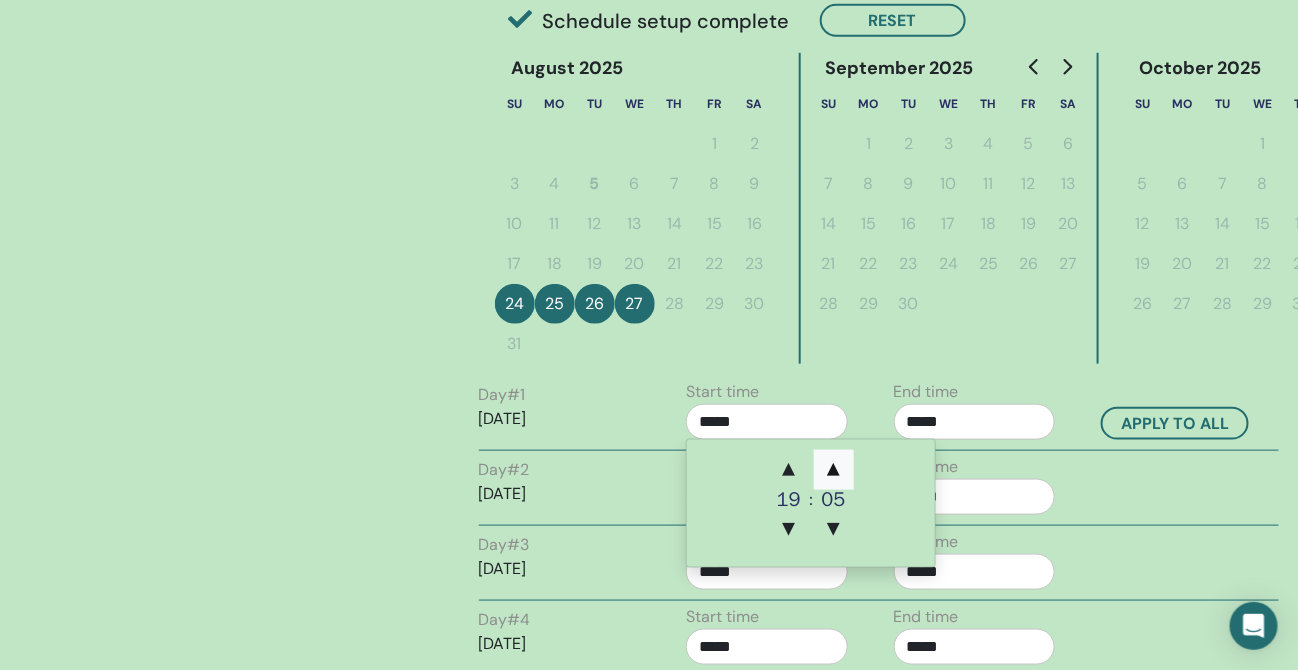 click on "▲" at bounding box center [834, 470] 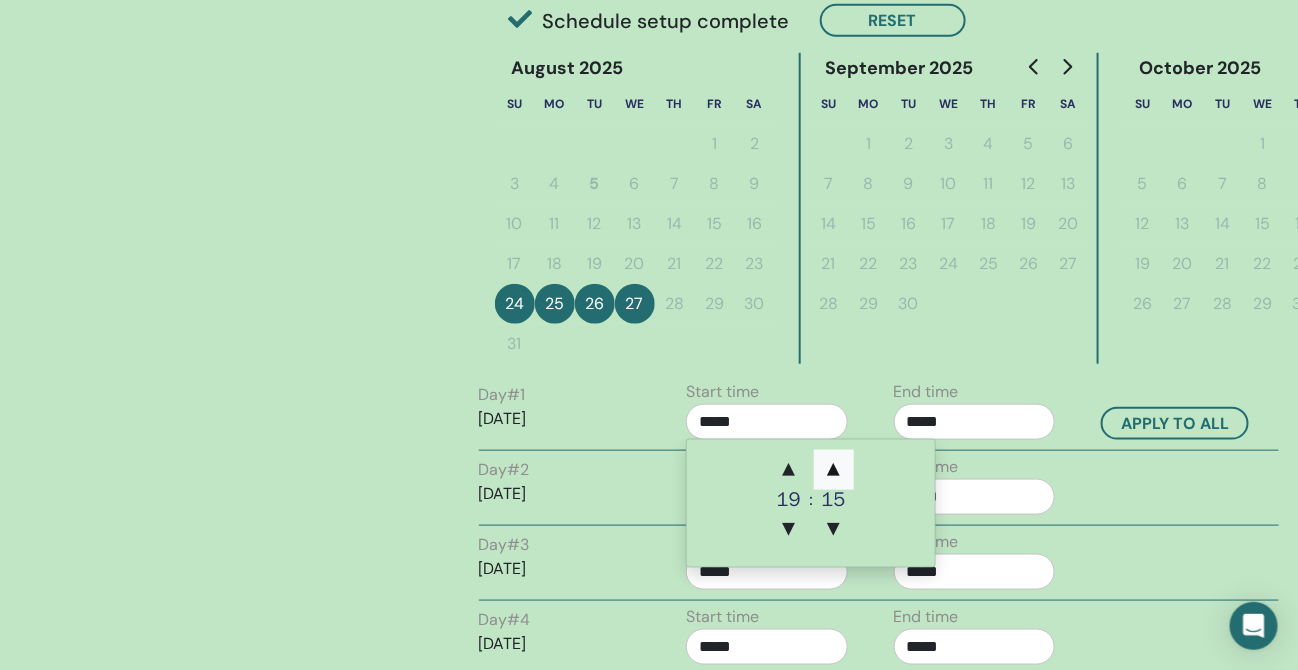 click on "▲" at bounding box center [834, 470] 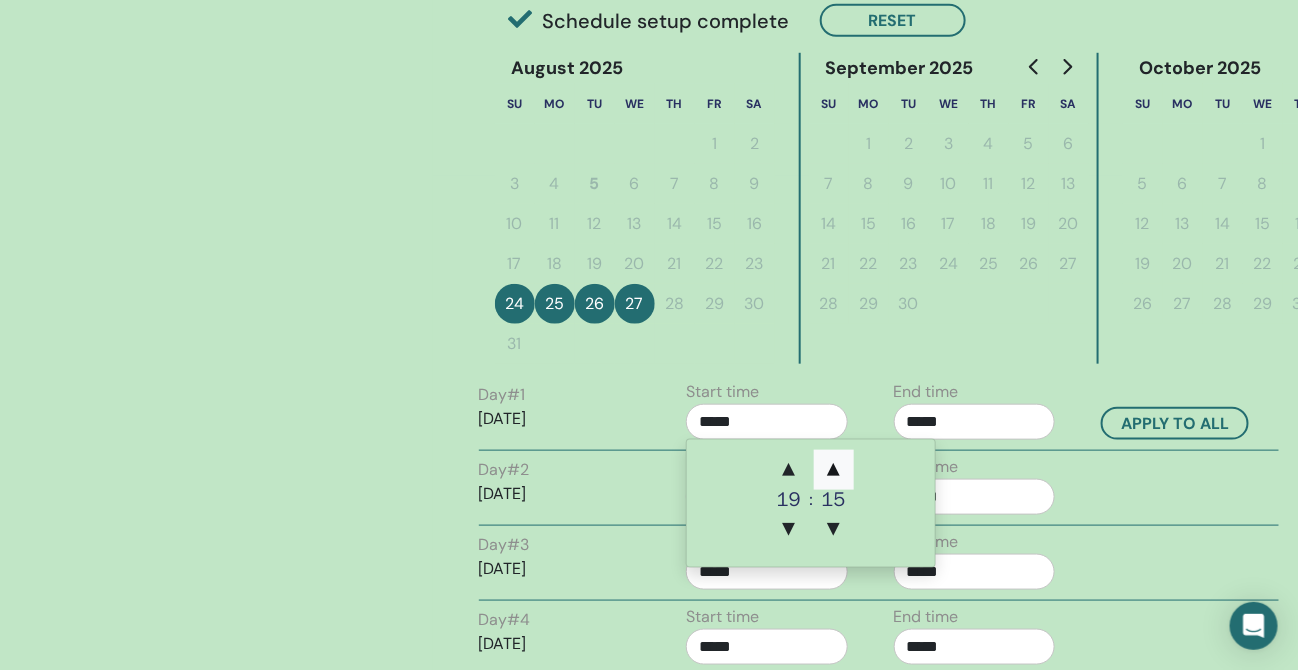 click on "▲" at bounding box center [834, 470] 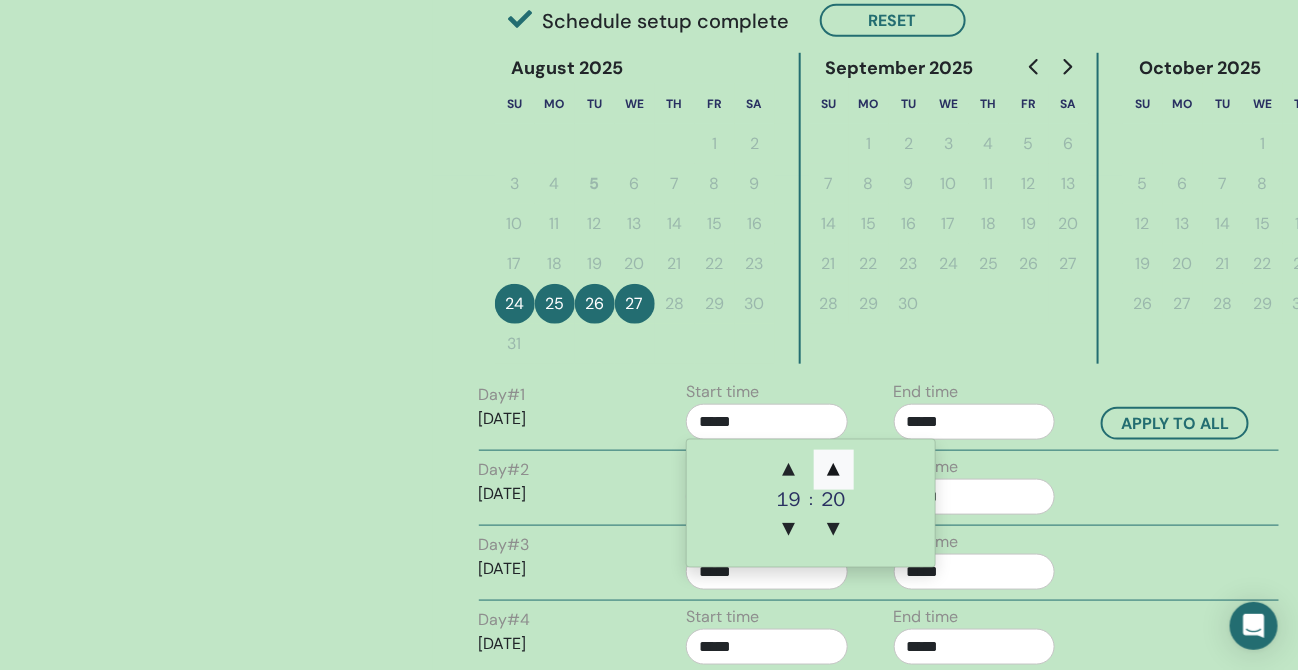 click on "▲" at bounding box center [834, 470] 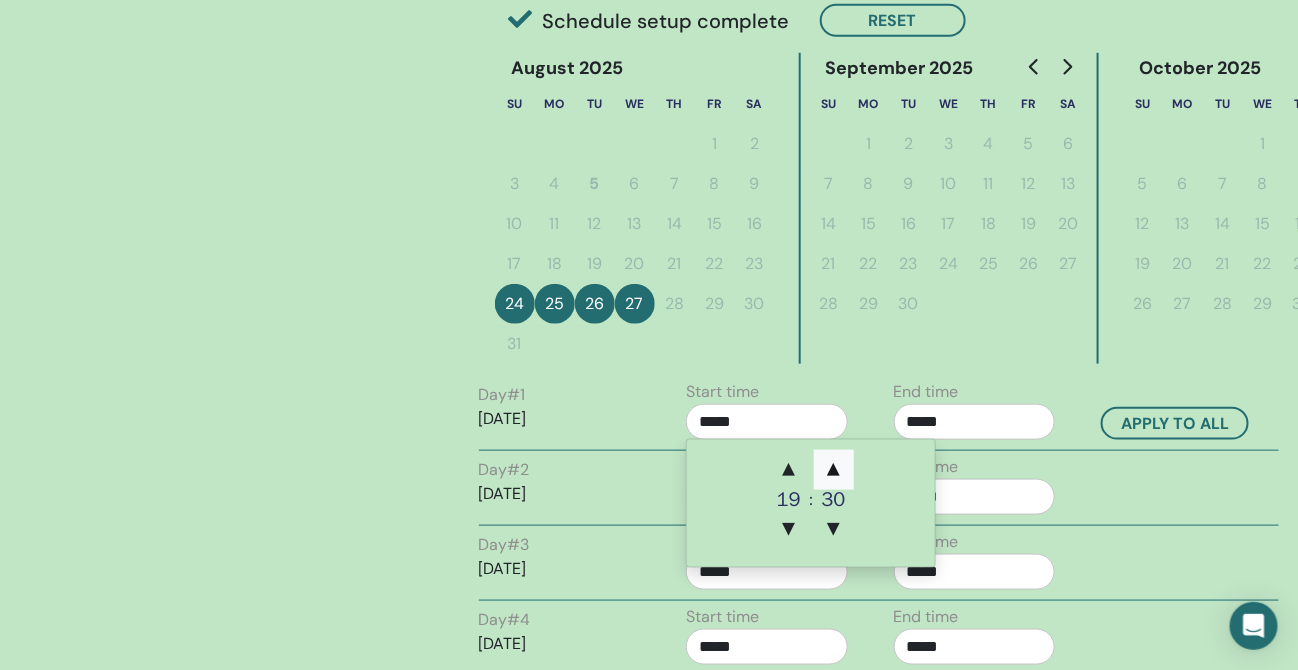 click on "▲" at bounding box center (834, 470) 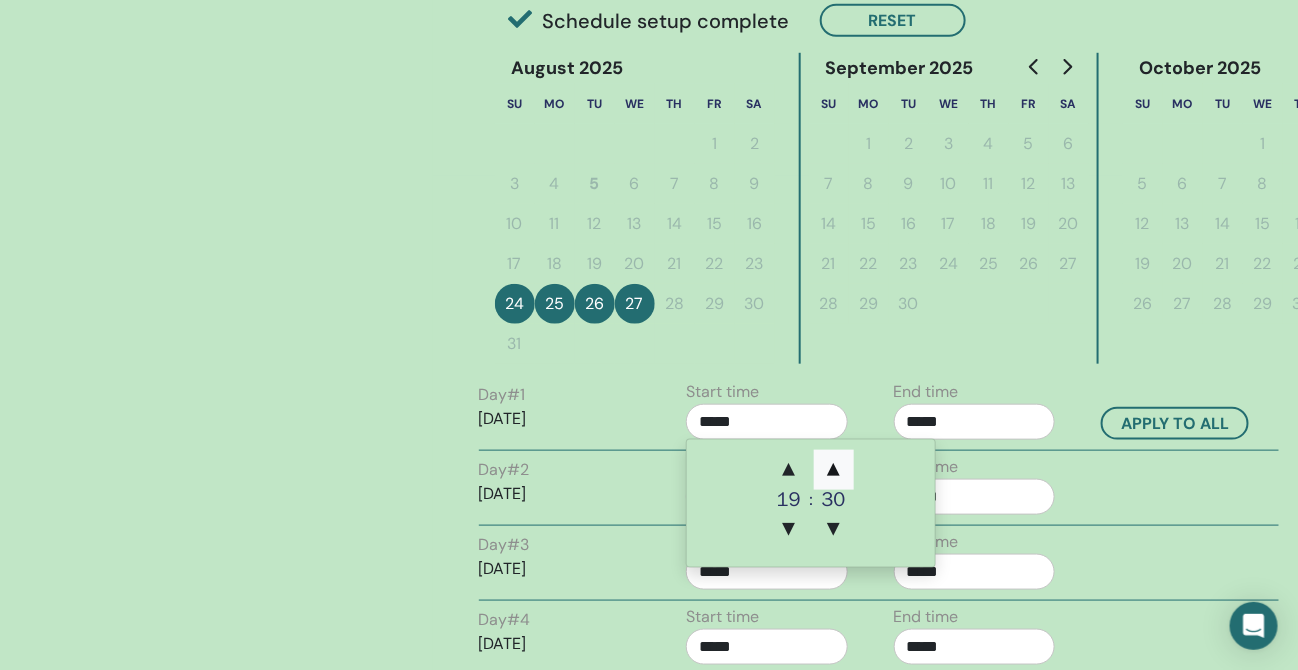 type on "*****" 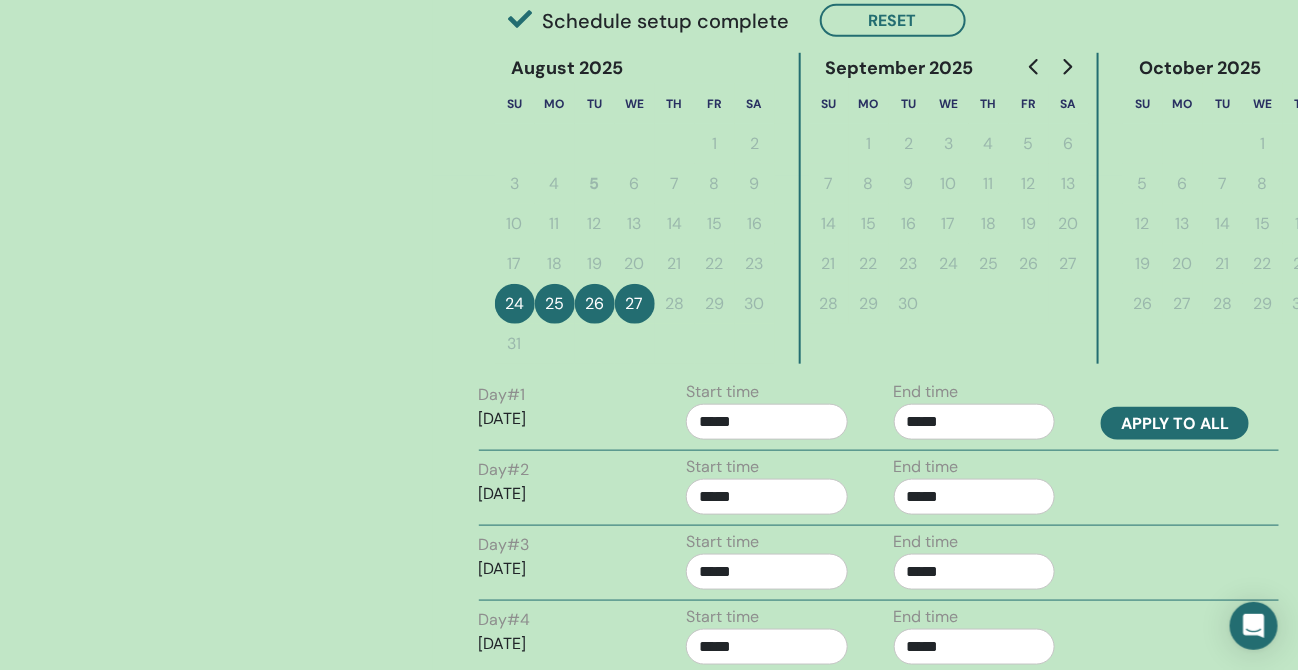 click on "Apply to all" at bounding box center (1175, 423) 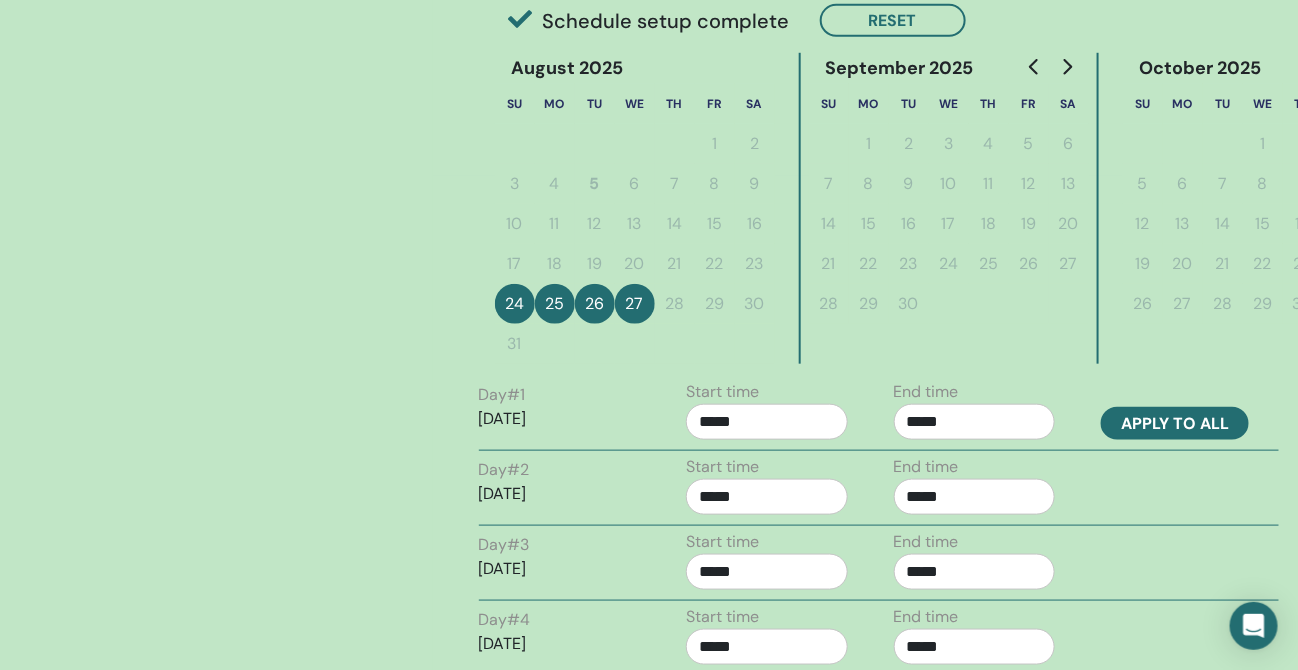 type on "*****" 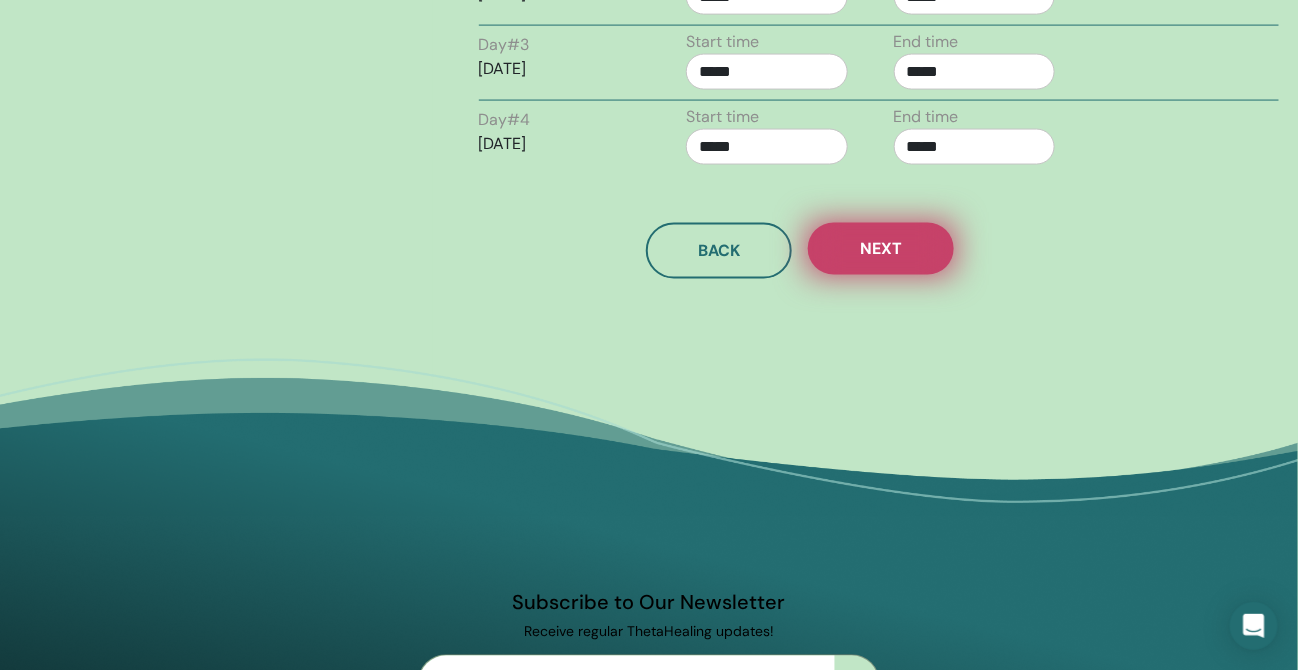 click on "Next" at bounding box center [881, 249] 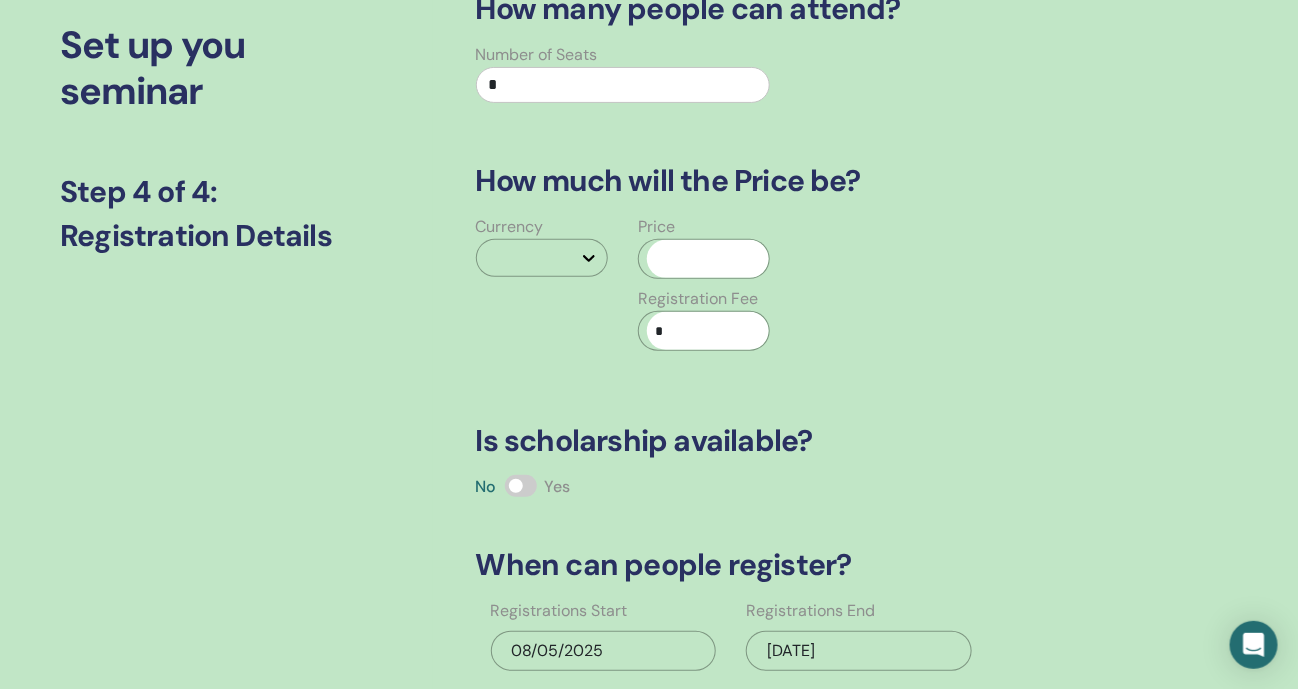 scroll, scrollTop: 82, scrollLeft: 0, axis: vertical 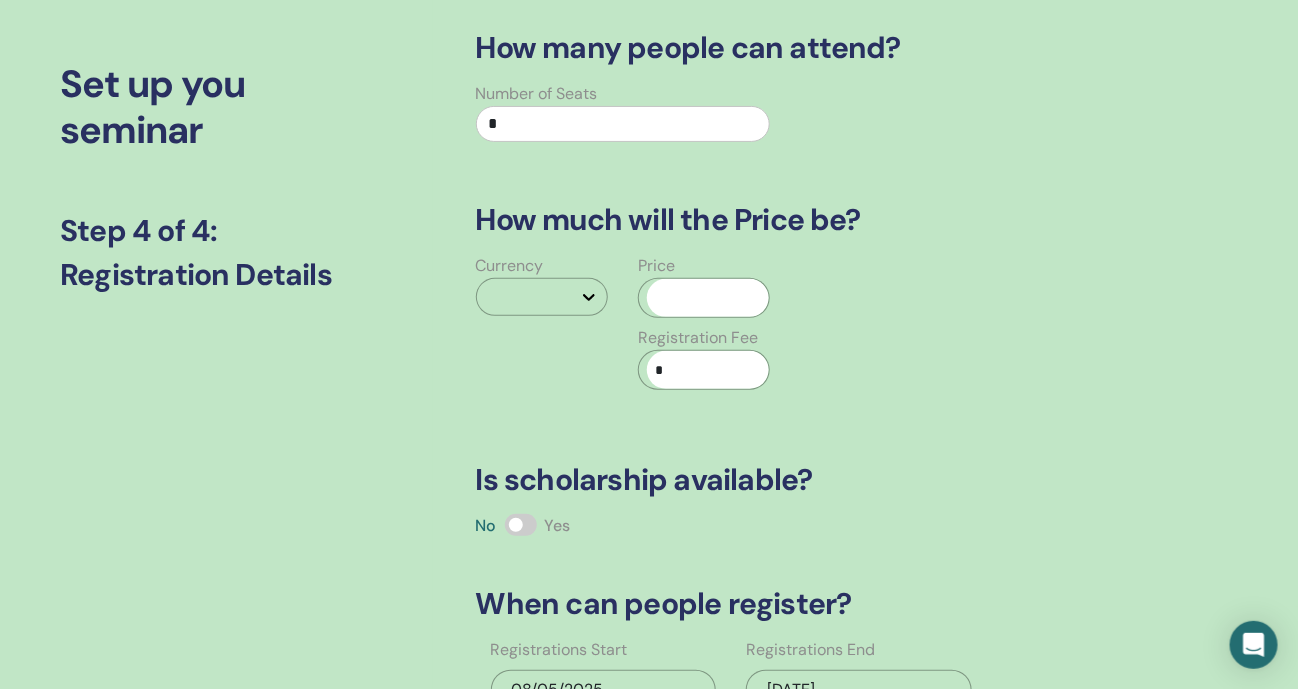 drag, startPoint x: 591, startPoint y: 120, endPoint x: 433, endPoint y: 127, distance: 158.15498 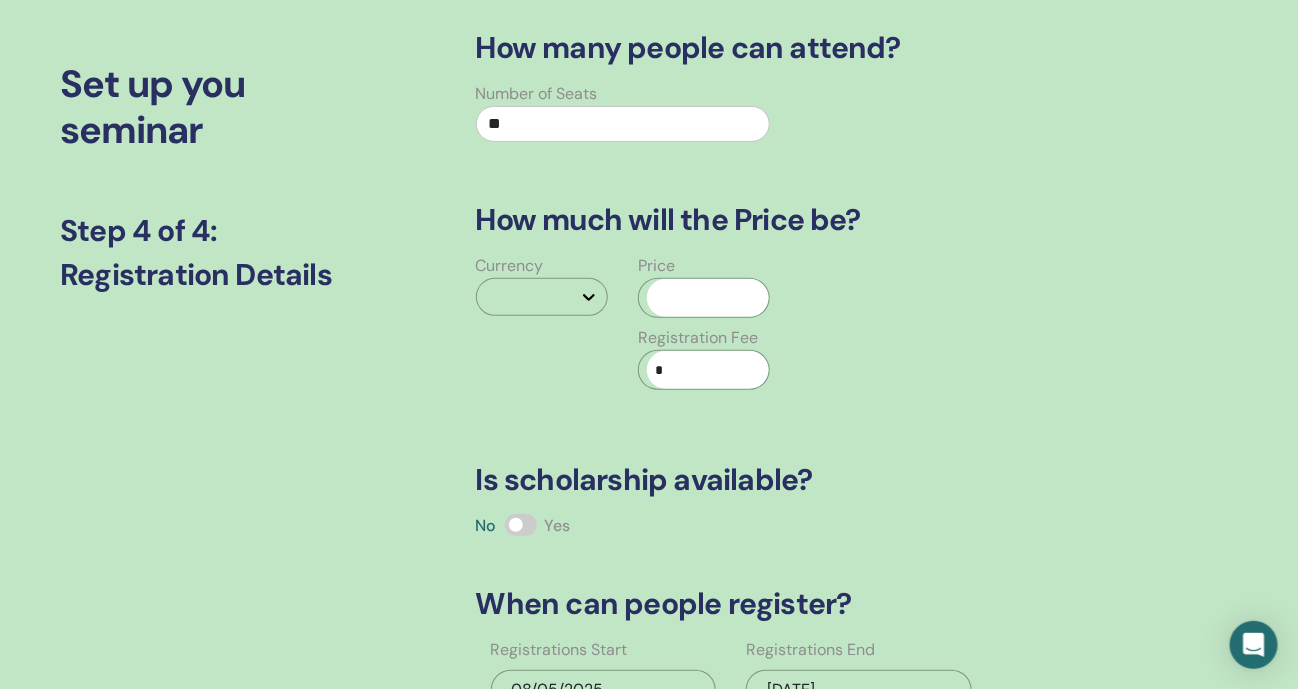type on "**" 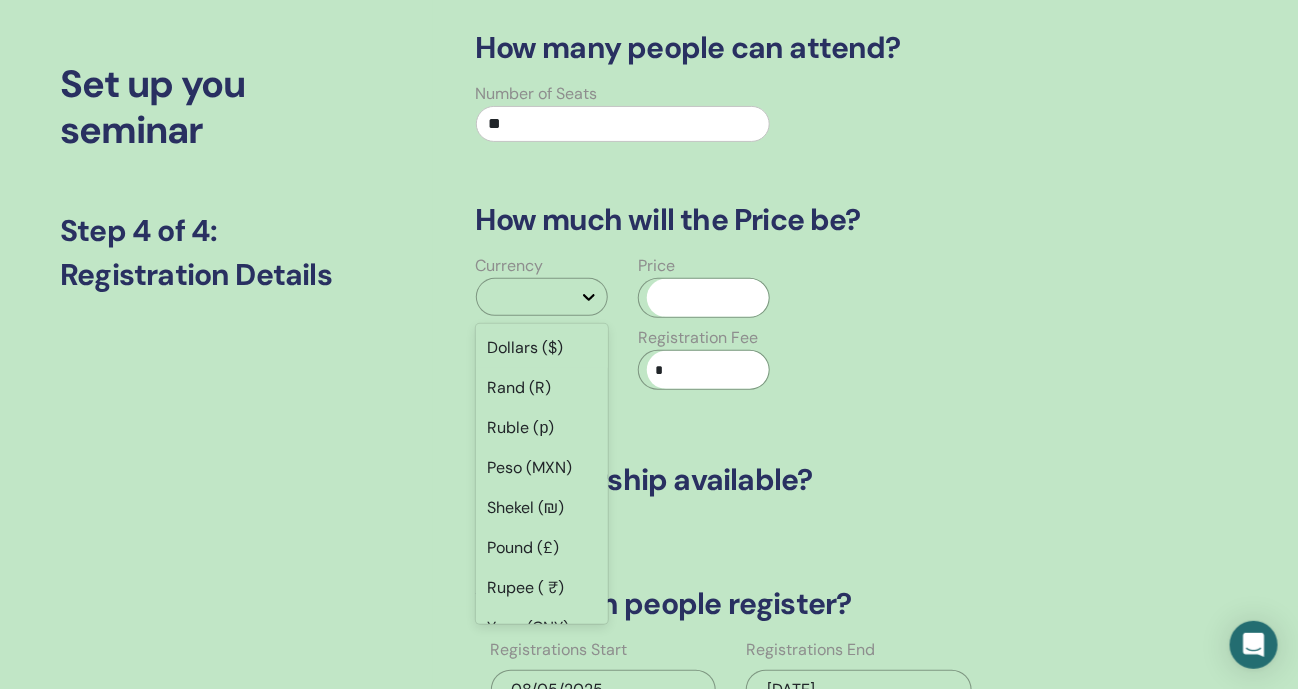 click 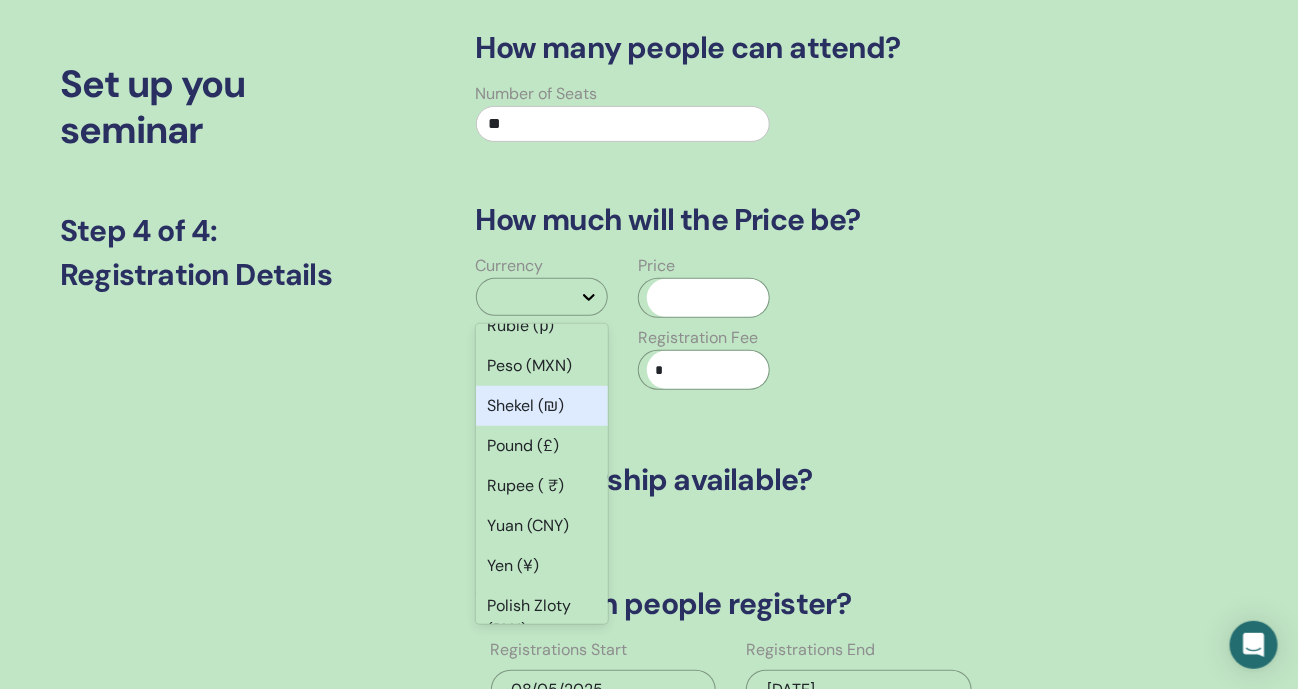 scroll, scrollTop: 124, scrollLeft: 0, axis: vertical 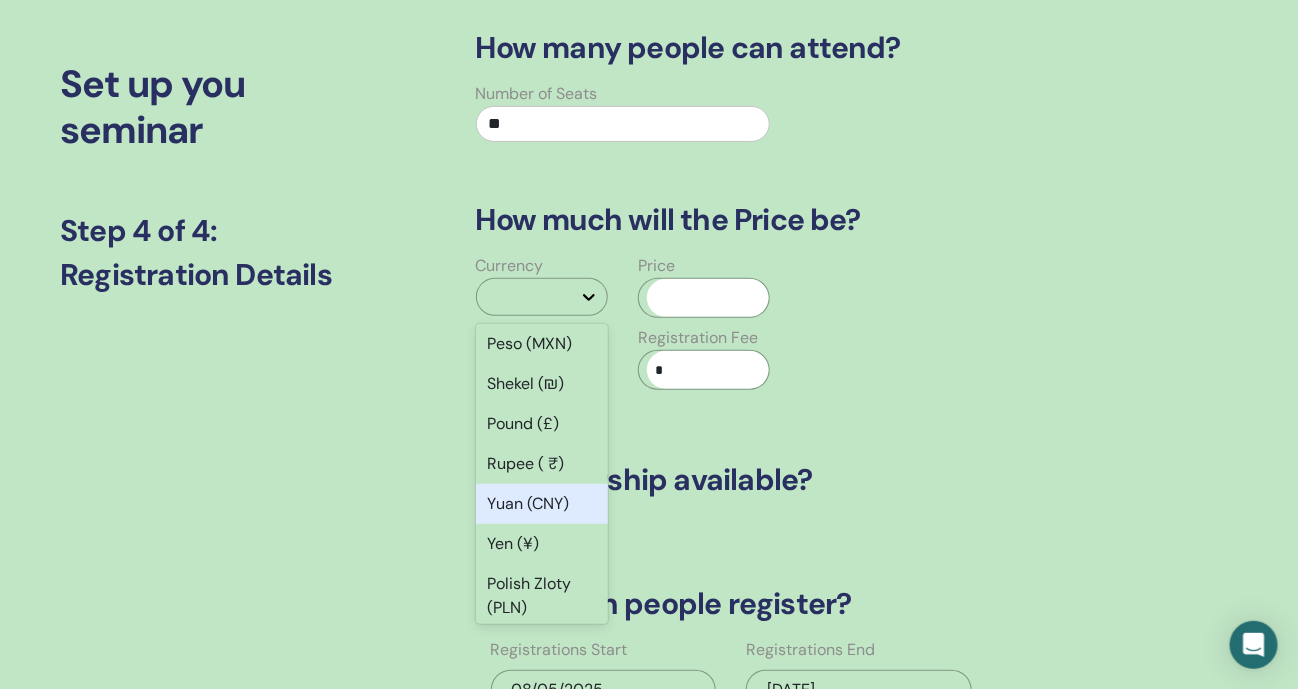 click on "Yuan (CNY)" at bounding box center [542, 504] 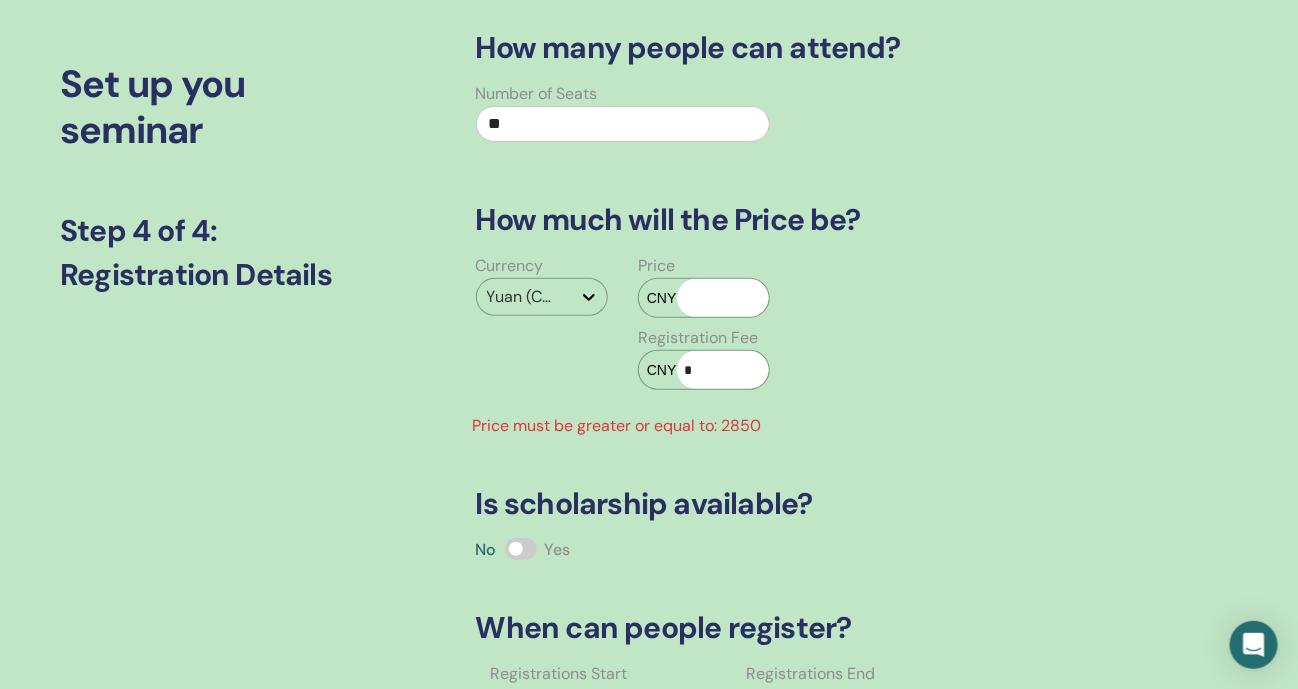 click at bounding box center (723, 298) 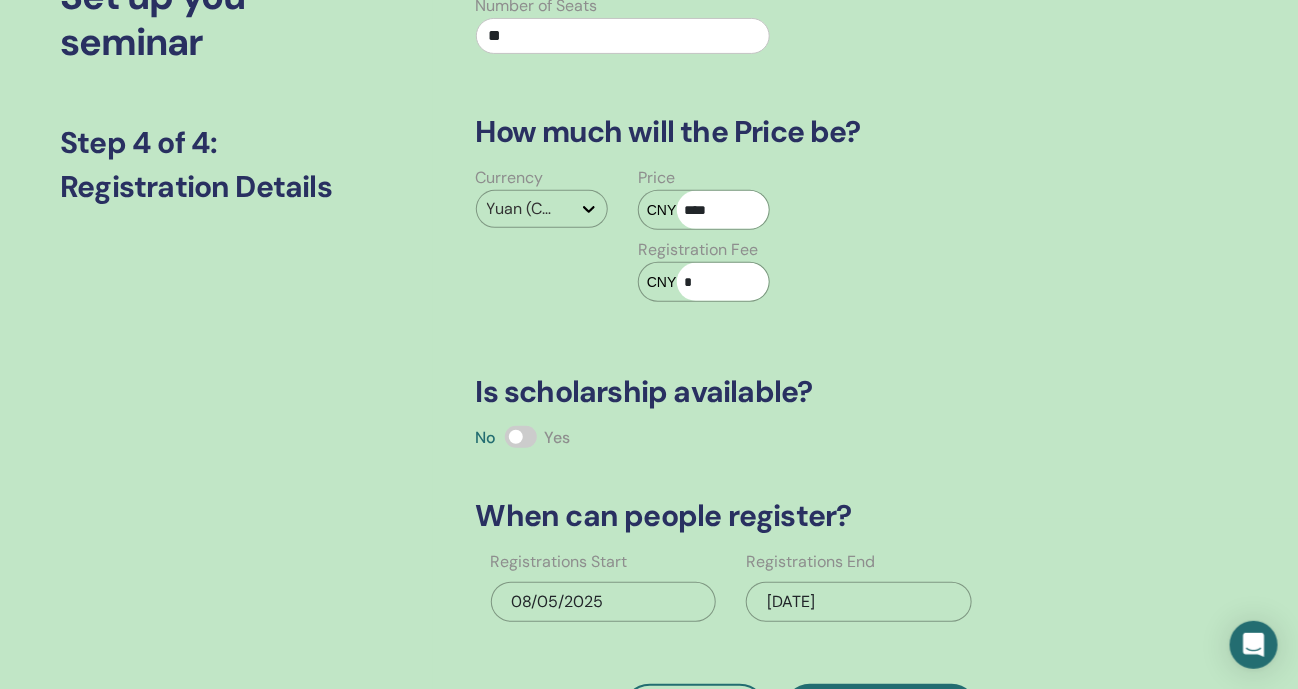 scroll, scrollTop: 332, scrollLeft: 0, axis: vertical 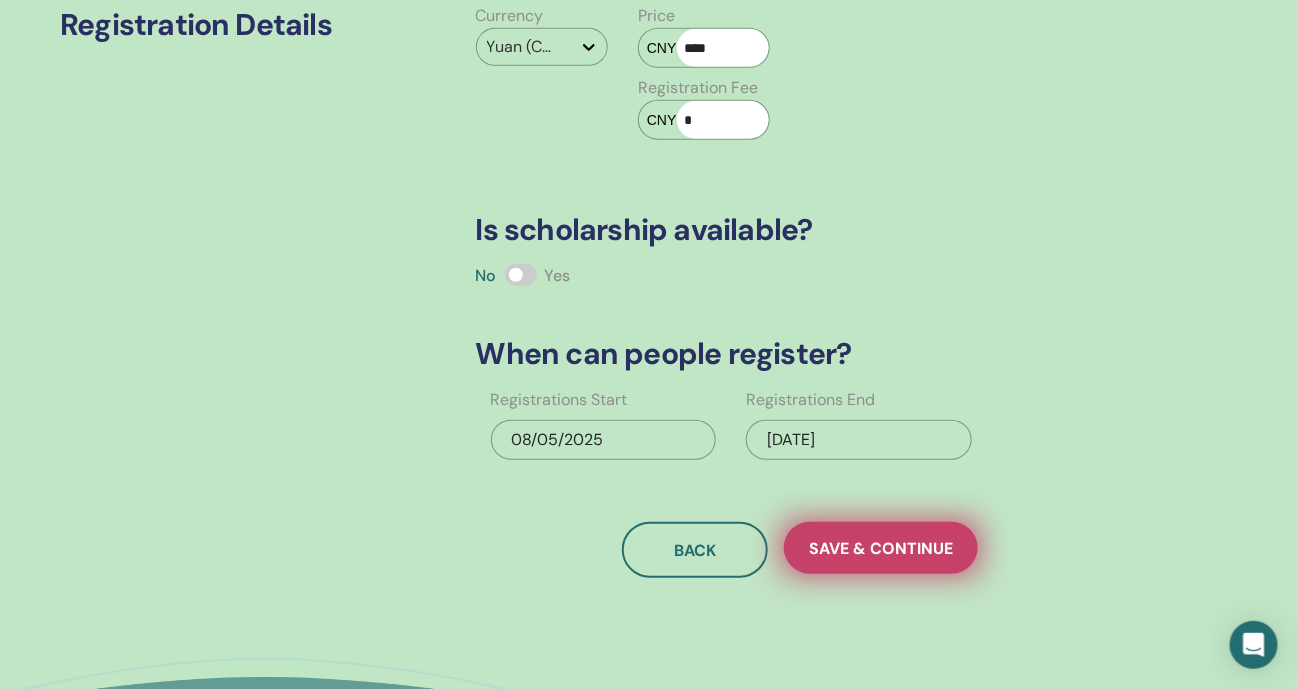 type on "****" 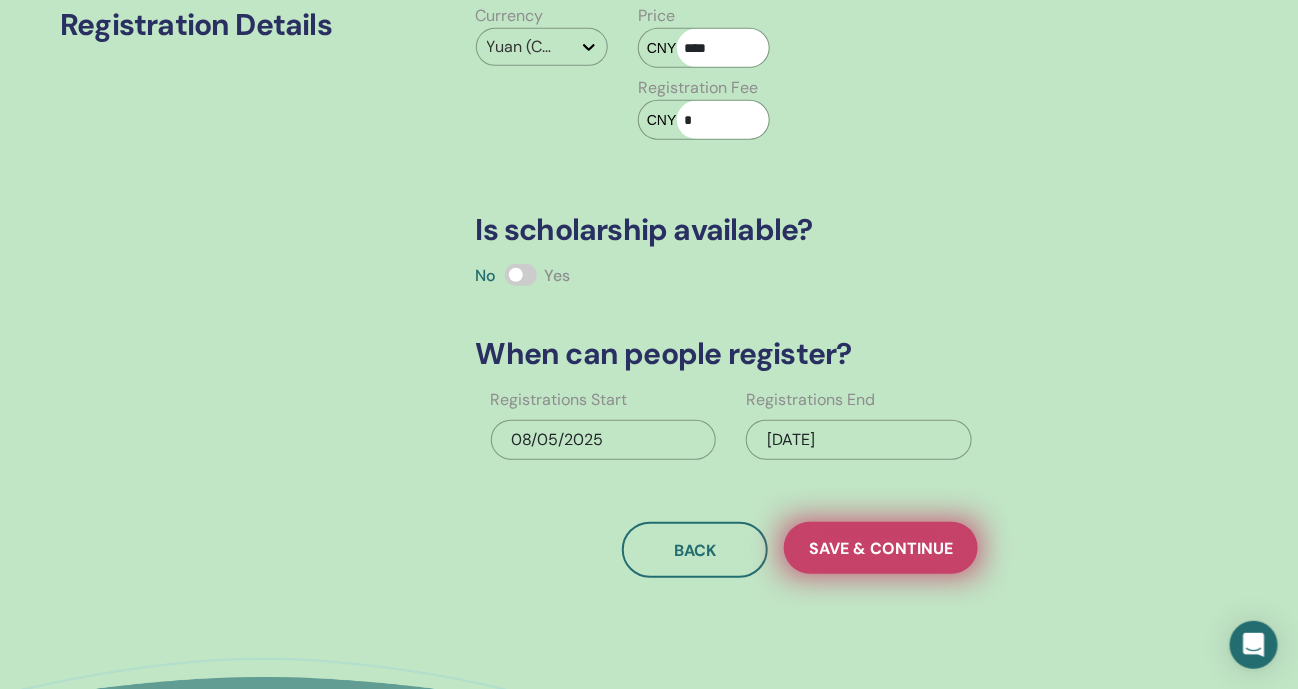 click on "Save & Continue" at bounding box center (881, 548) 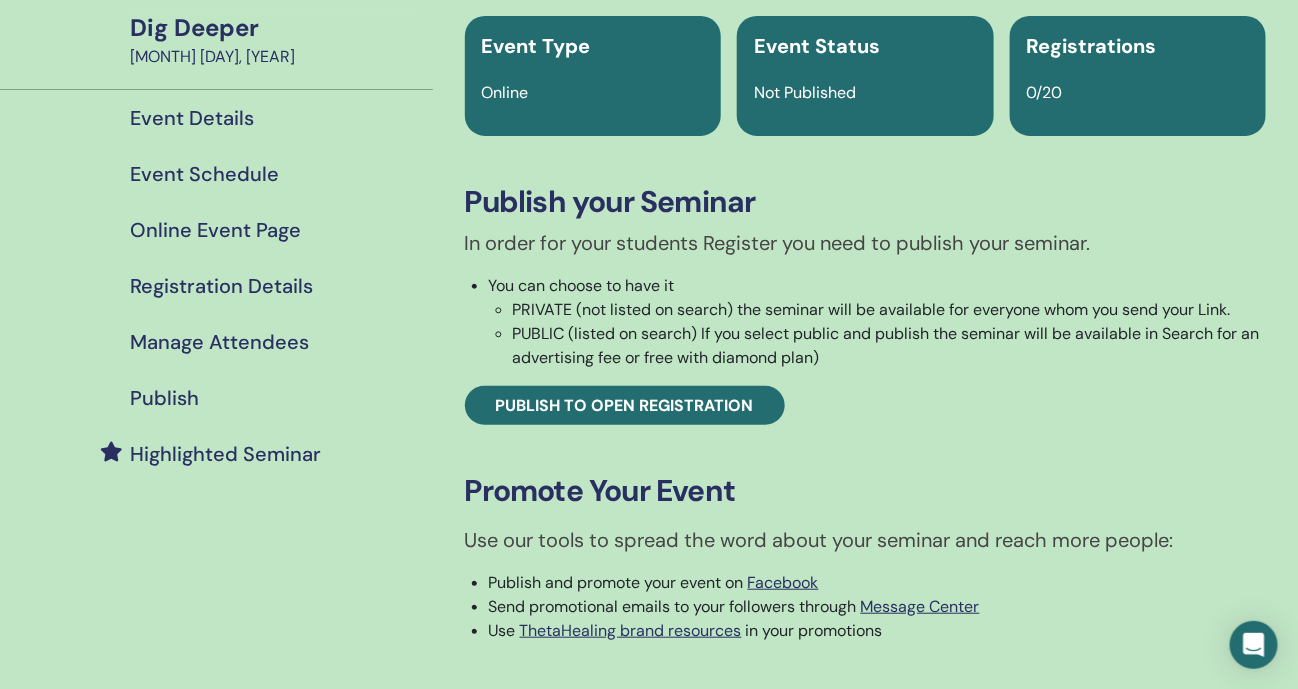 scroll, scrollTop: 249, scrollLeft: 0, axis: vertical 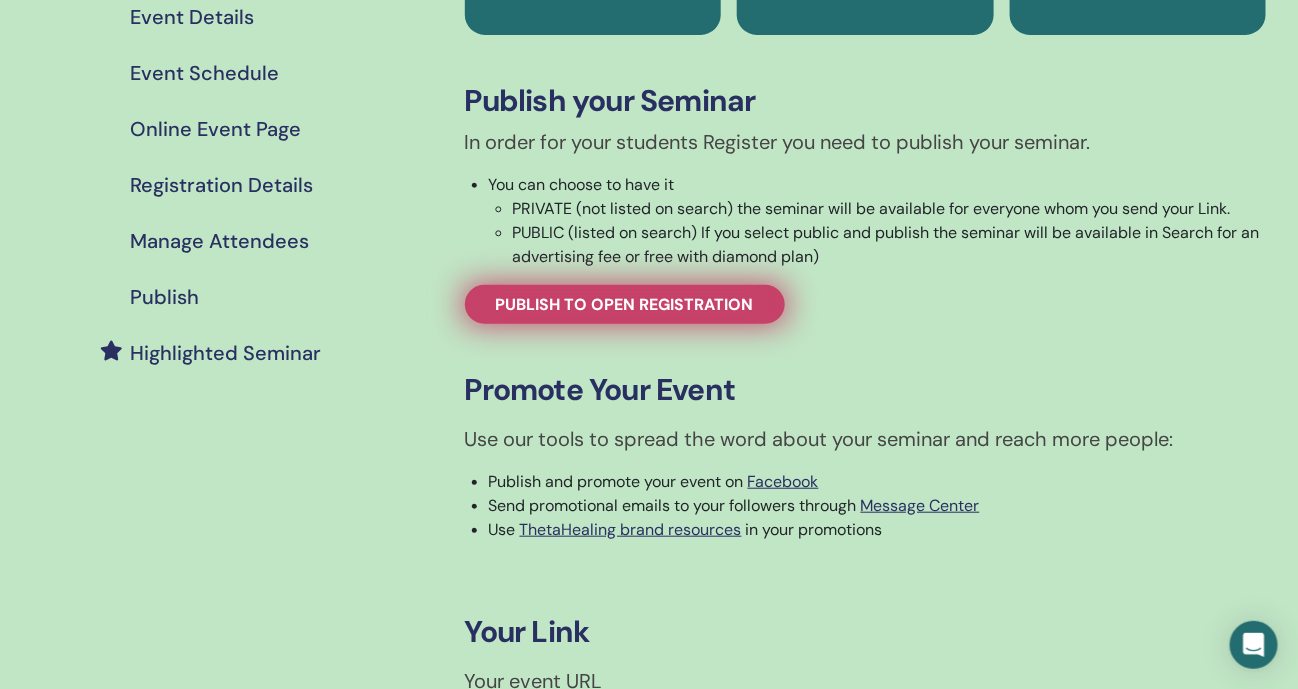click on "Publish to open registration" at bounding box center [625, 304] 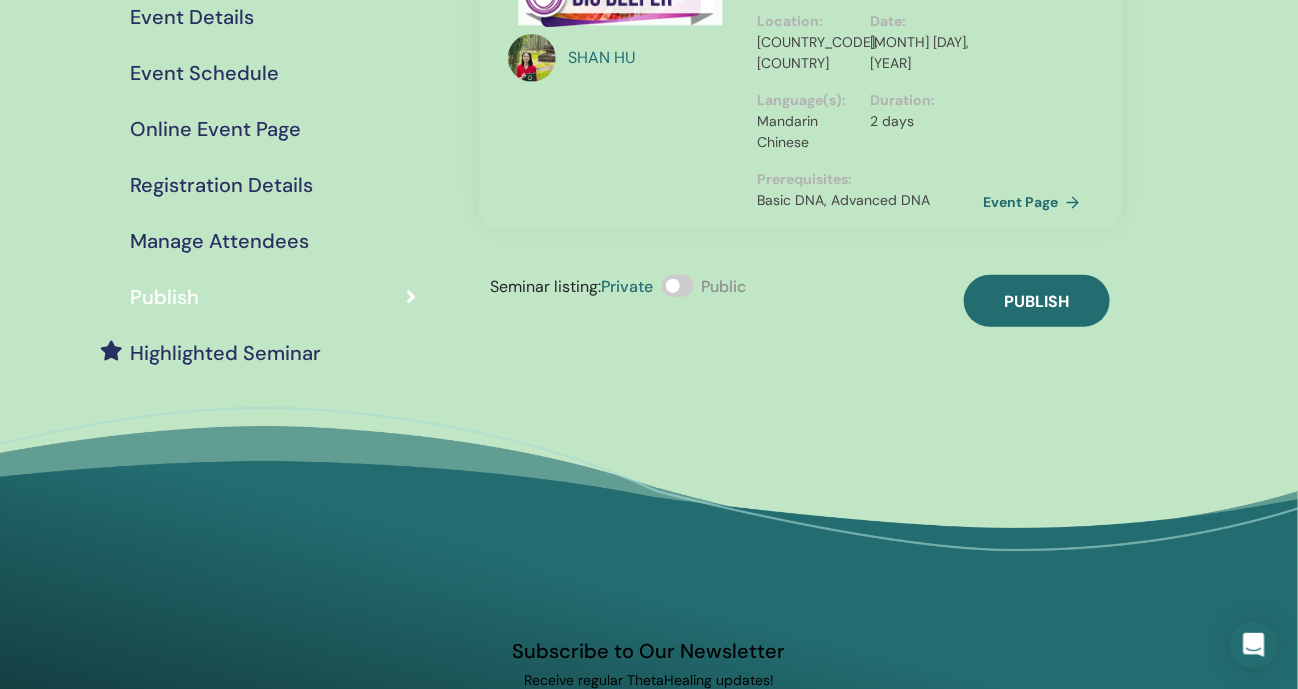 click at bounding box center (678, 286) 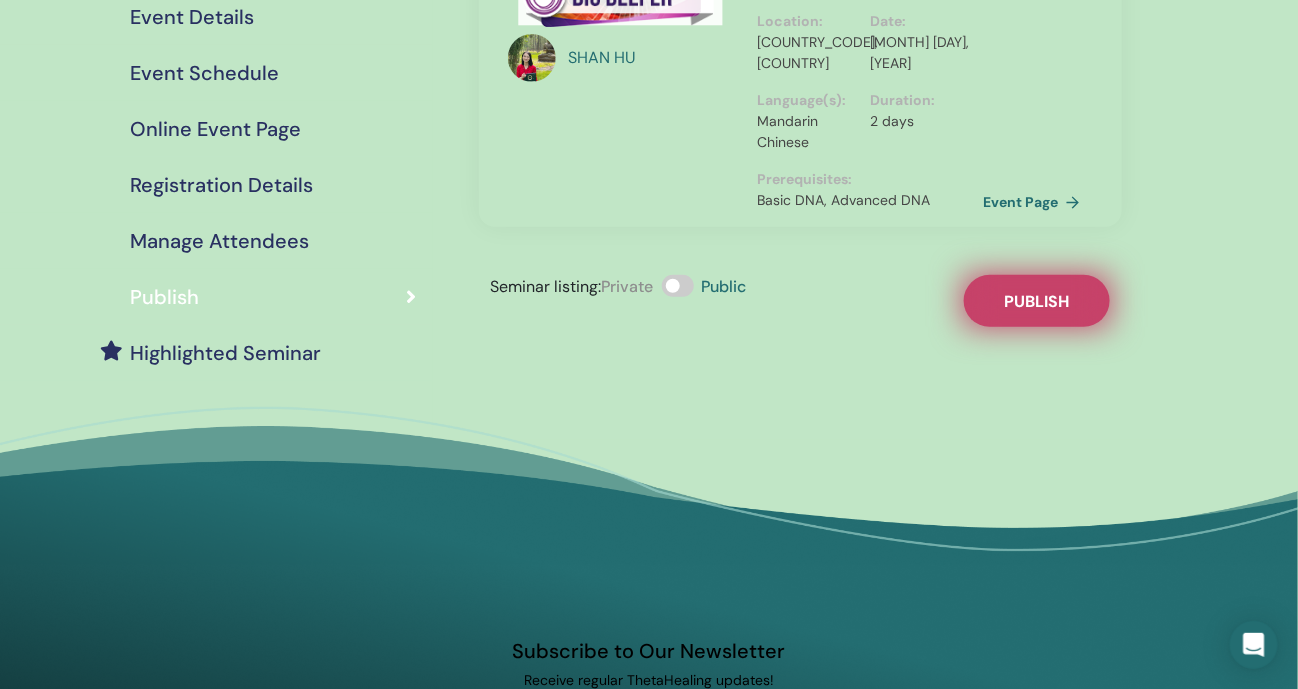 click on "Publish" at bounding box center [1036, 301] 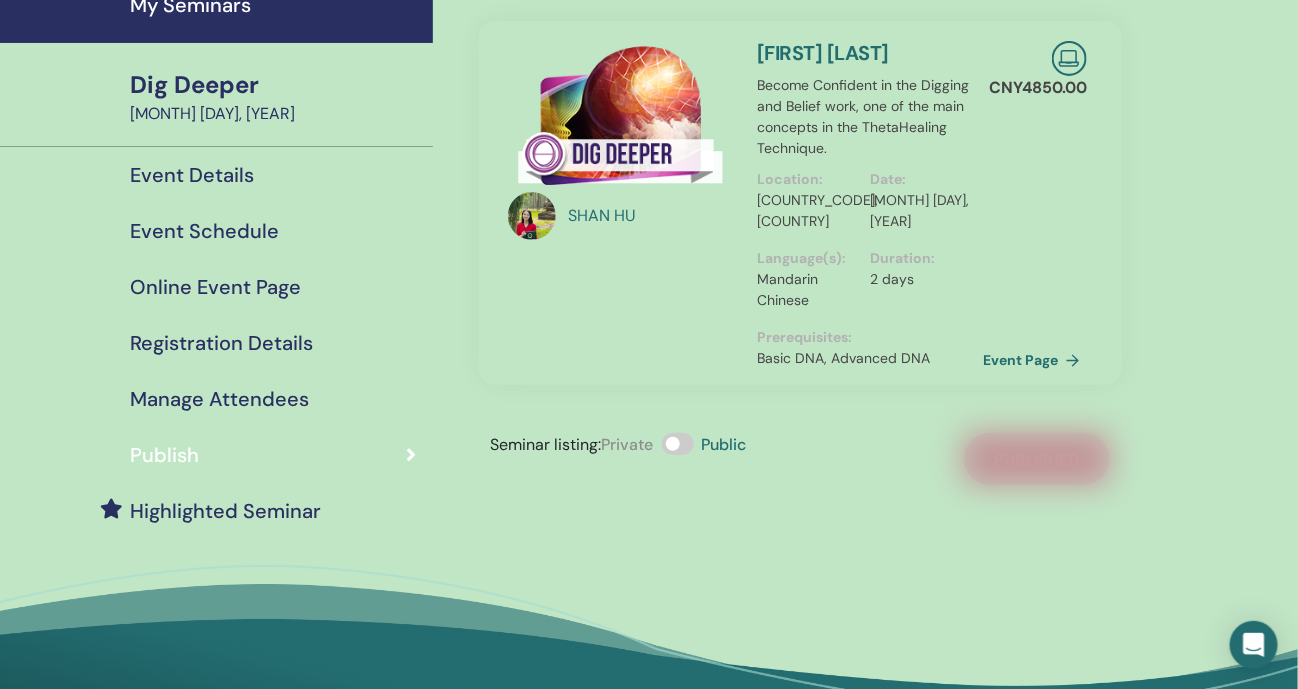 scroll, scrollTop: 0, scrollLeft: 0, axis: both 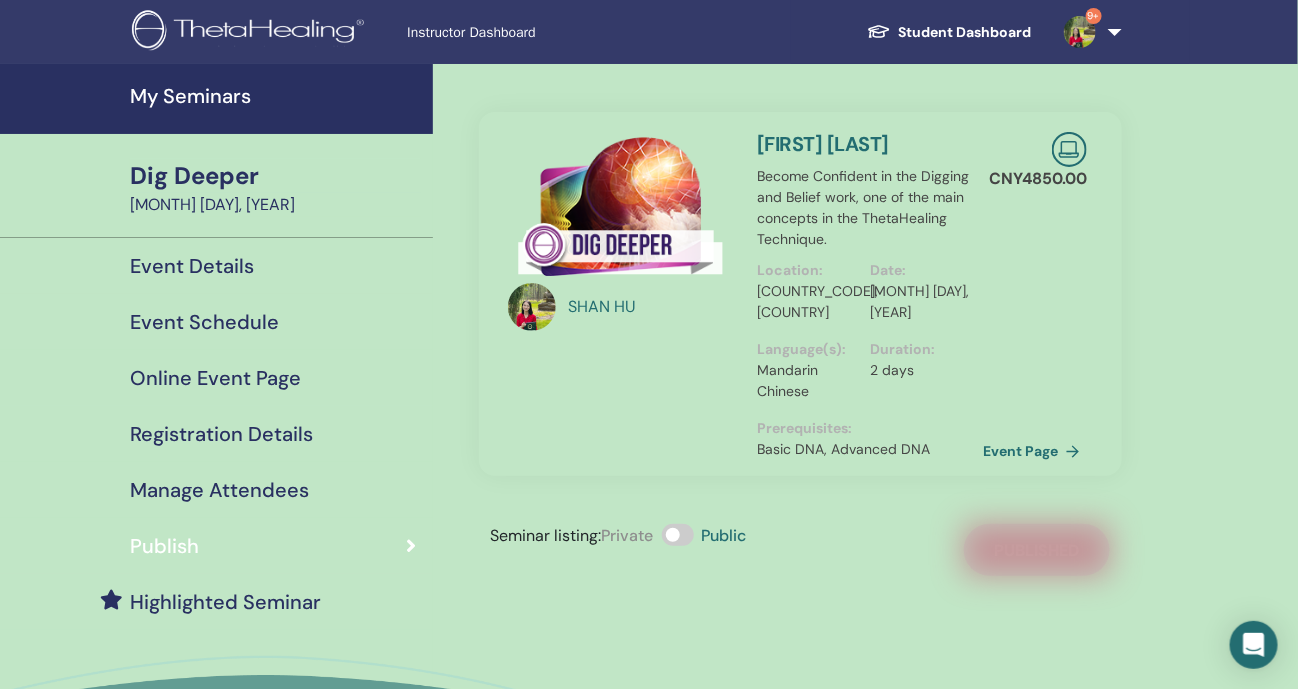 click on "My Seminars" at bounding box center [275, 96] 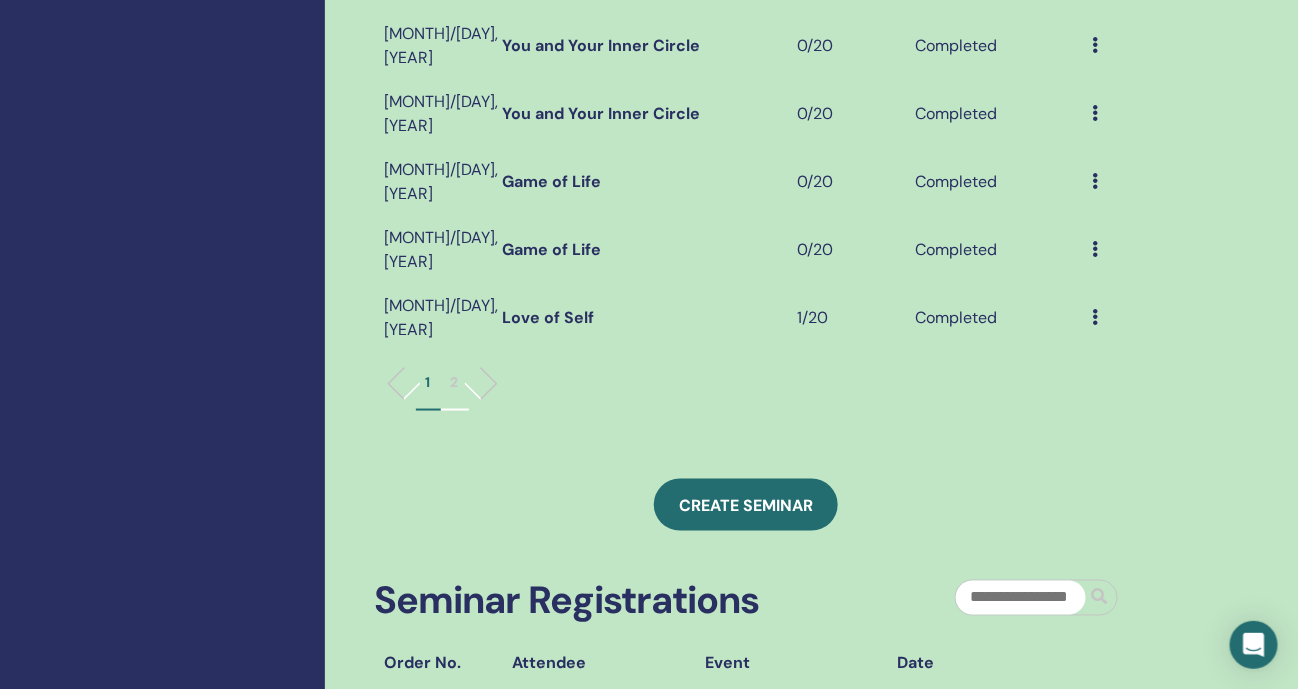 scroll, scrollTop: 874, scrollLeft: 0, axis: vertical 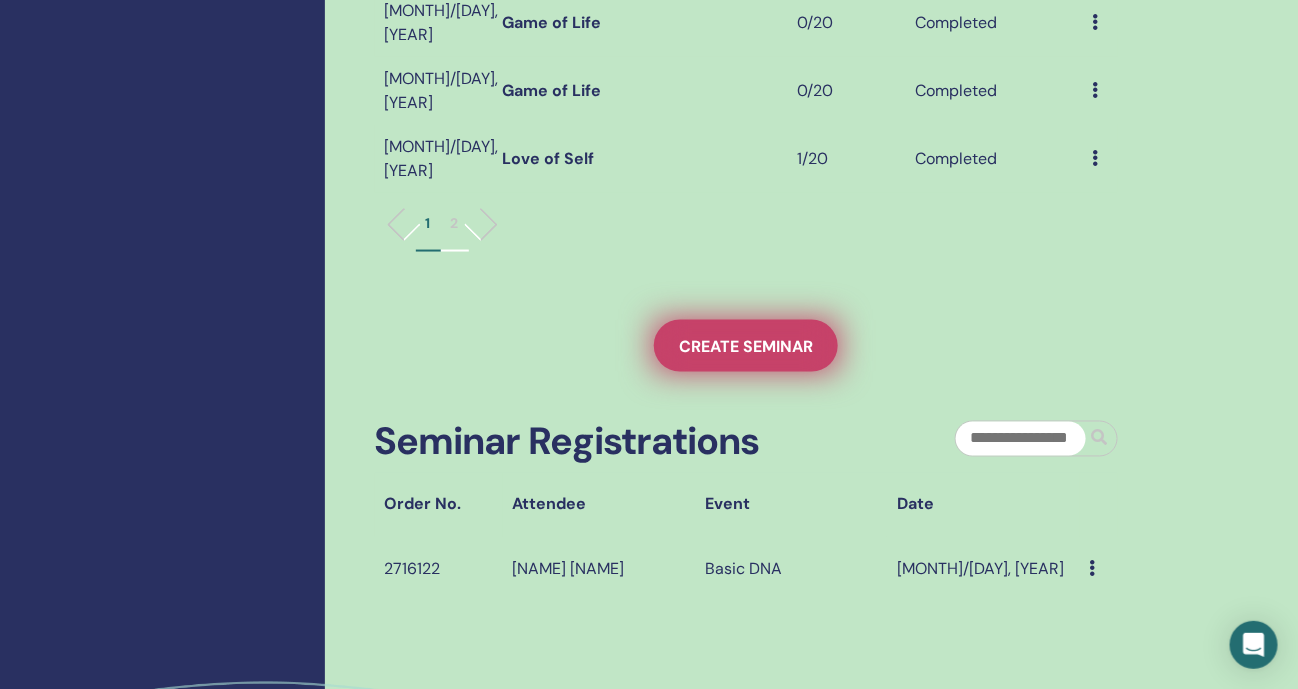 click on "Create seminar" at bounding box center [746, 346] 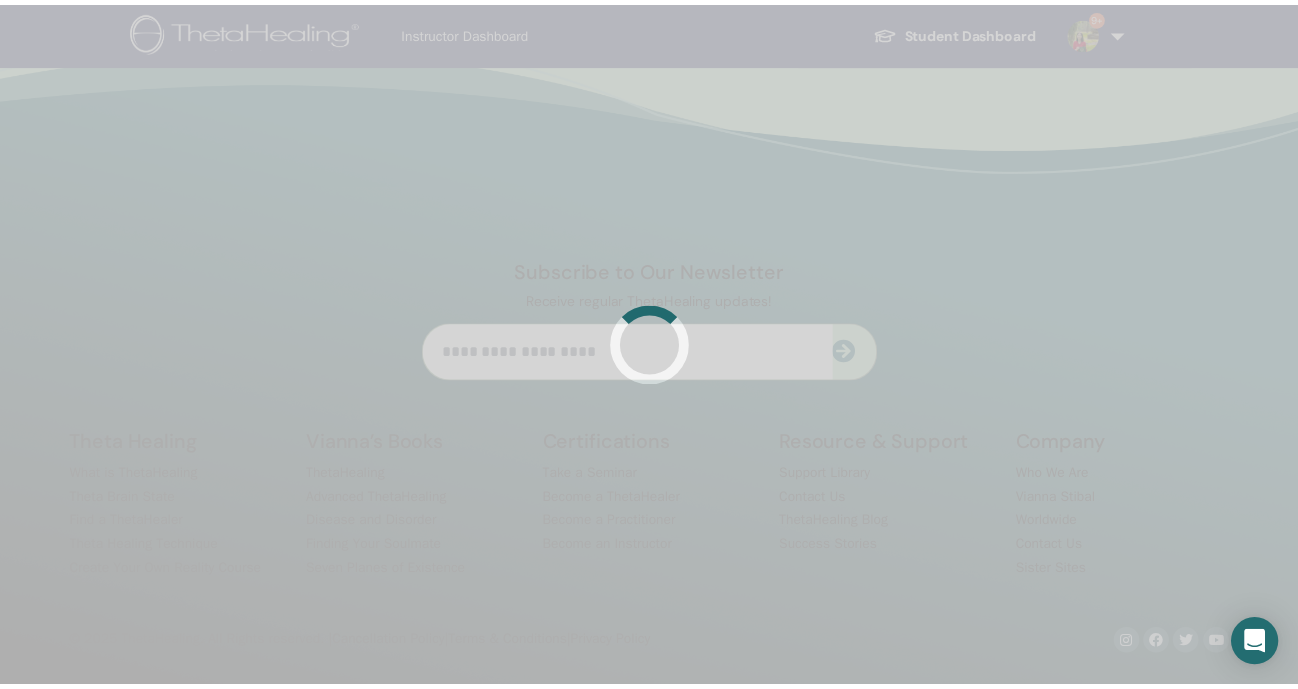 scroll, scrollTop: 0, scrollLeft: 0, axis: both 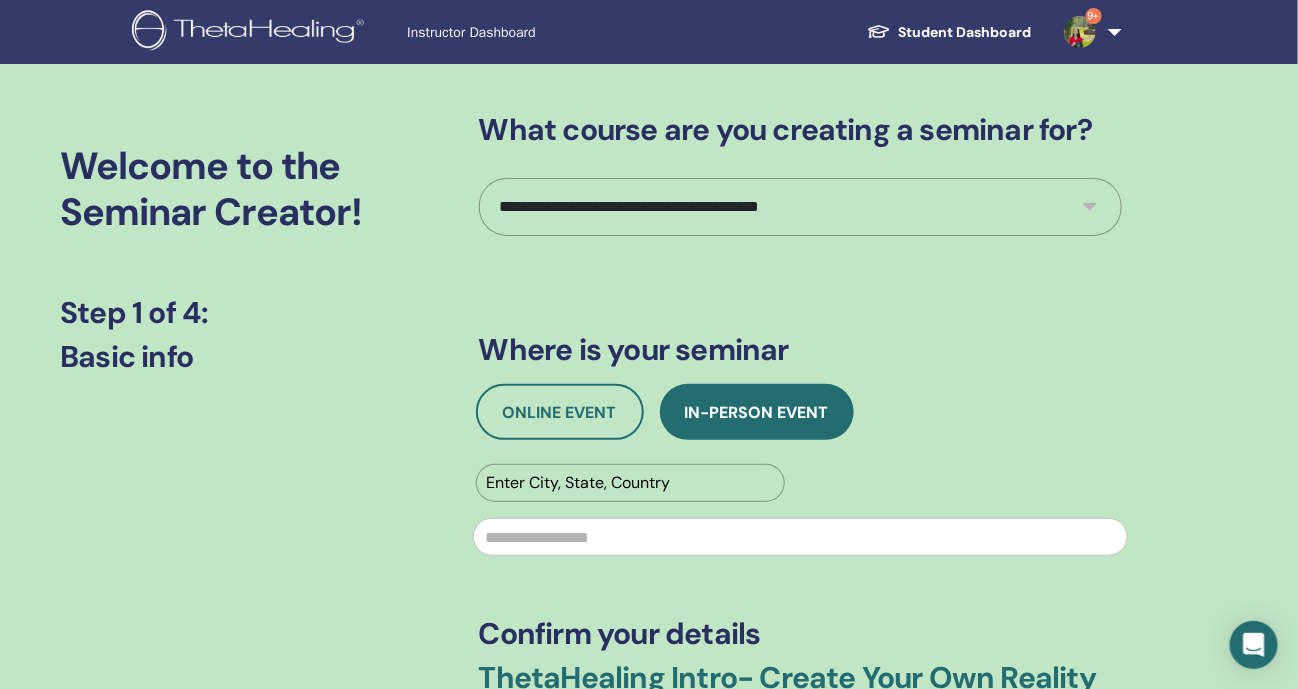 click on "**********" at bounding box center (800, 207) 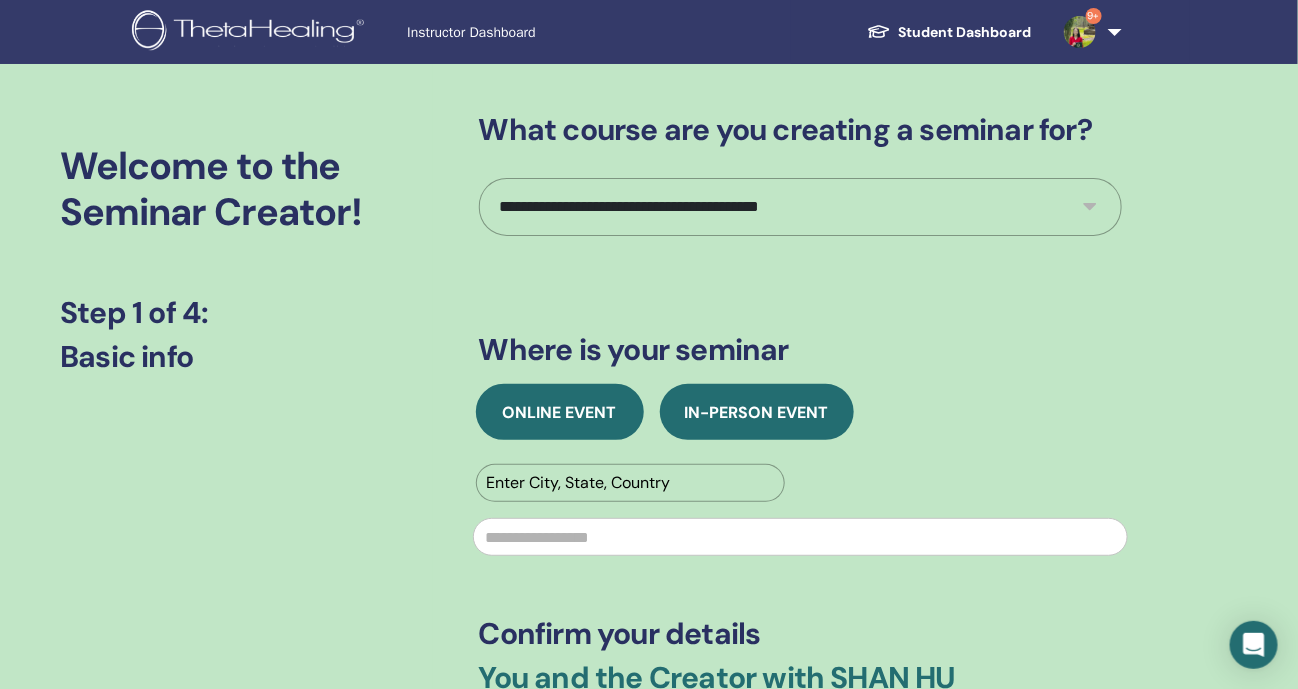 click on "Online Event" at bounding box center [560, 412] 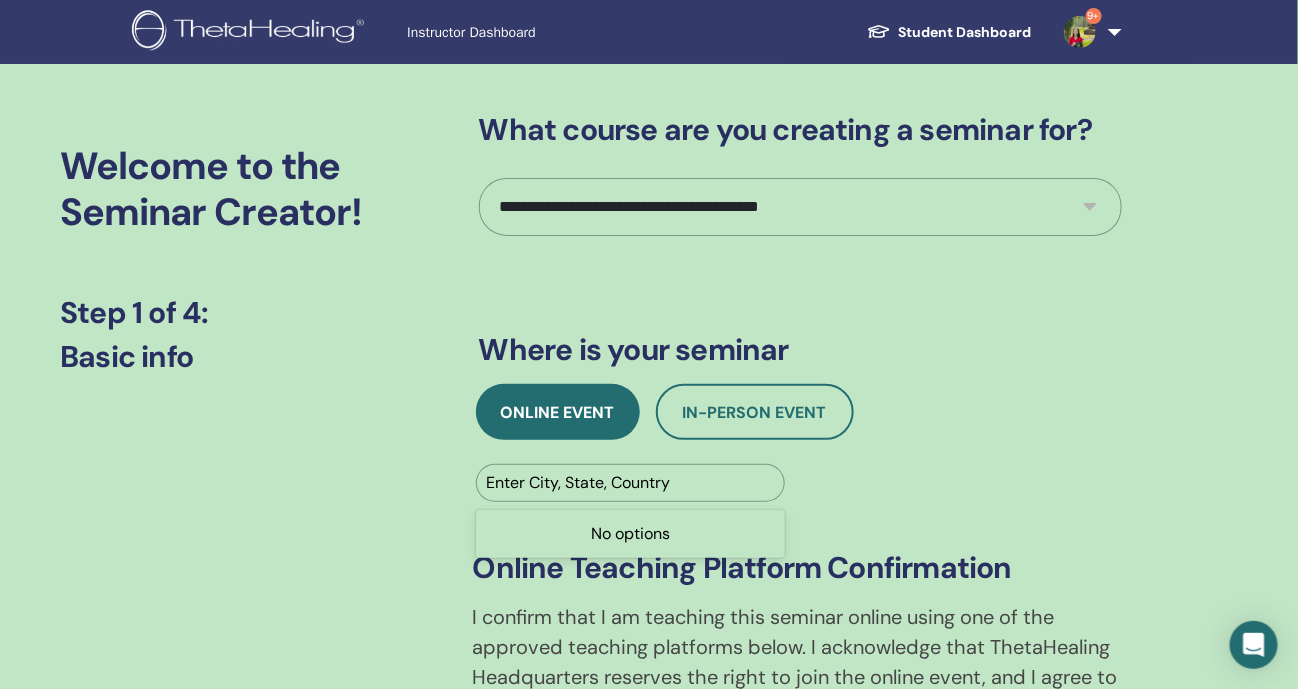 click at bounding box center (631, 483) 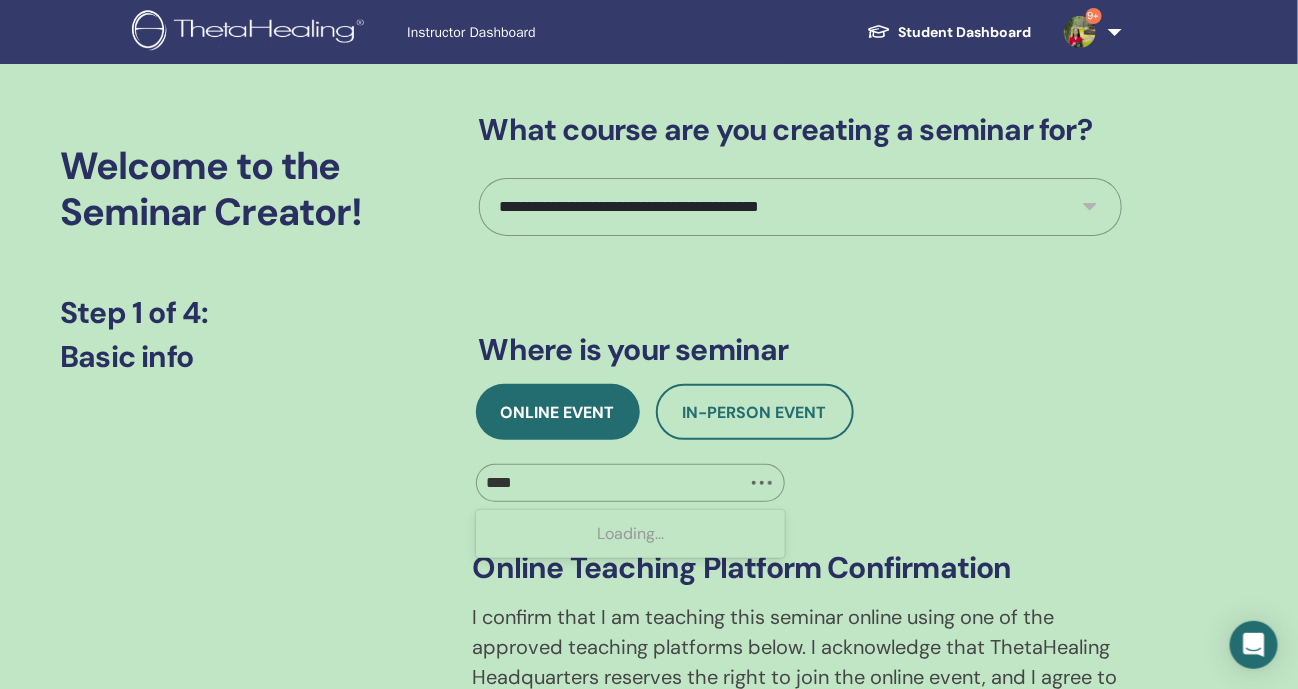 type on "*****" 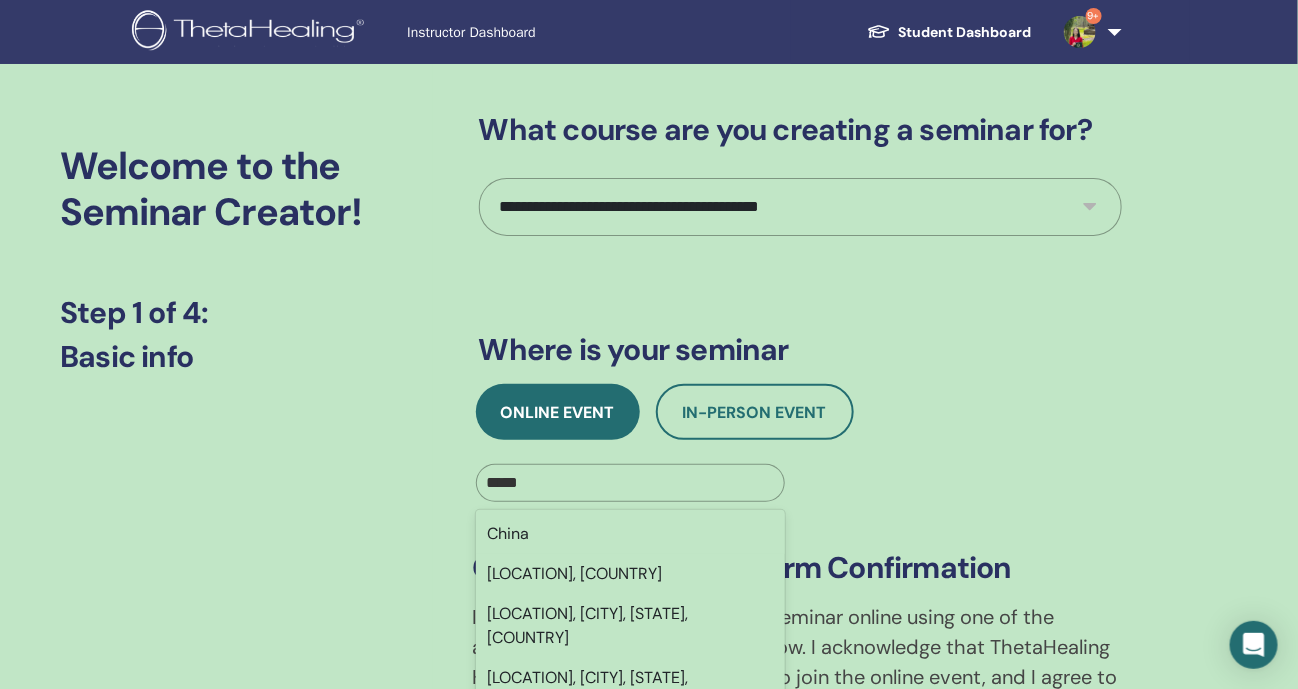 click on "China" at bounding box center [631, 534] 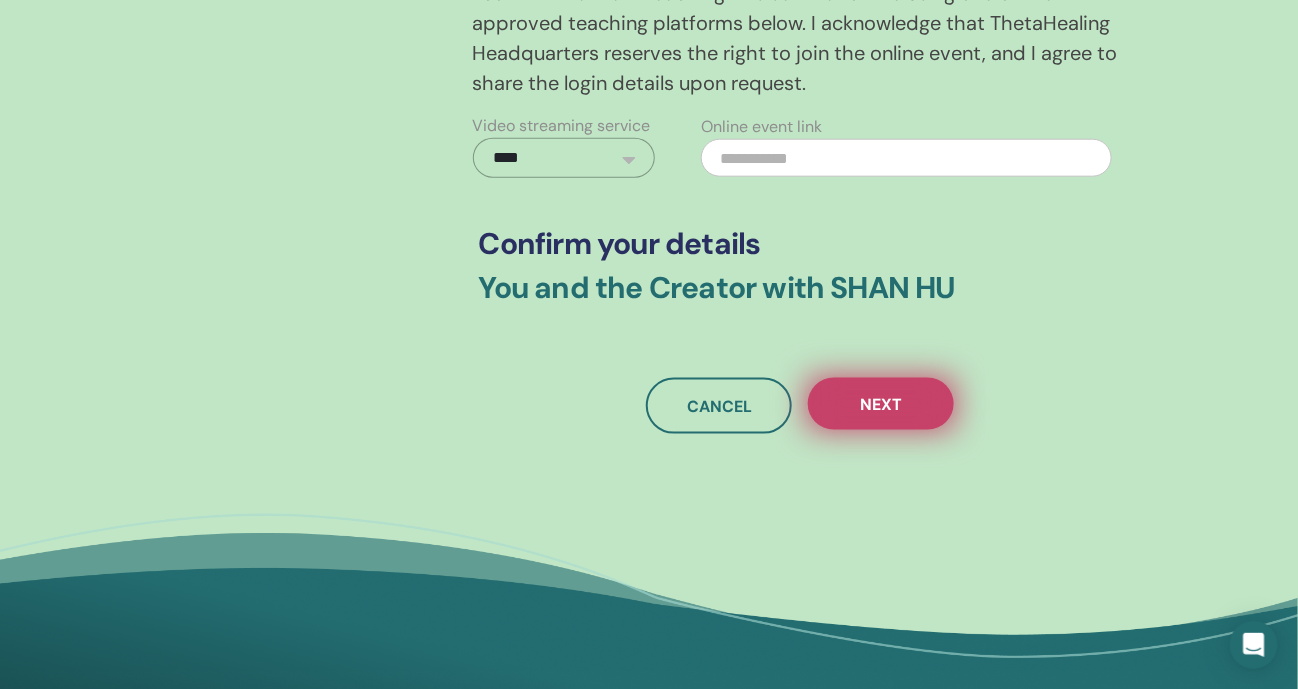 click on "Next" at bounding box center [881, 404] 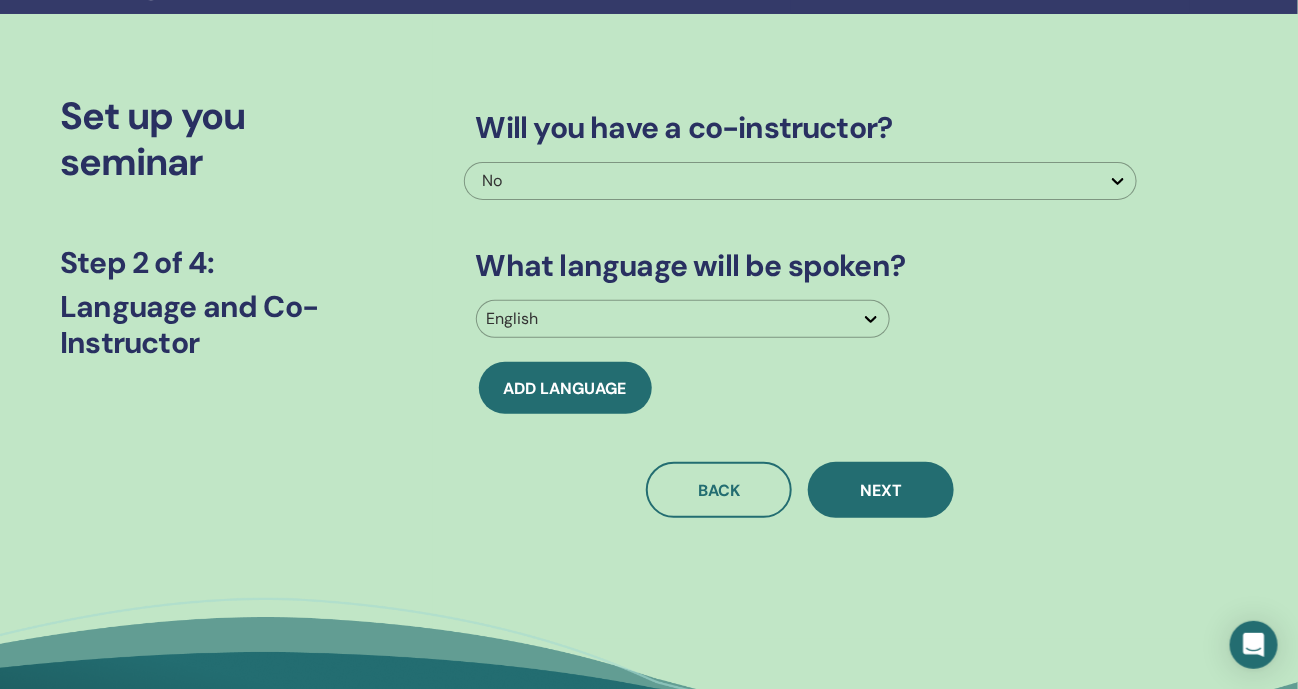 scroll, scrollTop: 0, scrollLeft: 0, axis: both 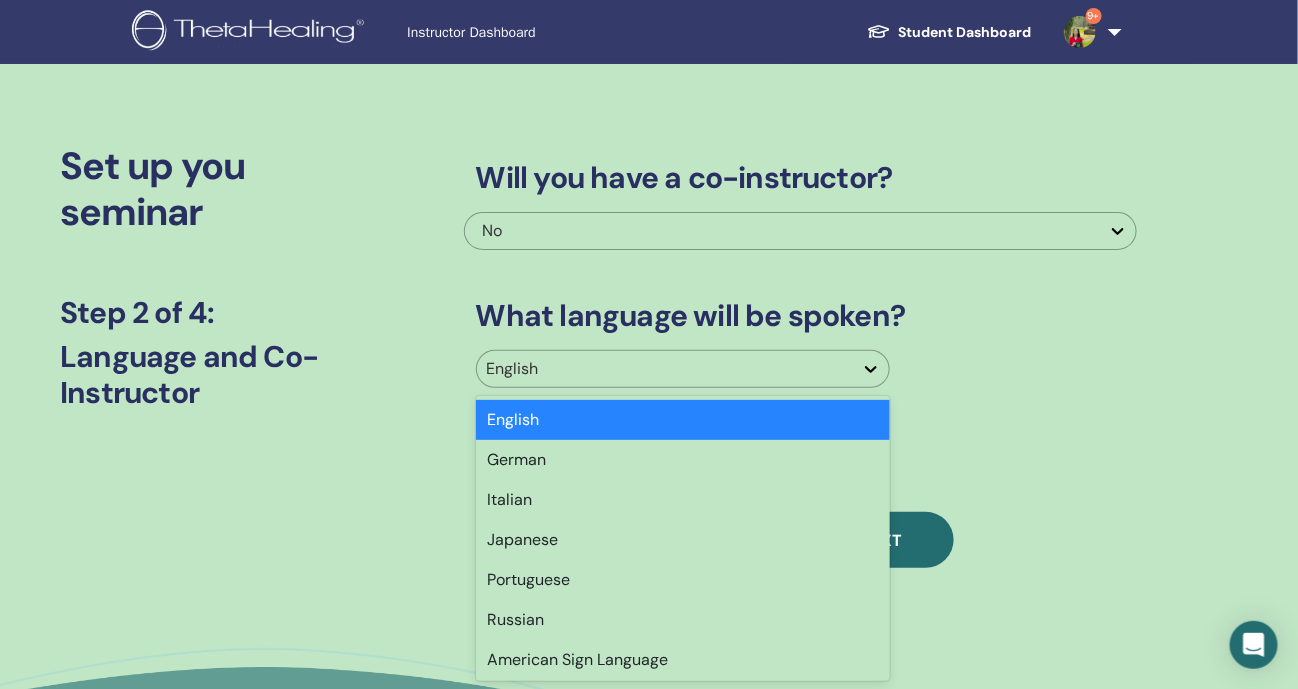 click at bounding box center (665, 369) 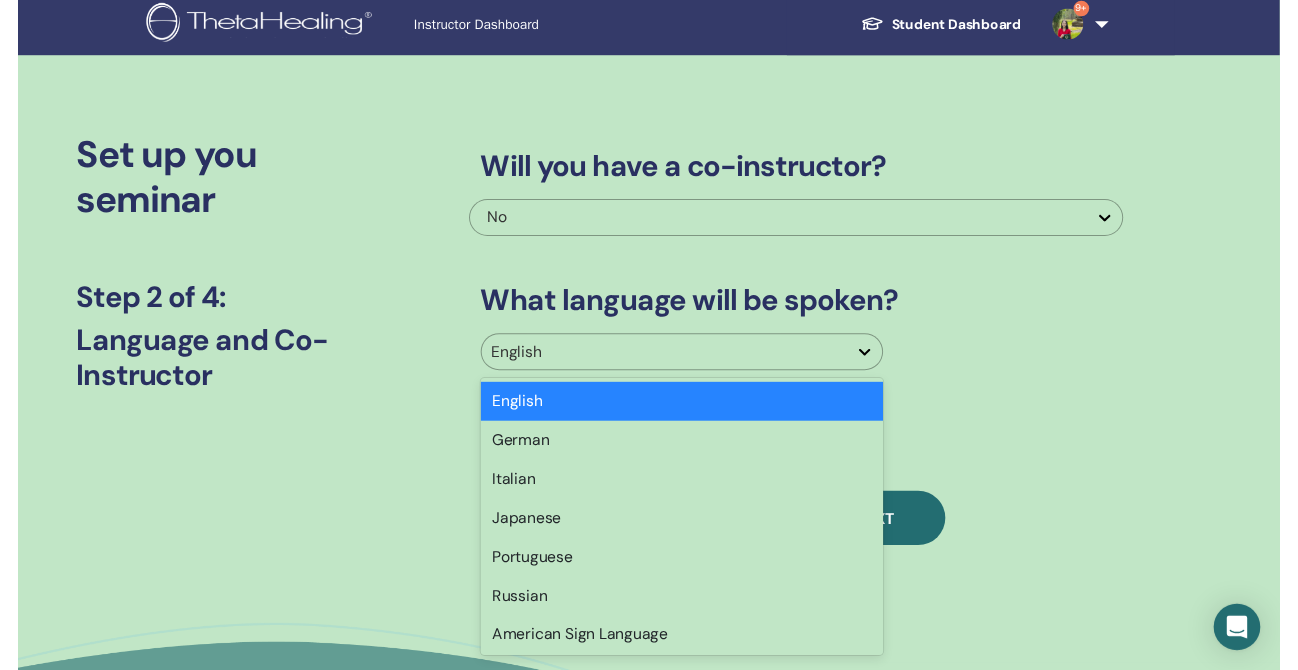 scroll, scrollTop: 14, scrollLeft: 0, axis: vertical 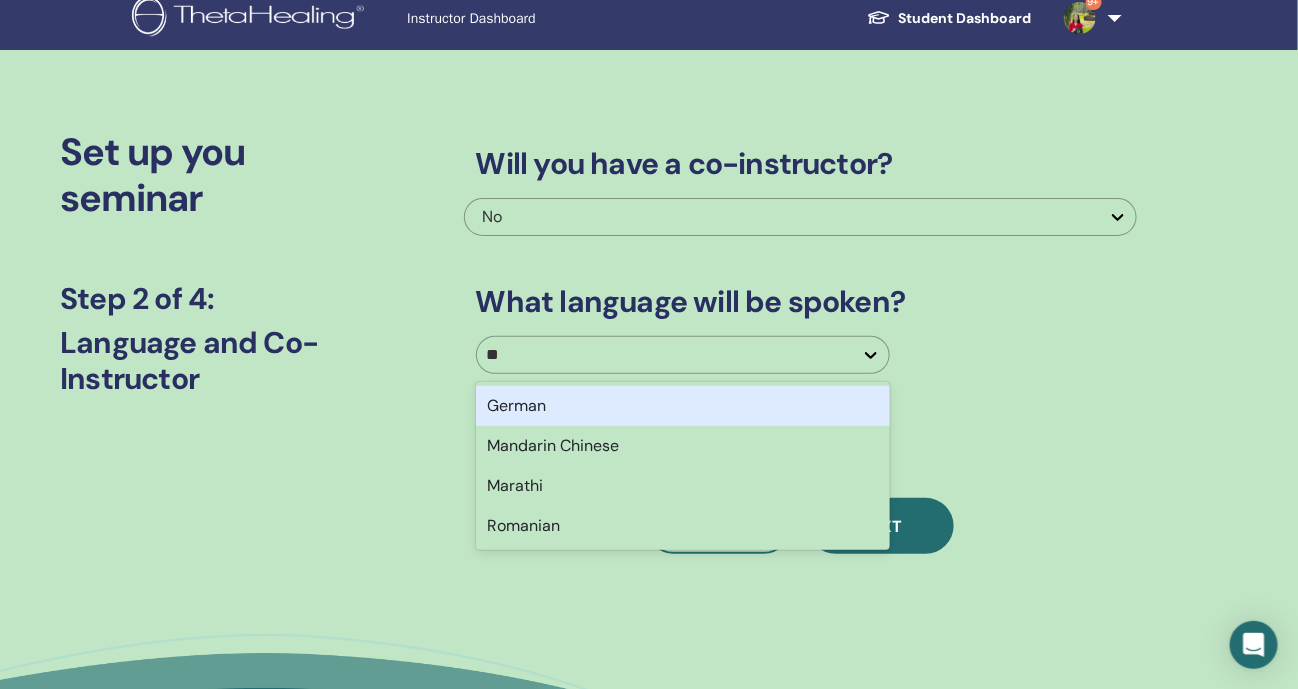 type on "***" 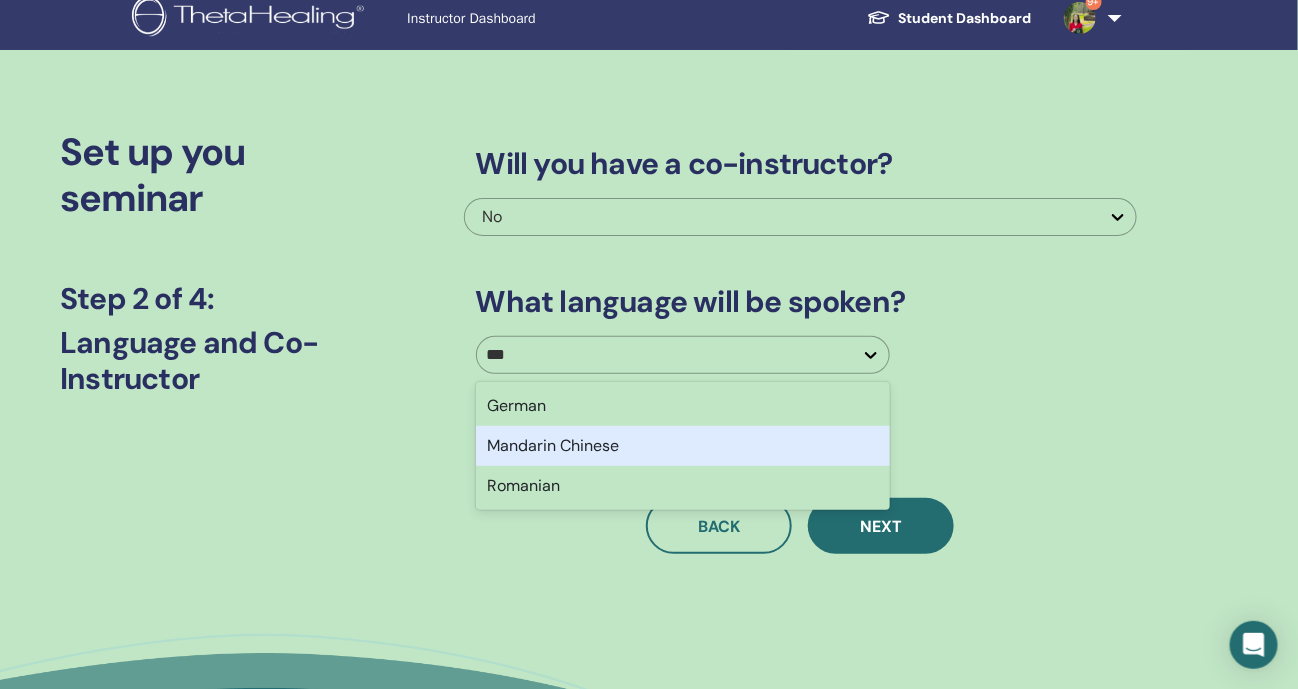 click on "Mandarin Chinese" at bounding box center (683, 446) 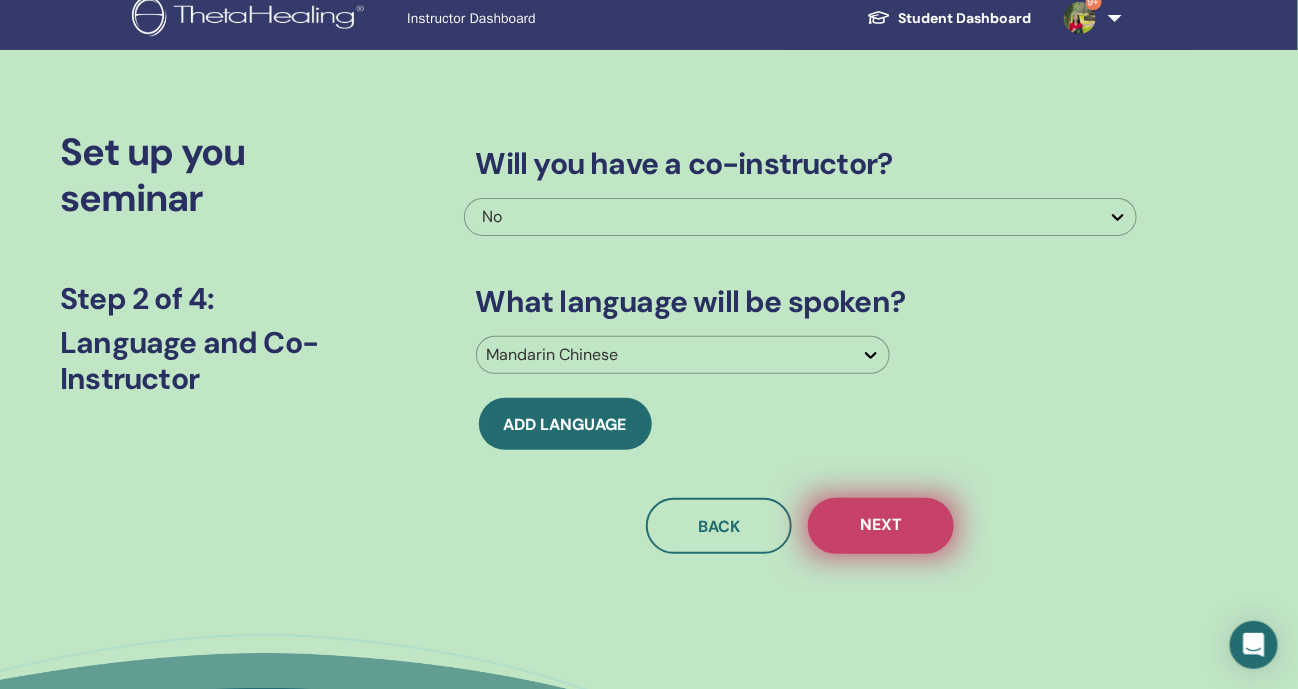 click on "Next" at bounding box center [881, 526] 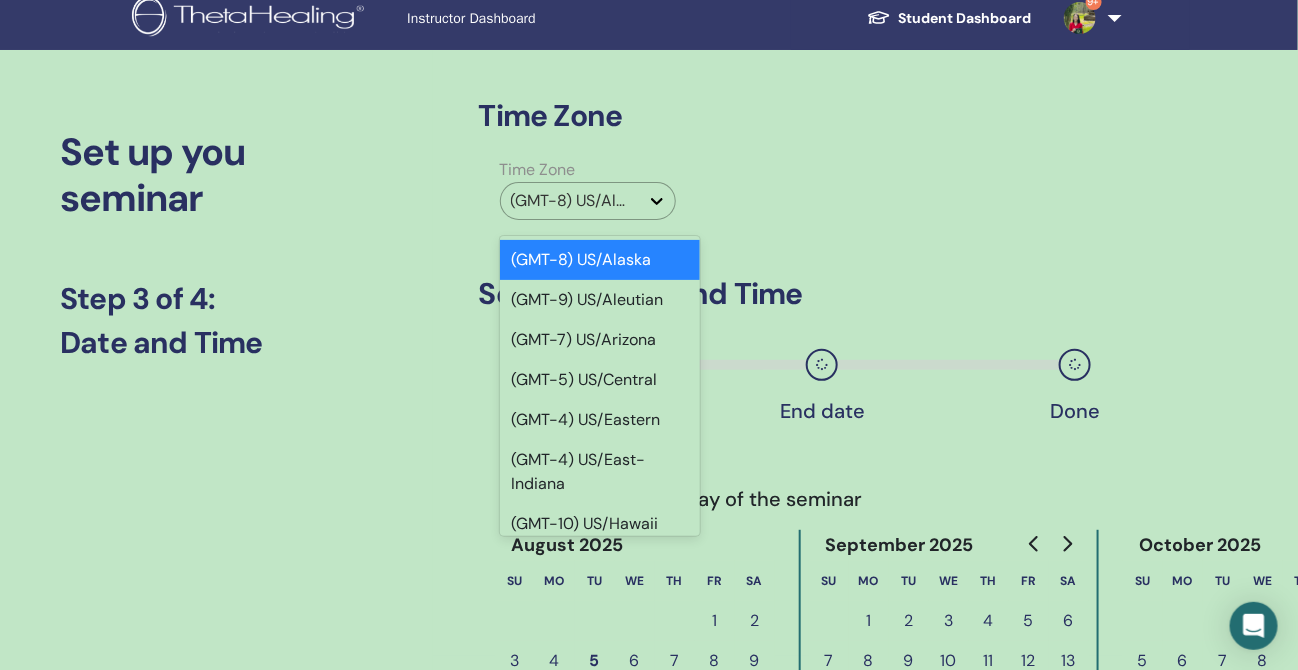 click at bounding box center (570, 201) 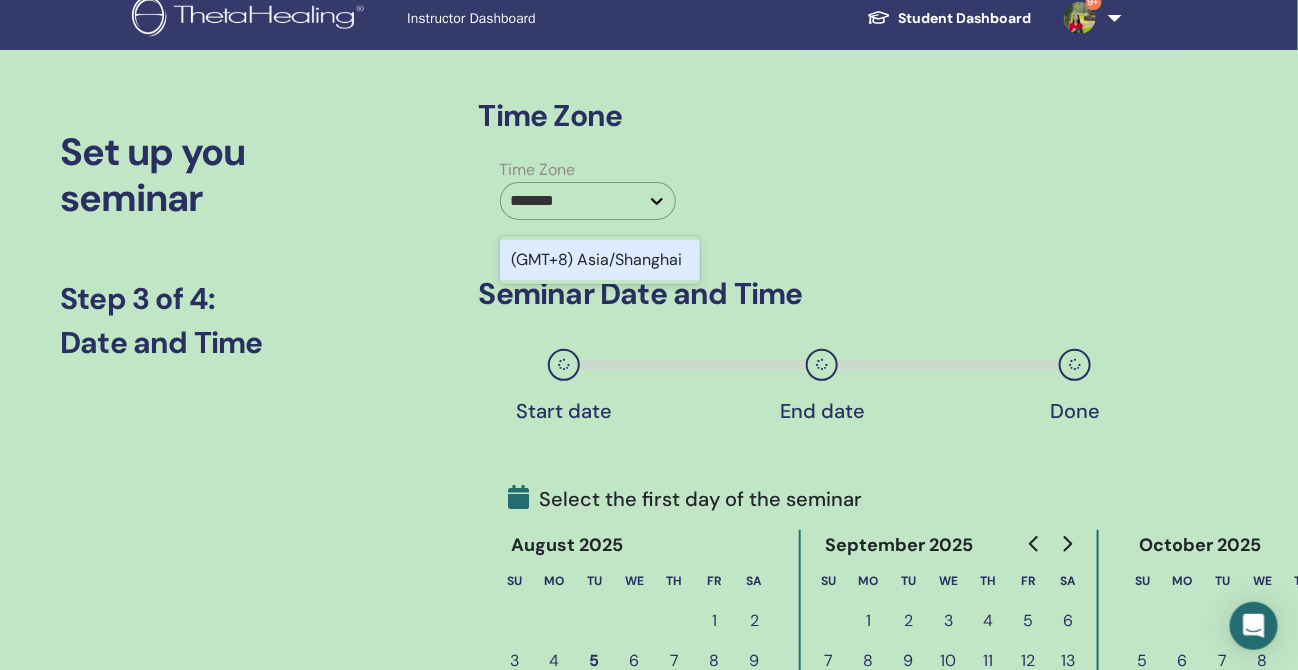 type on "********" 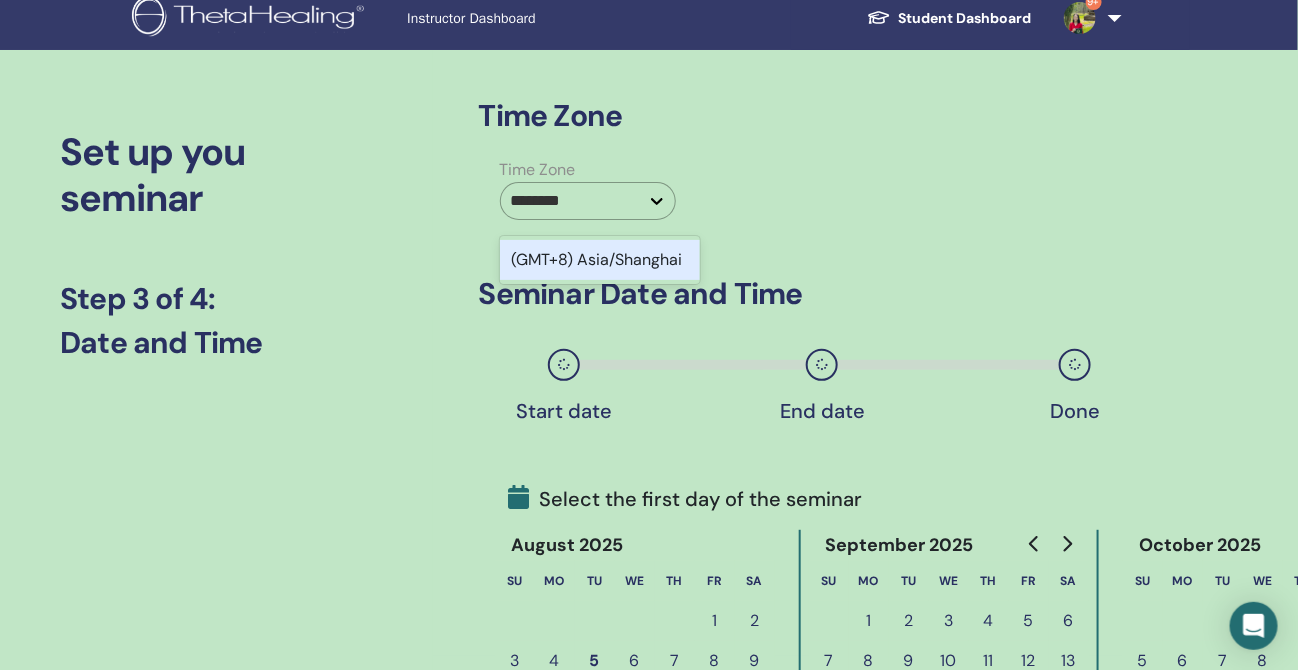 click on "(GMT+8) Asia/Shanghai" at bounding box center [600, 260] 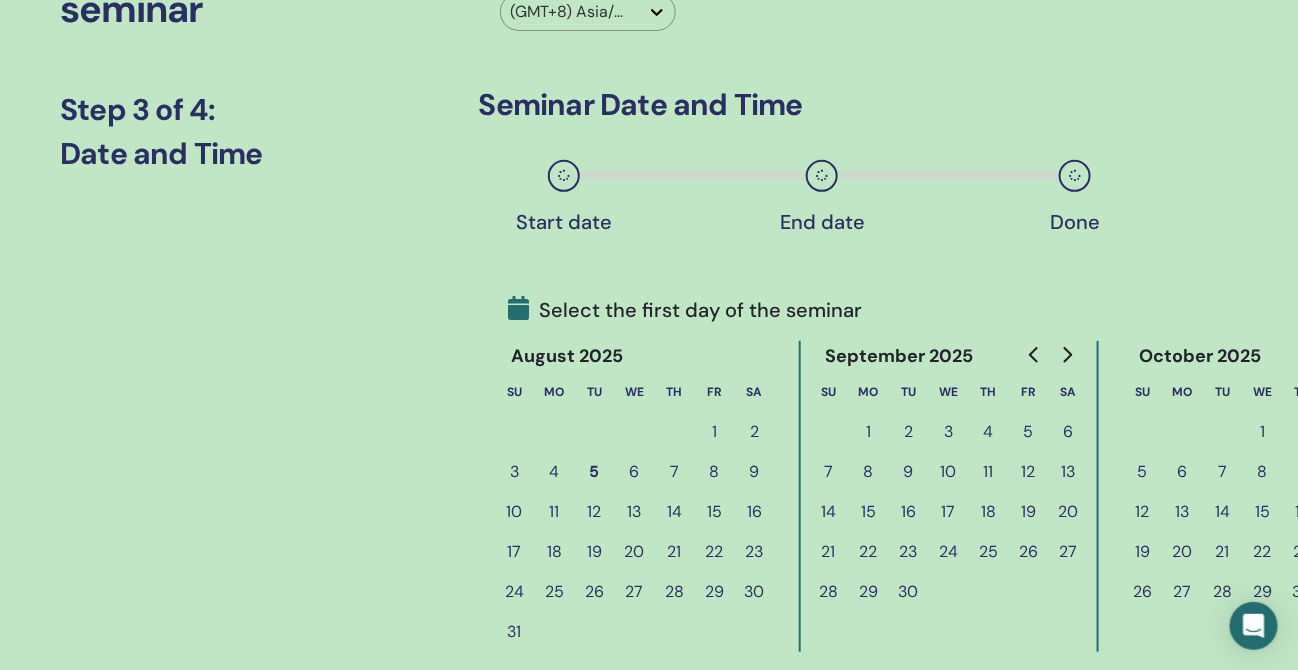 scroll, scrollTop: 264, scrollLeft: 0, axis: vertical 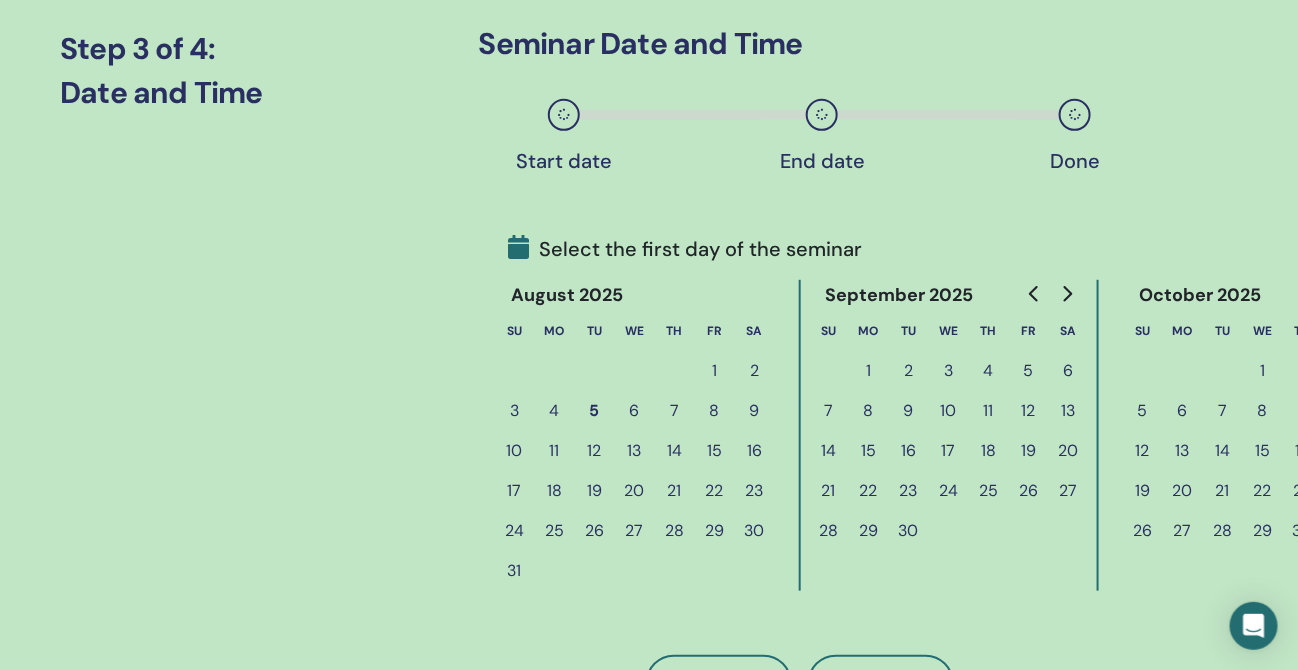 click on "1" at bounding box center [869, 371] 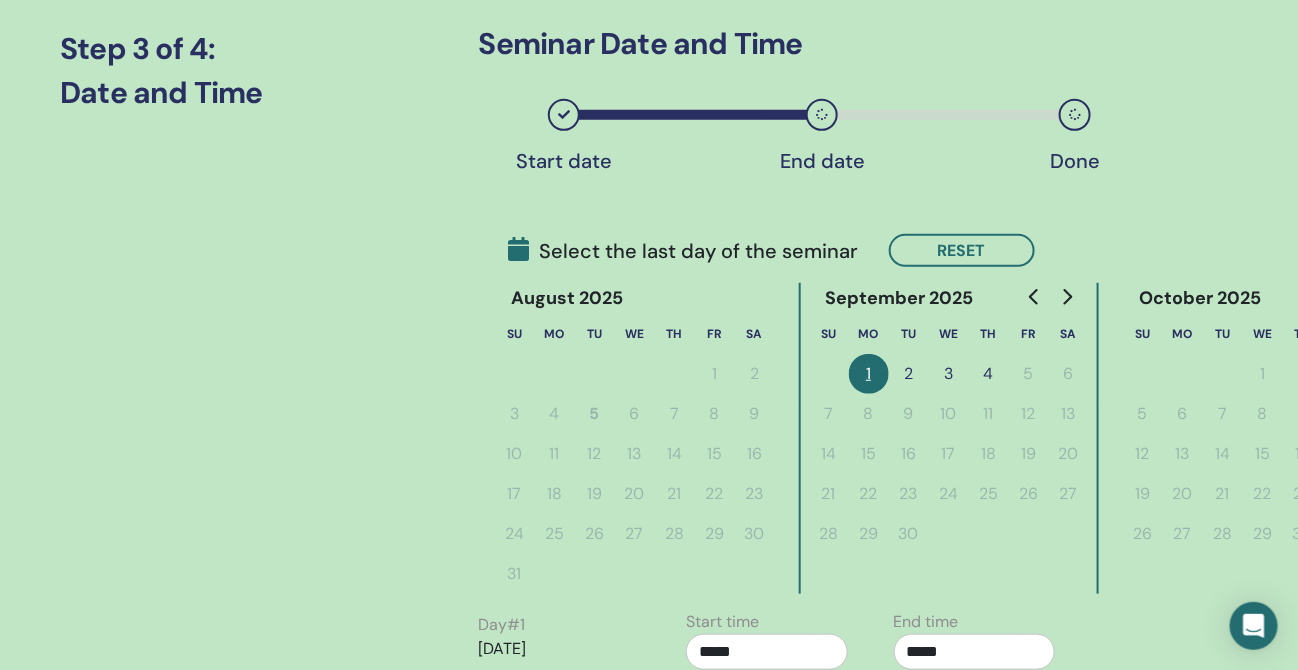 click on "4" at bounding box center (989, 374) 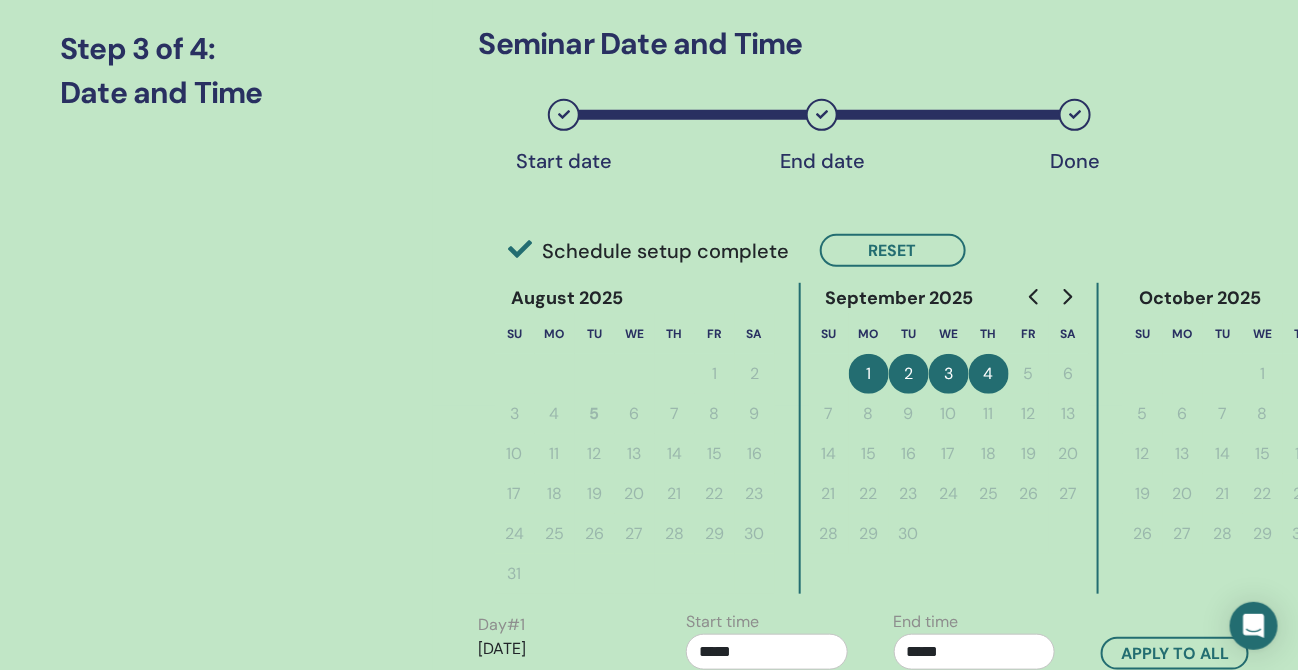 scroll, scrollTop: 514, scrollLeft: 0, axis: vertical 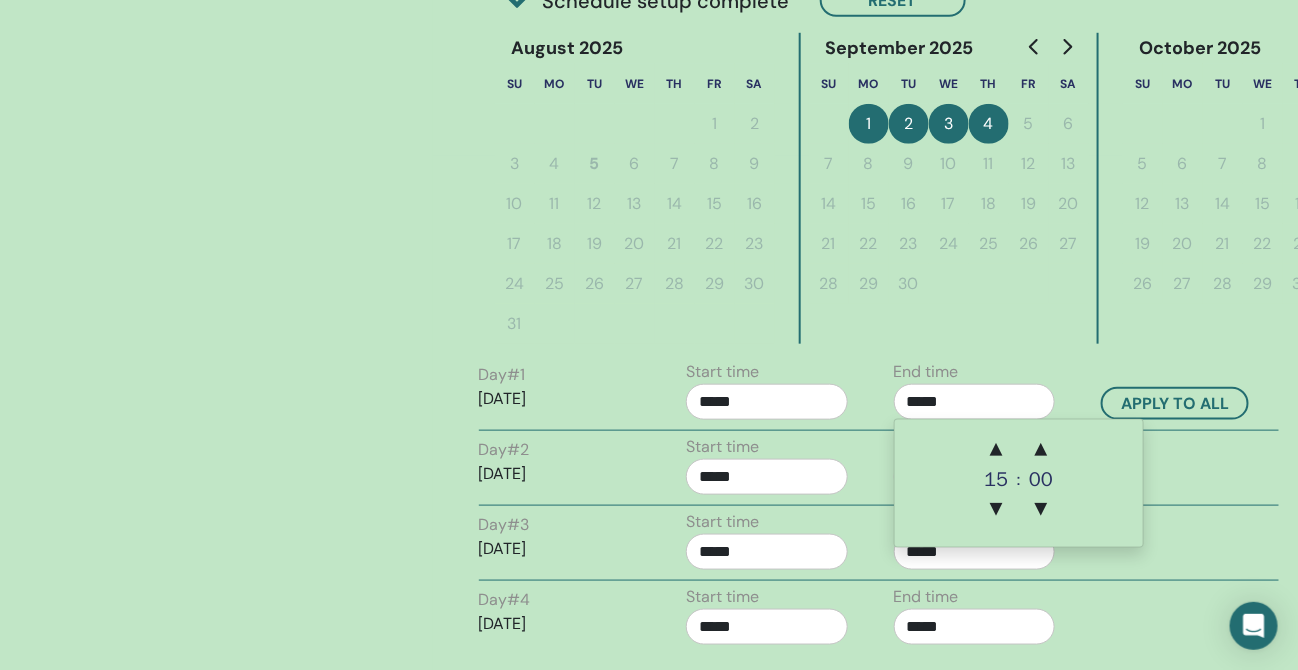 click on "*****" at bounding box center [975, 402] 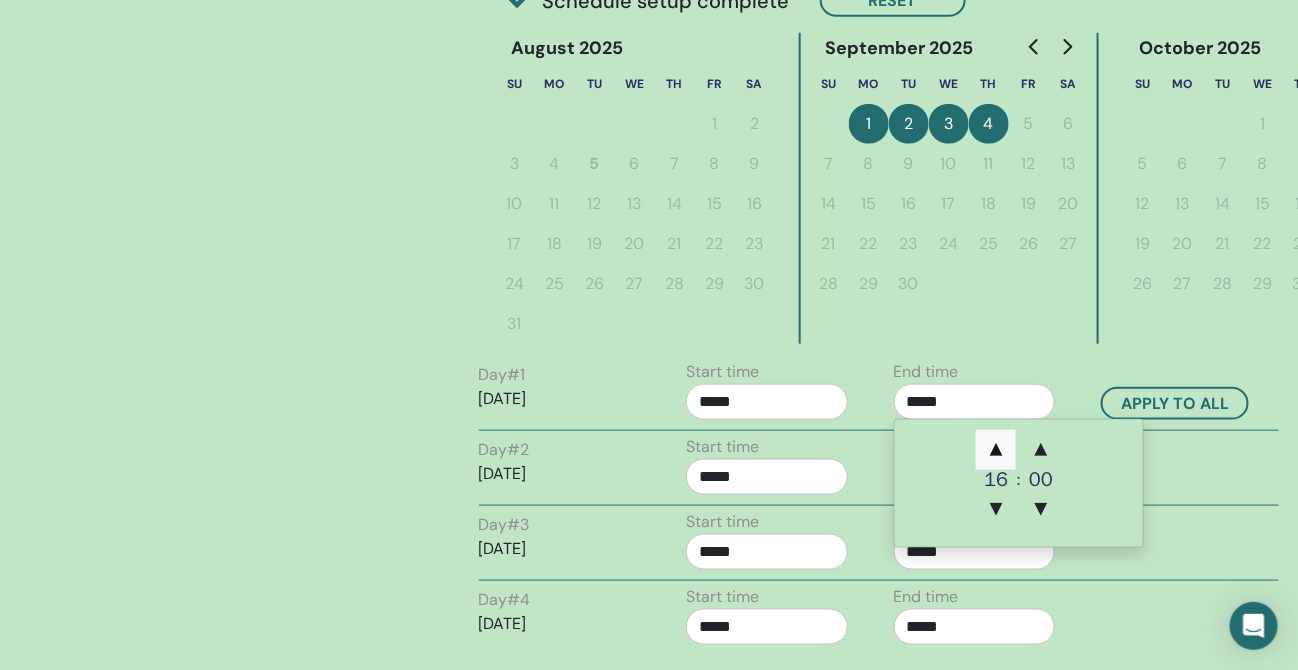 click on "▲" at bounding box center [996, 450] 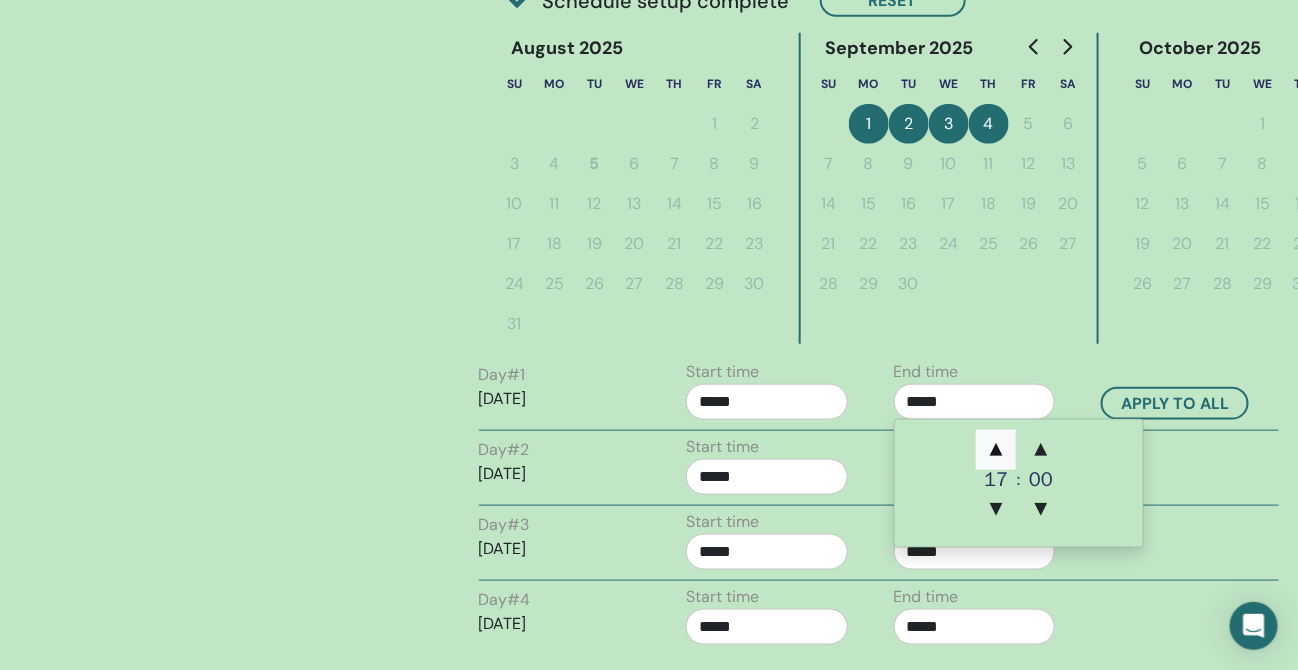 click on "▲" at bounding box center (996, 450) 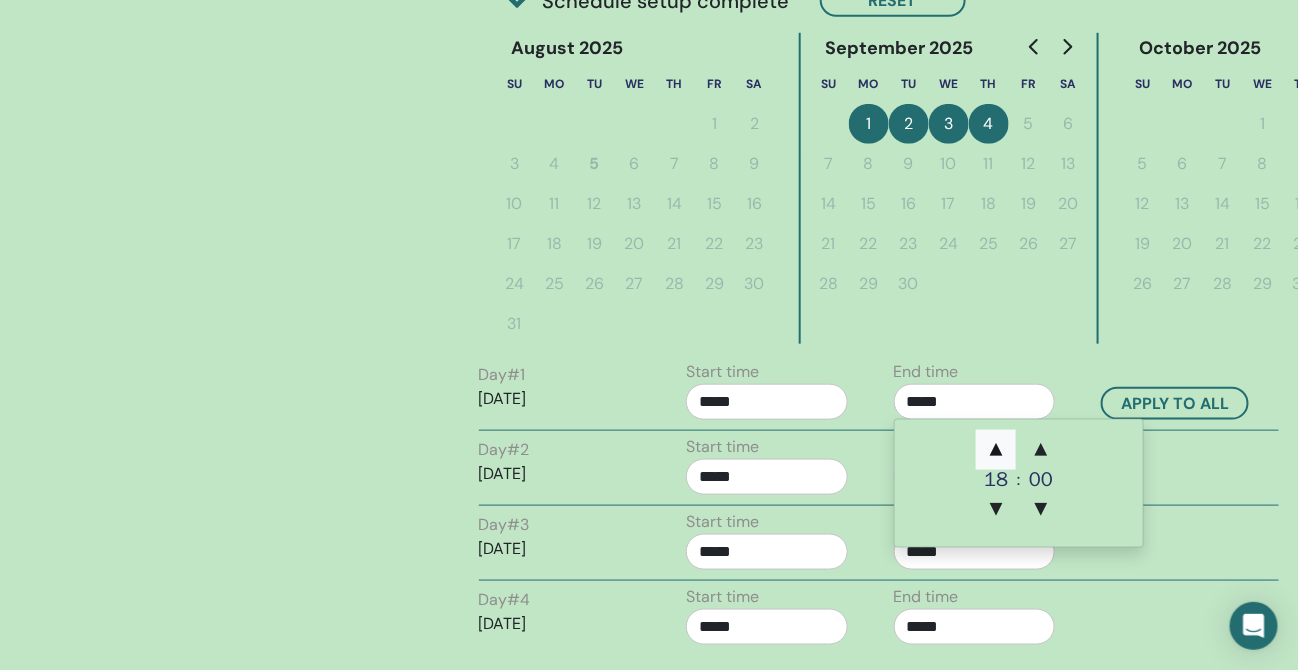 click on "▲" at bounding box center [996, 450] 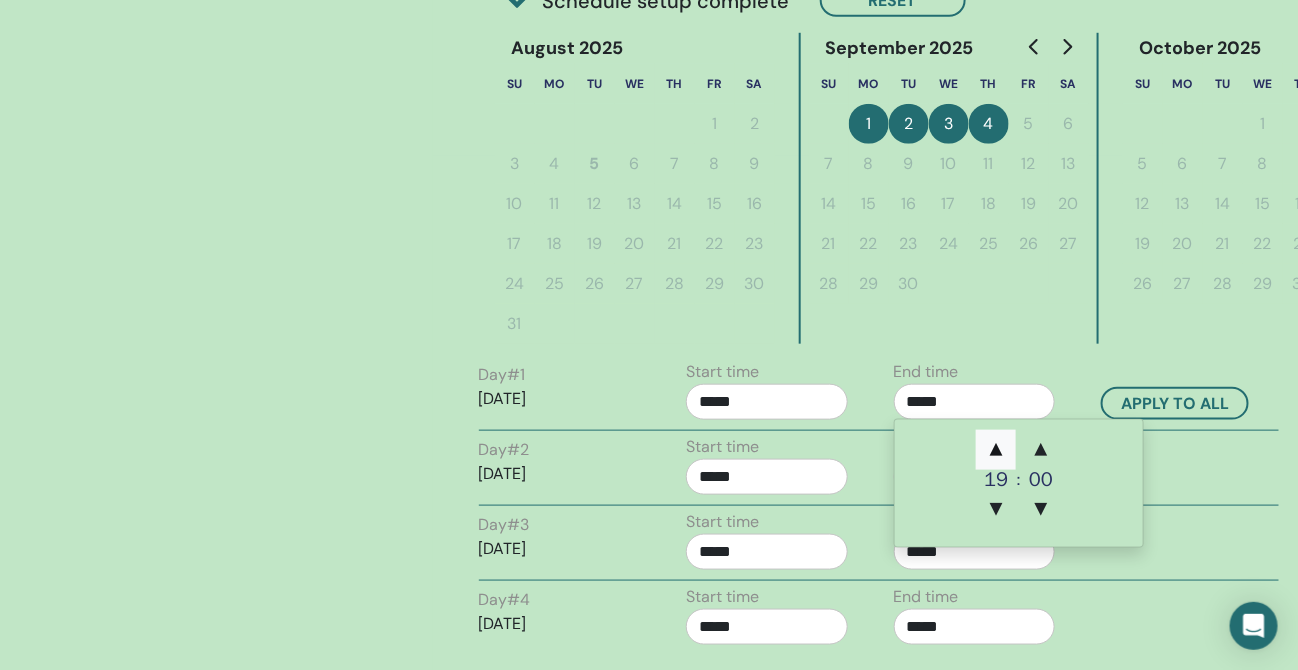 click on "▲" at bounding box center (996, 450) 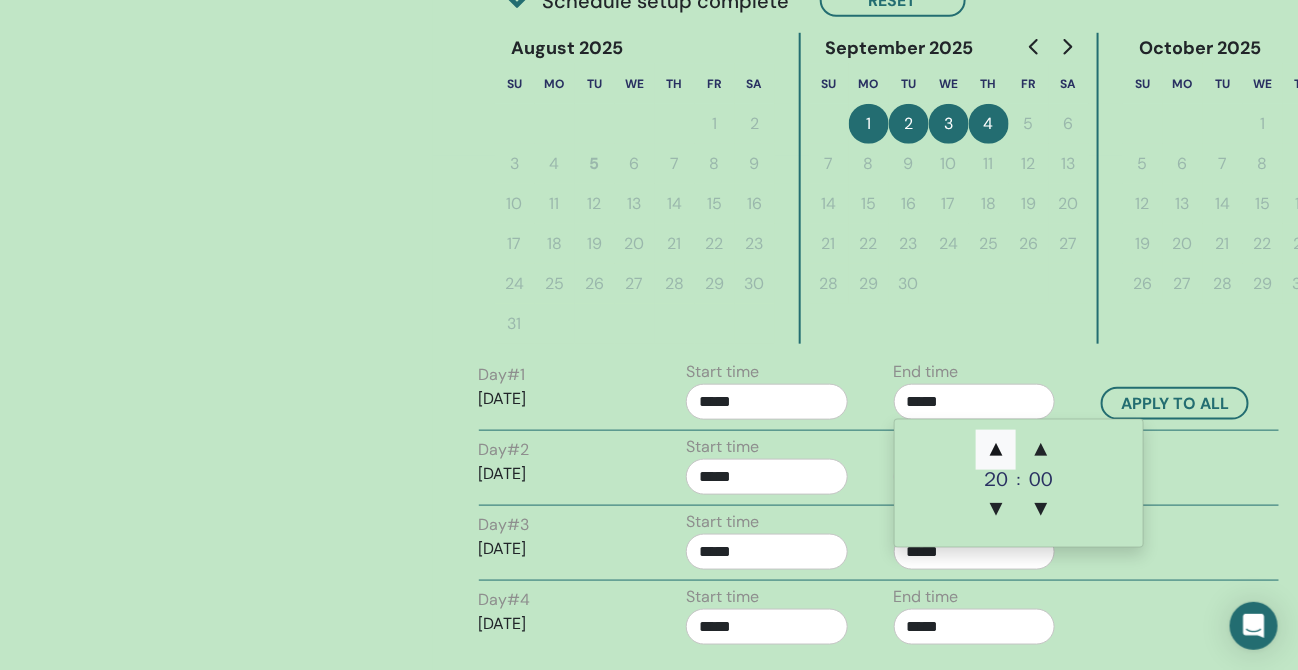 click on "▲" at bounding box center [996, 450] 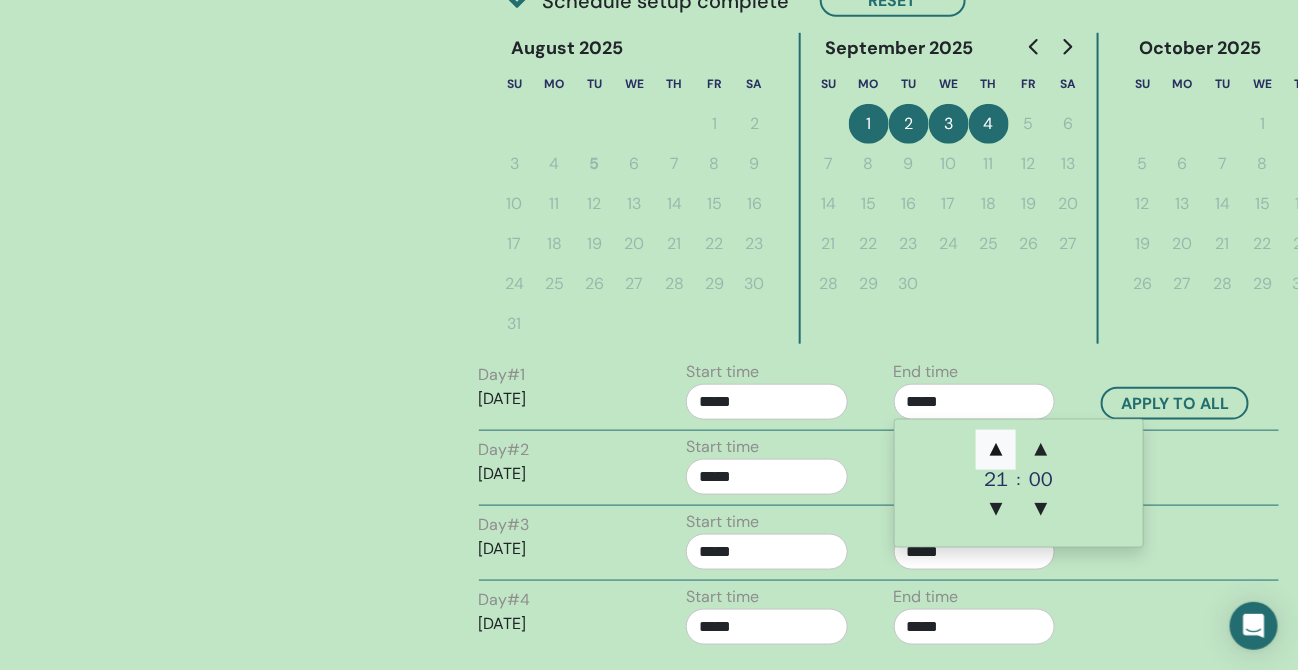 click on "▲" at bounding box center (996, 450) 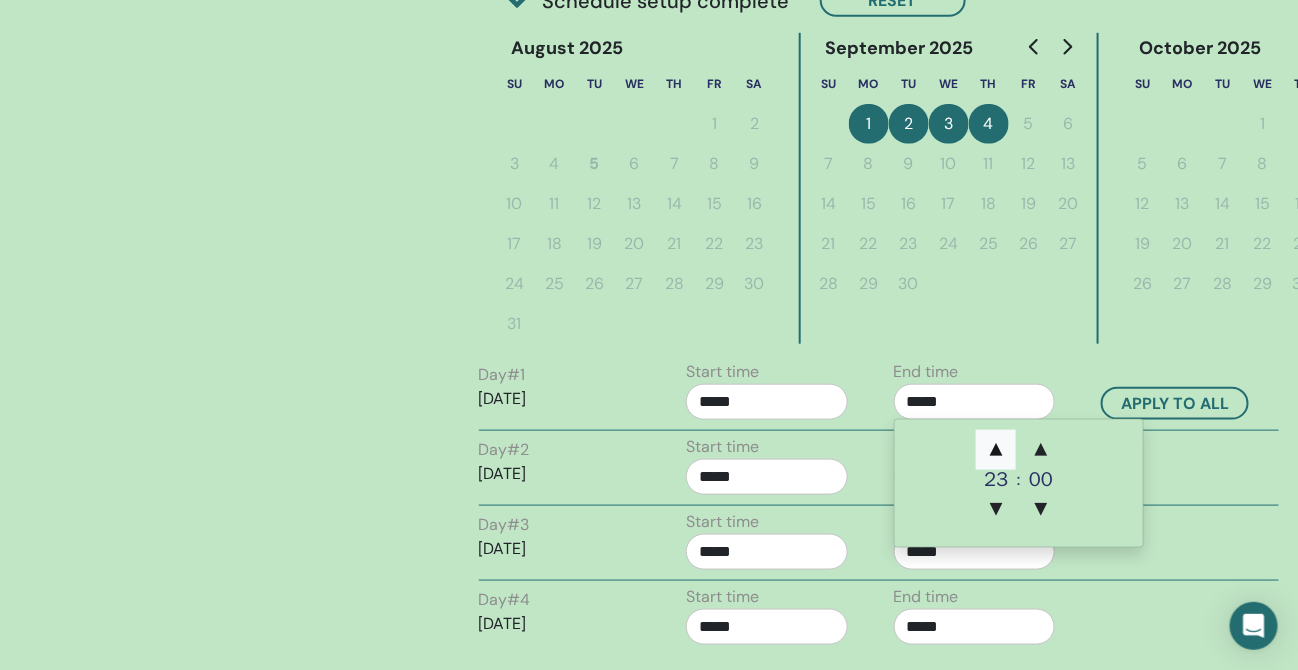 click on "▲" at bounding box center (996, 450) 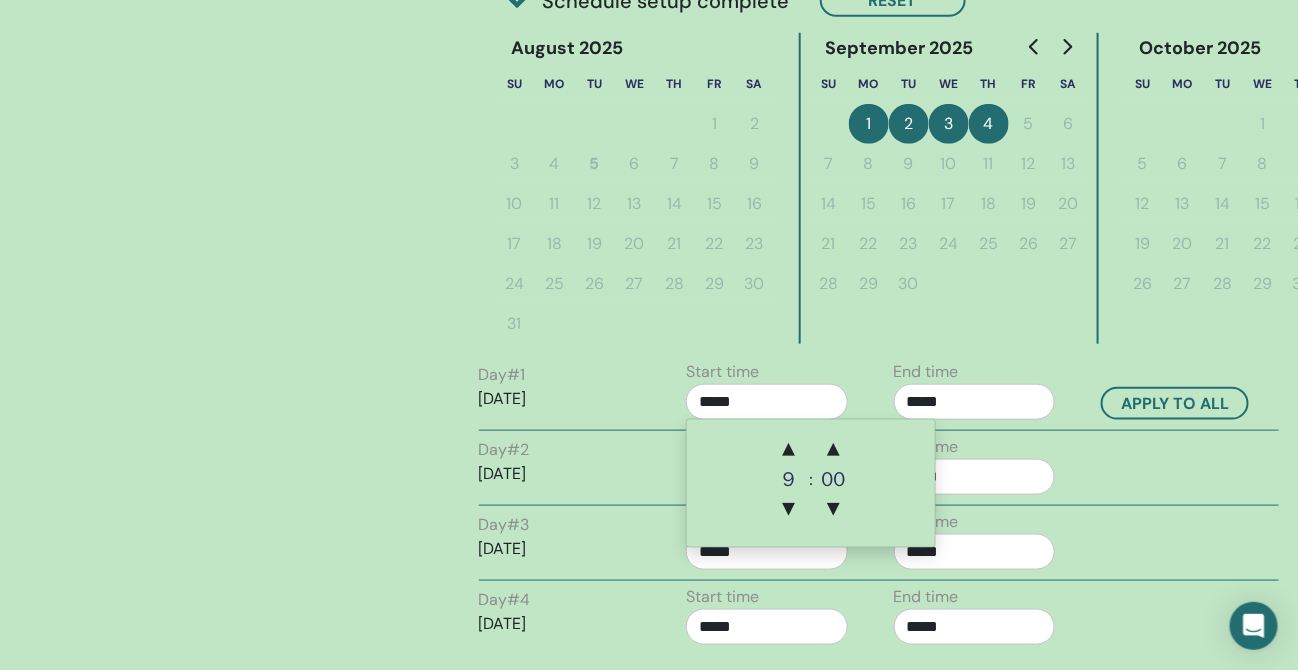 click on "*****" at bounding box center (767, 402) 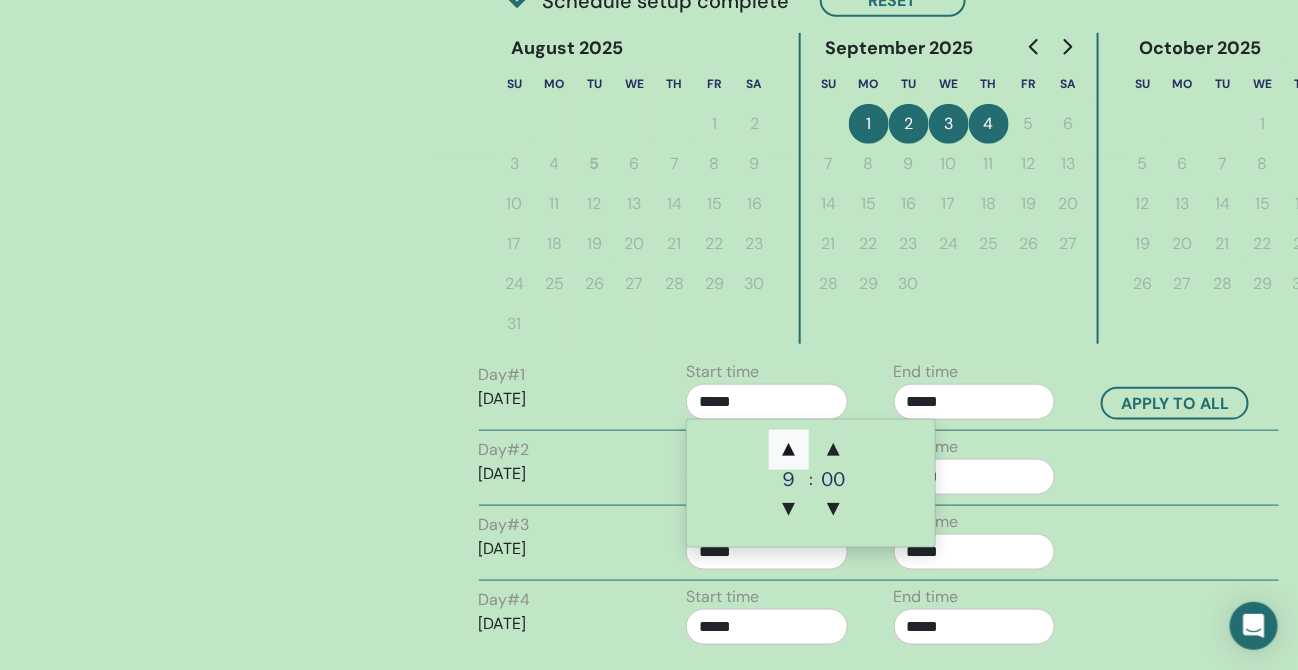 click on "▲" at bounding box center (789, 450) 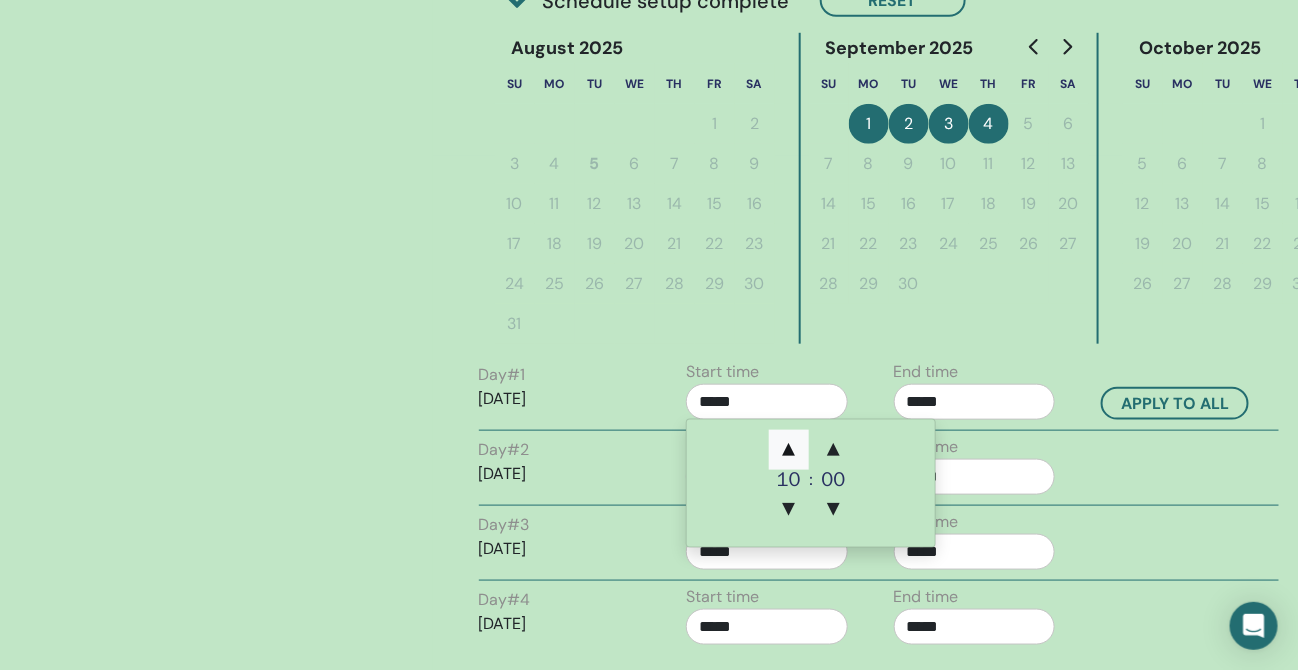 click on "▲" at bounding box center [789, 450] 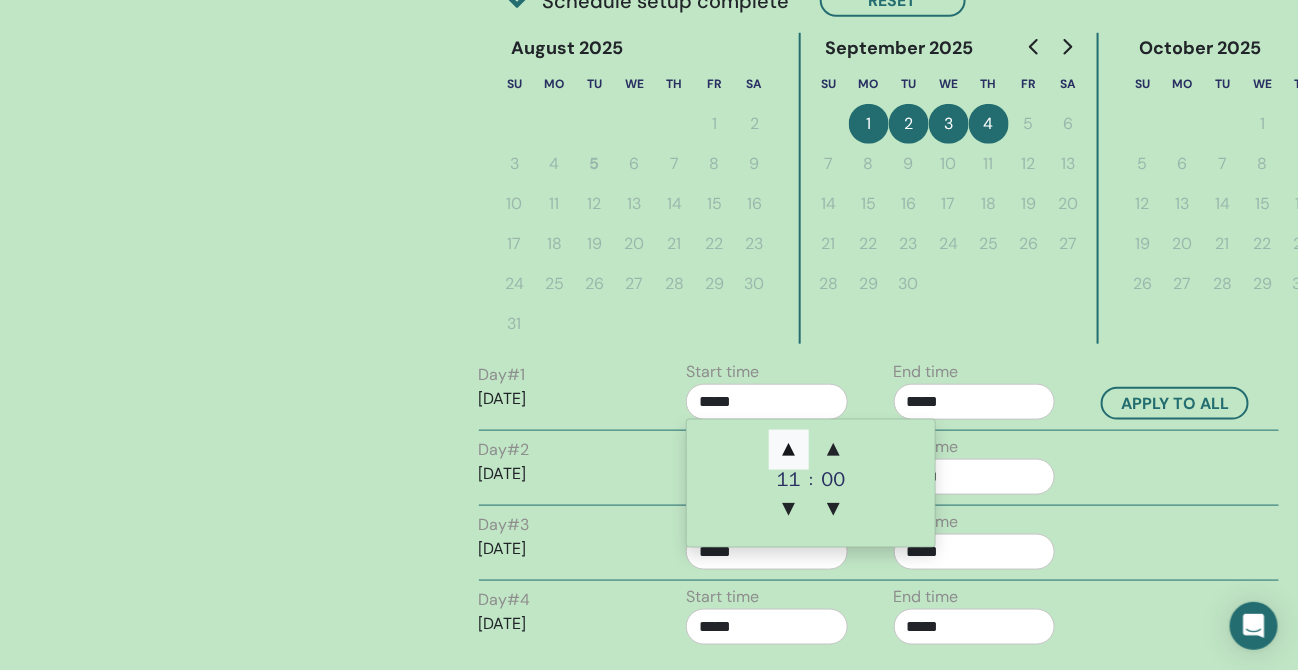 click on "▲" at bounding box center [789, 450] 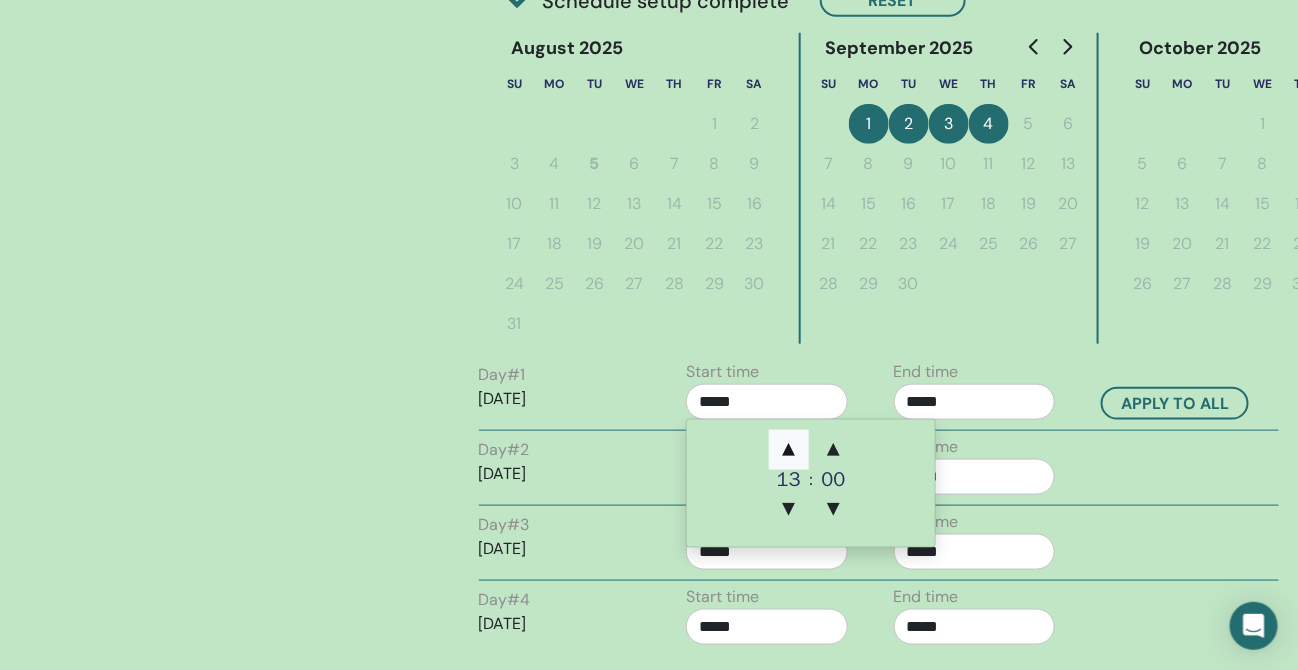 click on "▲" at bounding box center (789, 450) 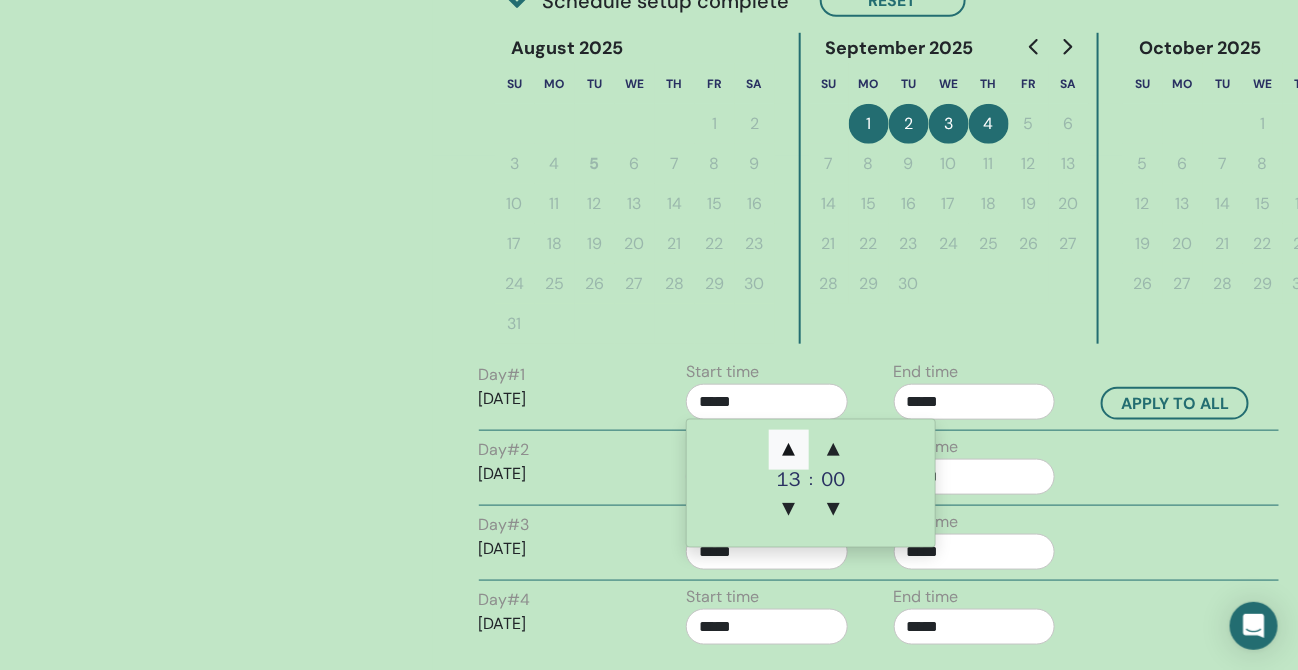 click on "▲" at bounding box center (789, 450) 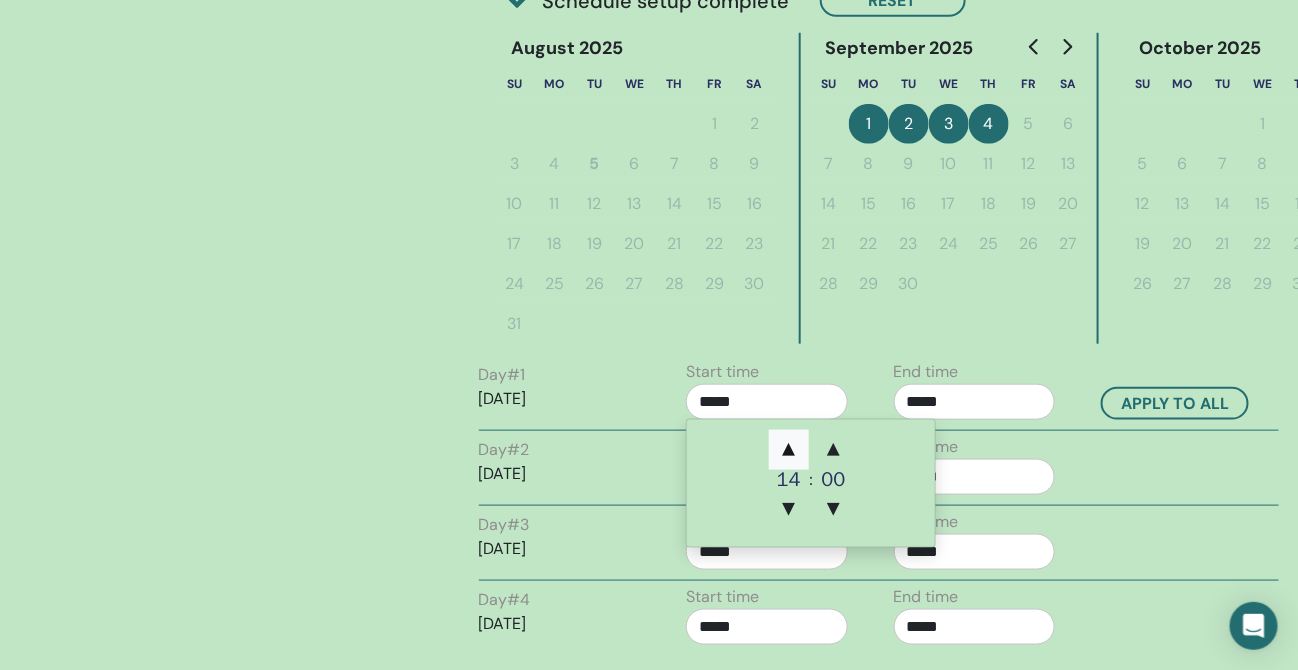 click on "▲" at bounding box center (789, 450) 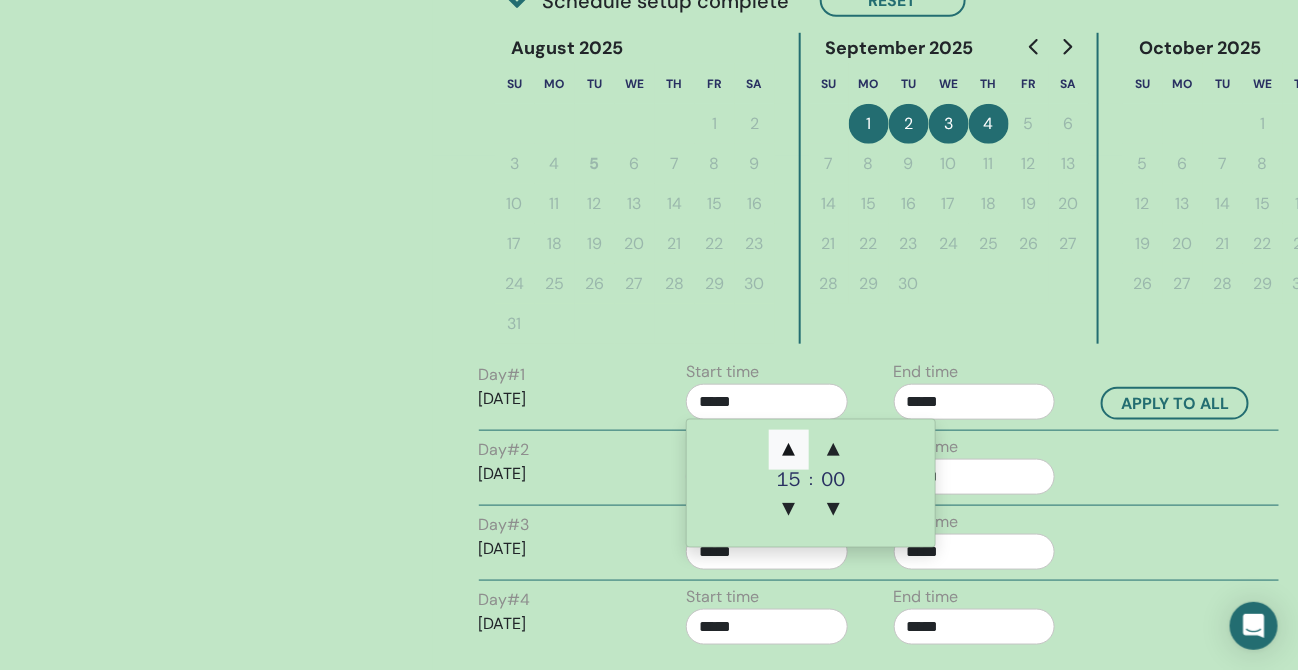 click on "▲" at bounding box center [789, 450] 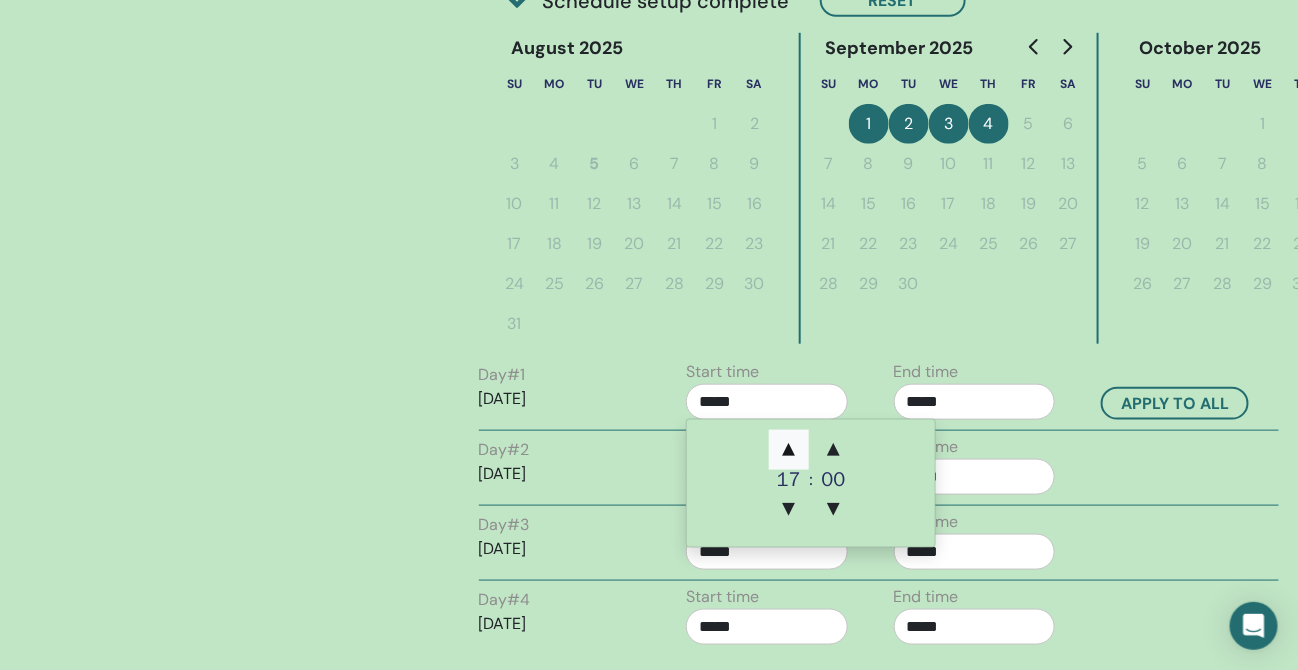 click on "▲" at bounding box center (789, 450) 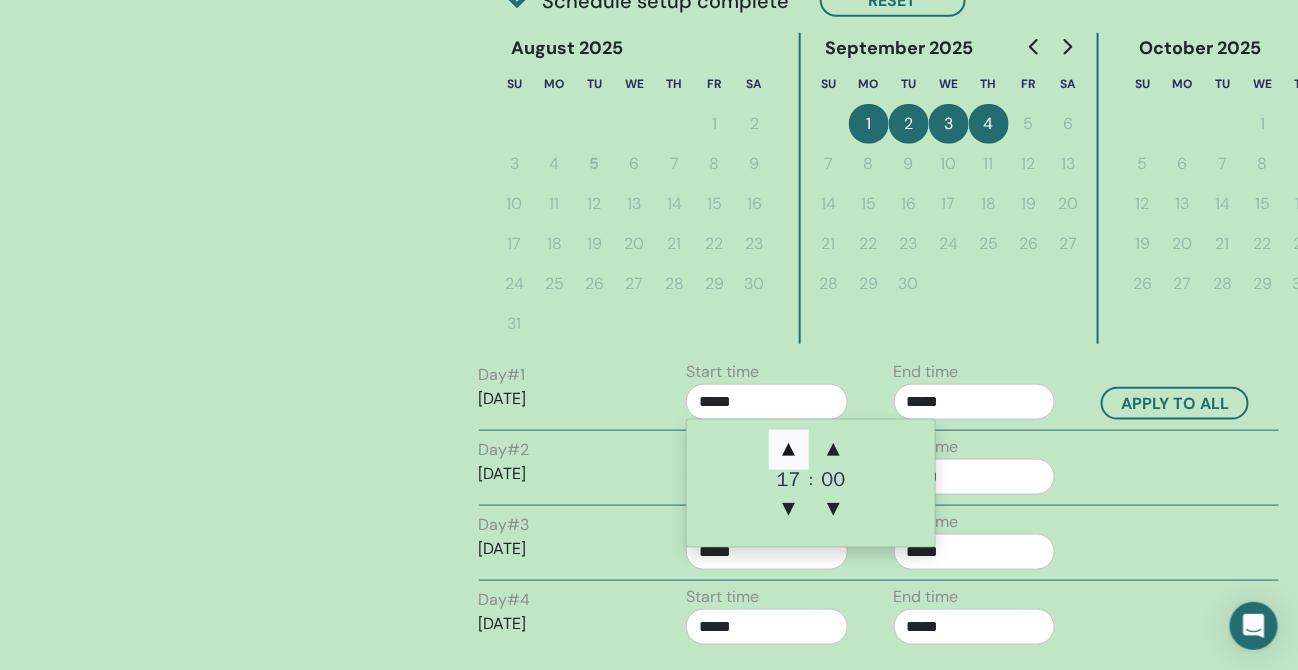click on "▲" at bounding box center (789, 450) 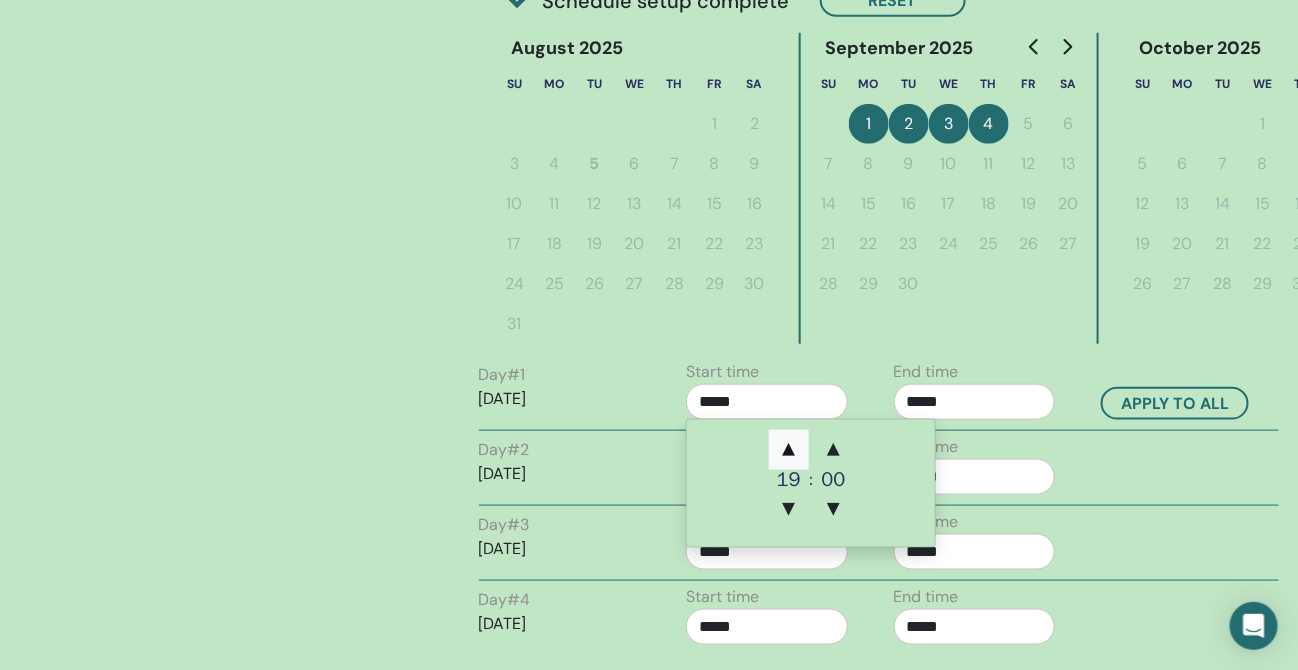 click on "▲" at bounding box center [789, 450] 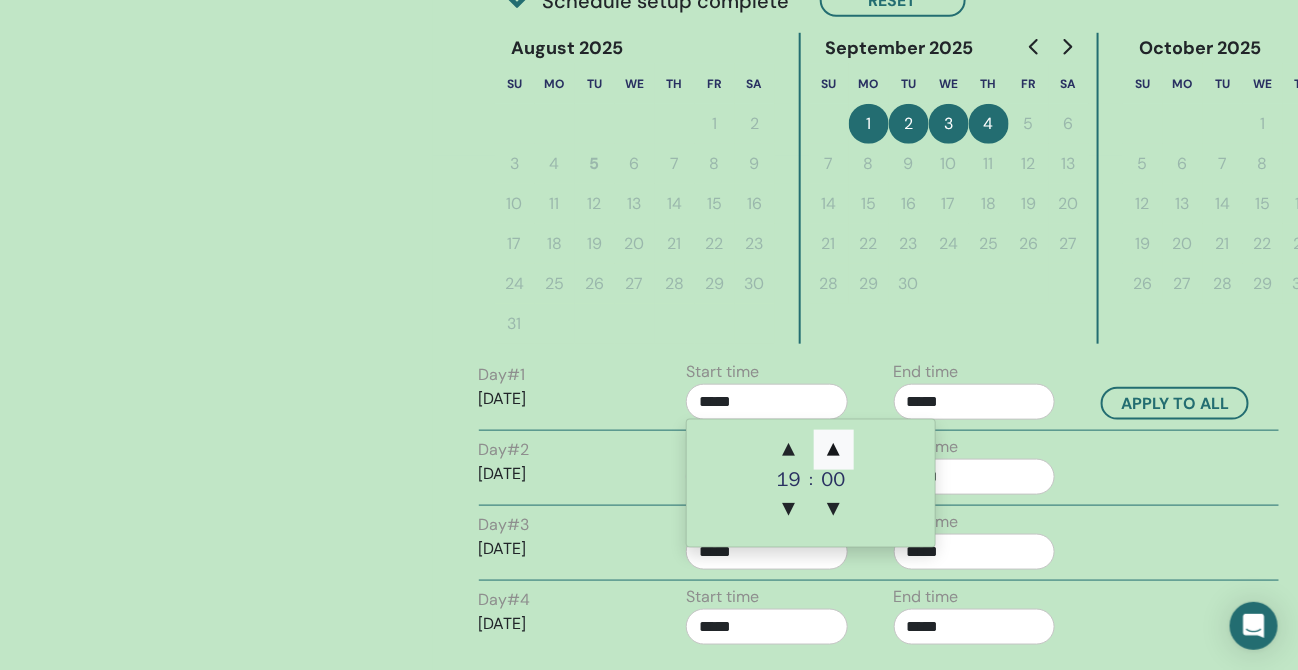 click on "▲" at bounding box center [834, 450] 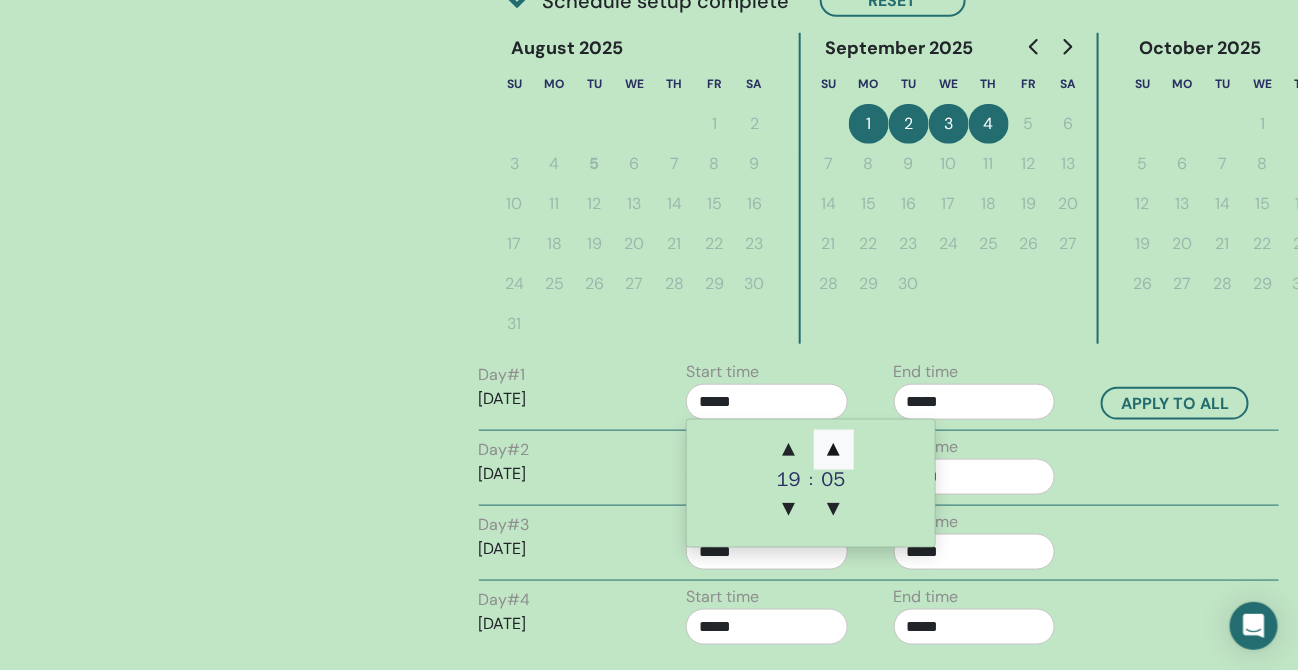 click on "▲" at bounding box center [834, 450] 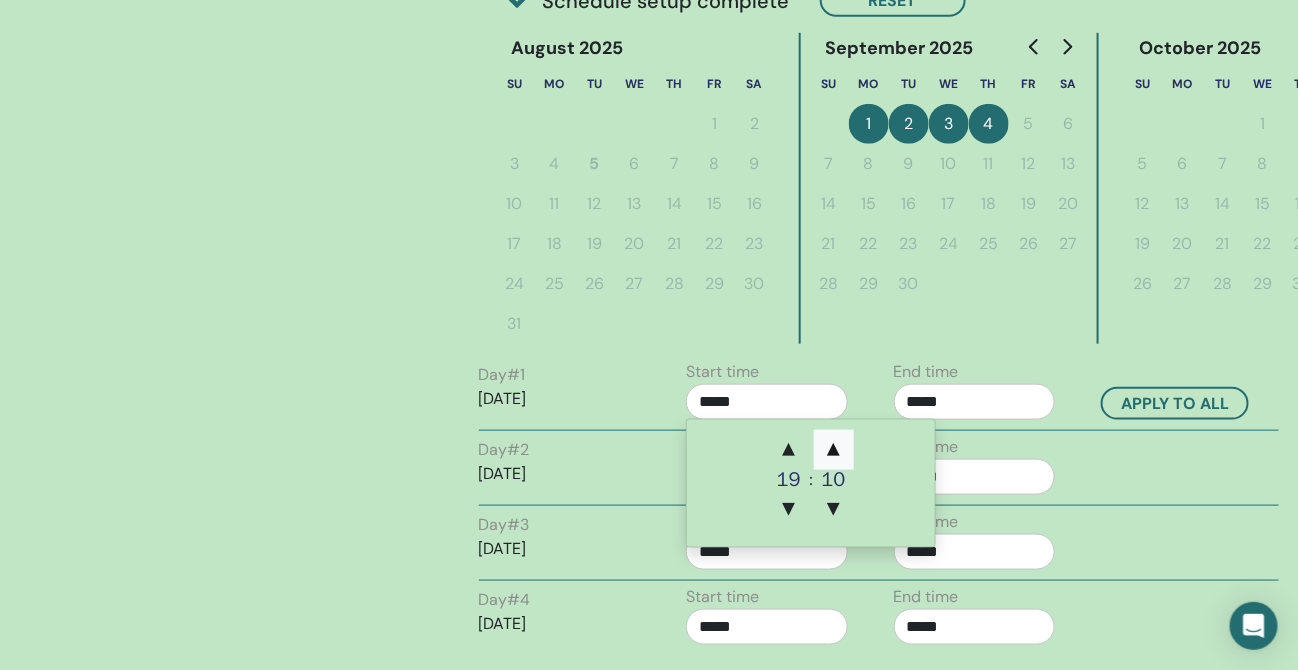 click on "▲" at bounding box center [834, 450] 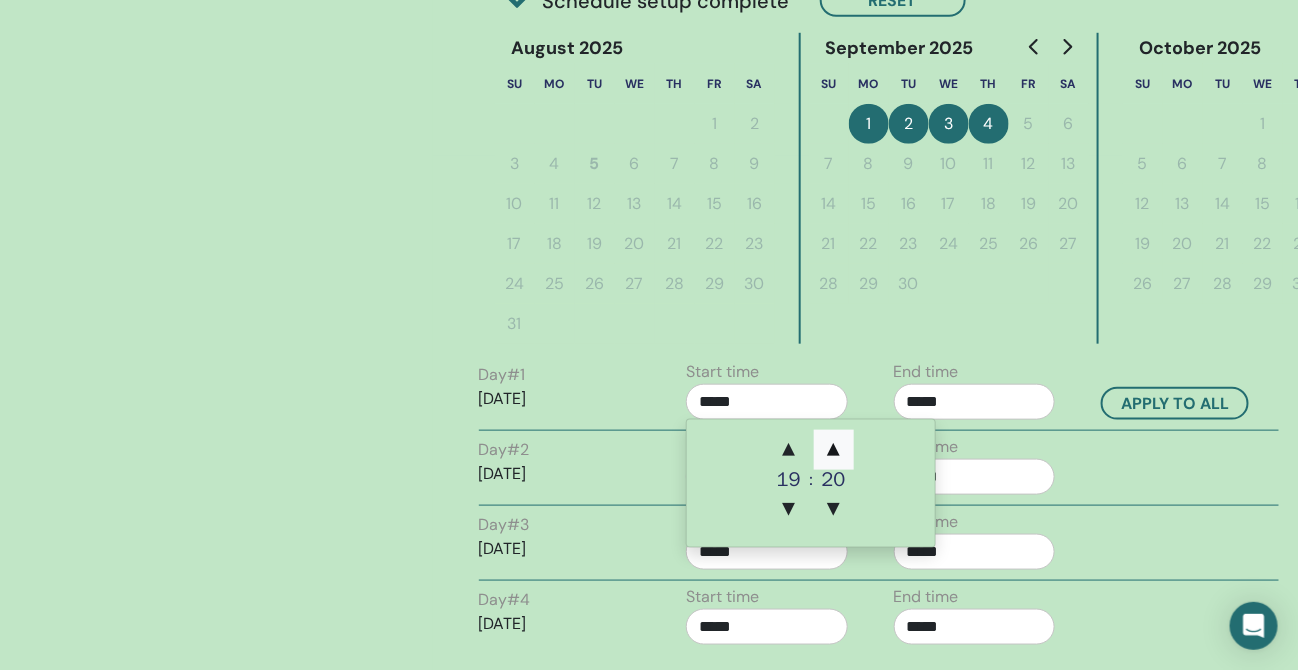 click on "▲" at bounding box center [834, 450] 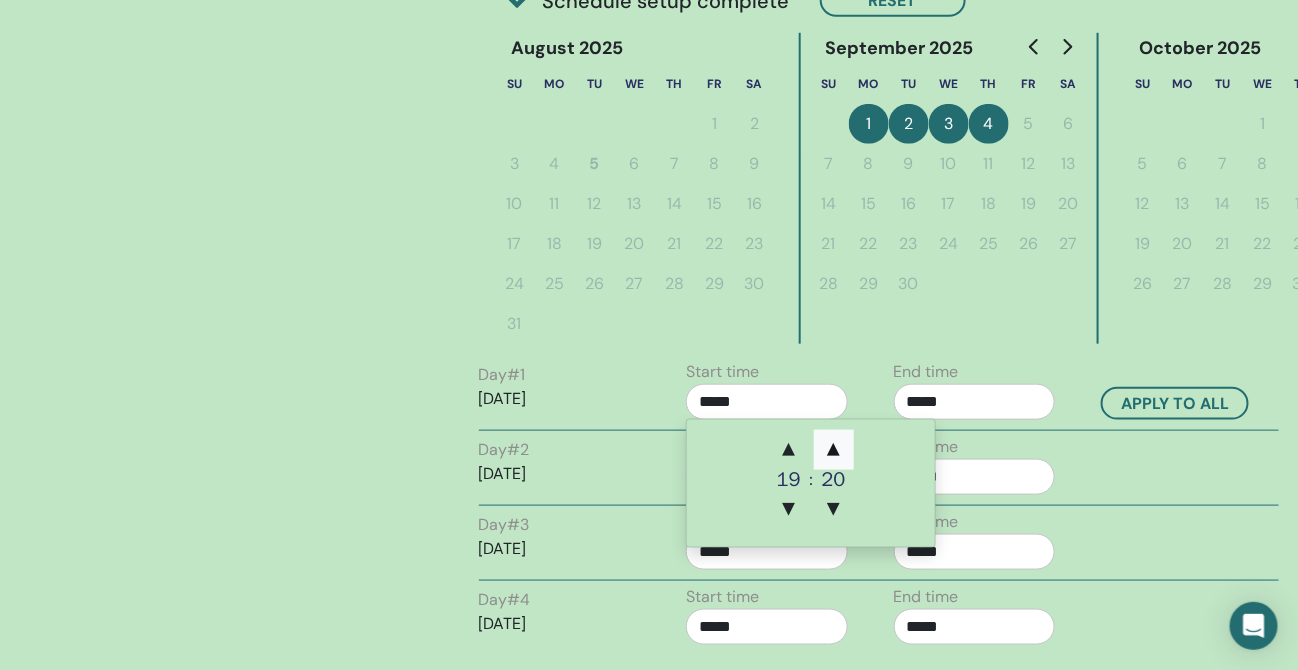 click on "▲" at bounding box center (834, 450) 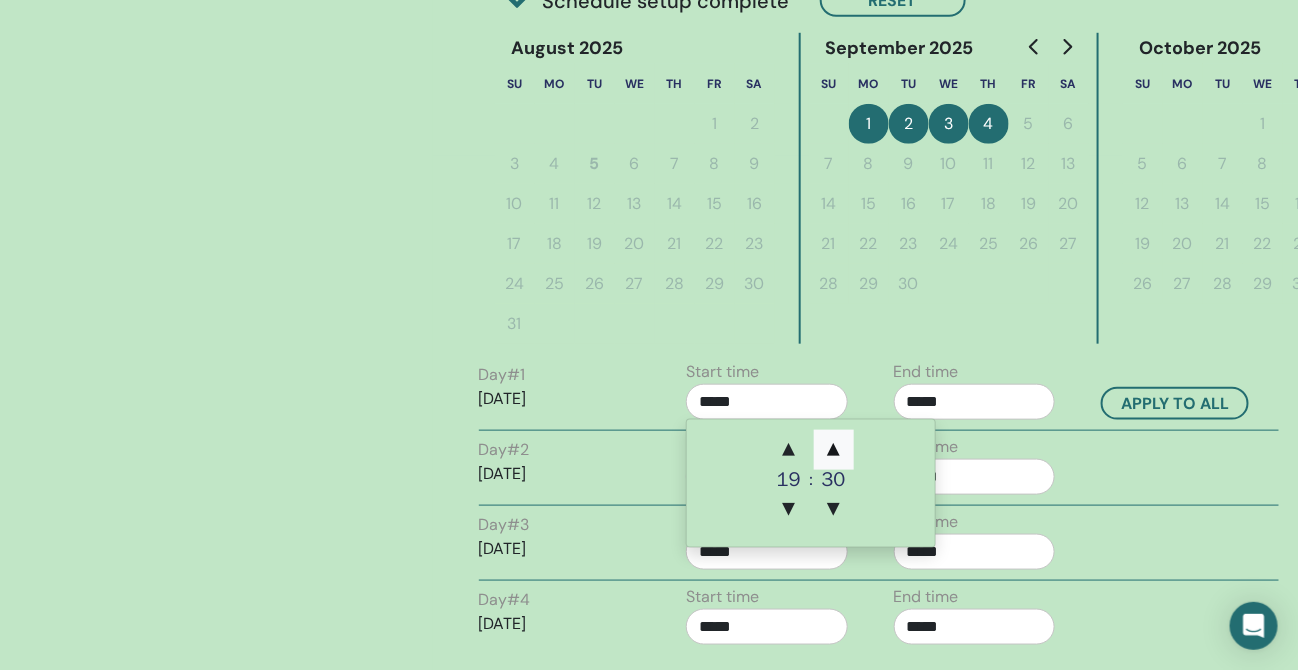click on "▲" at bounding box center (834, 450) 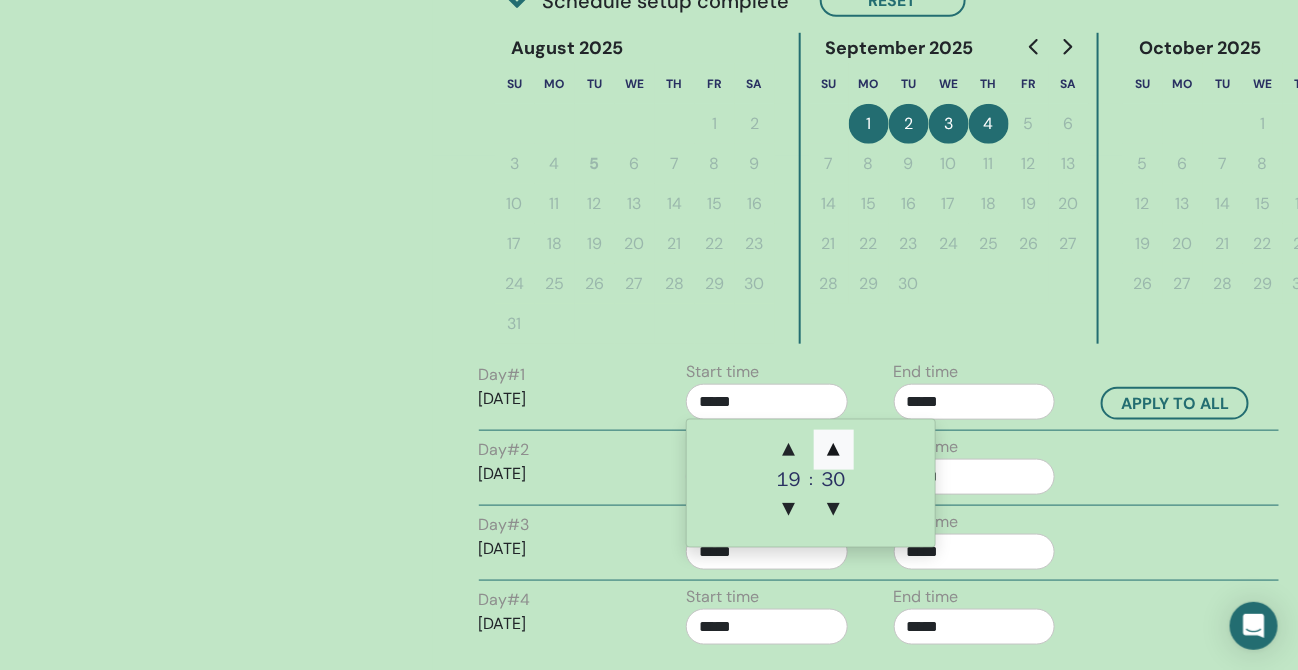 type on "*****" 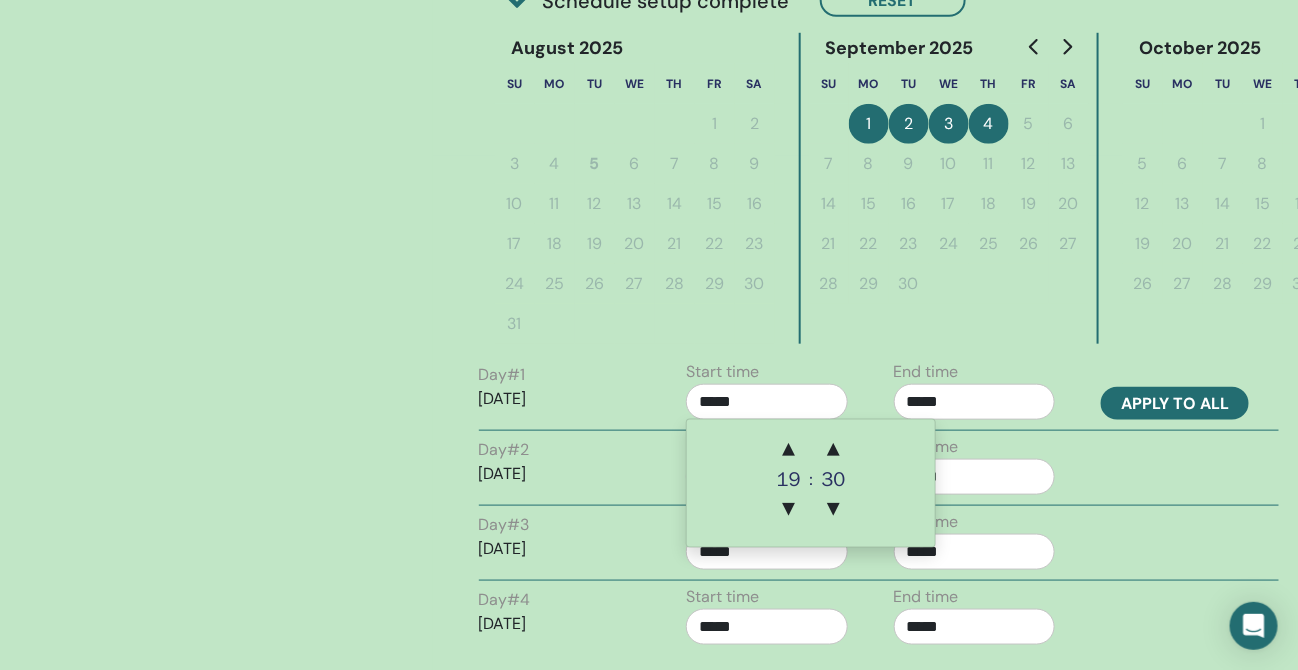 click on "Apply to all" at bounding box center (1175, 403) 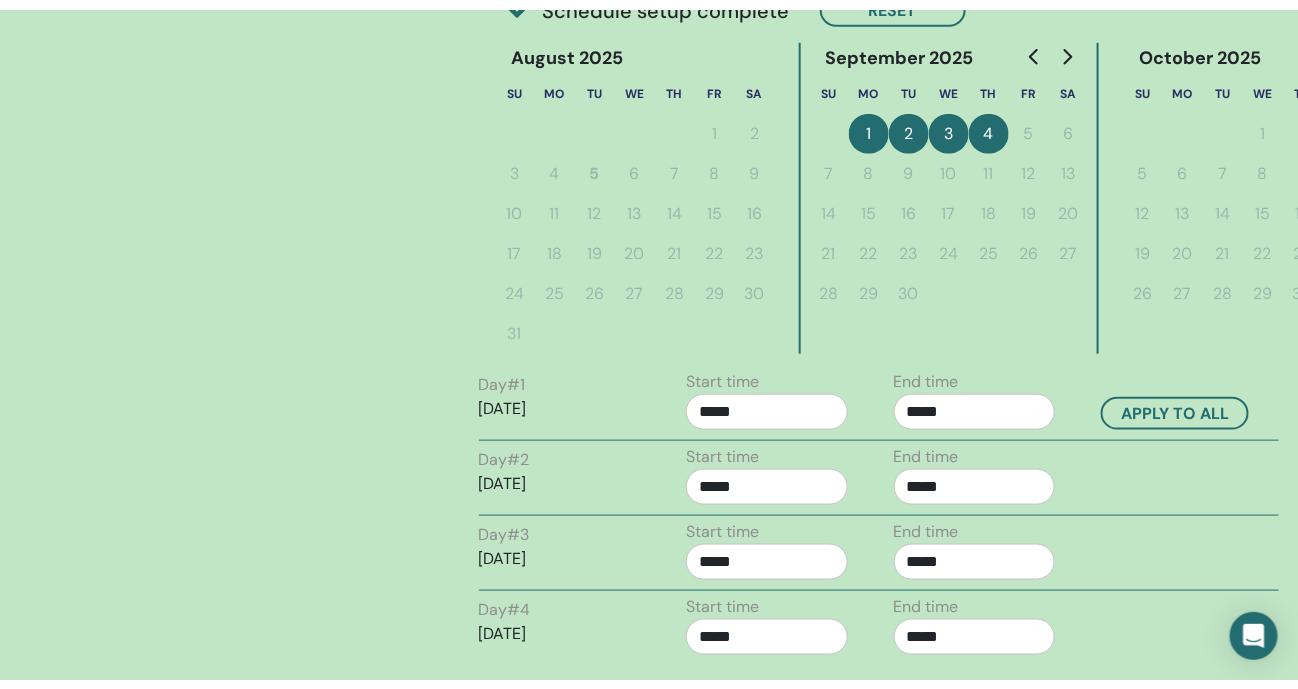 scroll, scrollTop: 764, scrollLeft: 0, axis: vertical 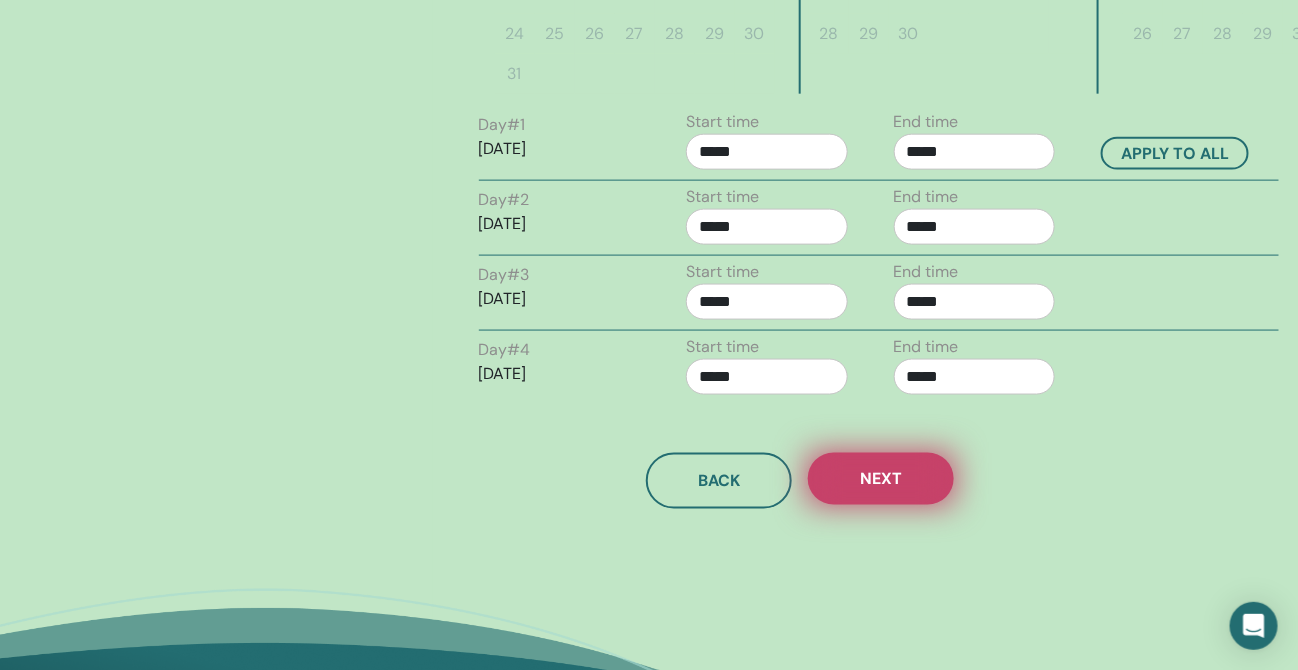 click on "Next" at bounding box center [881, 479] 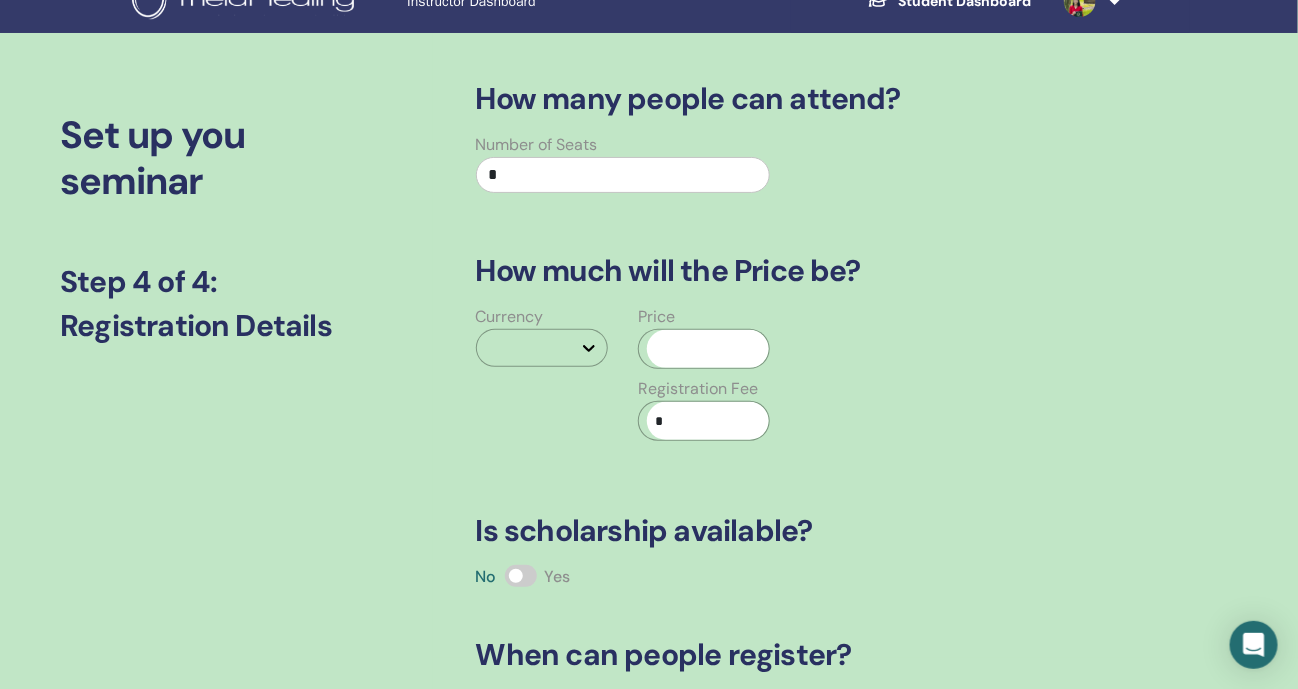 scroll, scrollTop: 14, scrollLeft: 0, axis: vertical 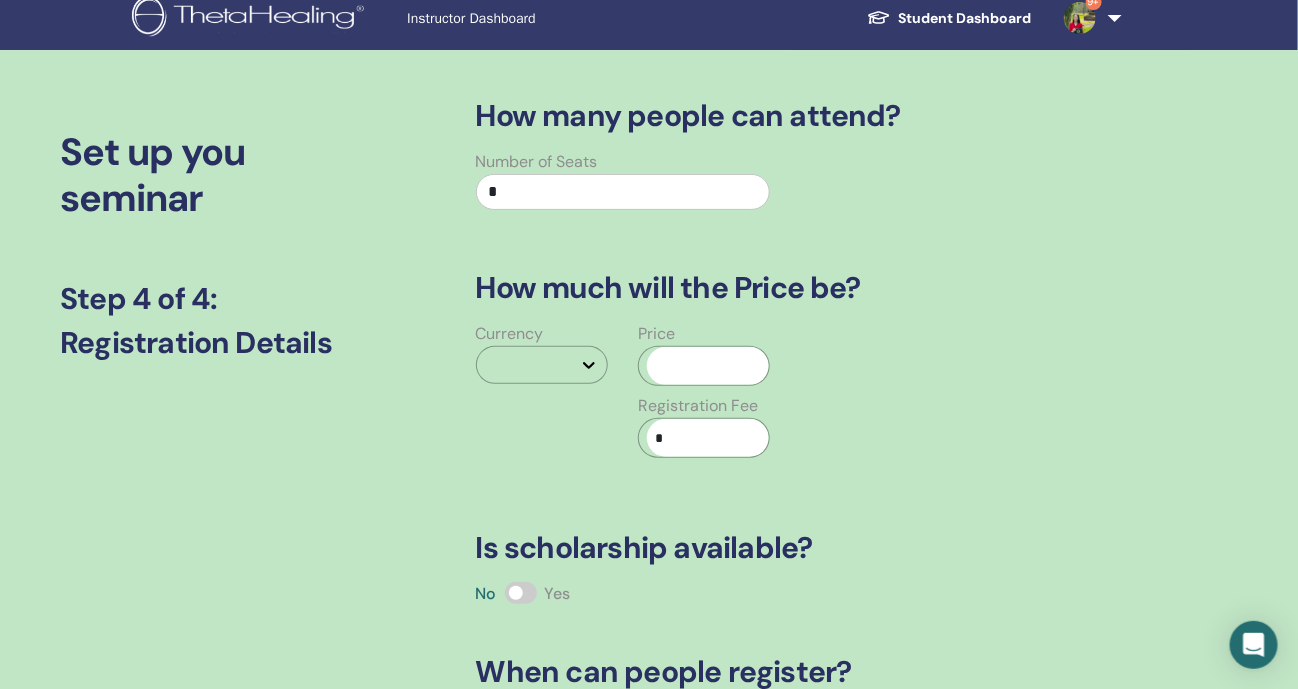 drag, startPoint x: 614, startPoint y: 192, endPoint x: 443, endPoint y: 181, distance: 171.35344 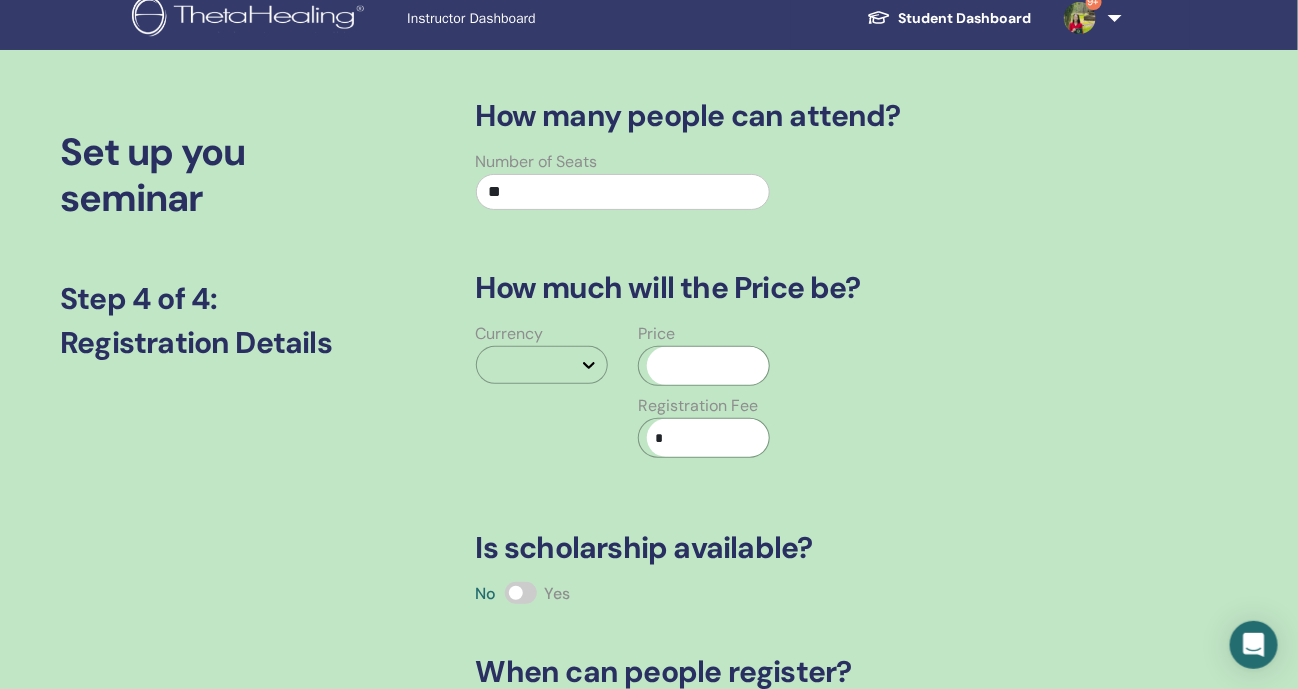 type on "**" 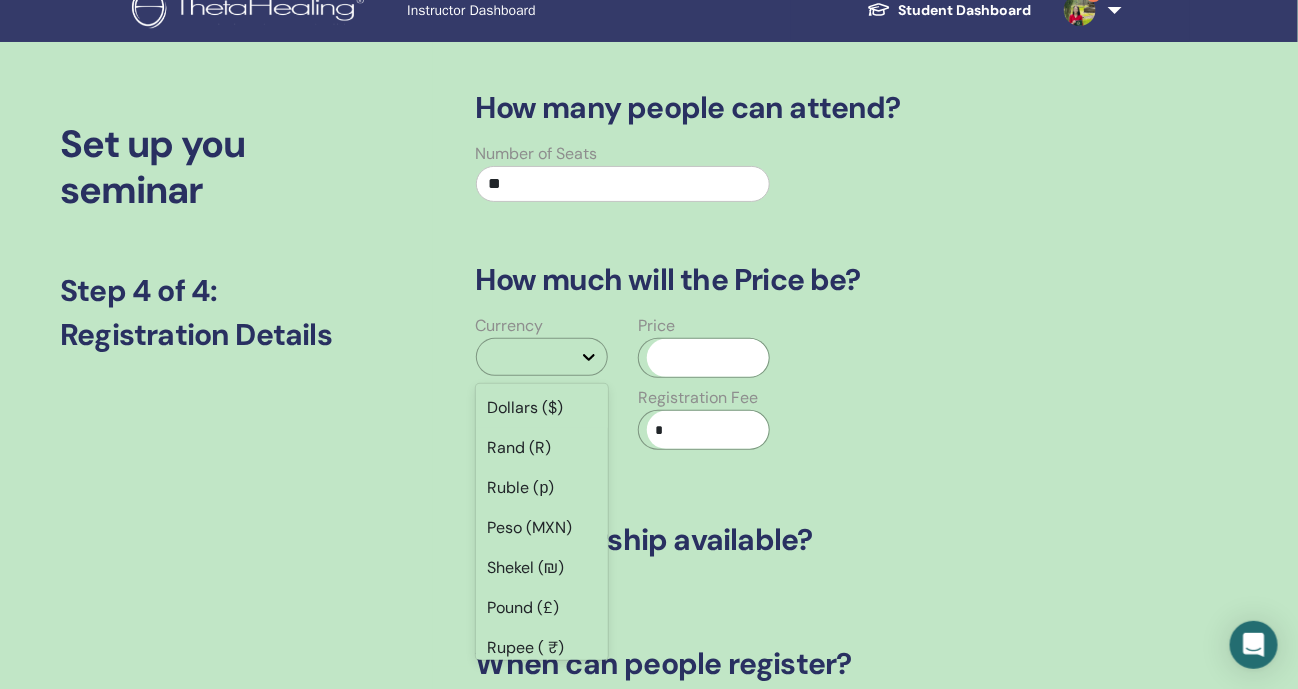 scroll, scrollTop: 24, scrollLeft: 0, axis: vertical 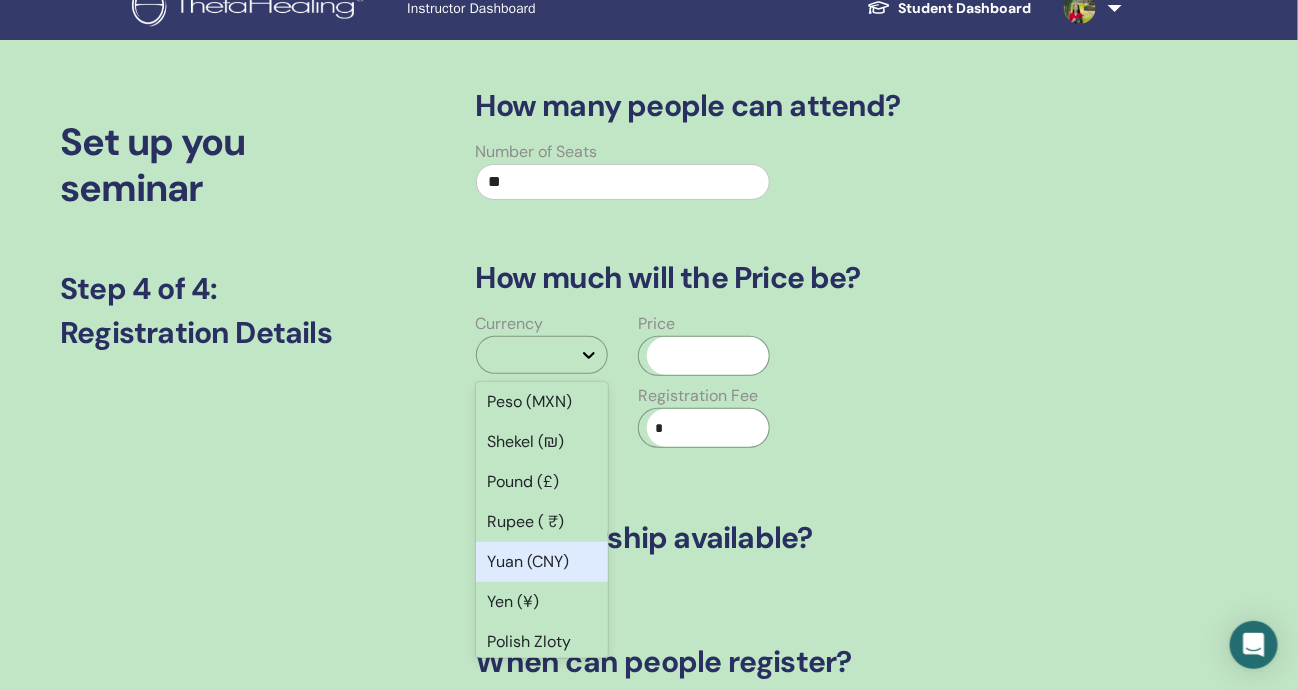 click on "Yuan (CNY)" at bounding box center [542, 562] 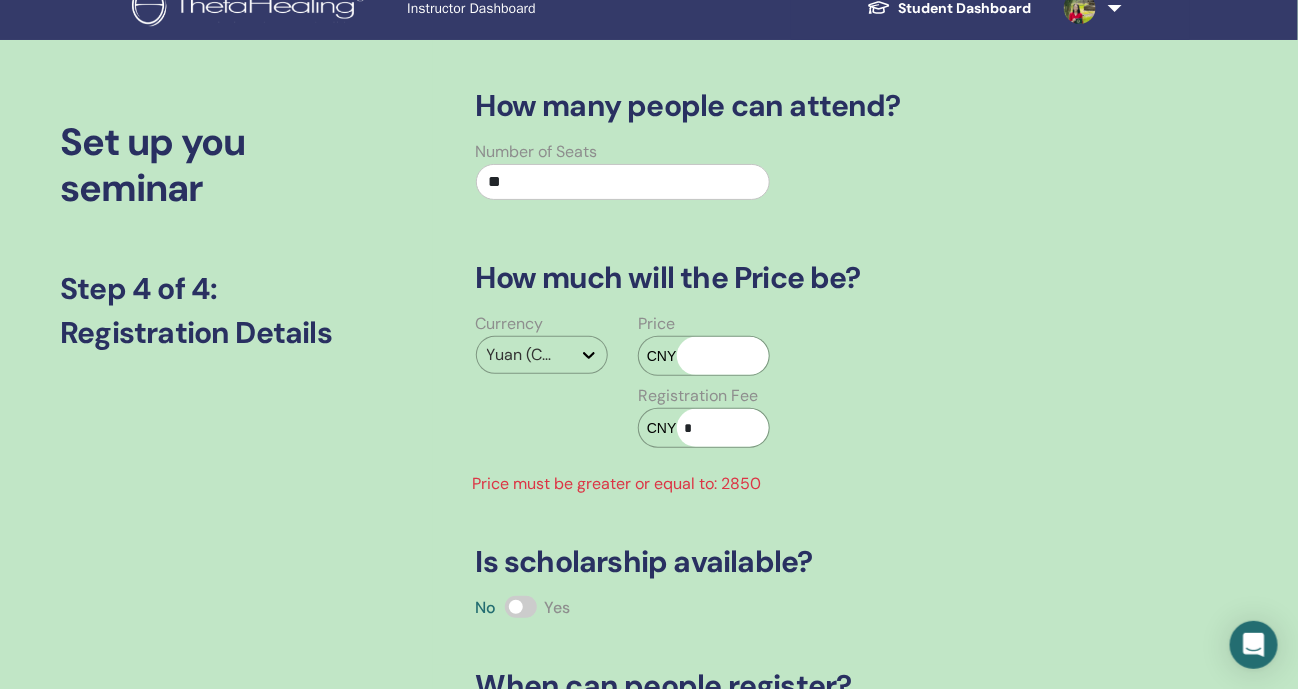 click at bounding box center (723, 356) 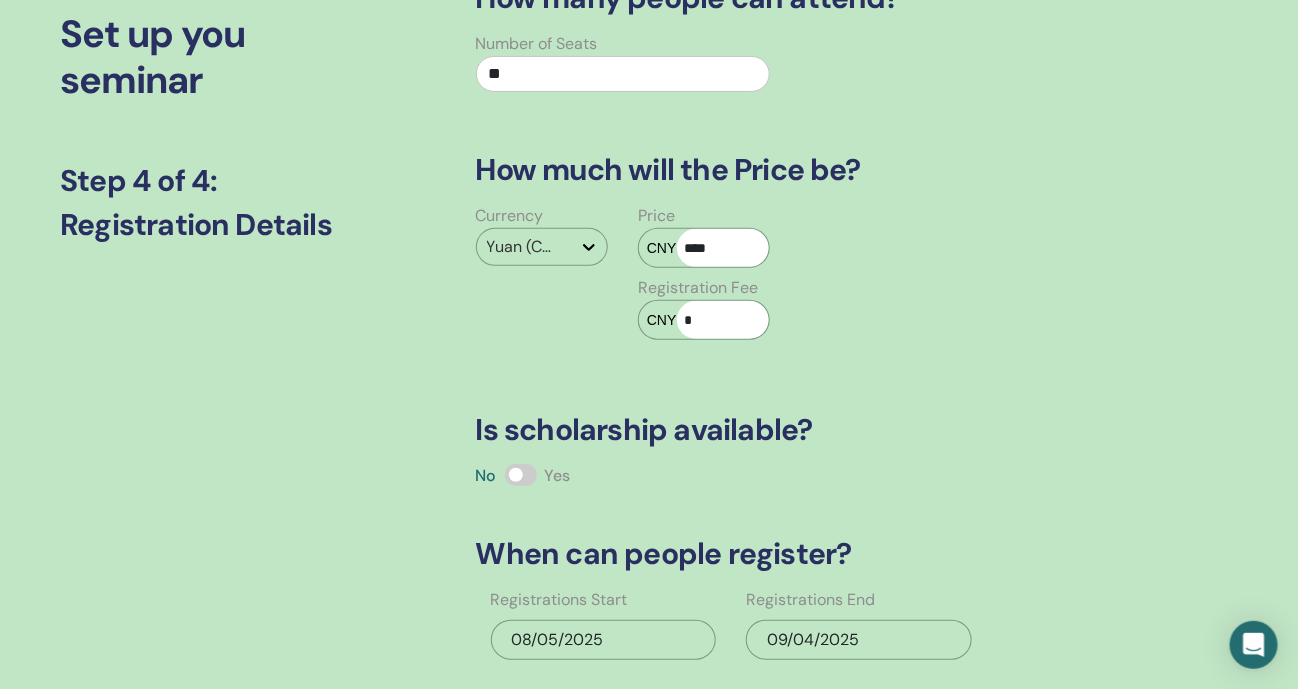scroll, scrollTop: 149, scrollLeft: 0, axis: vertical 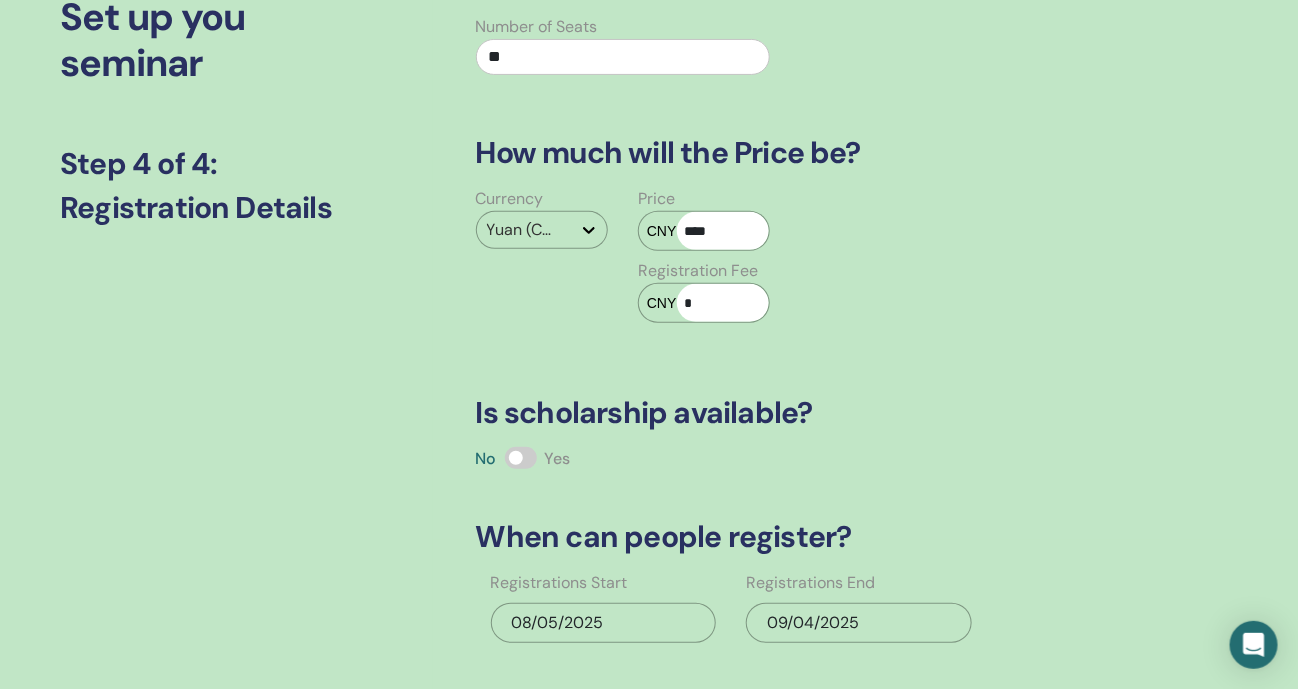 type on "****" 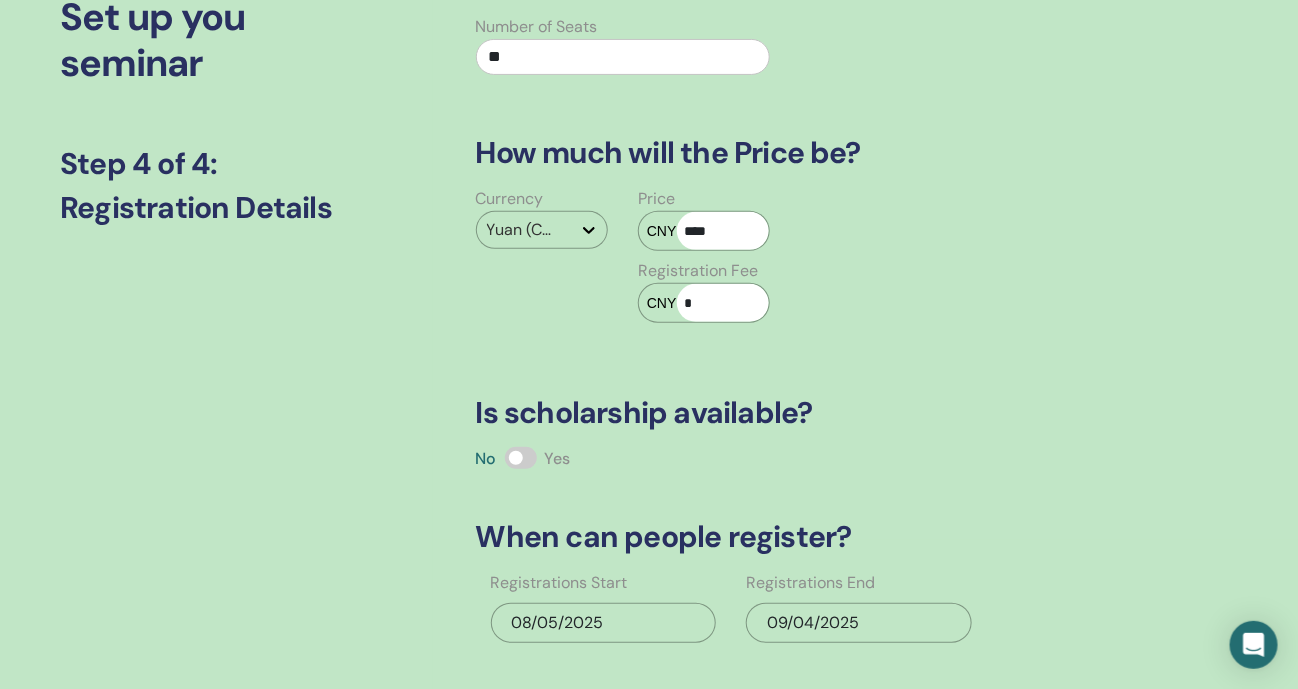 click at bounding box center (521, 458) 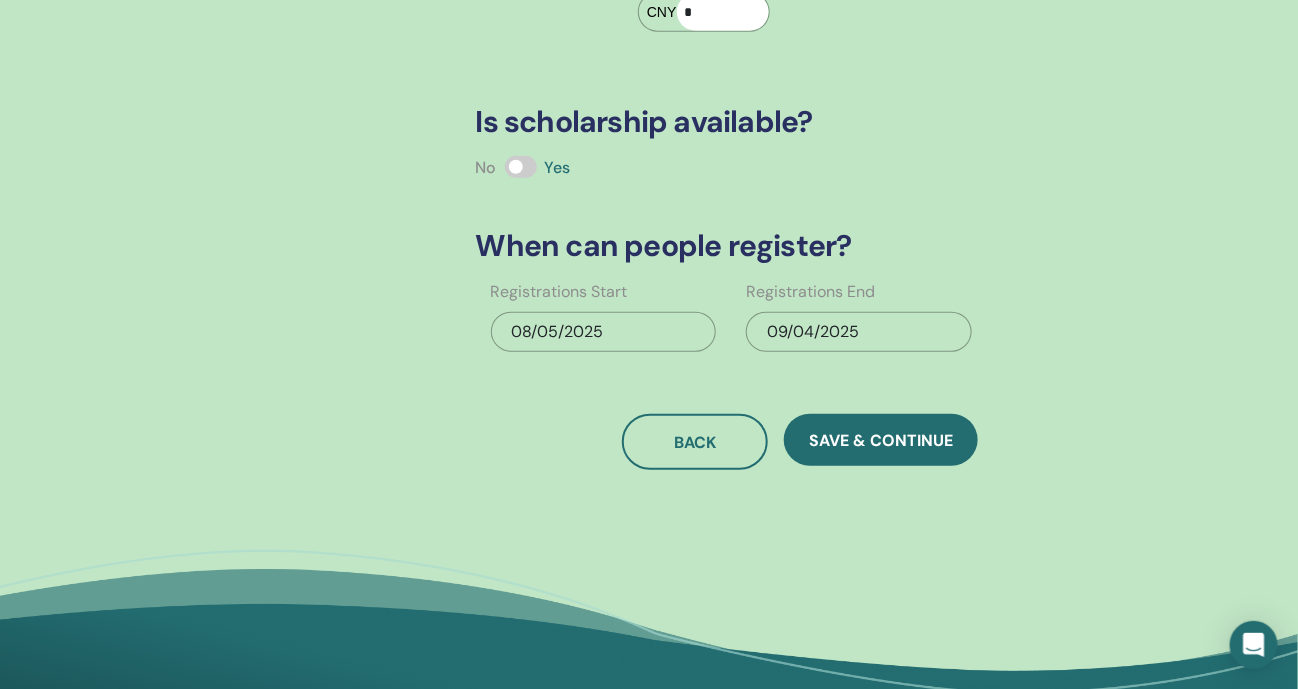 scroll, scrollTop: 524, scrollLeft: 0, axis: vertical 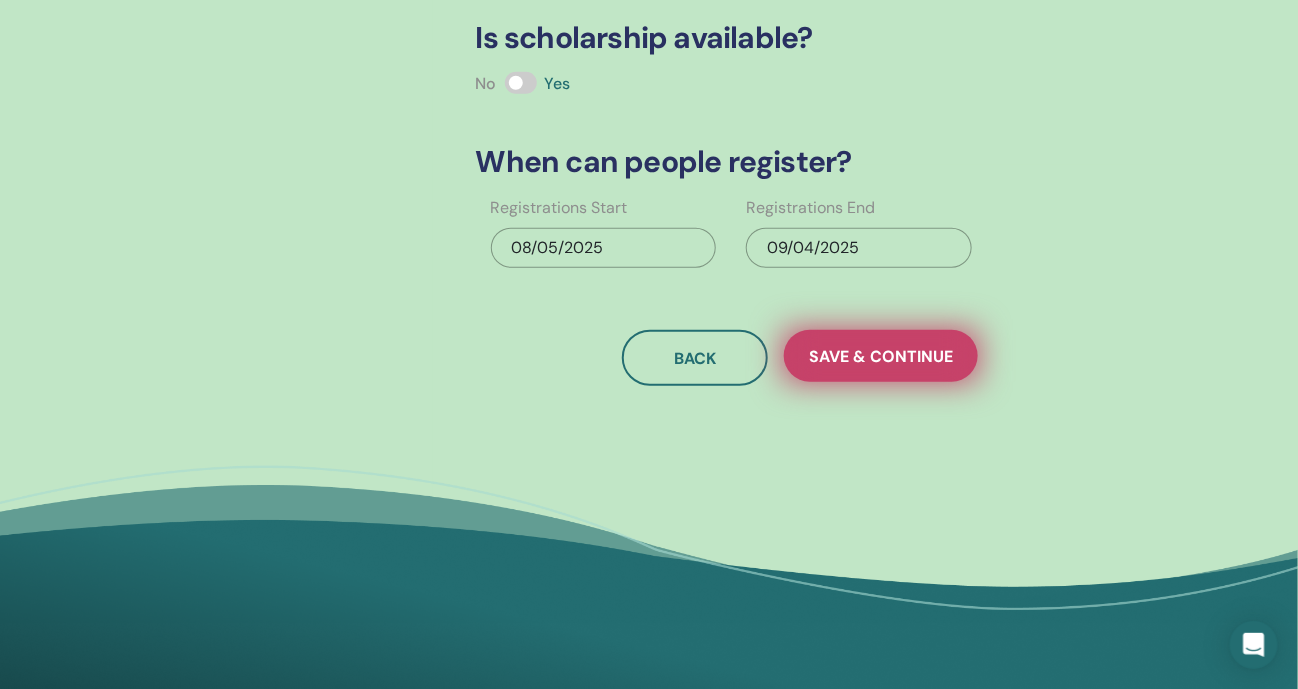 click on "Save & Continue" at bounding box center (881, 356) 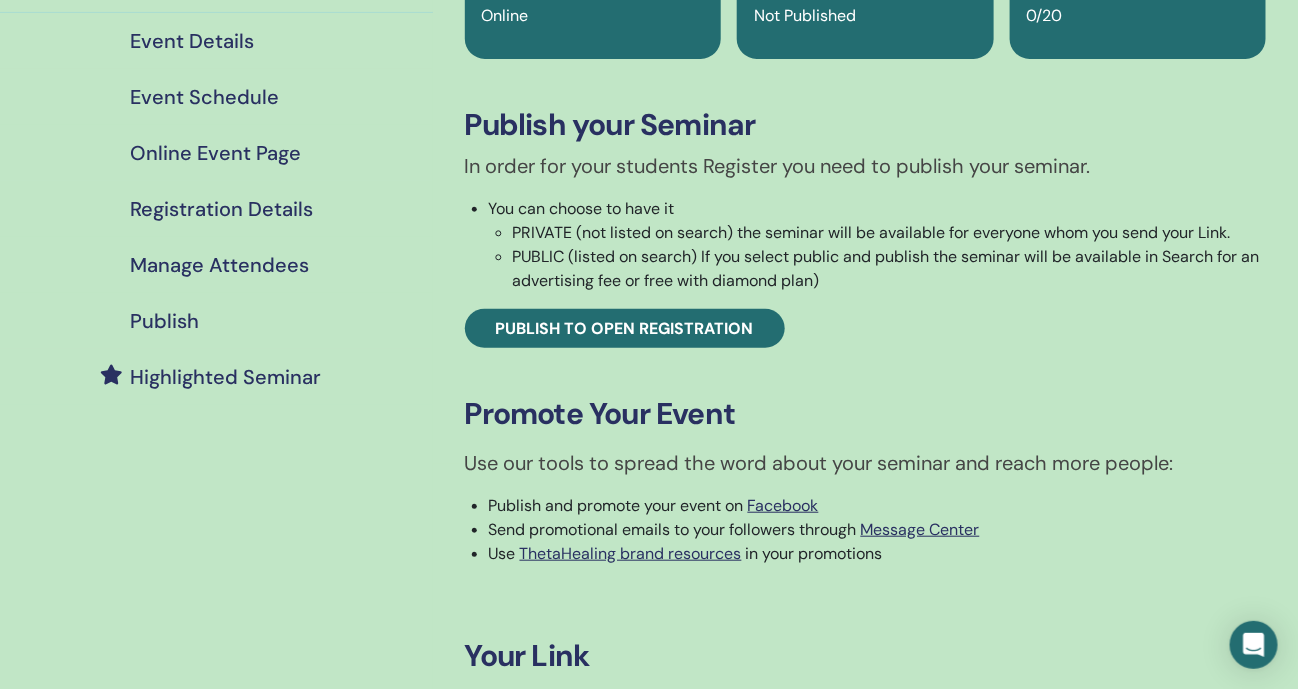 scroll, scrollTop: 124, scrollLeft: 0, axis: vertical 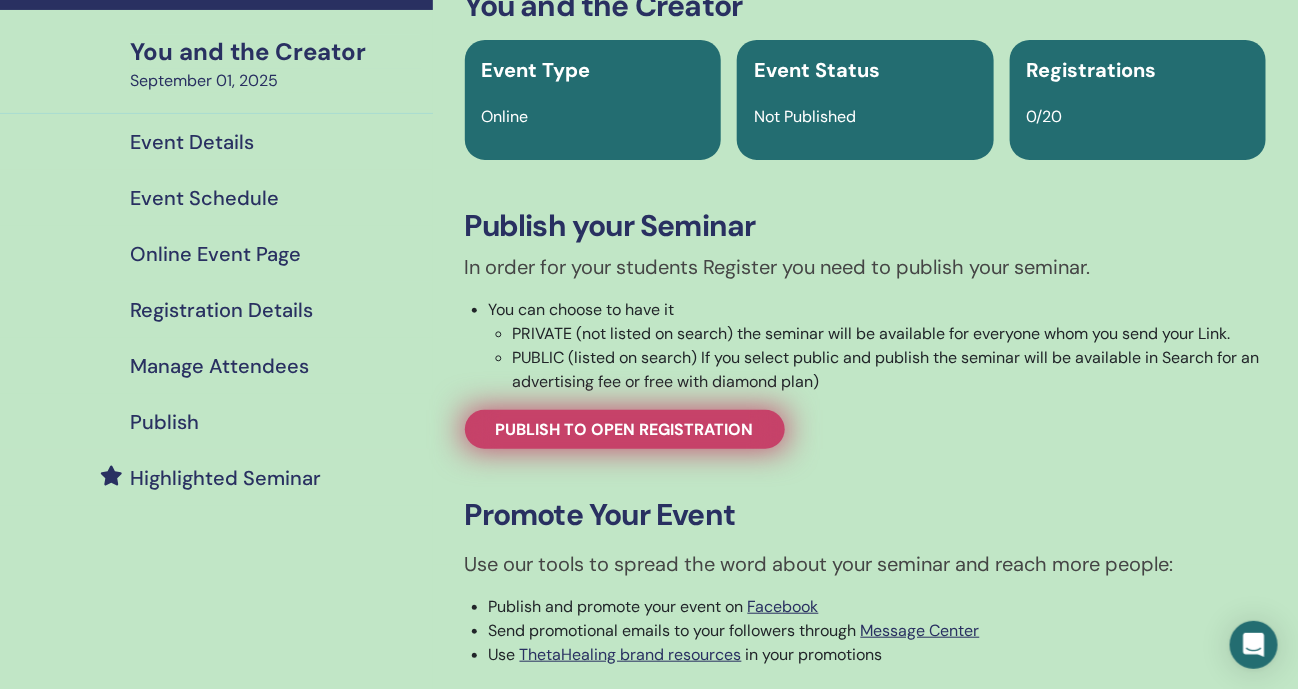 click on "Publish to open registration" at bounding box center (625, 429) 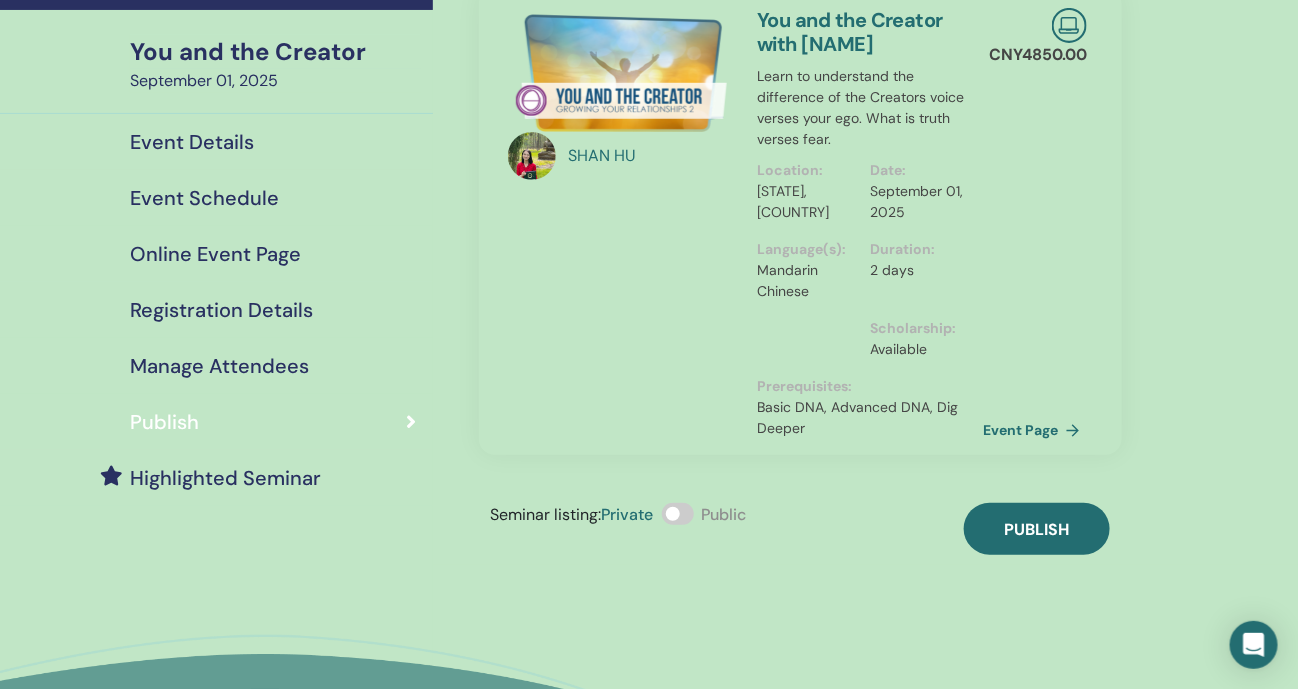 drag, startPoint x: 692, startPoint y: 513, endPoint x: 740, endPoint y: 517, distance: 48.166378 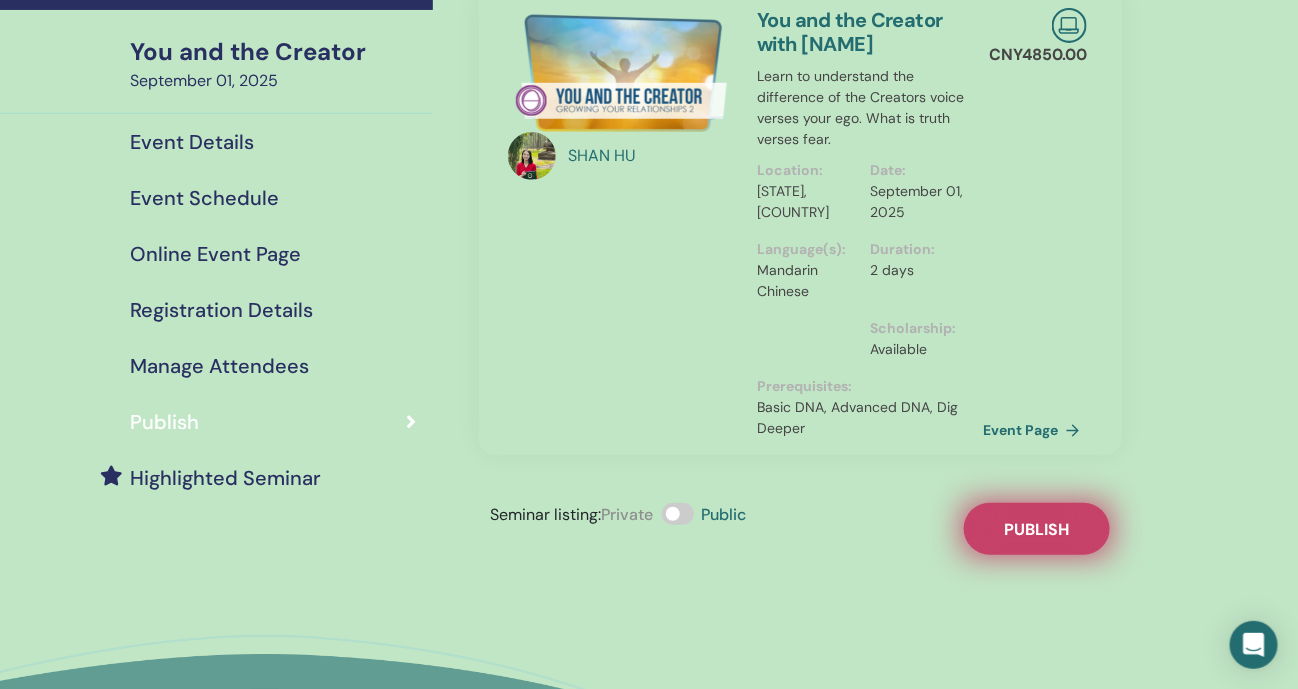 click on "Publish" at bounding box center (1036, 529) 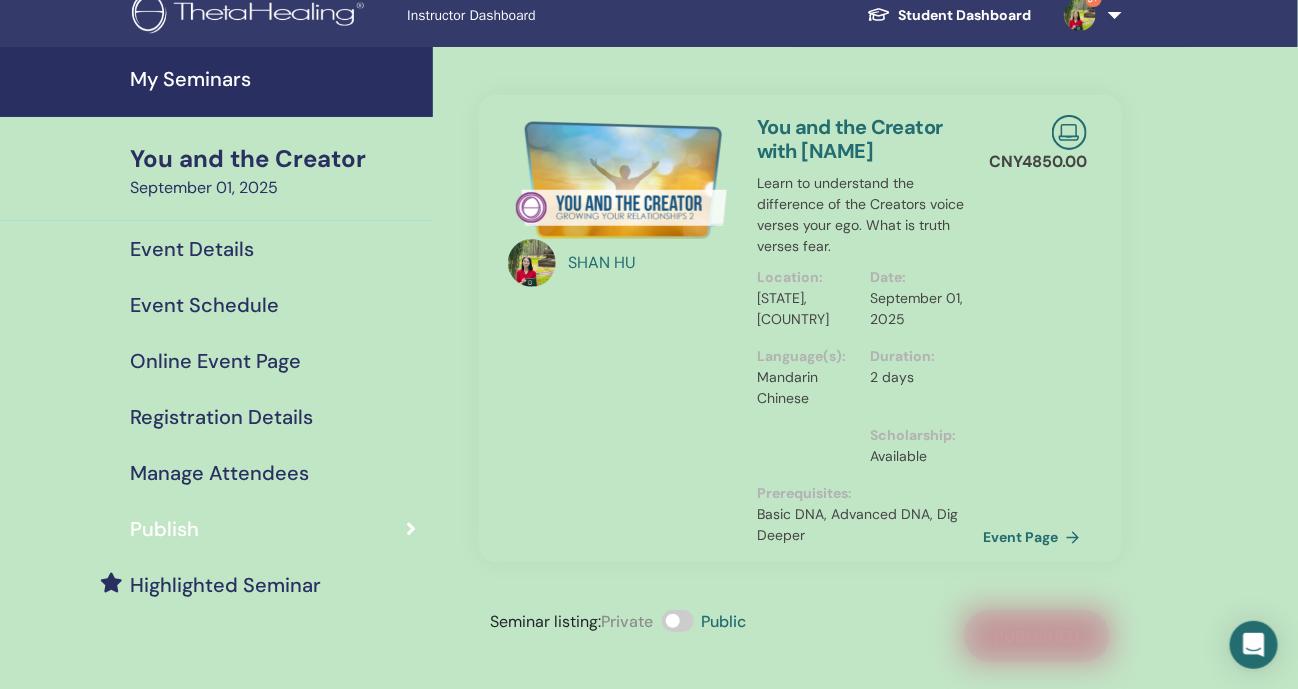 scroll, scrollTop: 0, scrollLeft: 0, axis: both 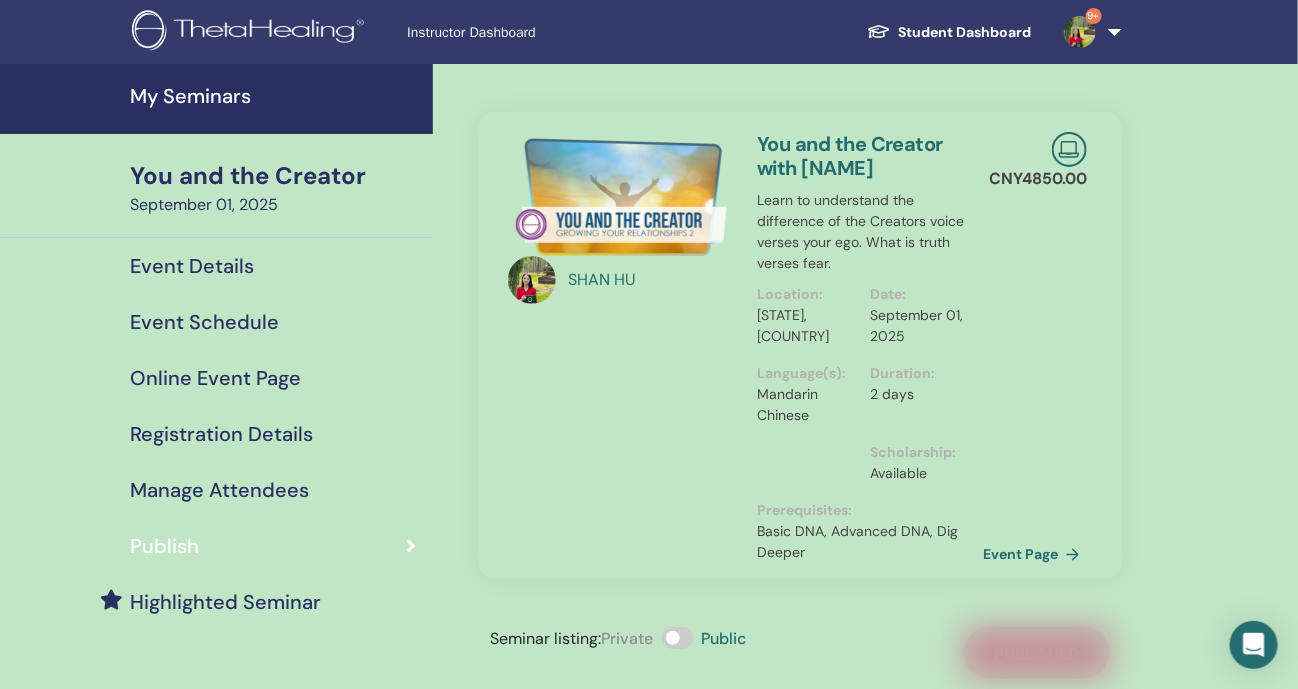 click on "You and the Creator" at bounding box center (275, 176) 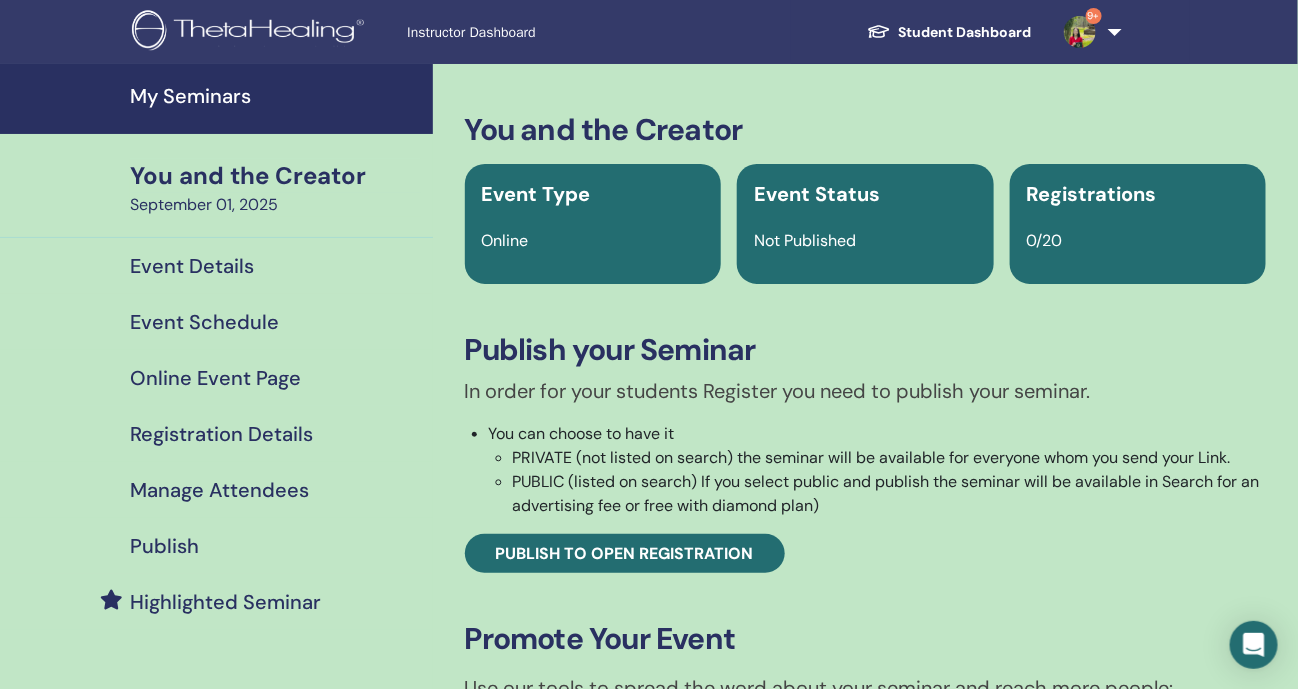 click on "My Seminars" at bounding box center [275, 96] 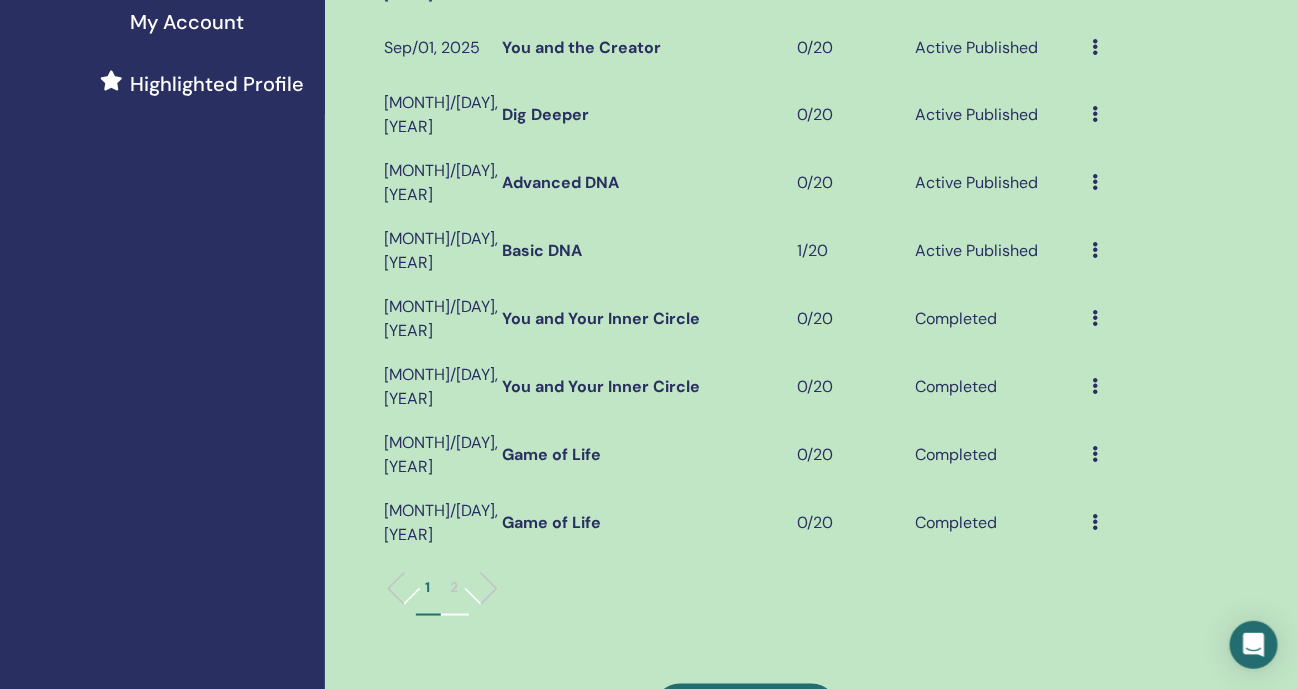 scroll, scrollTop: 624, scrollLeft: 0, axis: vertical 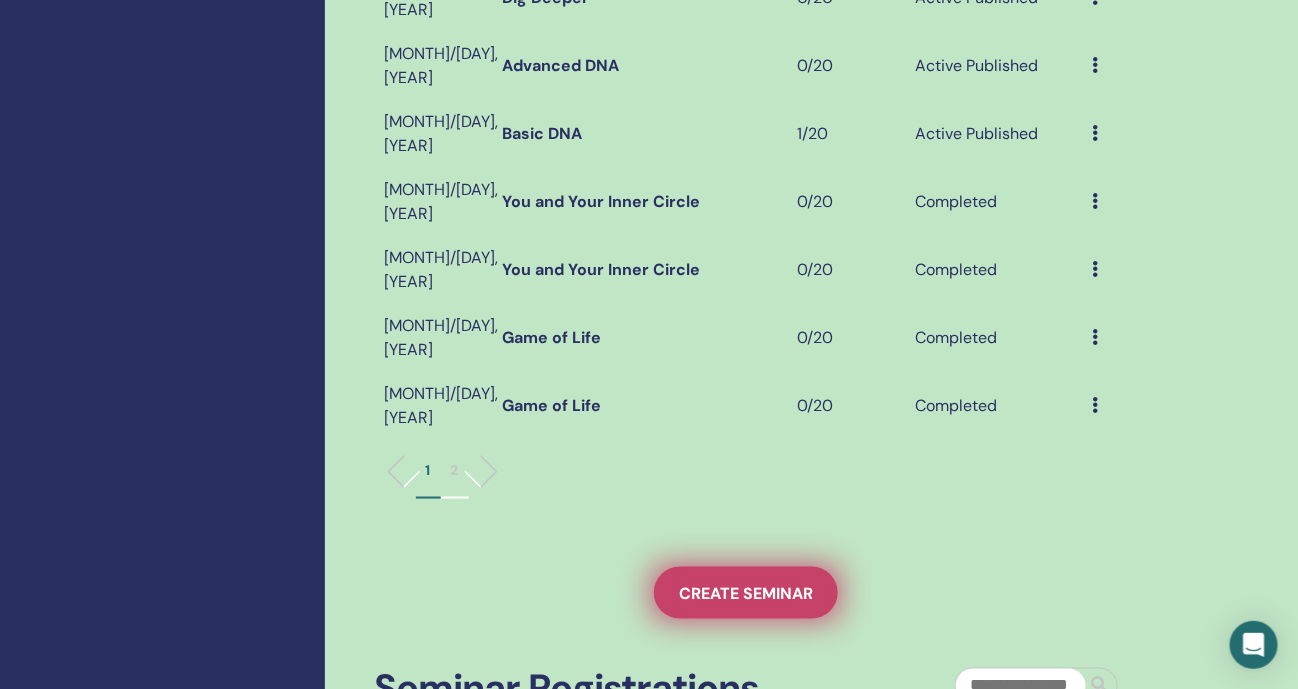 click on "Create seminar" at bounding box center (746, 593) 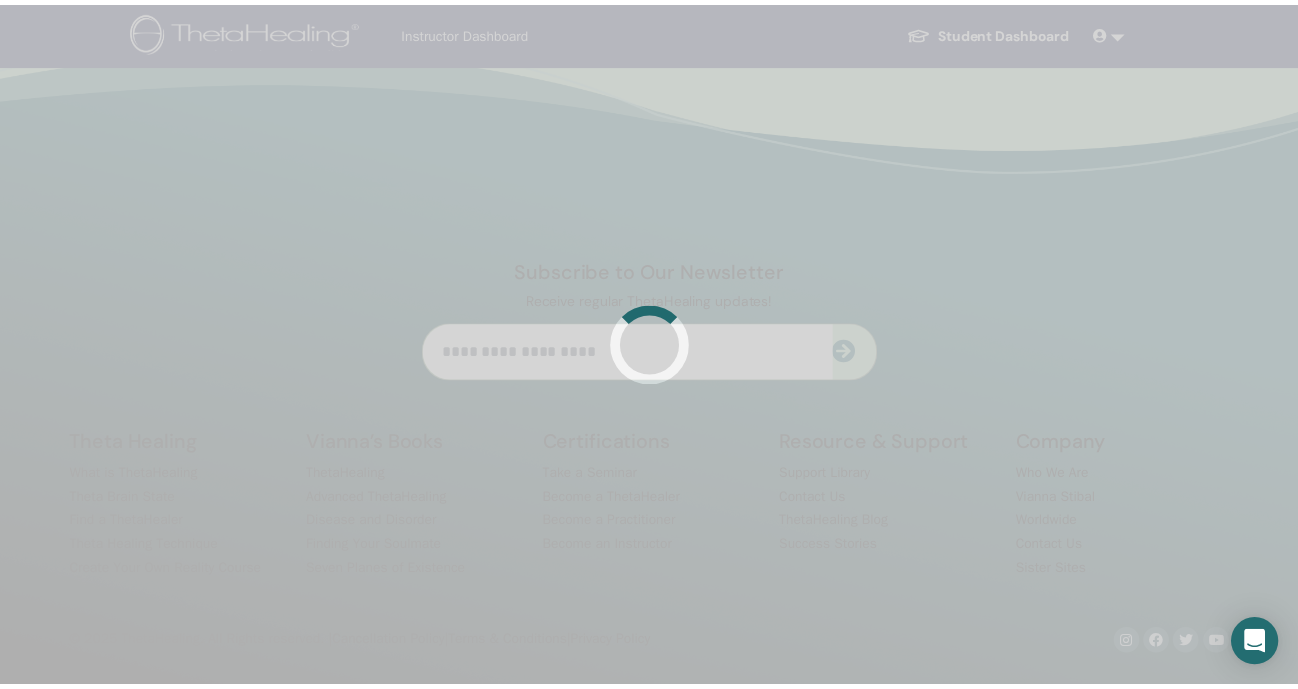 scroll, scrollTop: 0, scrollLeft: 0, axis: both 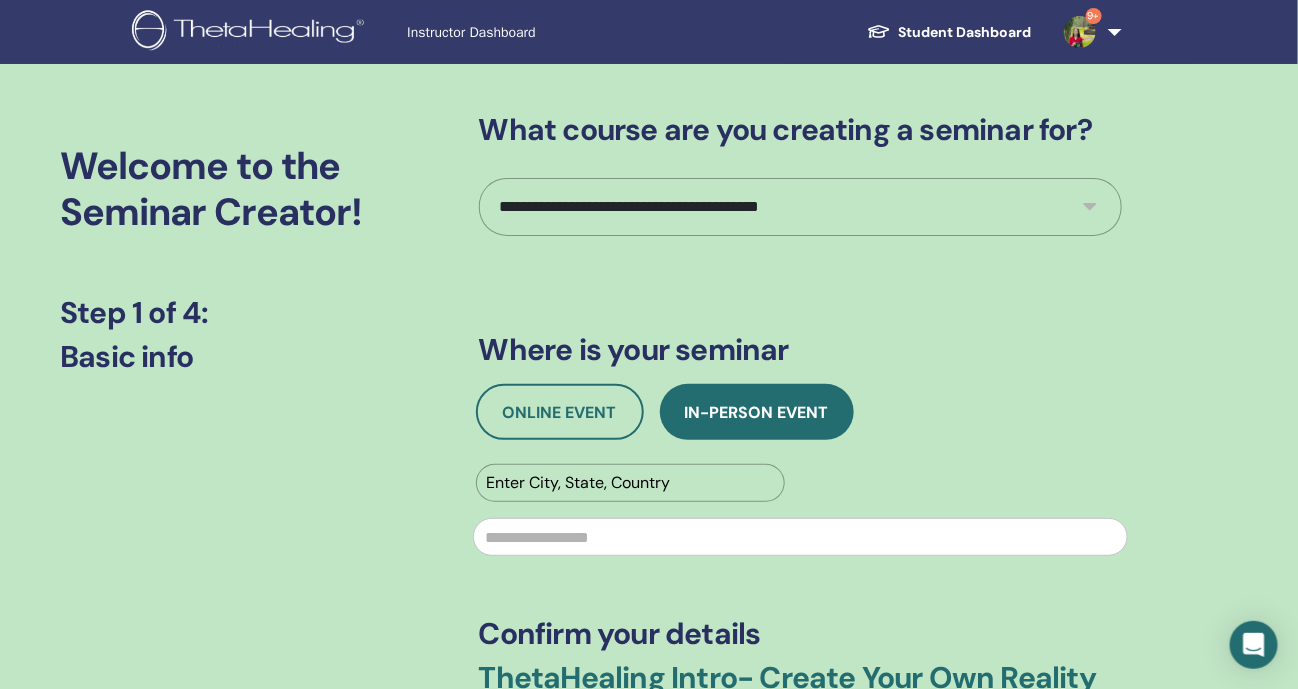 click on "**********" at bounding box center (800, 207) 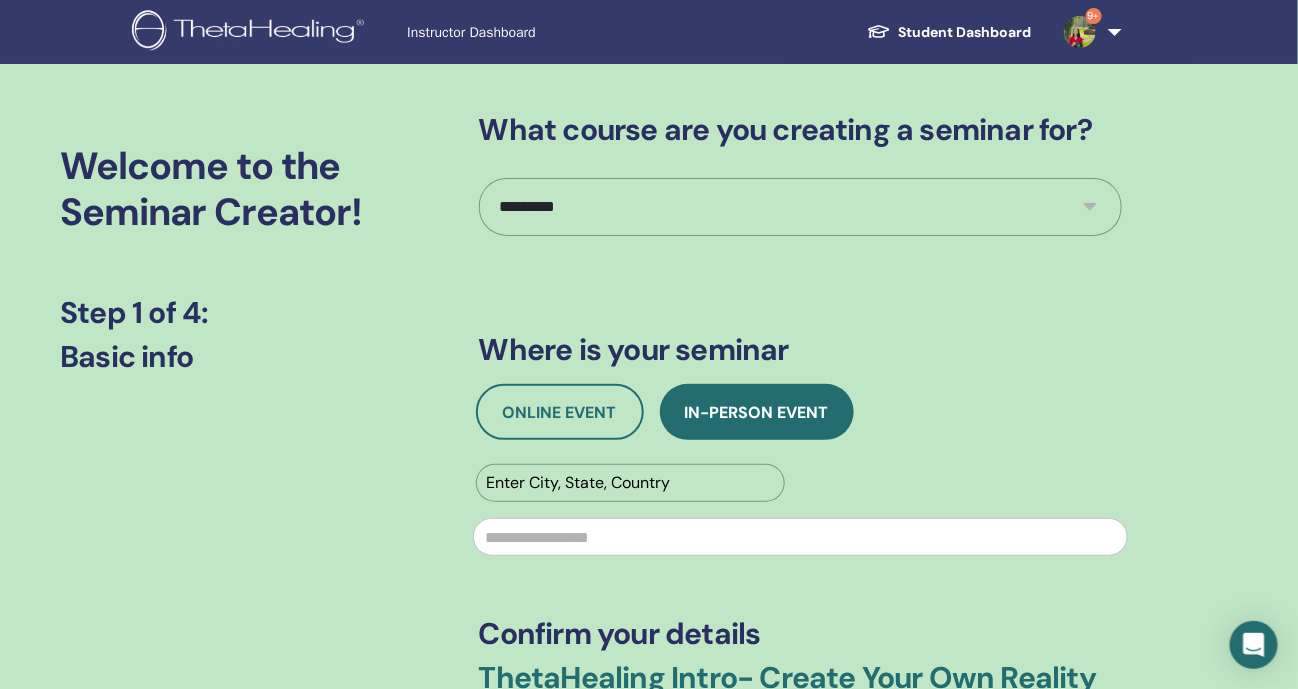 click on "**********" at bounding box center (800, 207) 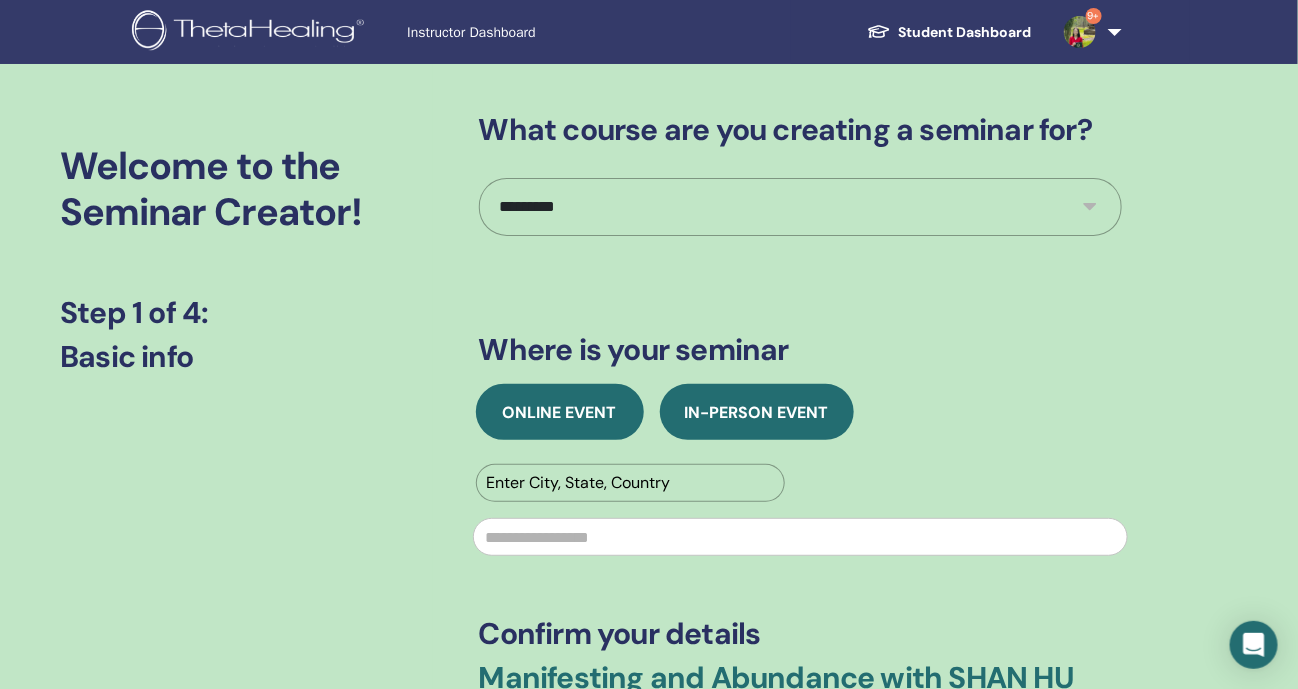 click on "Online Event" at bounding box center [560, 412] 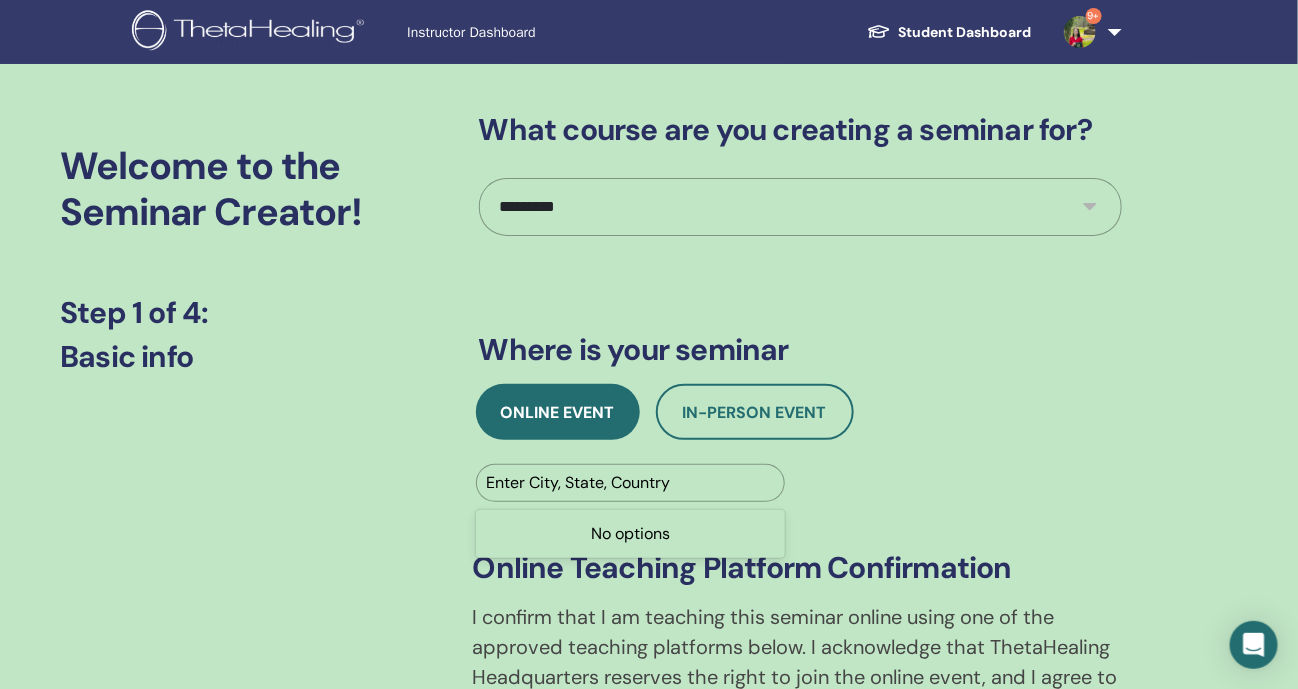 click at bounding box center [631, 483] 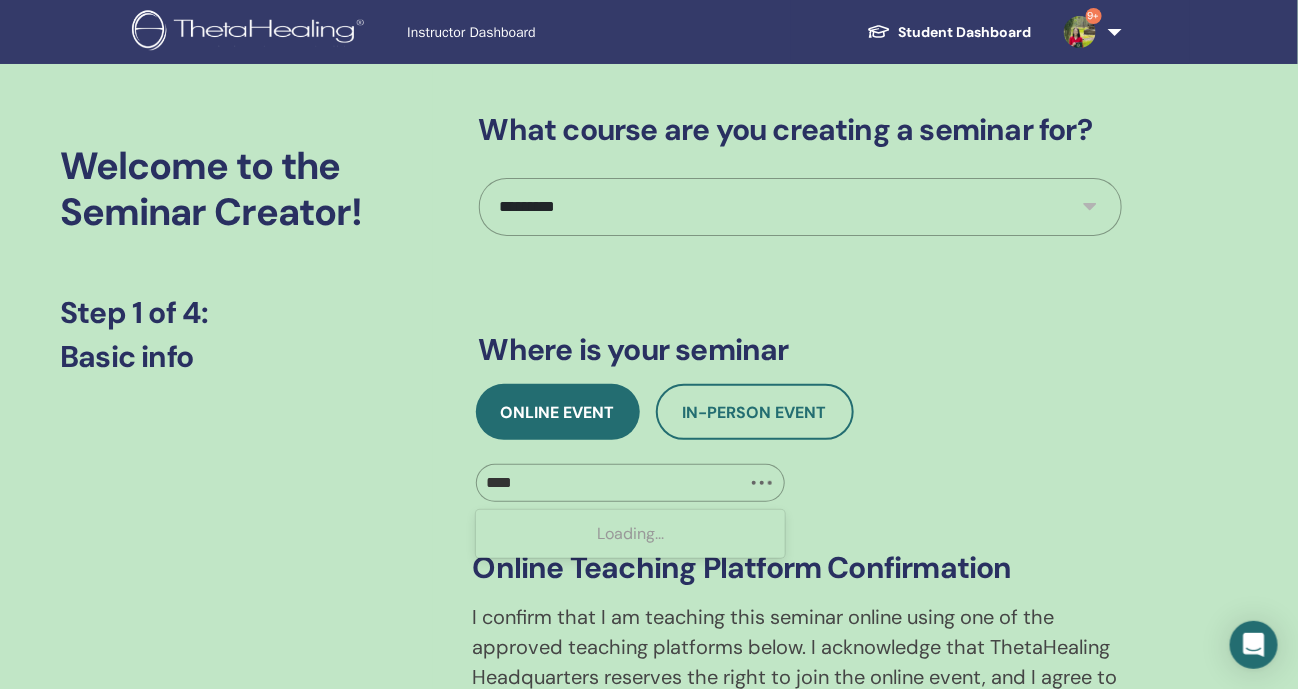 type on "*****" 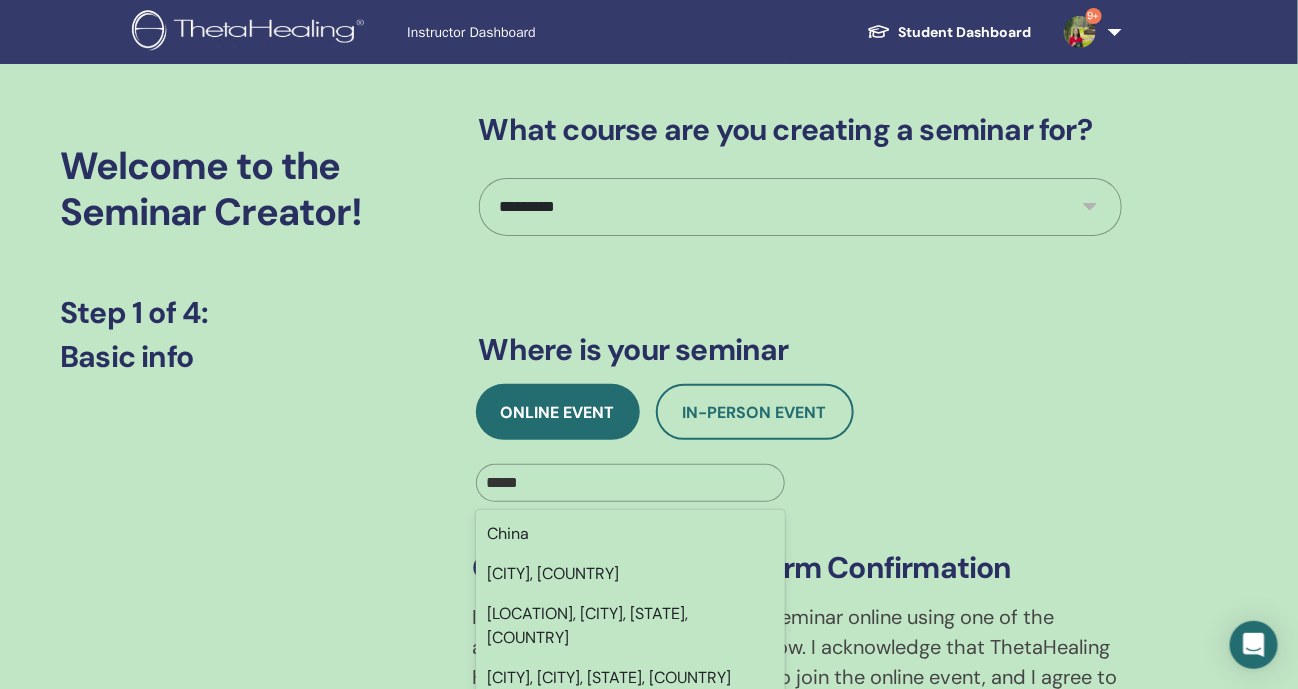 click on "China" at bounding box center [631, 534] 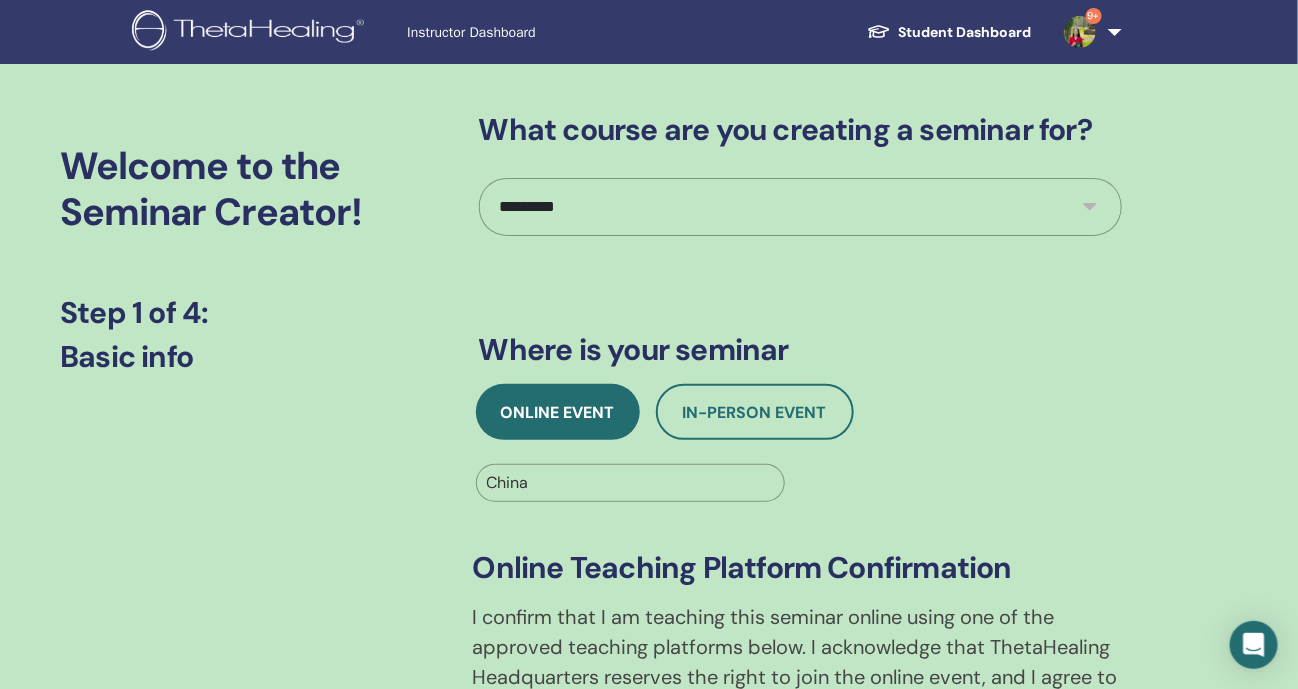 scroll, scrollTop: 374, scrollLeft: 0, axis: vertical 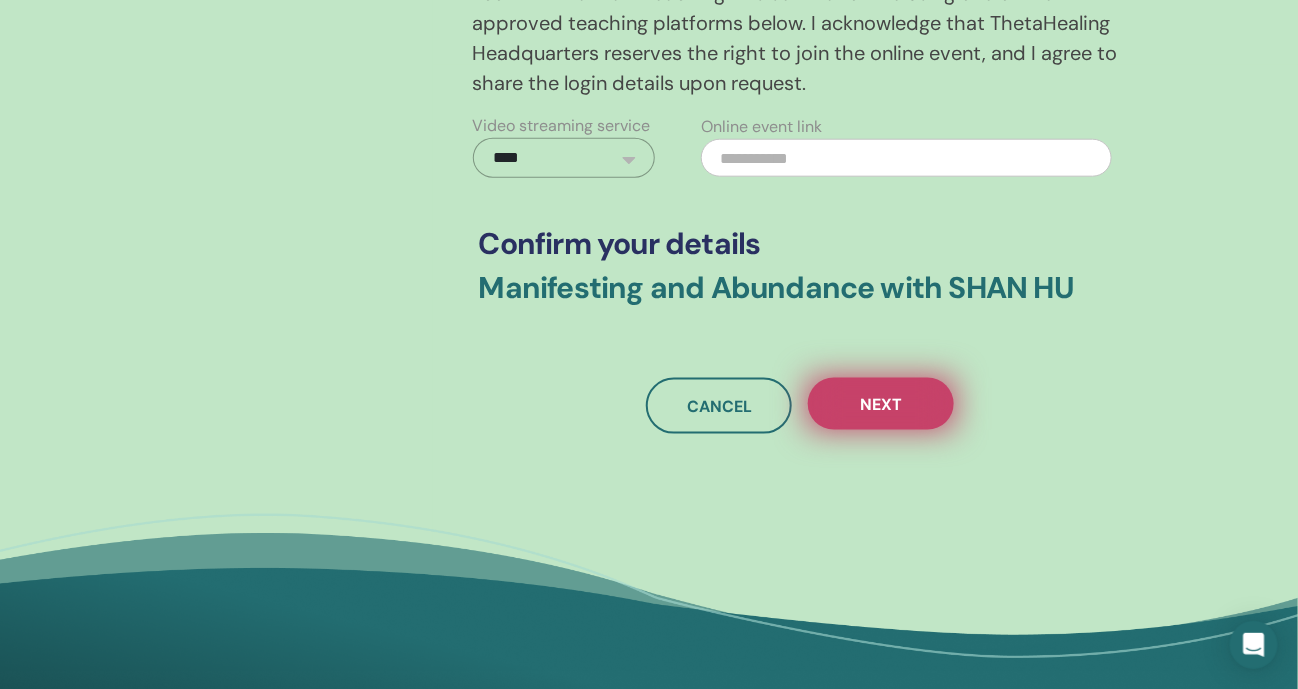 click on "Next" at bounding box center [881, 404] 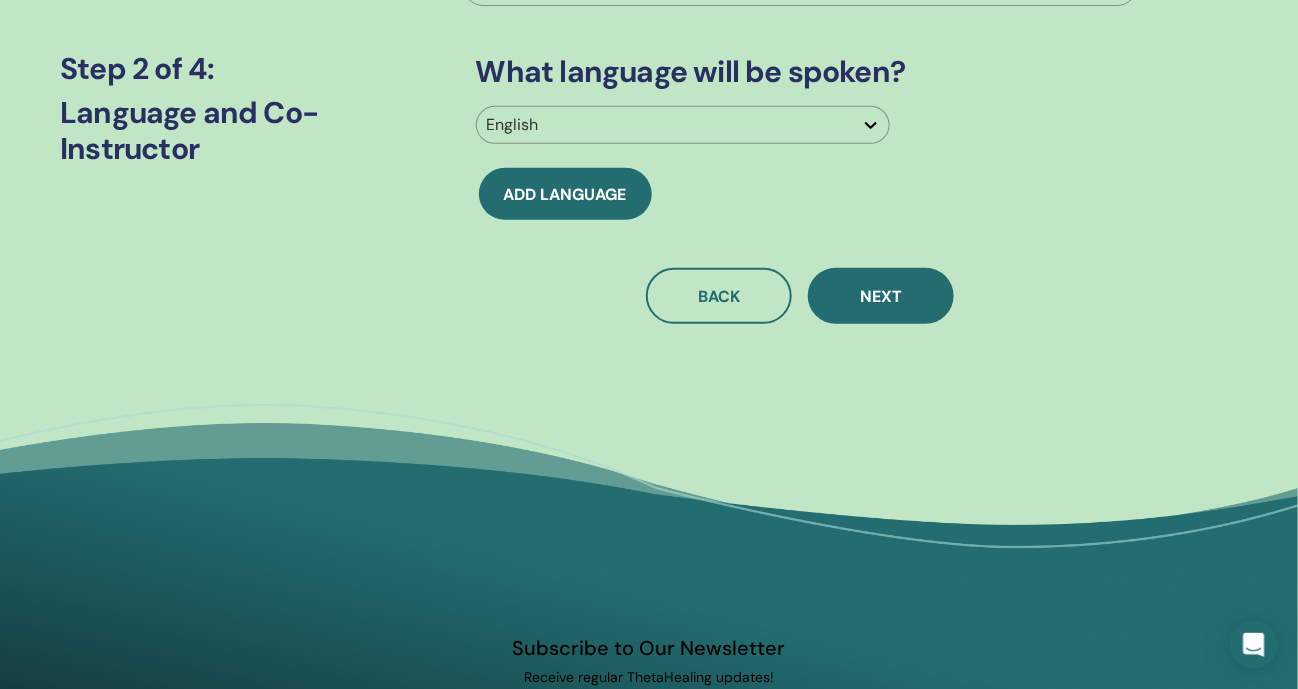 scroll, scrollTop: 0, scrollLeft: 0, axis: both 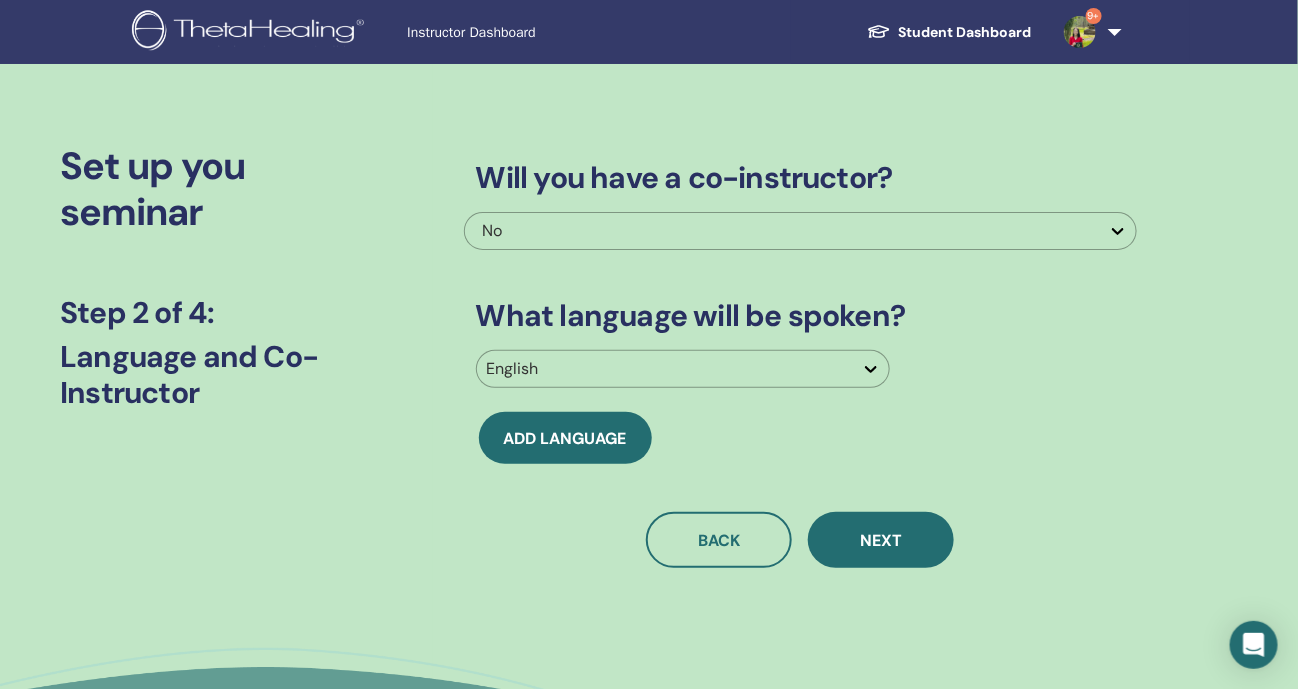 click at bounding box center (665, 369) 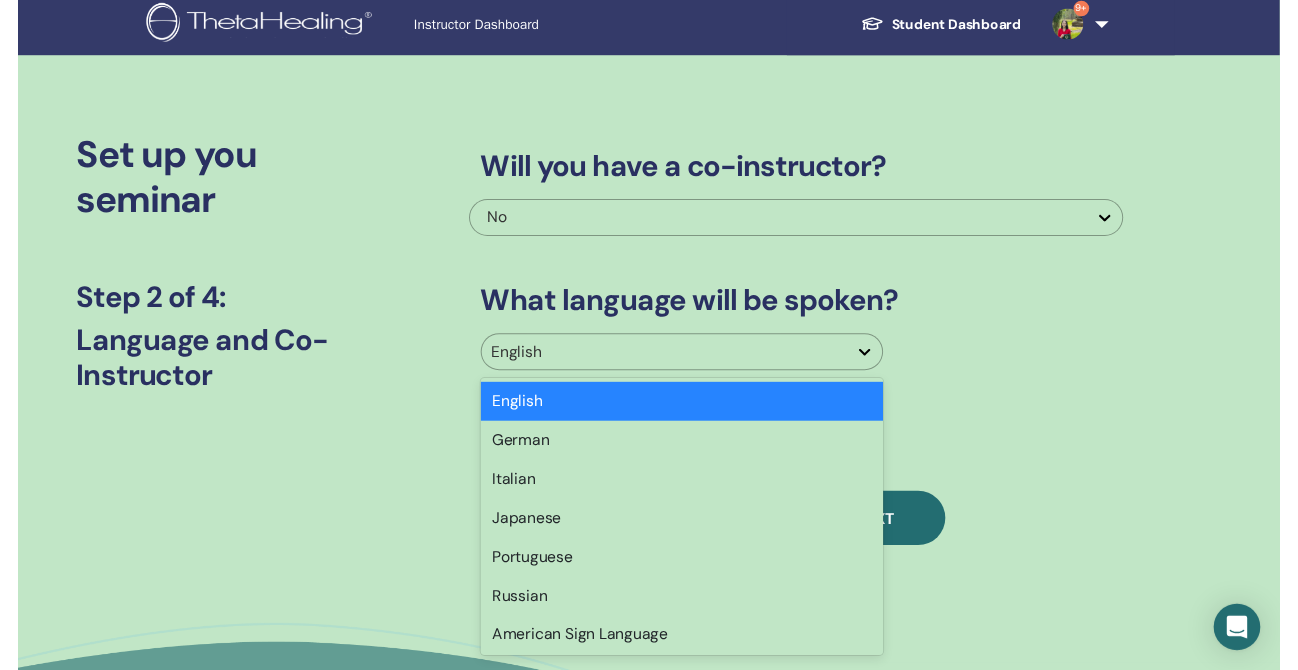 scroll, scrollTop: 14, scrollLeft: 0, axis: vertical 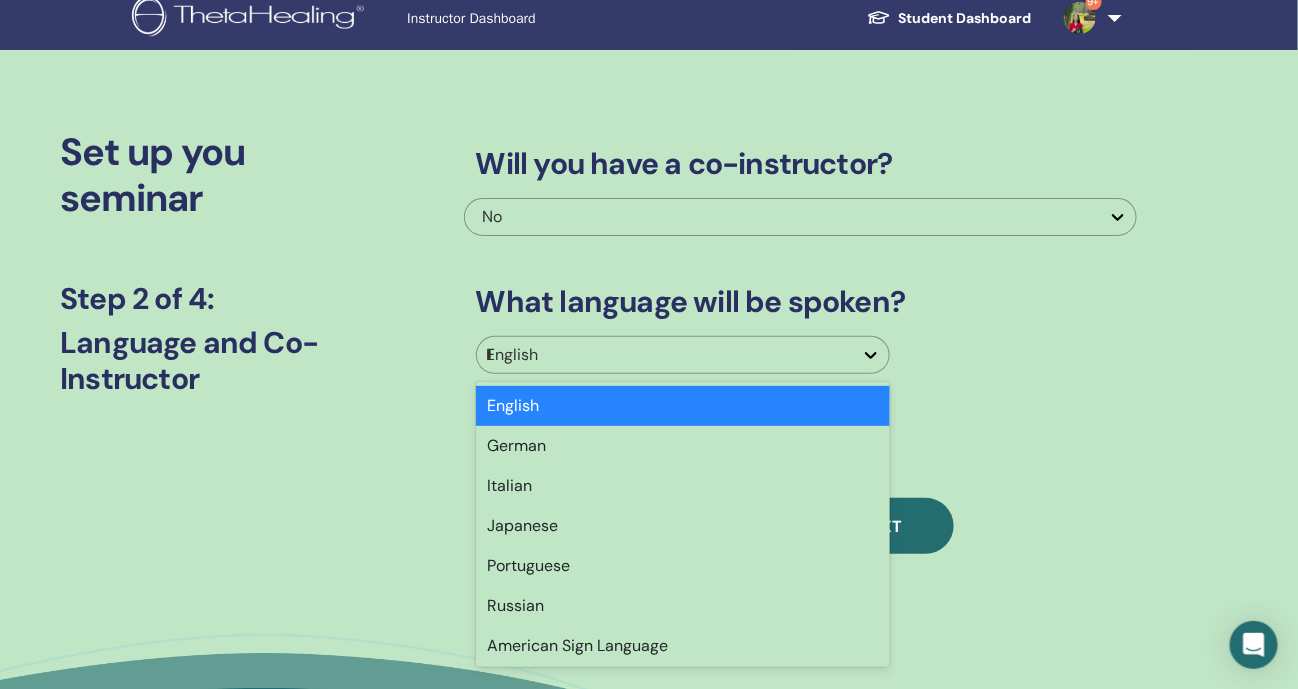 type on "**" 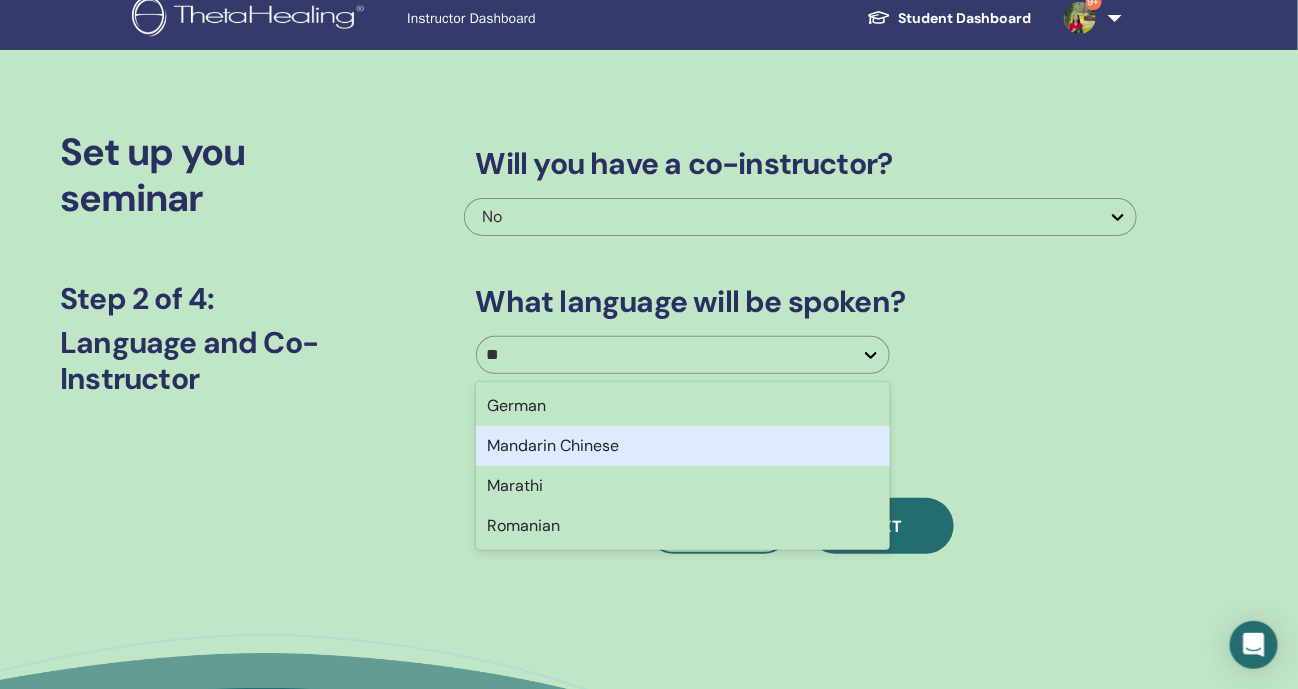 click on "Mandarin Chinese" at bounding box center (683, 446) 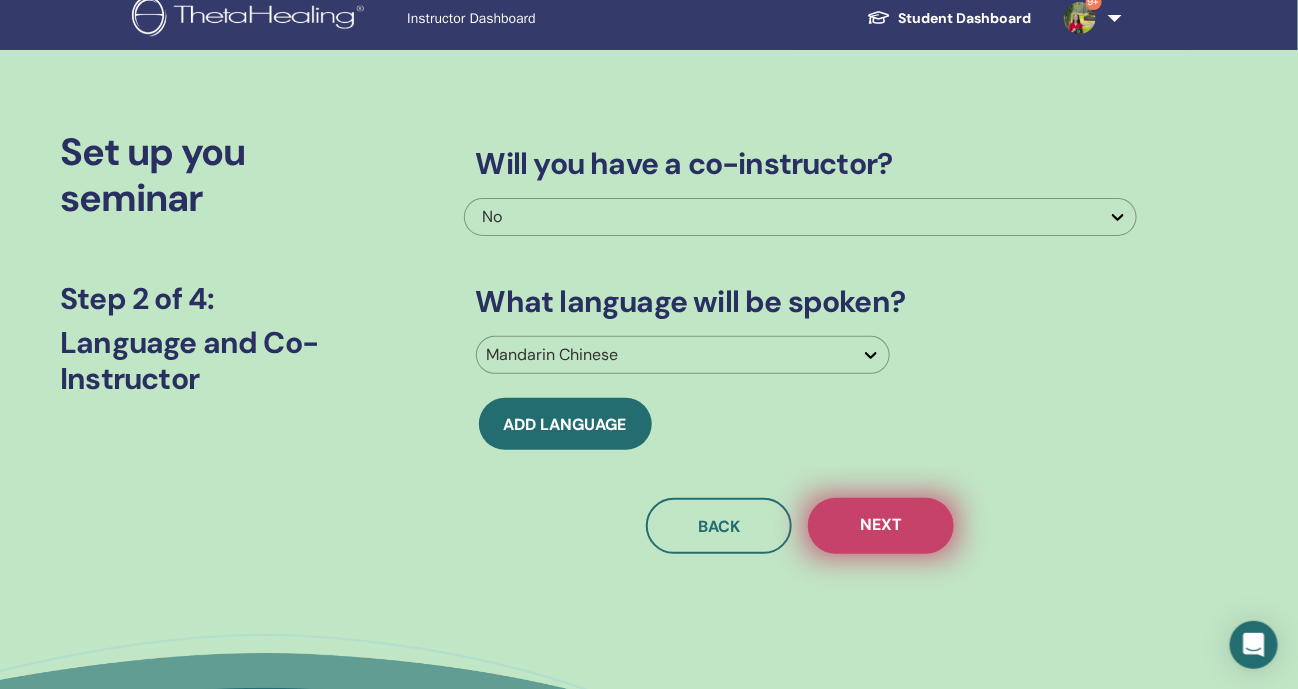 click on "Next" at bounding box center (881, 526) 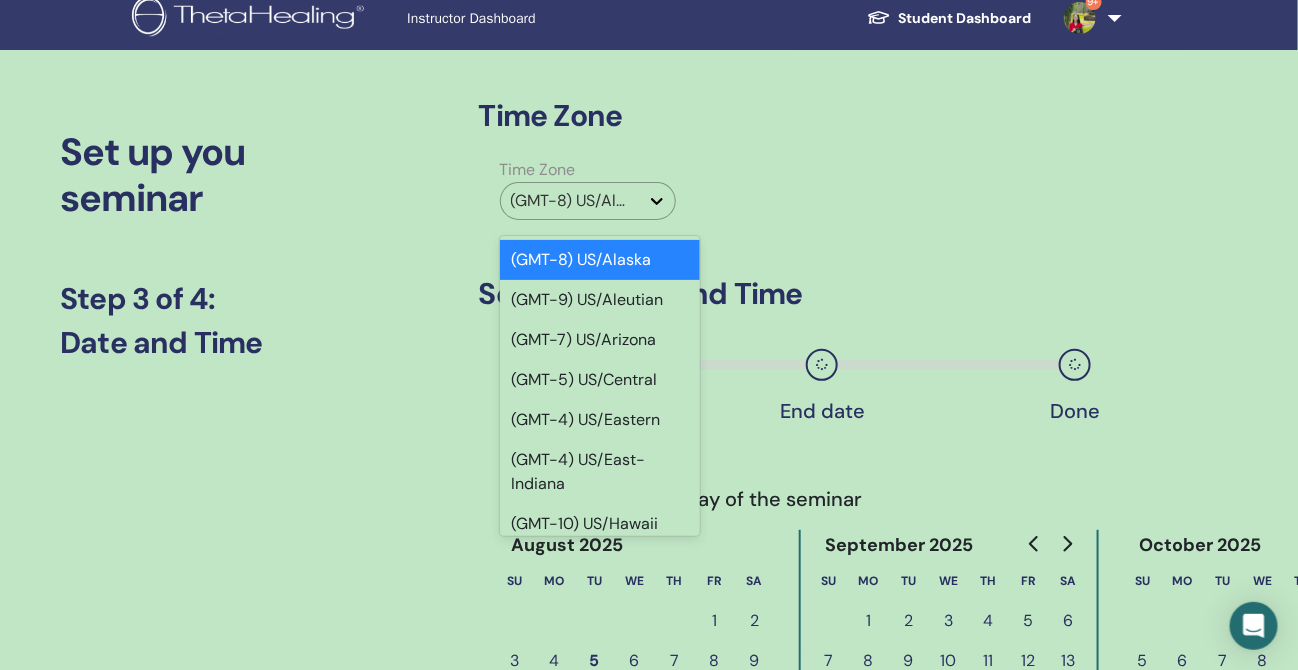 click at bounding box center [570, 201] 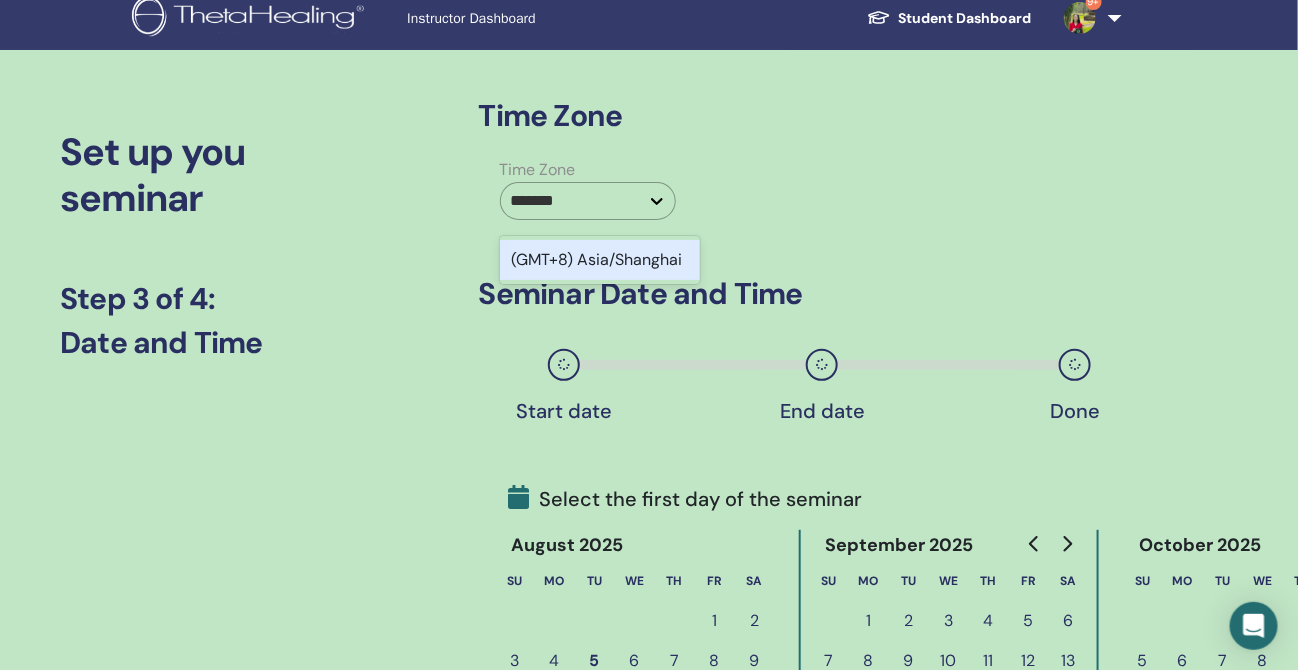 type on "********" 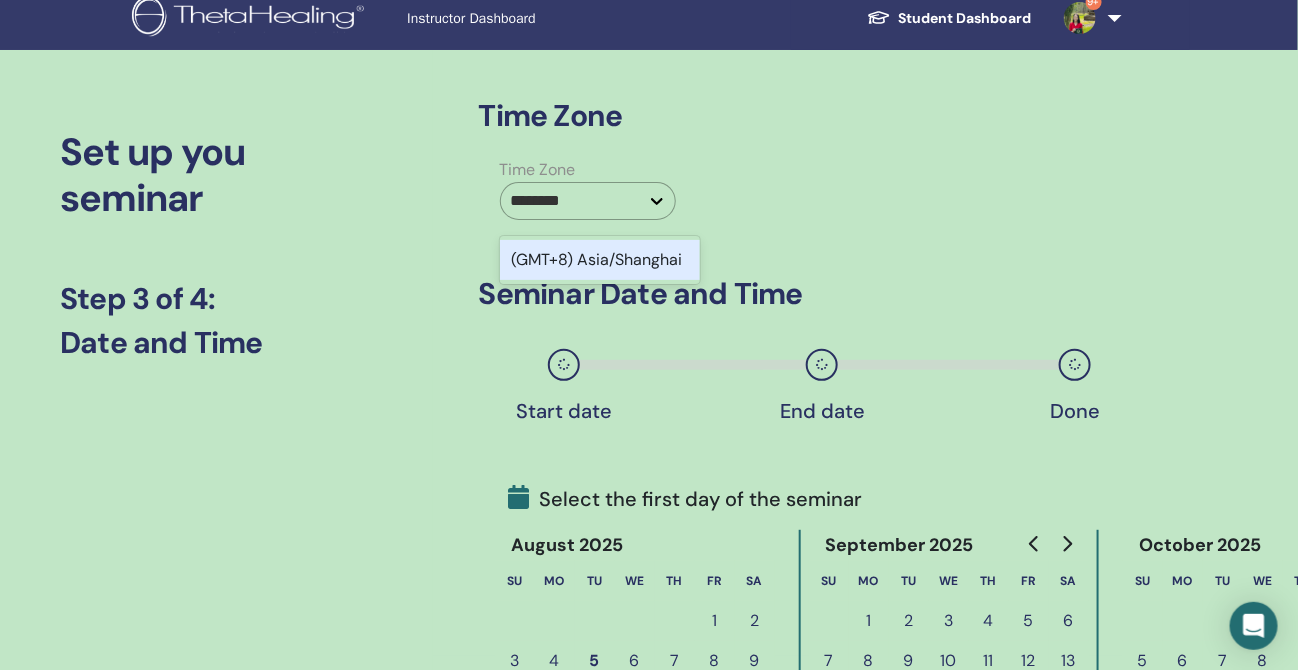 click on "(GMT+8) Asia/Shanghai" at bounding box center [600, 260] 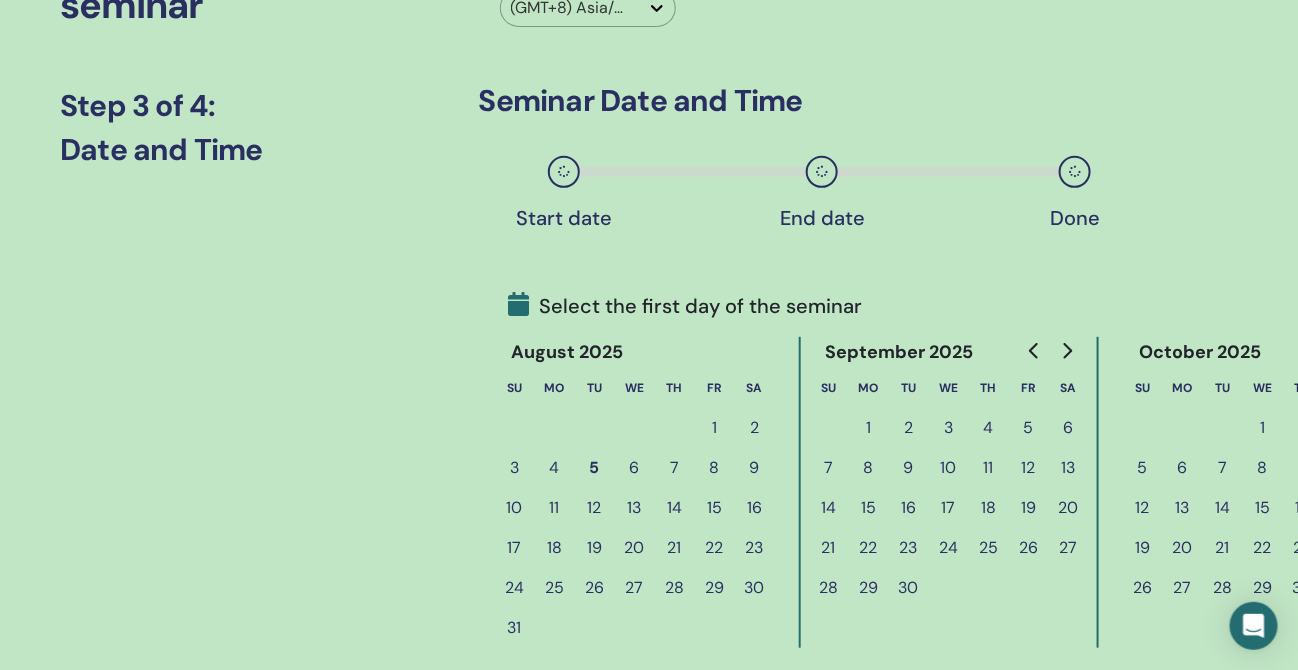 scroll, scrollTop: 264, scrollLeft: 0, axis: vertical 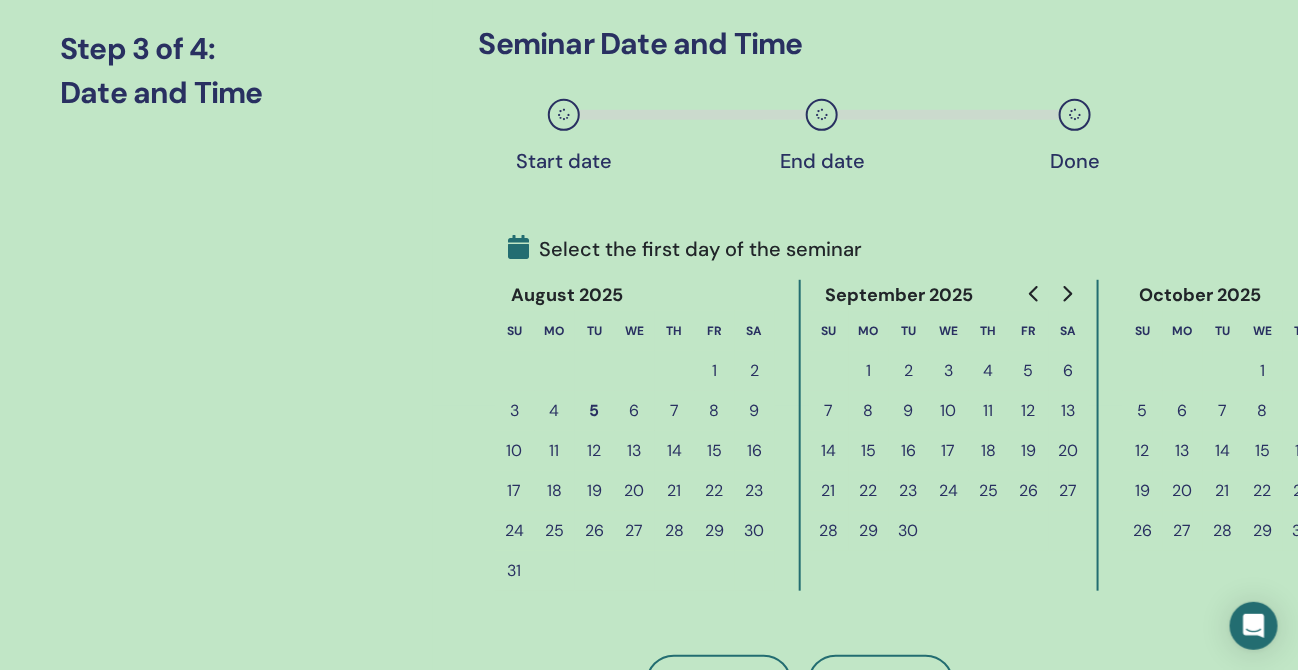 click on "9" at bounding box center [909, 411] 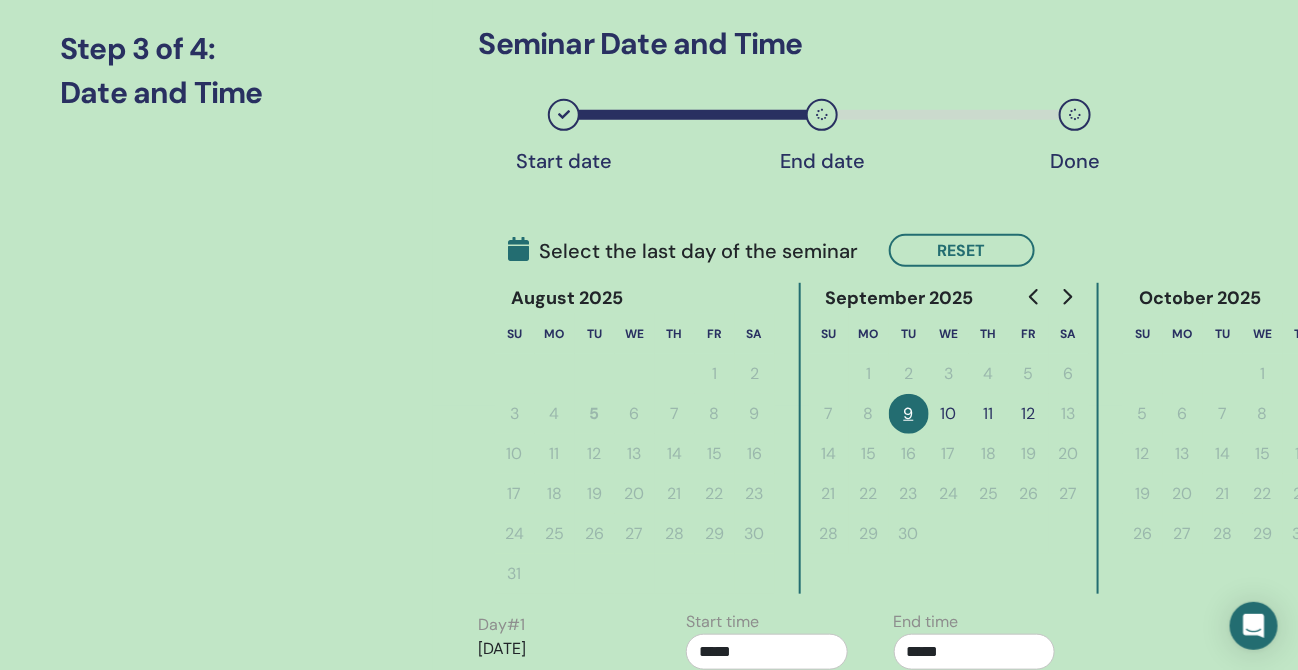 click on "12" at bounding box center (1029, 414) 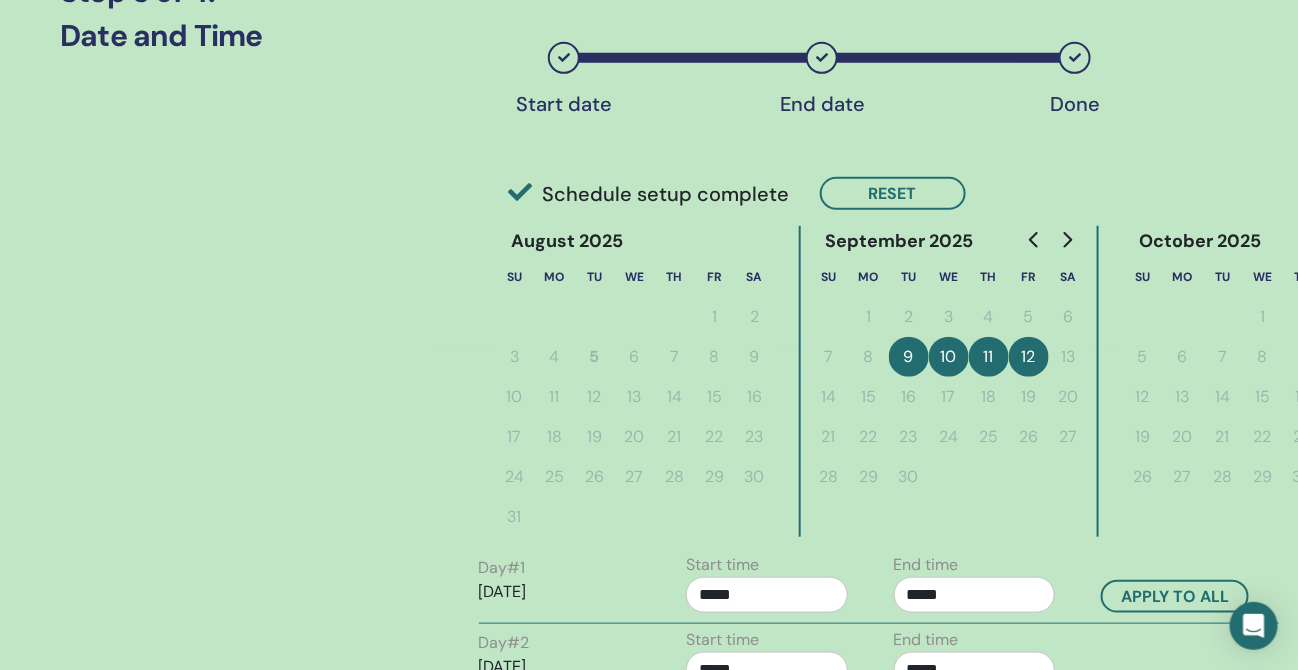 scroll, scrollTop: 514, scrollLeft: 0, axis: vertical 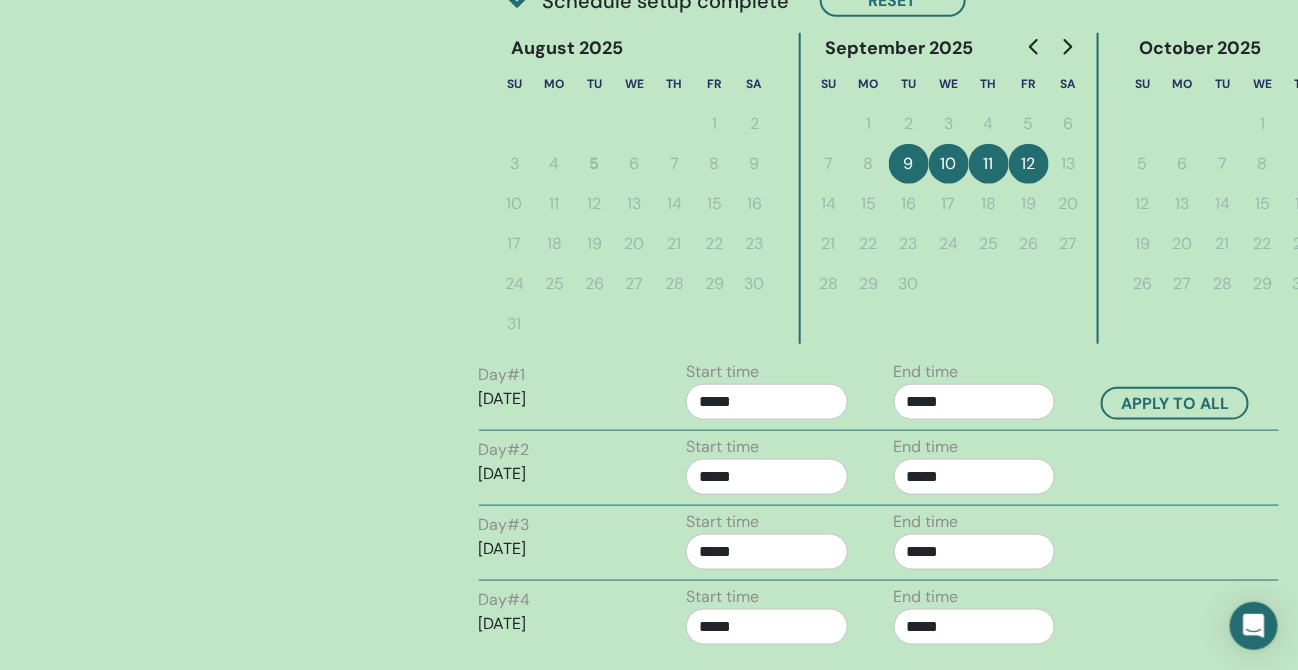 click on "*****" at bounding box center (975, 402) 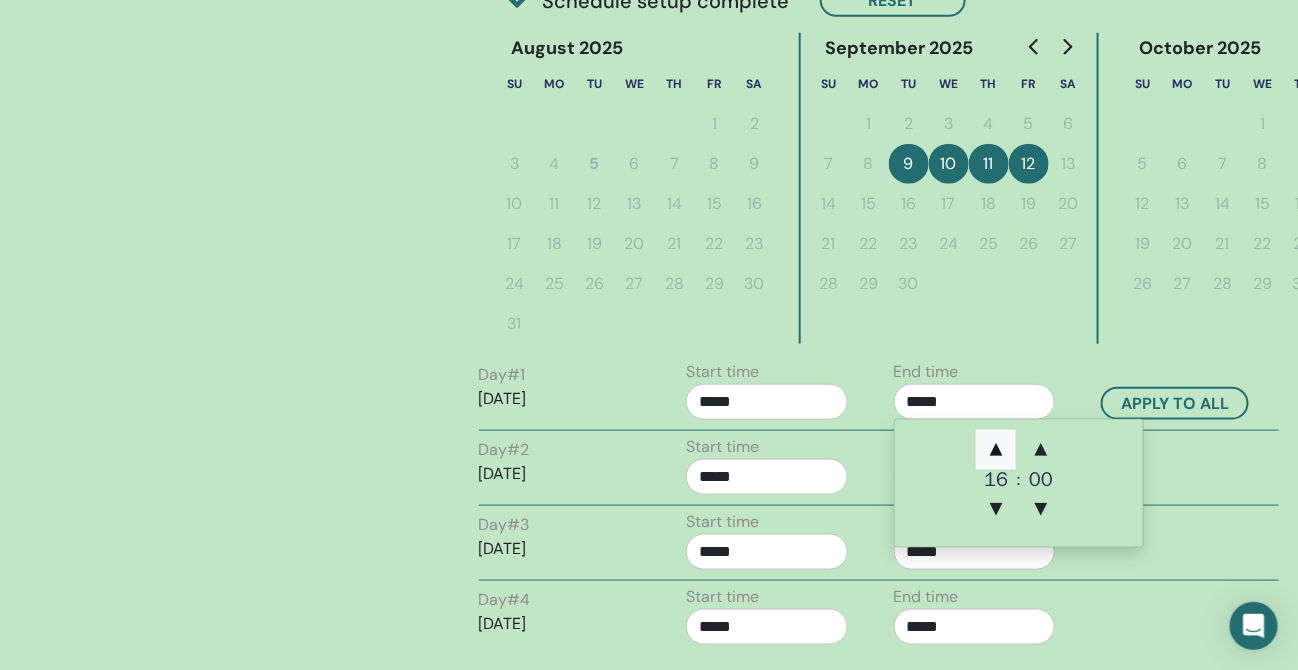 click on "▲" at bounding box center (996, 450) 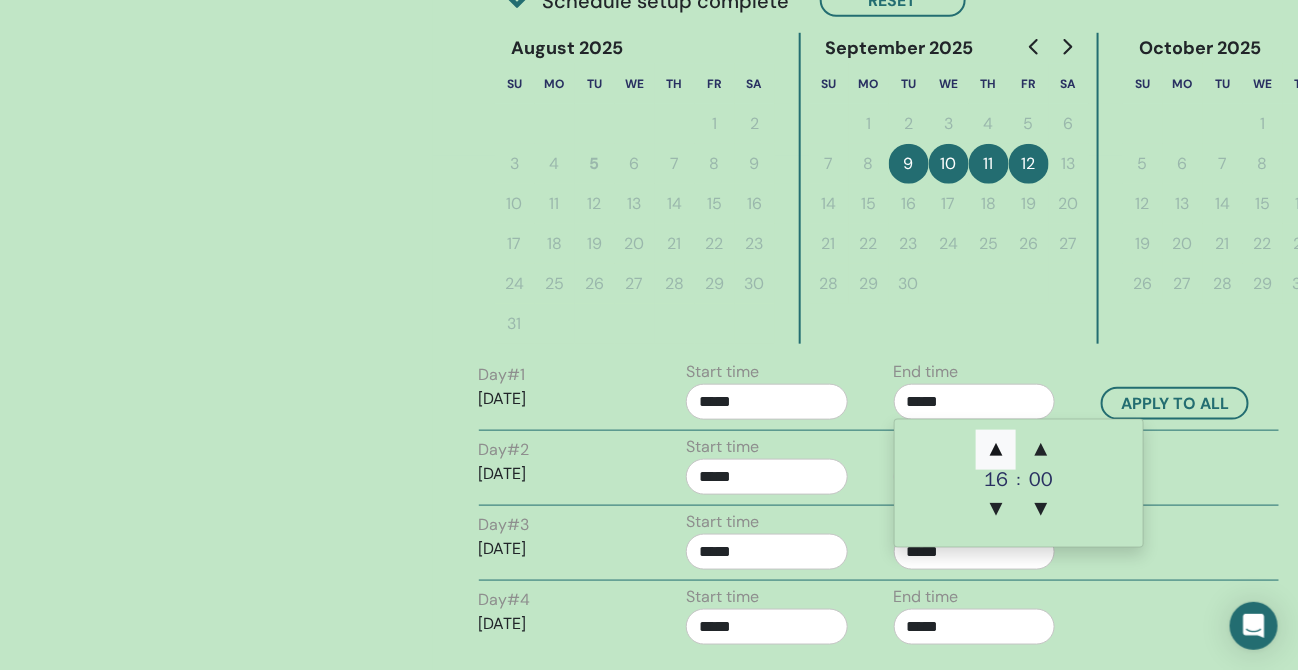 click on "▲" at bounding box center (996, 450) 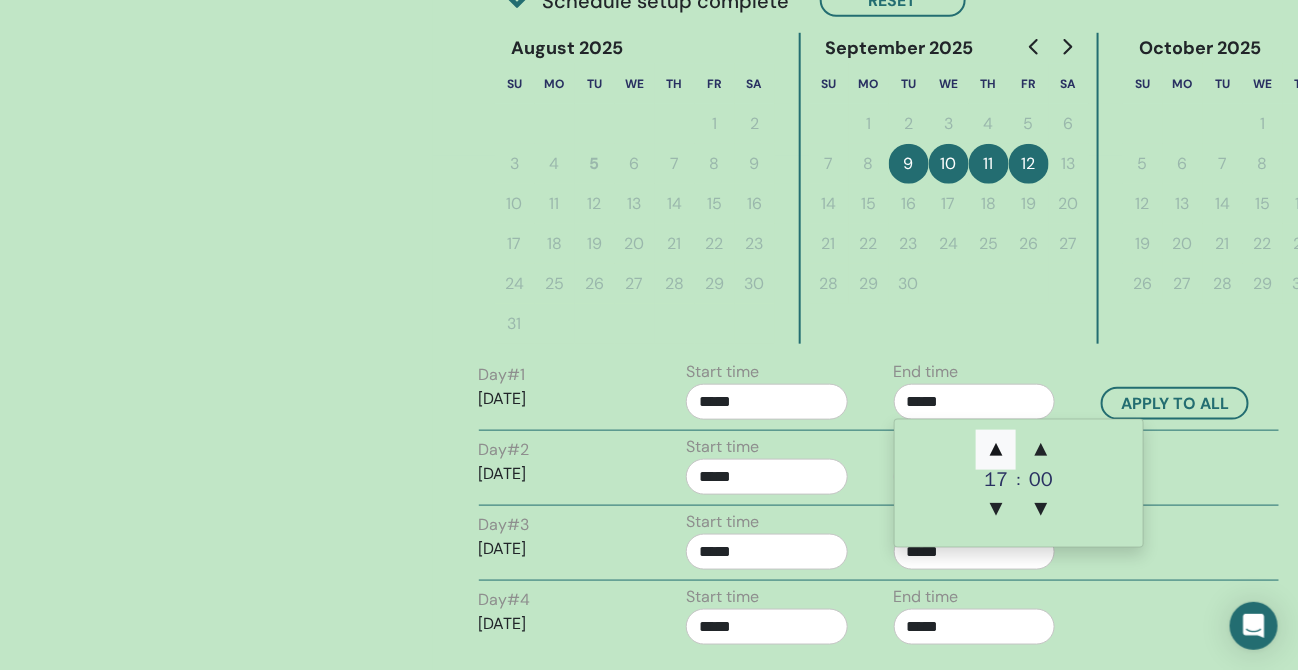 click on "▲" at bounding box center (996, 450) 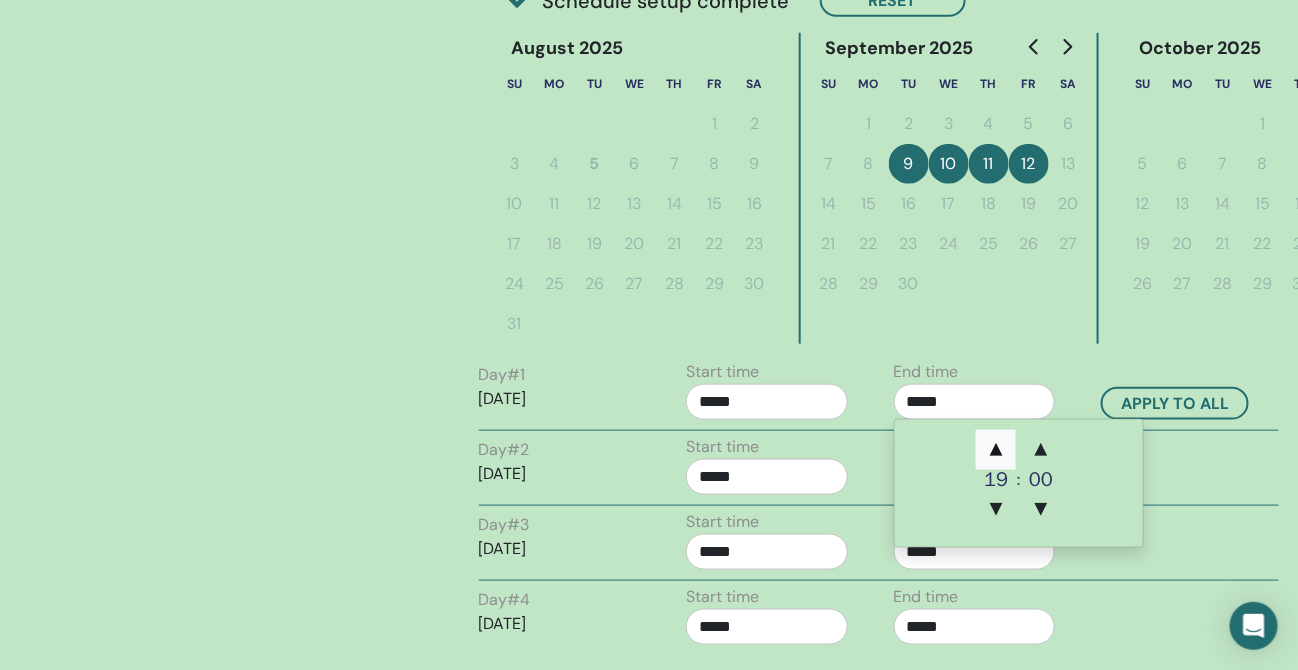 click on "▲" at bounding box center [996, 450] 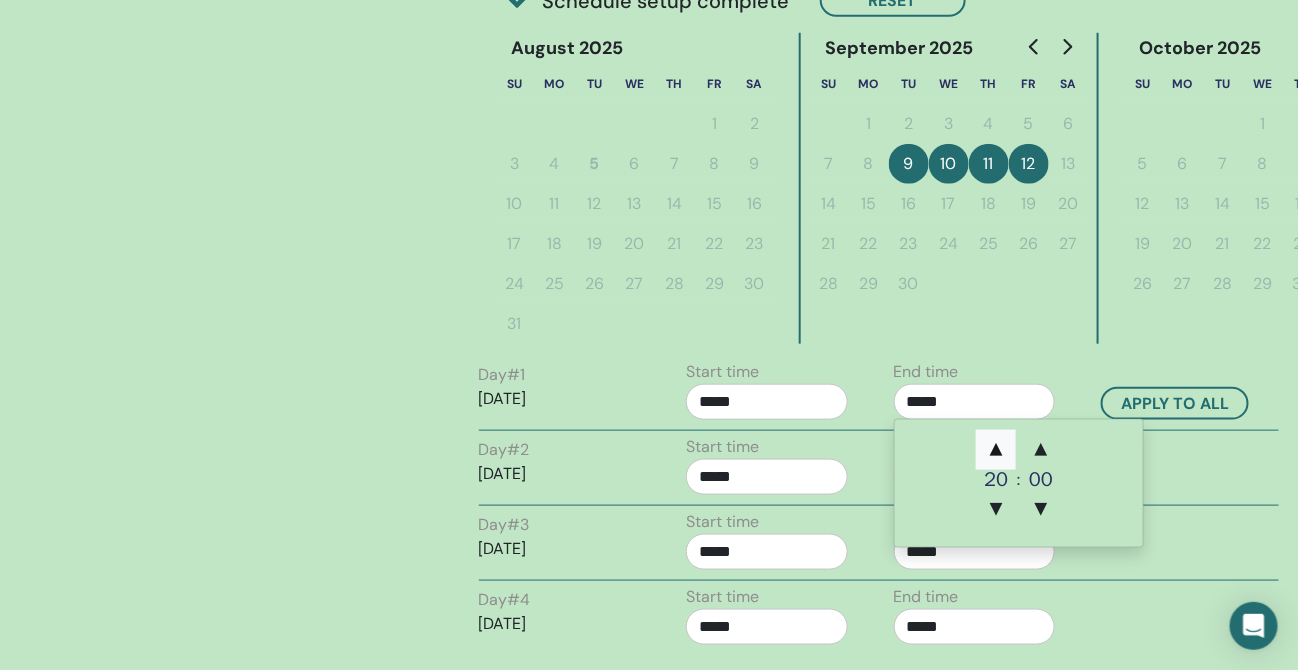 click on "▲" at bounding box center (996, 450) 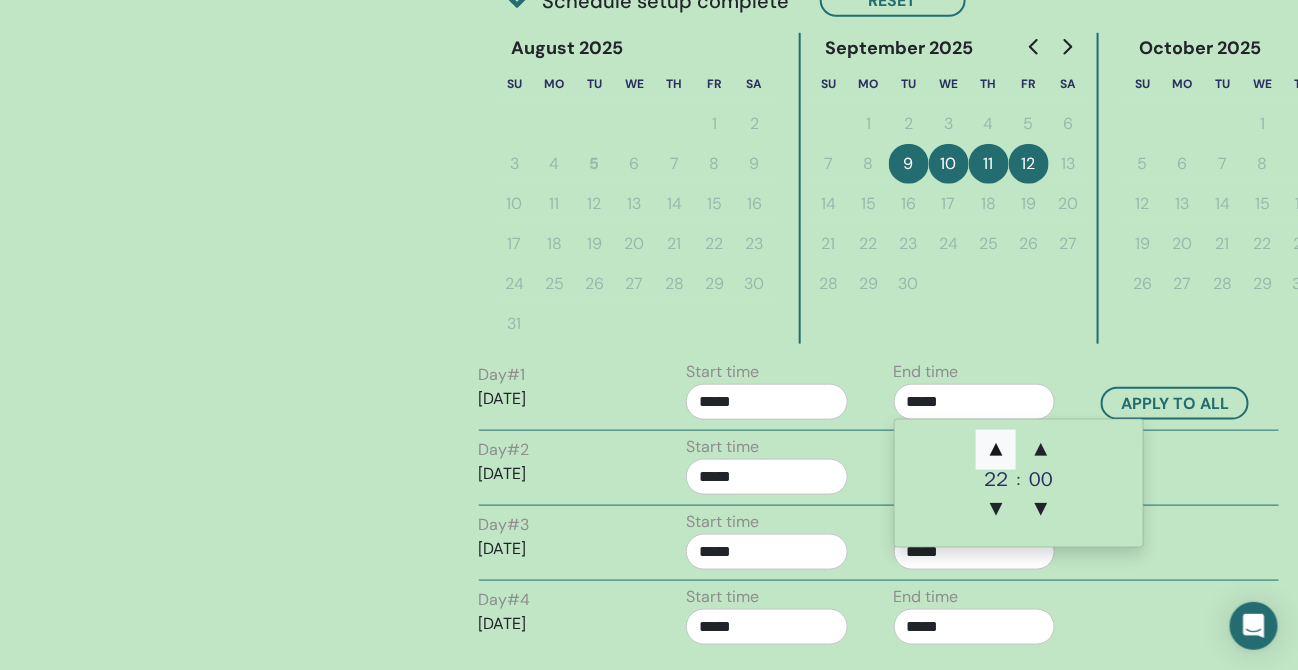 click on "▲" at bounding box center (996, 450) 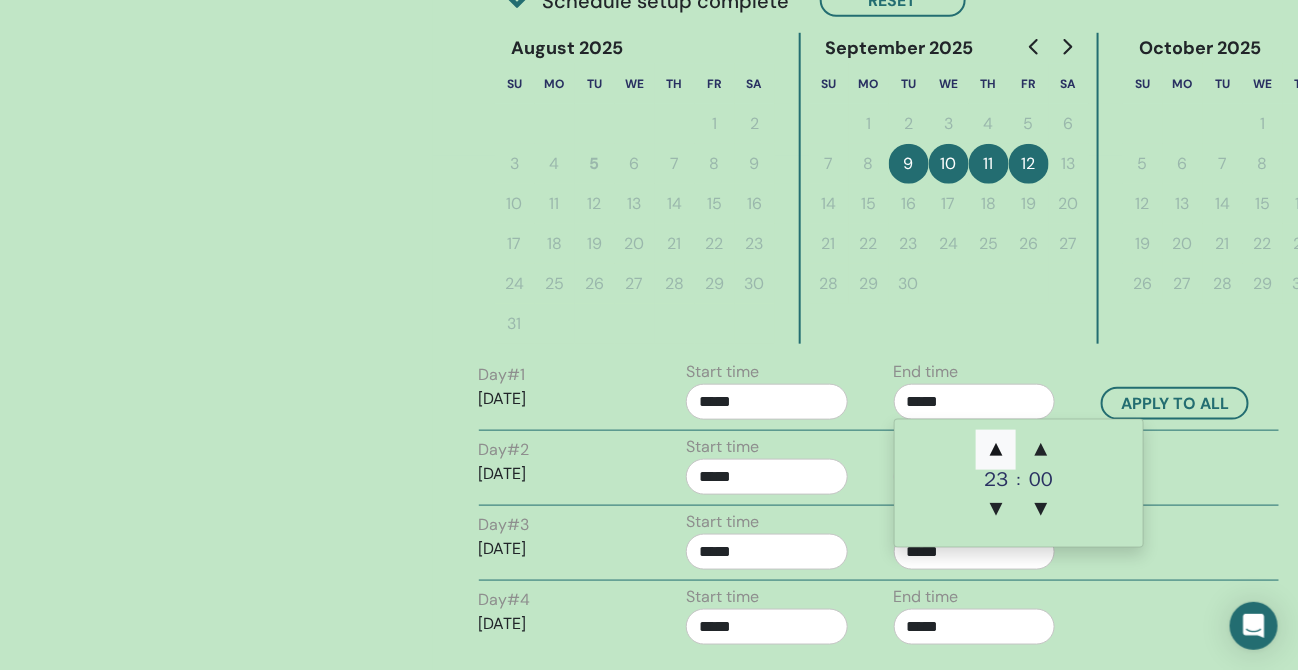 click on "▲" at bounding box center (996, 450) 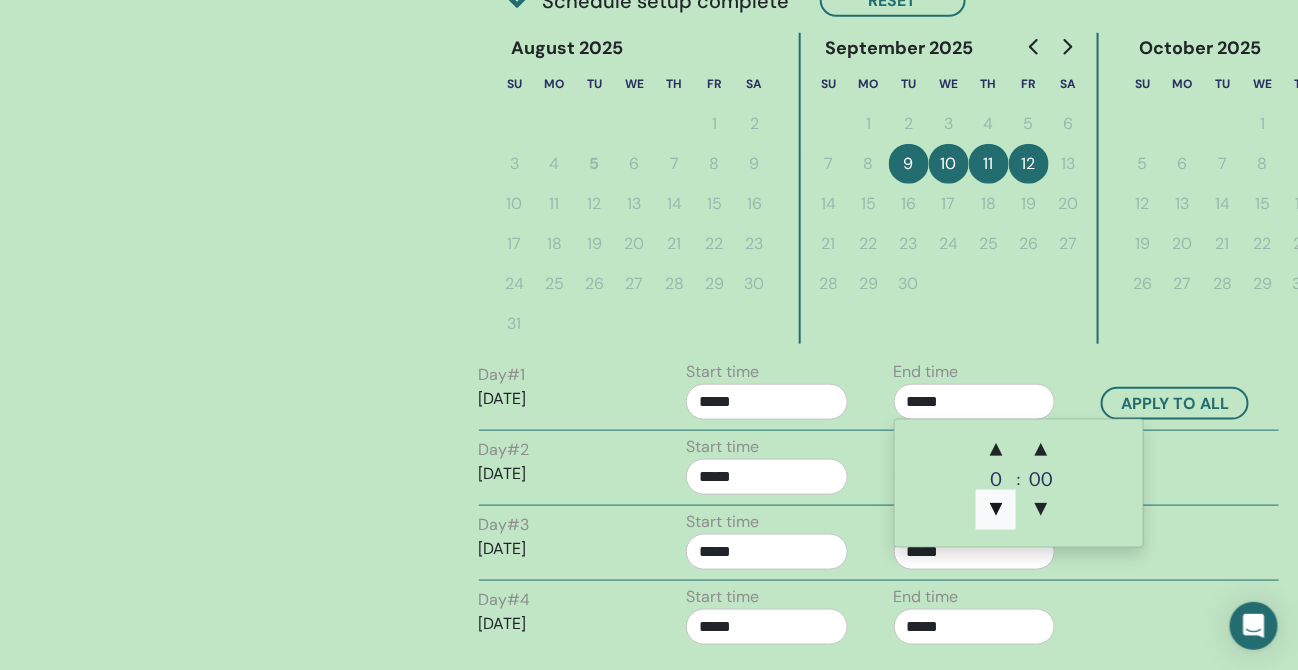 click on "▼" at bounding box center [996, 510] 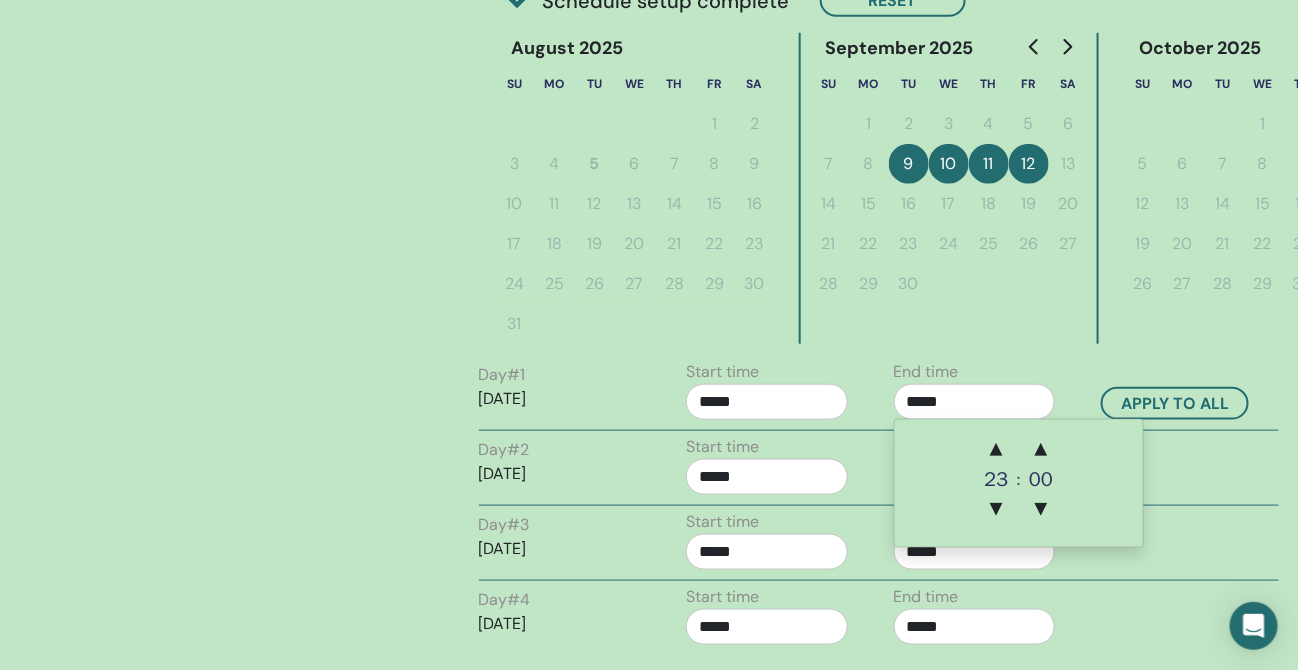 click on "*****" at bounding box center (767, 402) 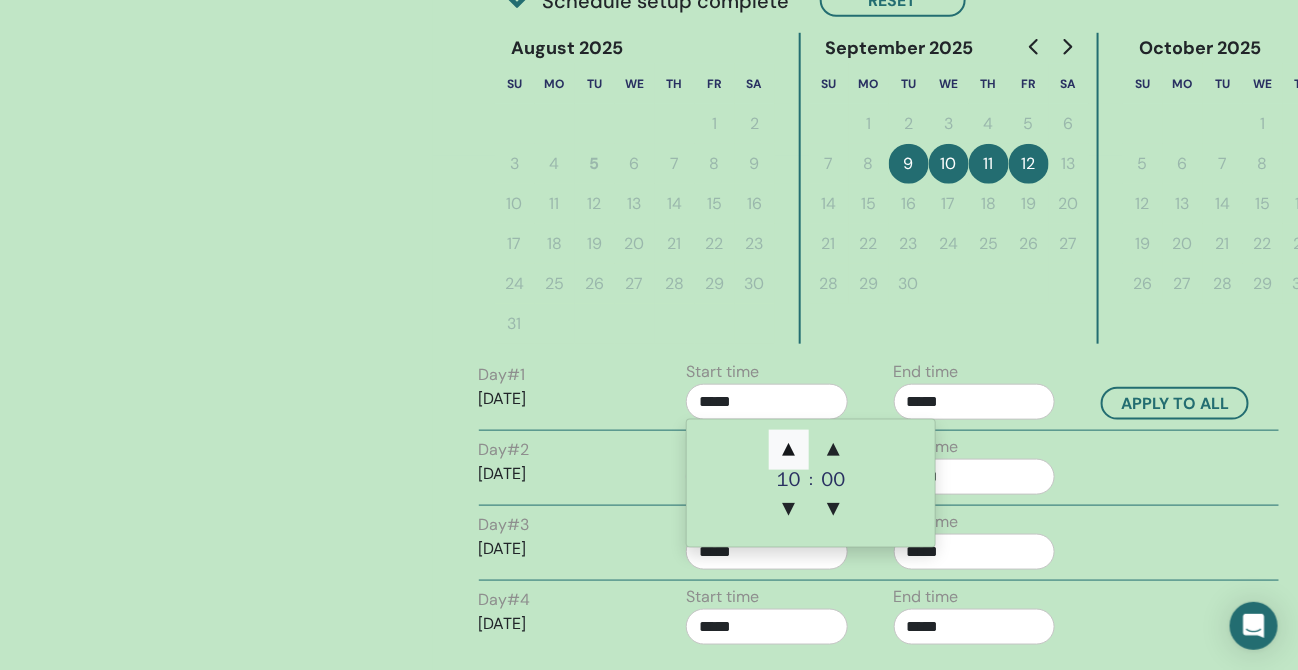click on "▲" at bounding box center (789, 450) 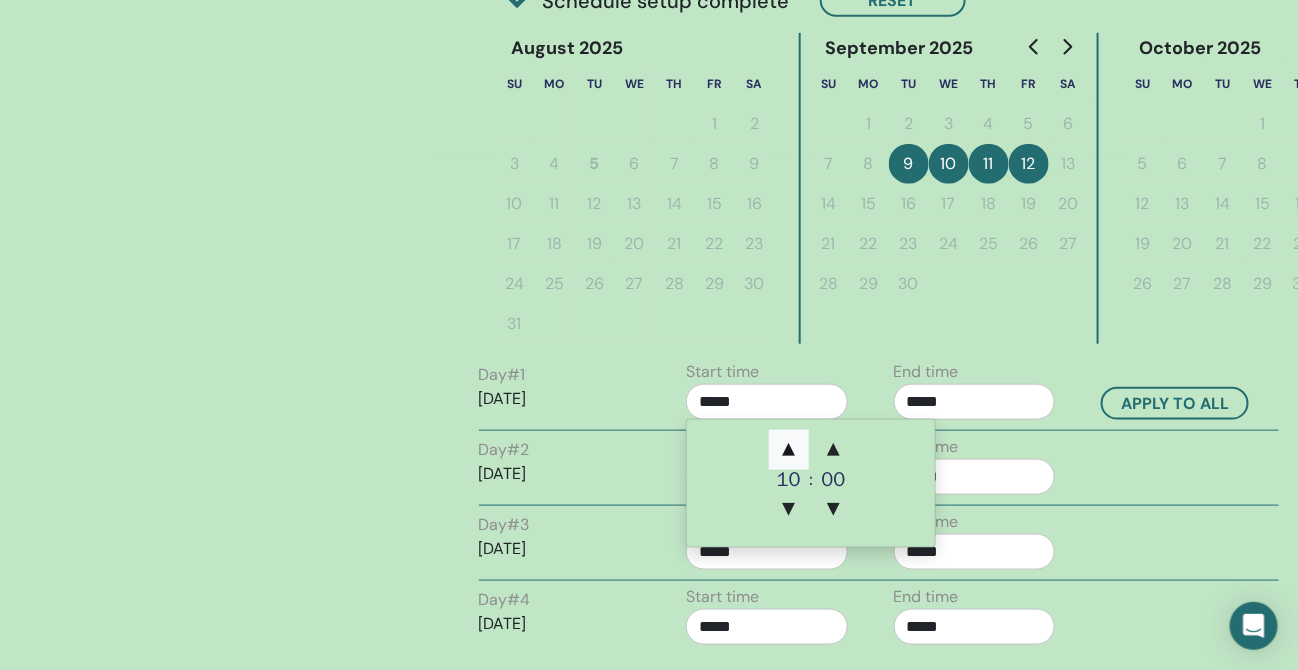 click on "▲" at bounding box center (789, 450) 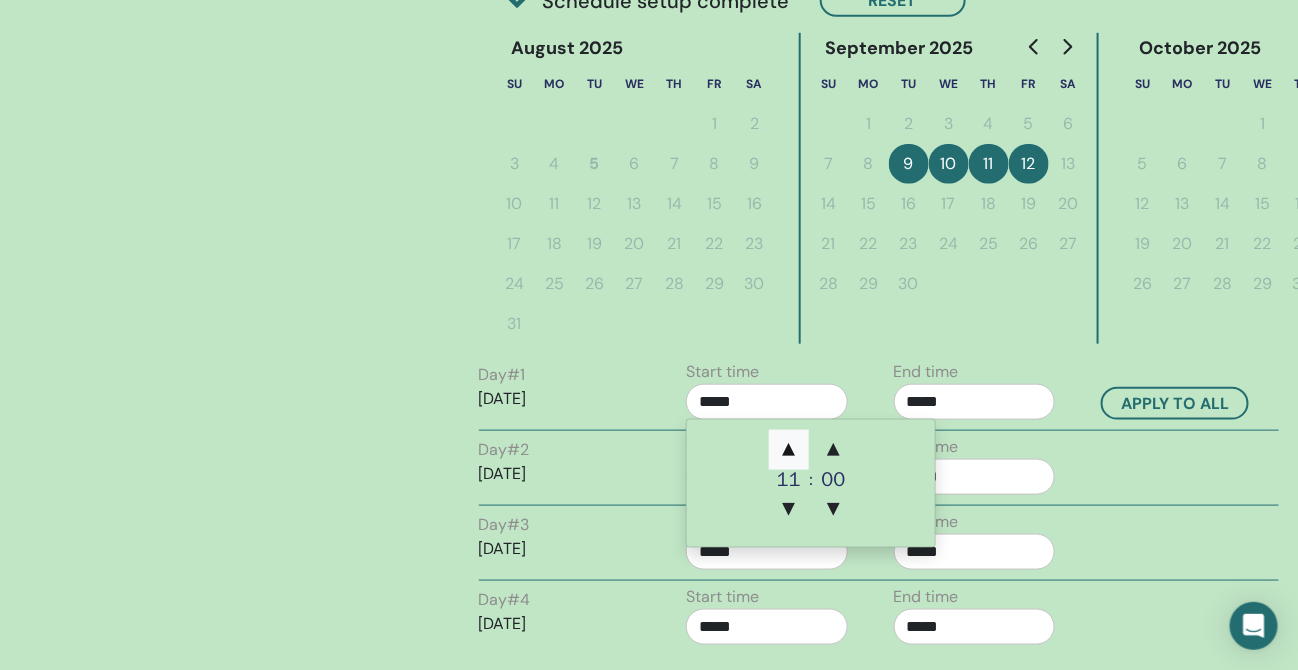 click on "▲" at bounding box center (789, 450) 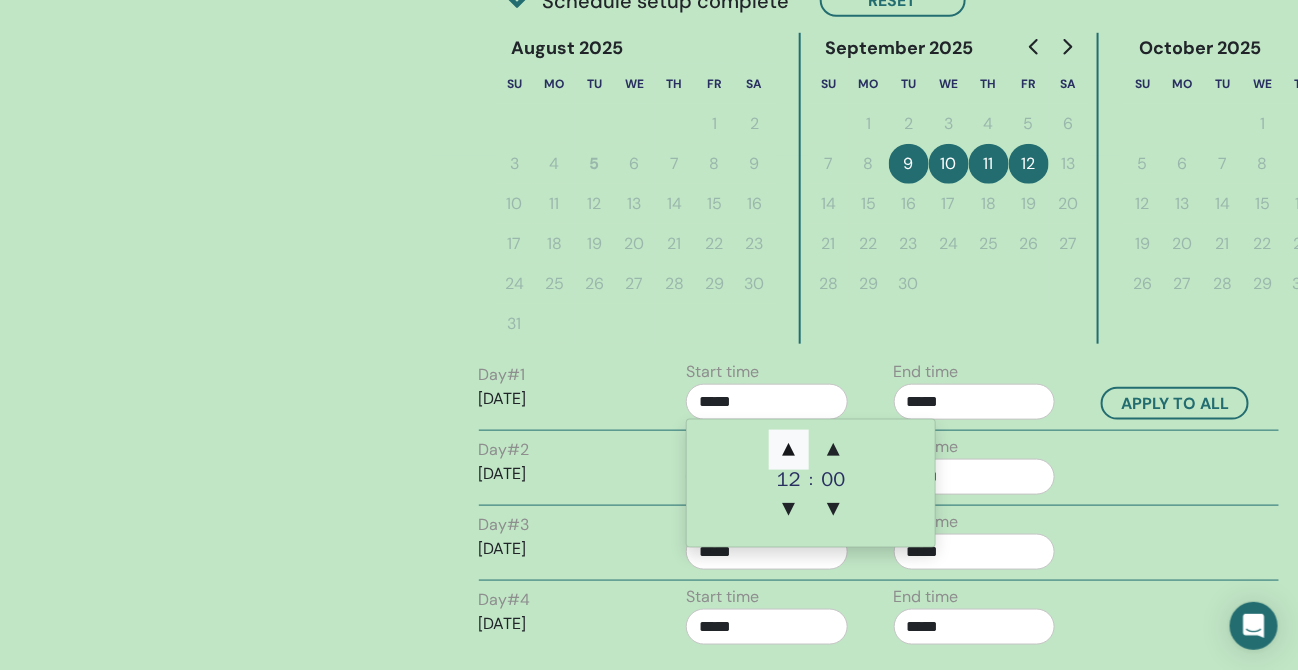click on "▲" at bounding box center (789, 450) 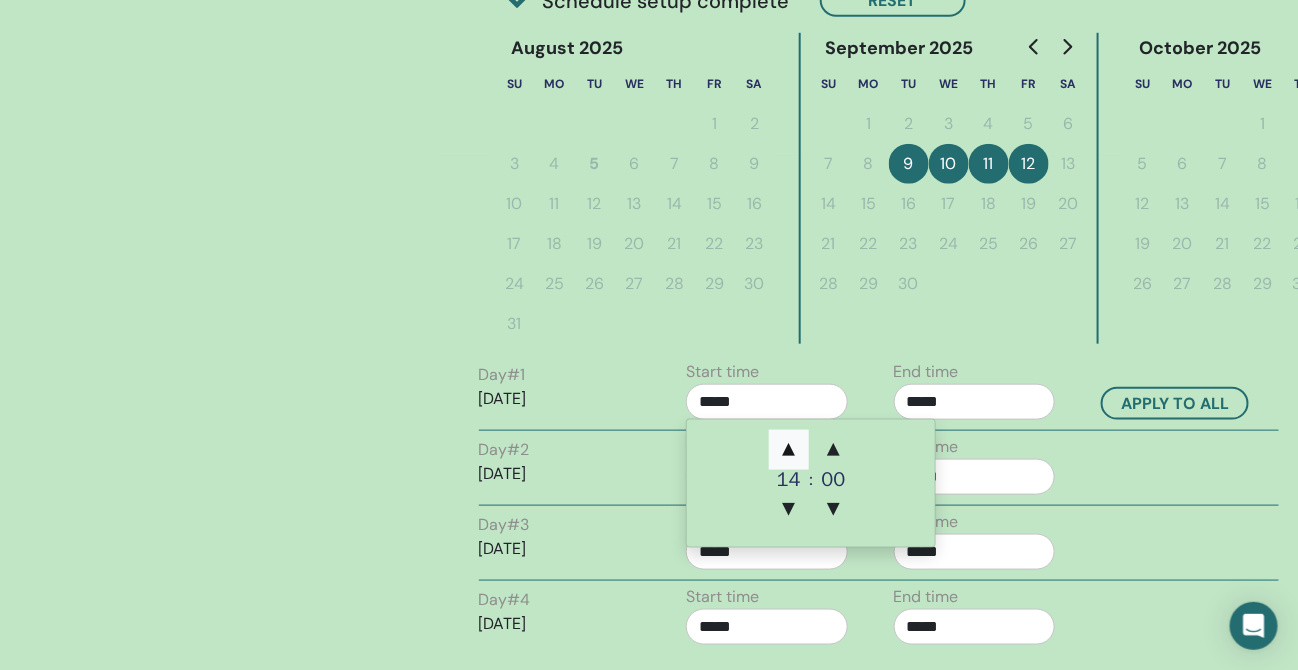 click on "▲" at bounding box center [789, 450] 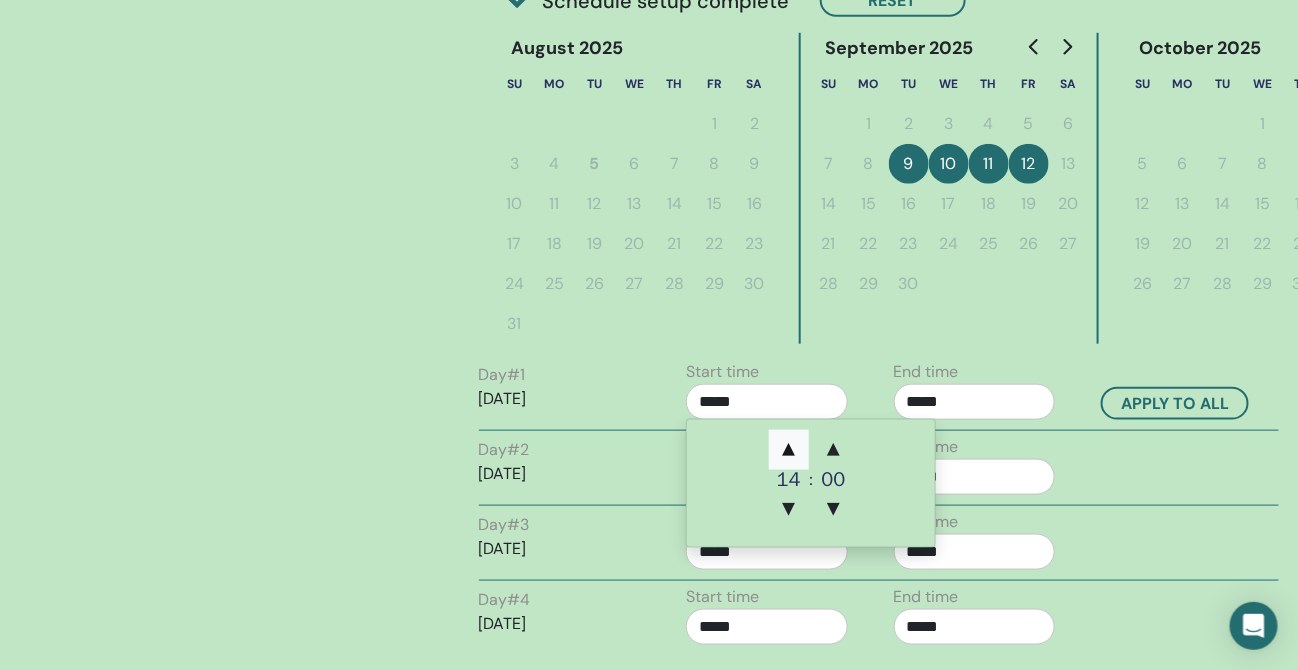 click on "▲" at bounding box center [789, 450] 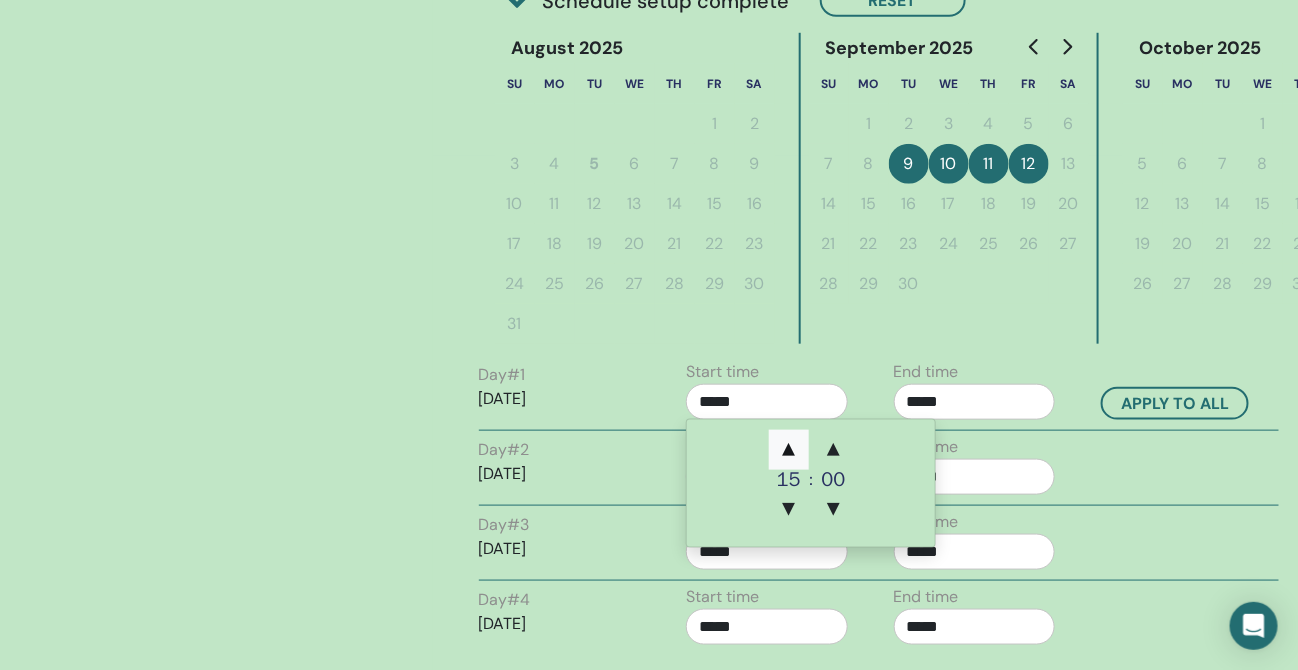 click on "▲" at bounding box center (789, 450) 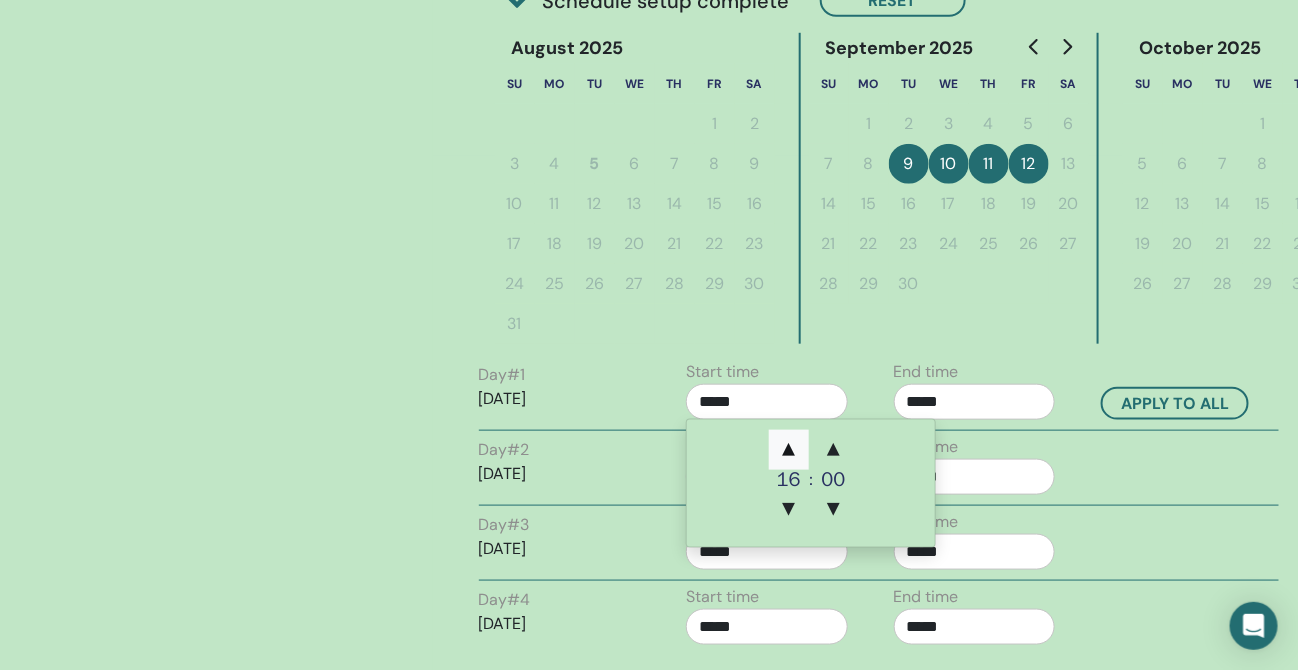click on "▲" at bounding box center (789, 450) 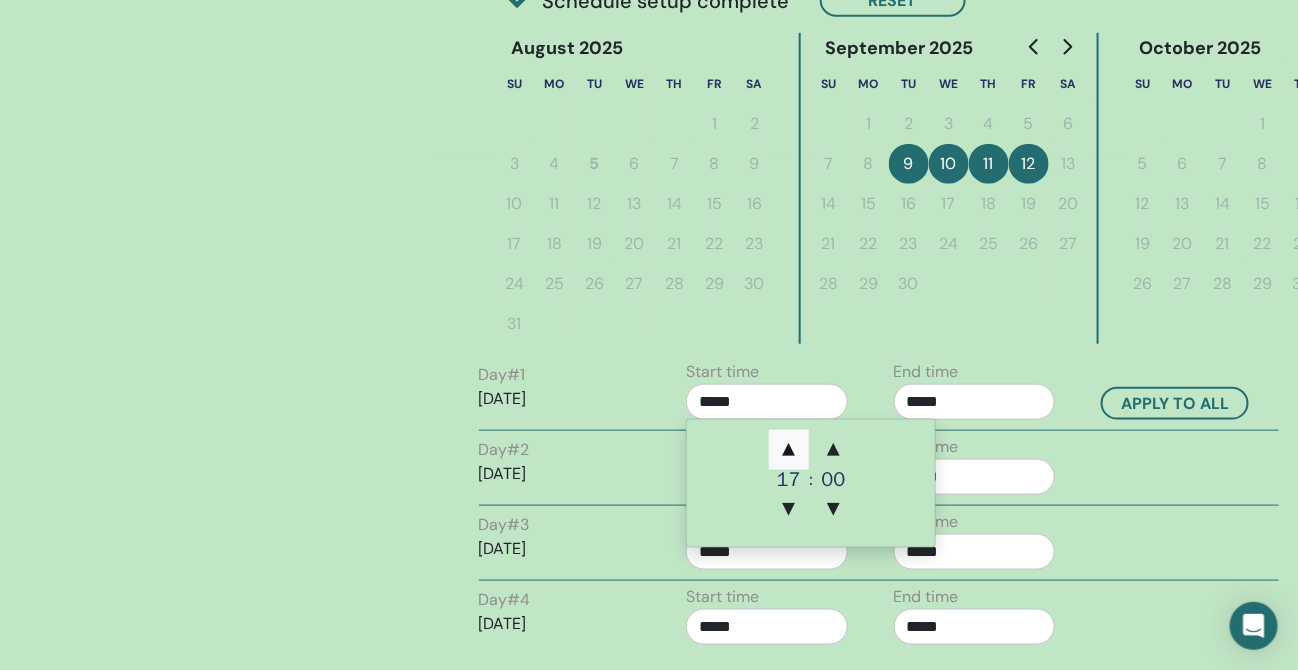 click on "▲" at bounding box center [789, 450] 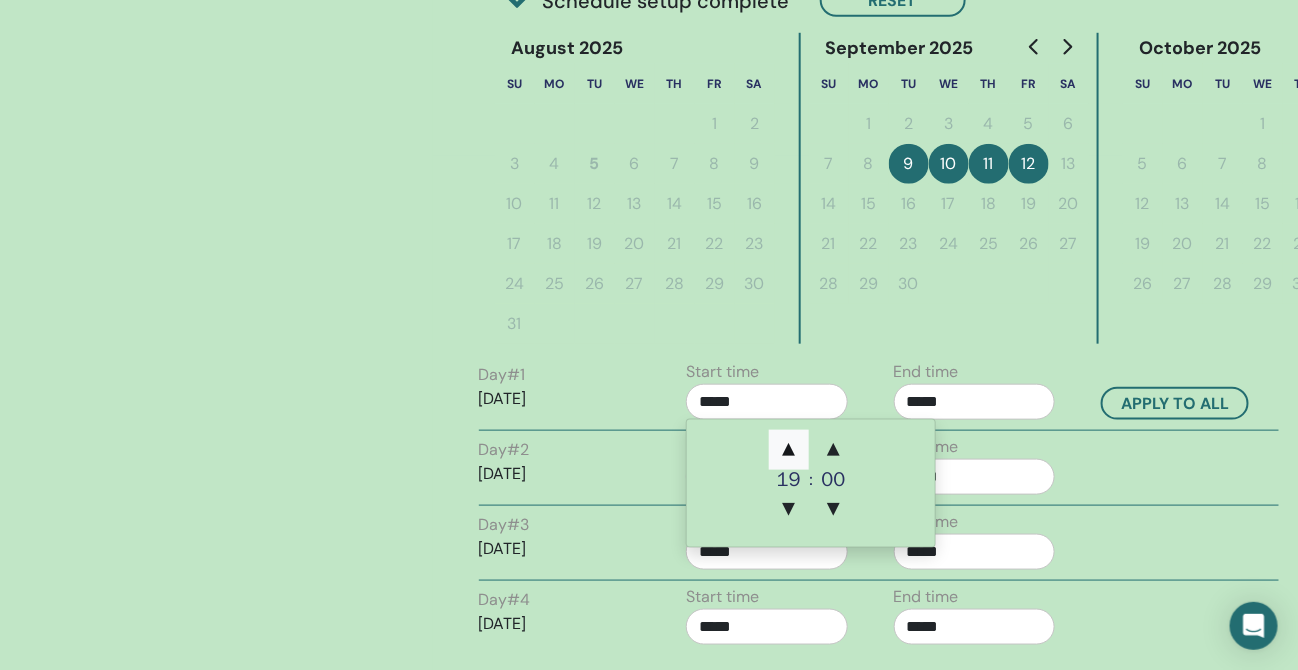 click on "▲" at bounding box center [789, 450] 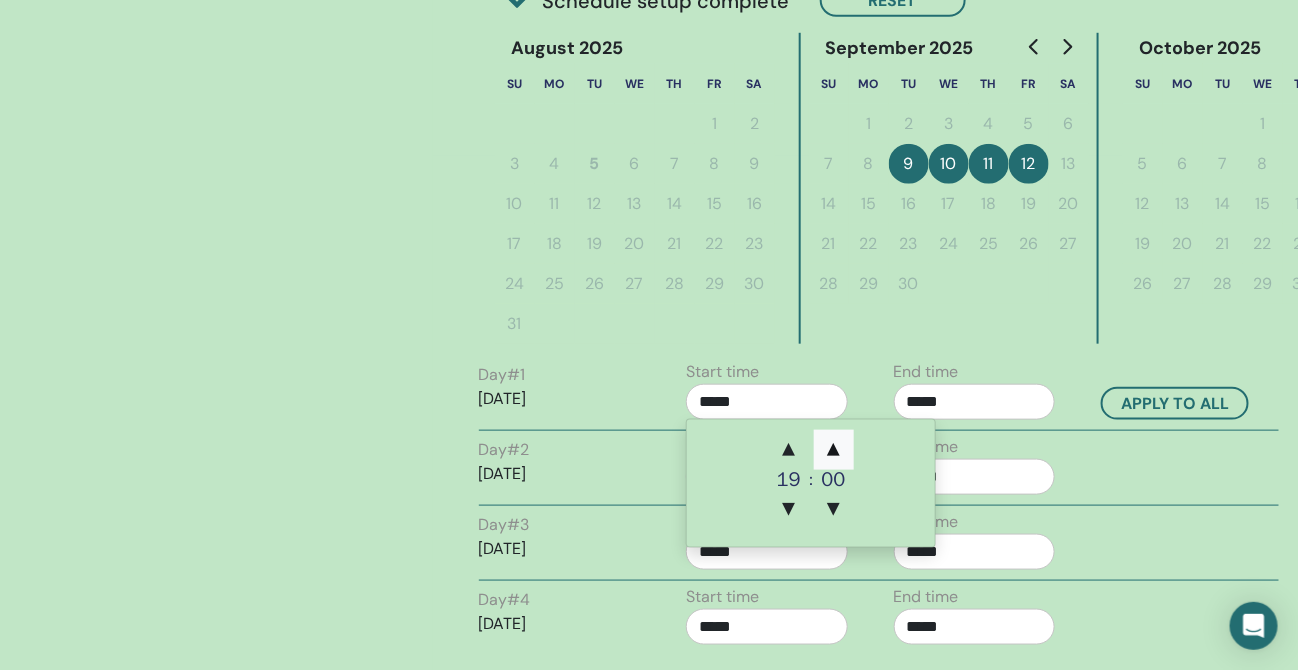 click on "▲" at bounding box center (834, 450) 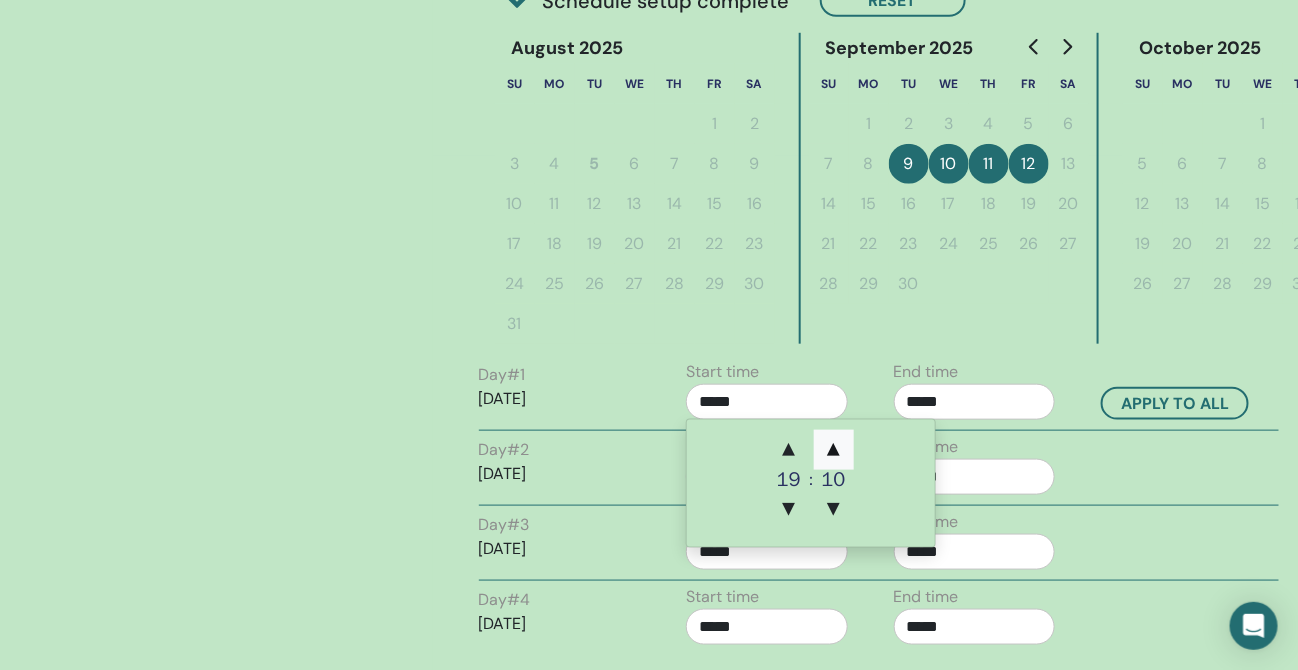 click on "▲" at bounding box center [834, 450] 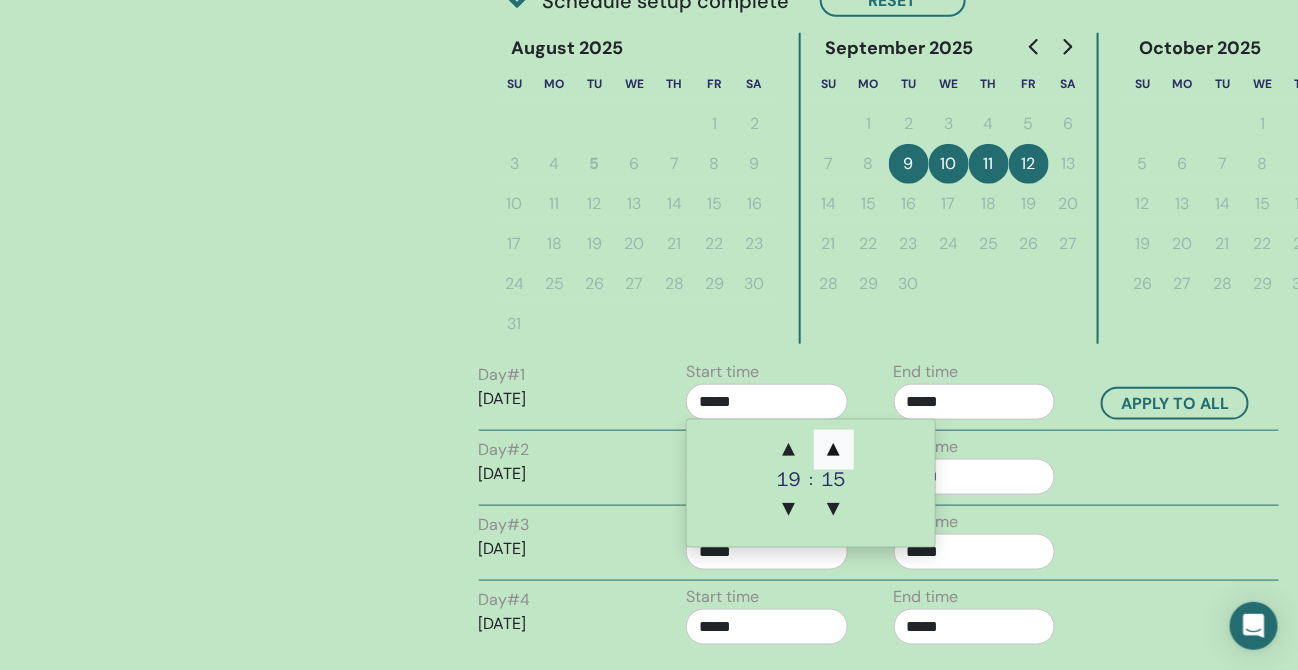 click on "▲" at bounding box center (834, 450) 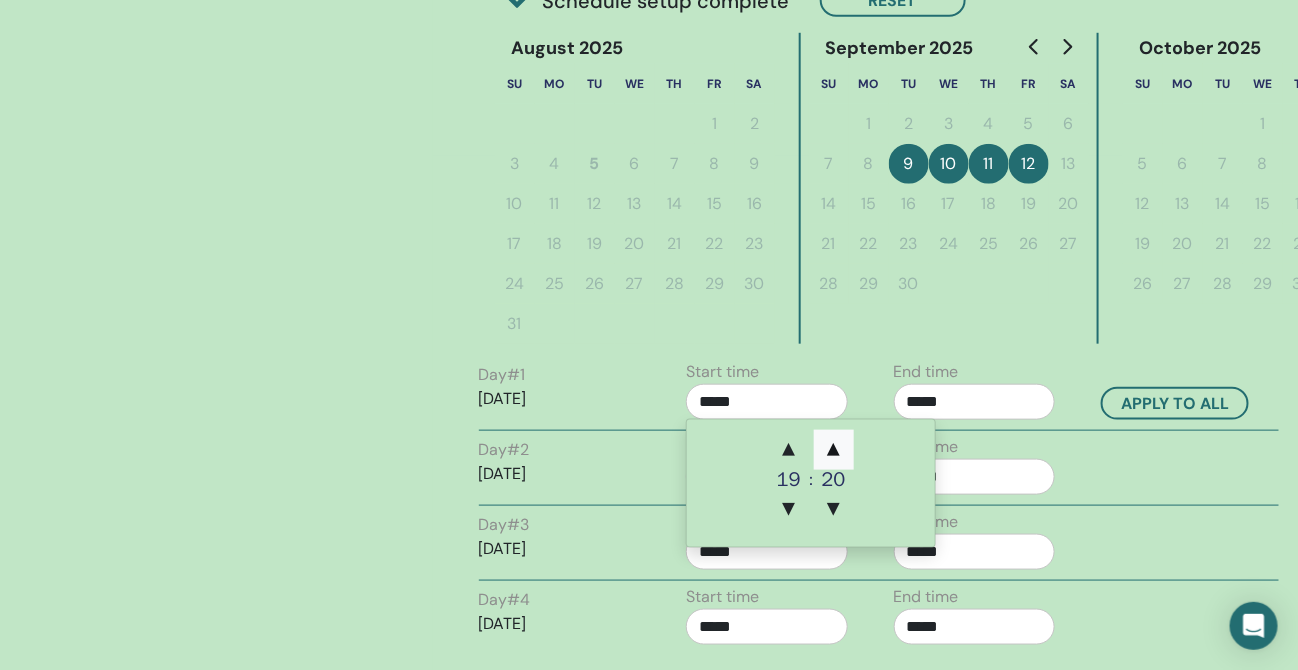 click on "▲" at bounding box center (834, 450) 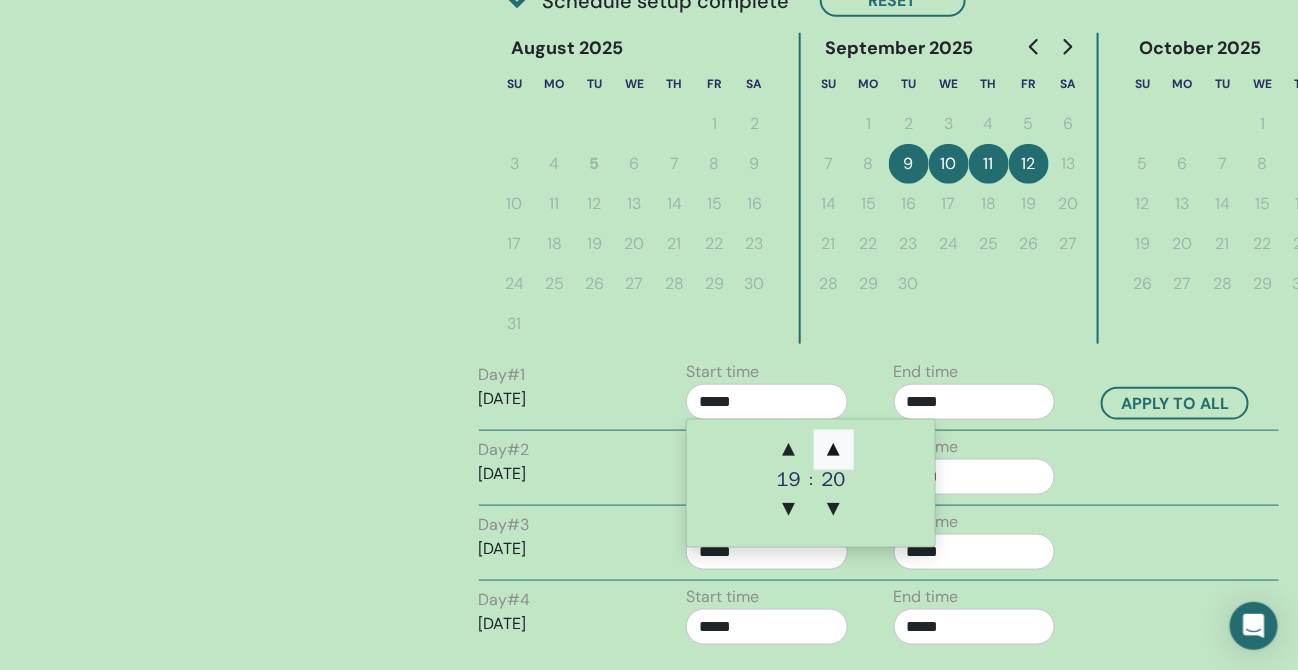 click on "▲" at bounding box center (834, 450) 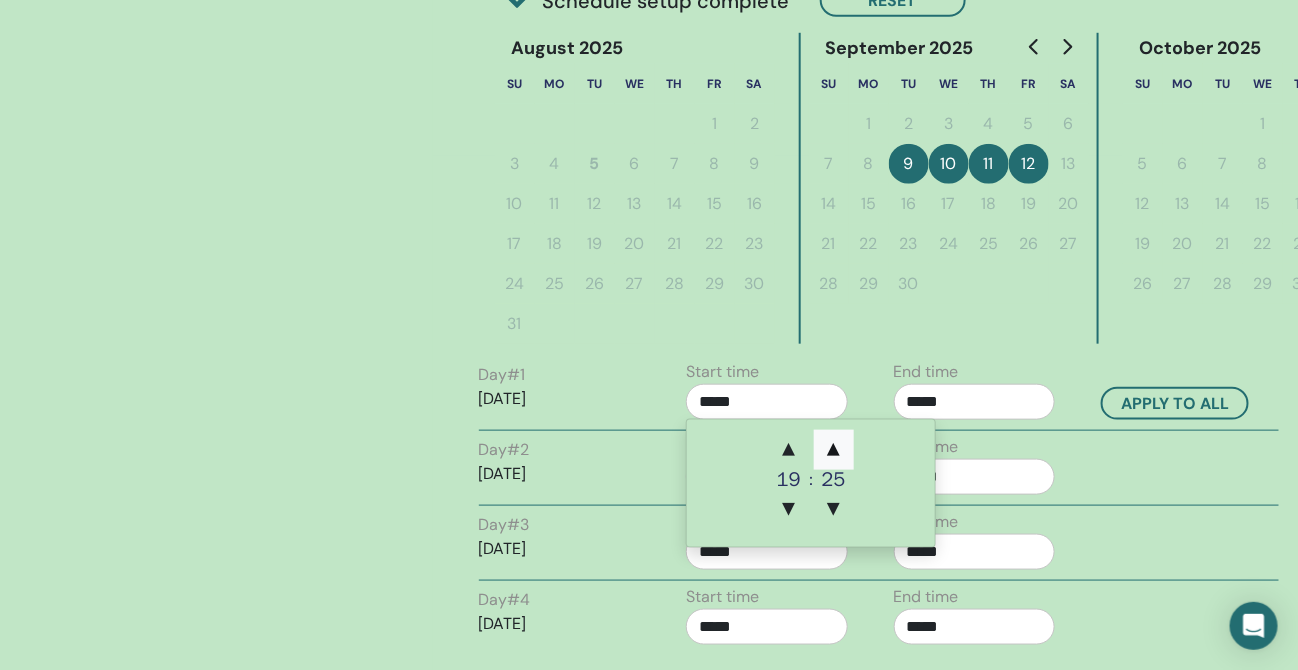 click on "▲" at bounding box center [834, 450] 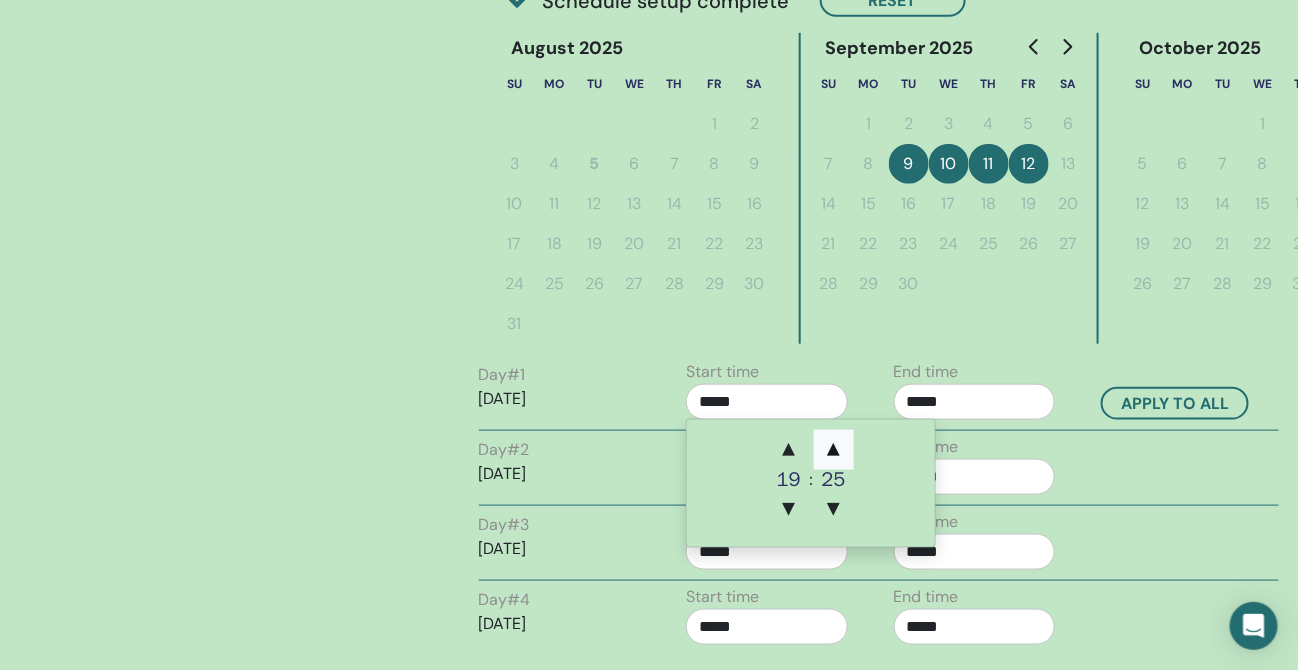 type on "*****" 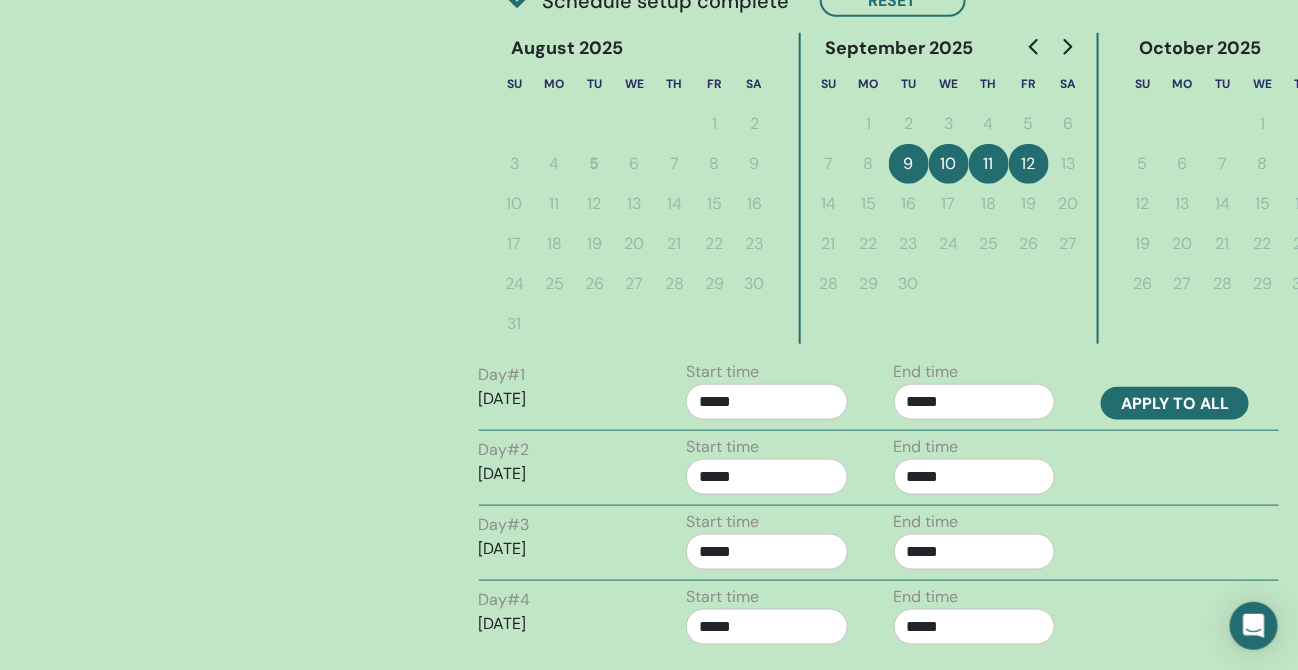 click on "Apply to all" at bounding box center (1175, 403) 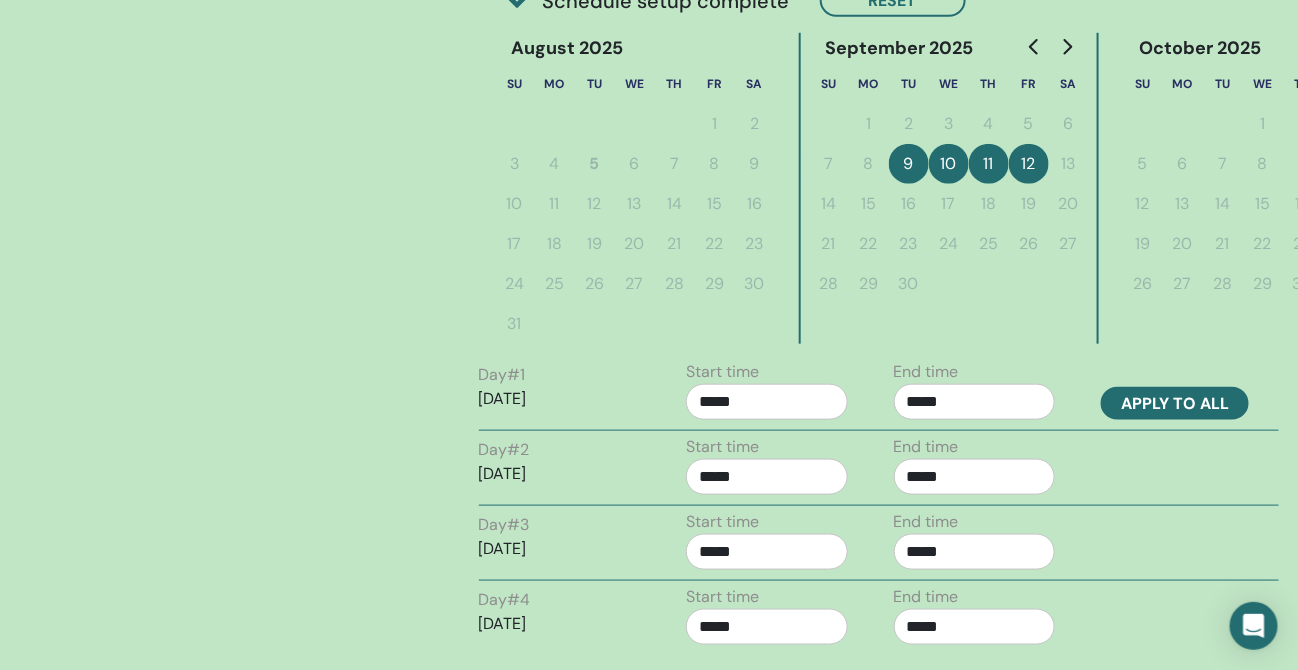 type on "*****" 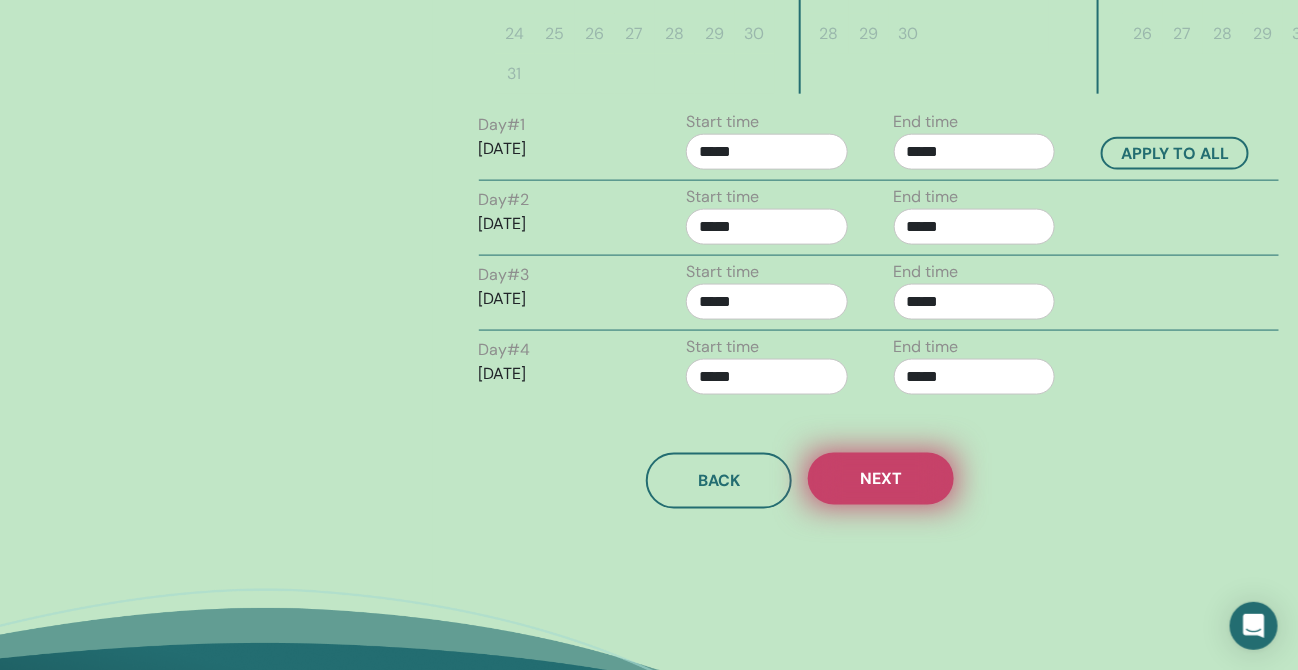 click on "Next" at bounding box center (881, 479) 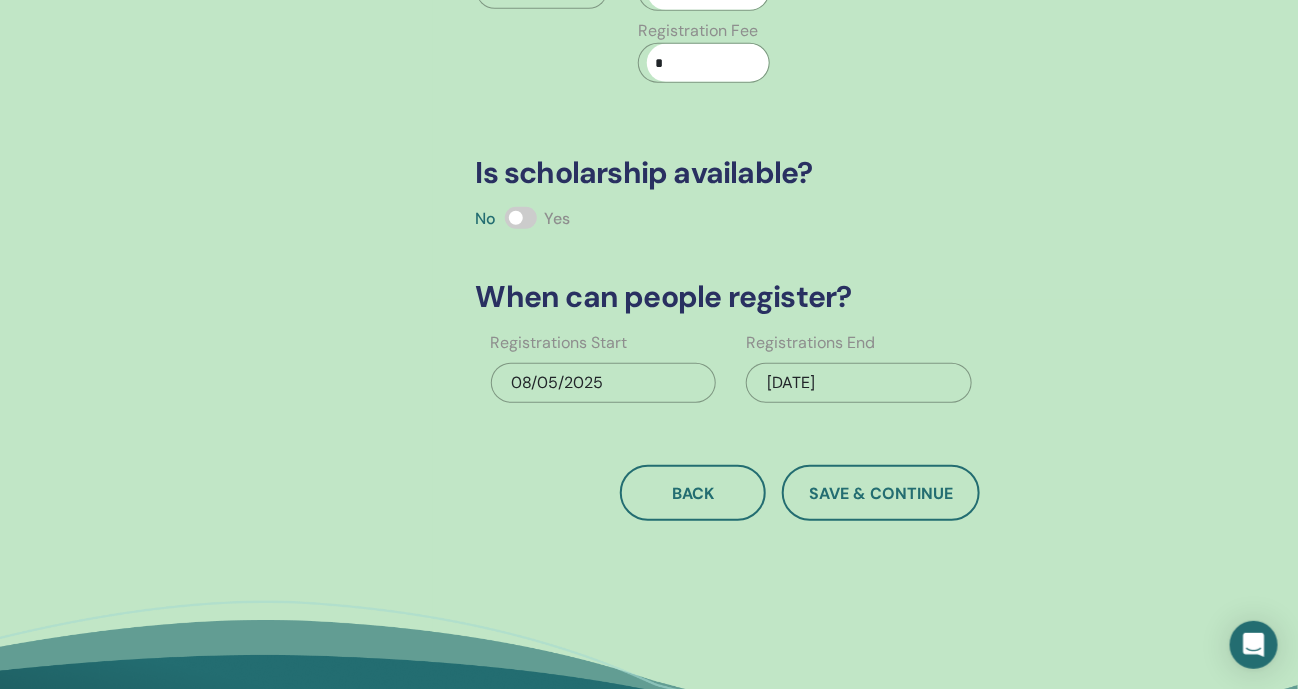 scroll, scrollTop: 14, scrollLeft: 0, axis: vertical 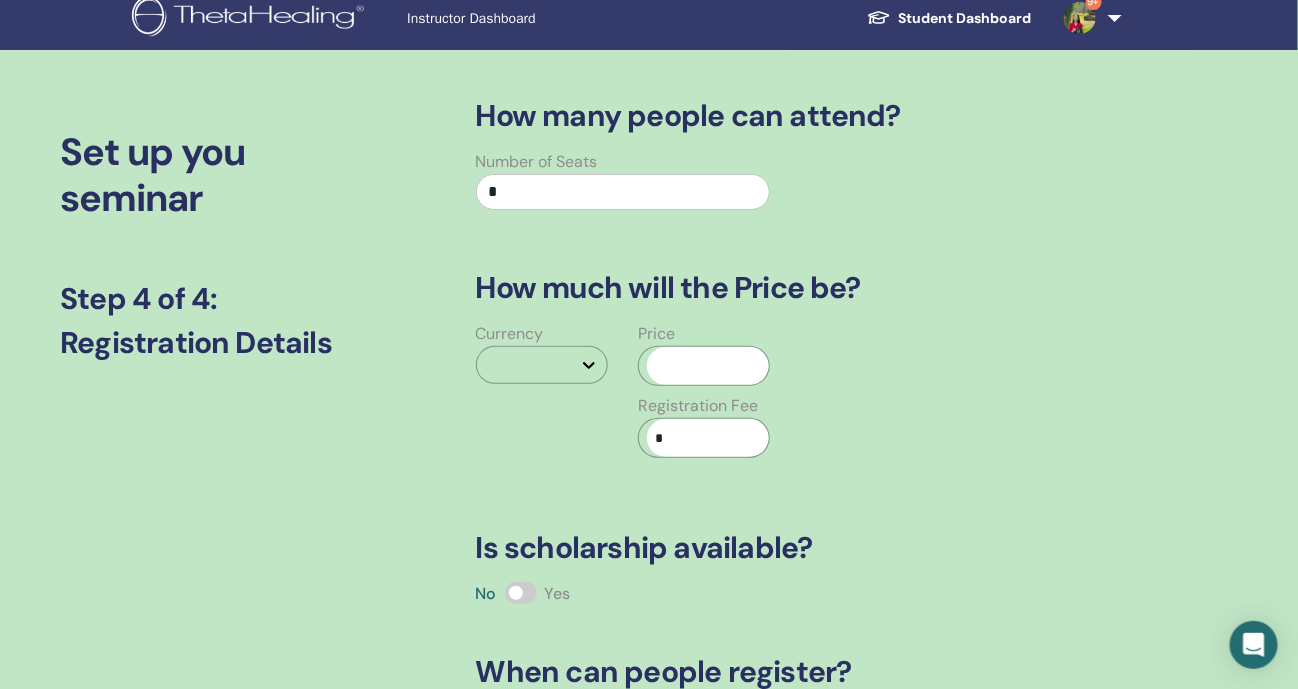 drag, startPoint x: 568, startPoint y: 191, endPoint x: 416, endPoint y: 197, distance: 152.11838 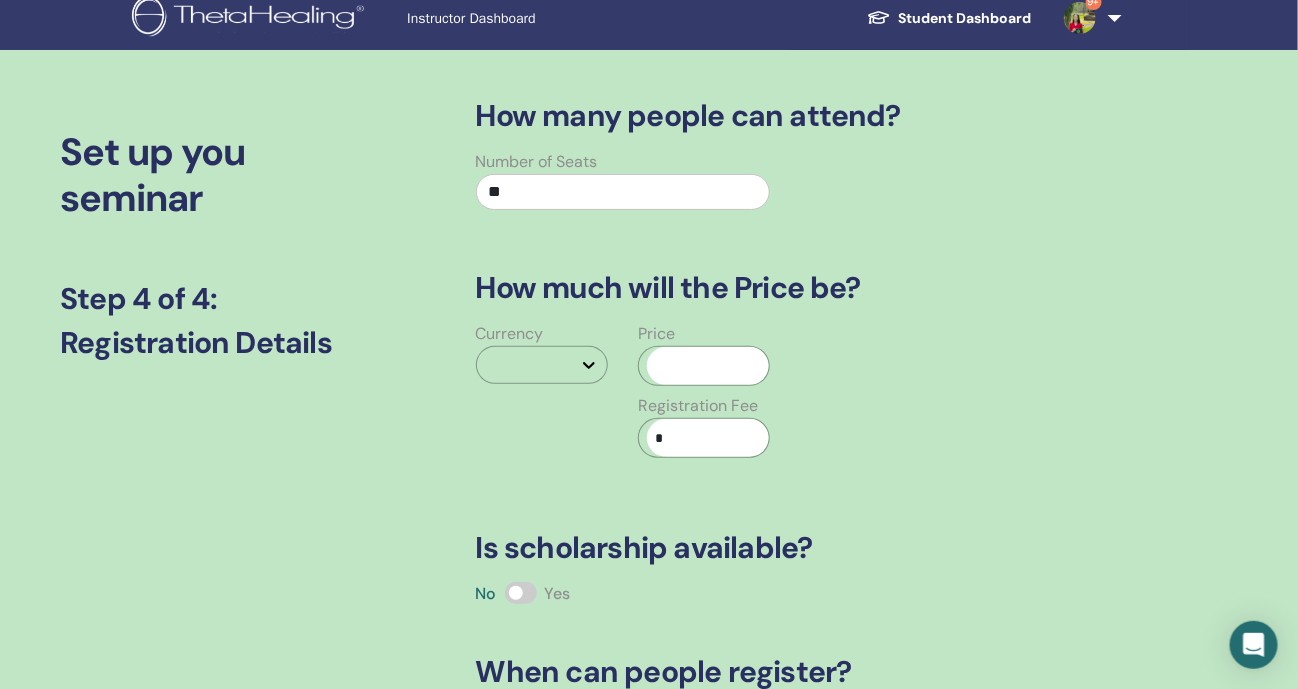 type on "**" 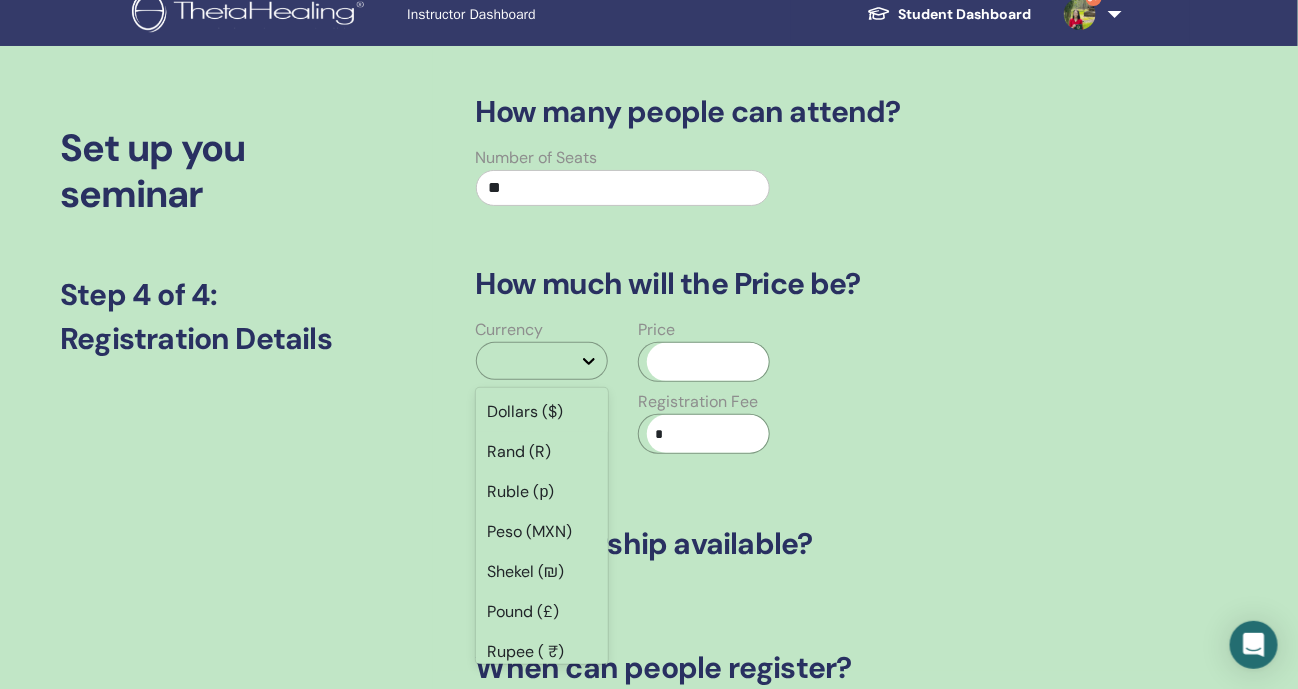 click 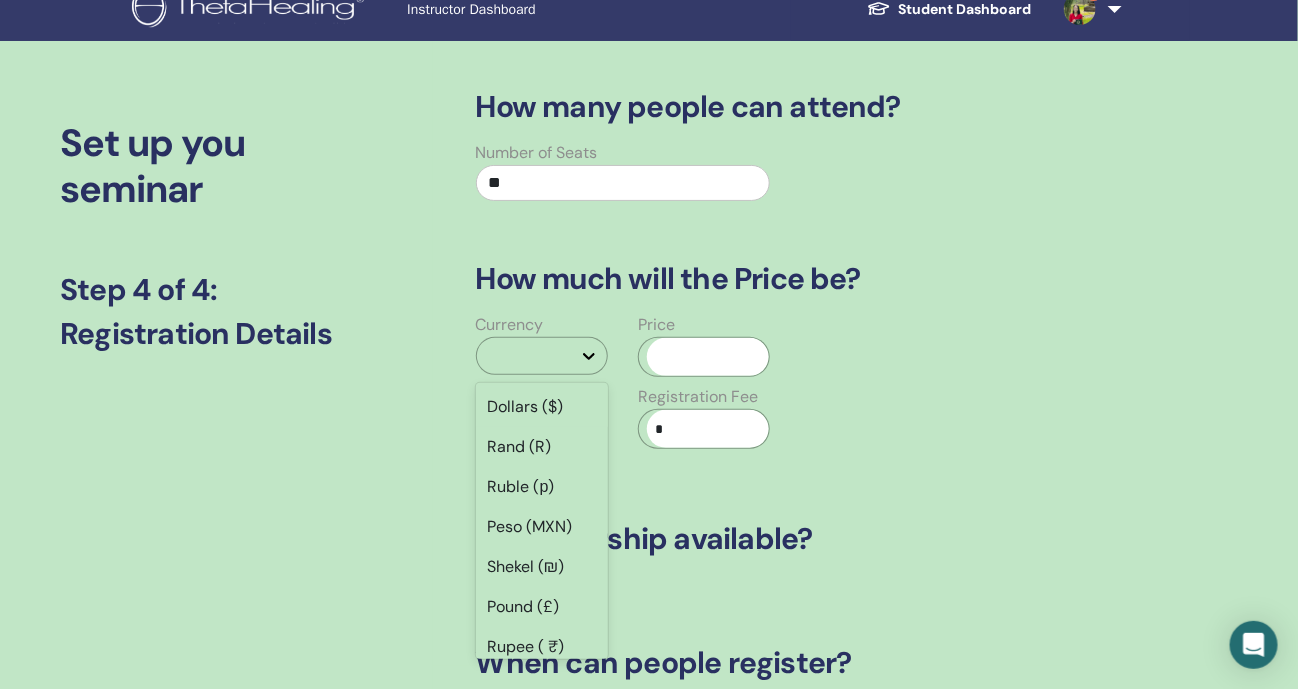 scroll, scrollTop: 24, scrollLeft: 0, axis: vertical 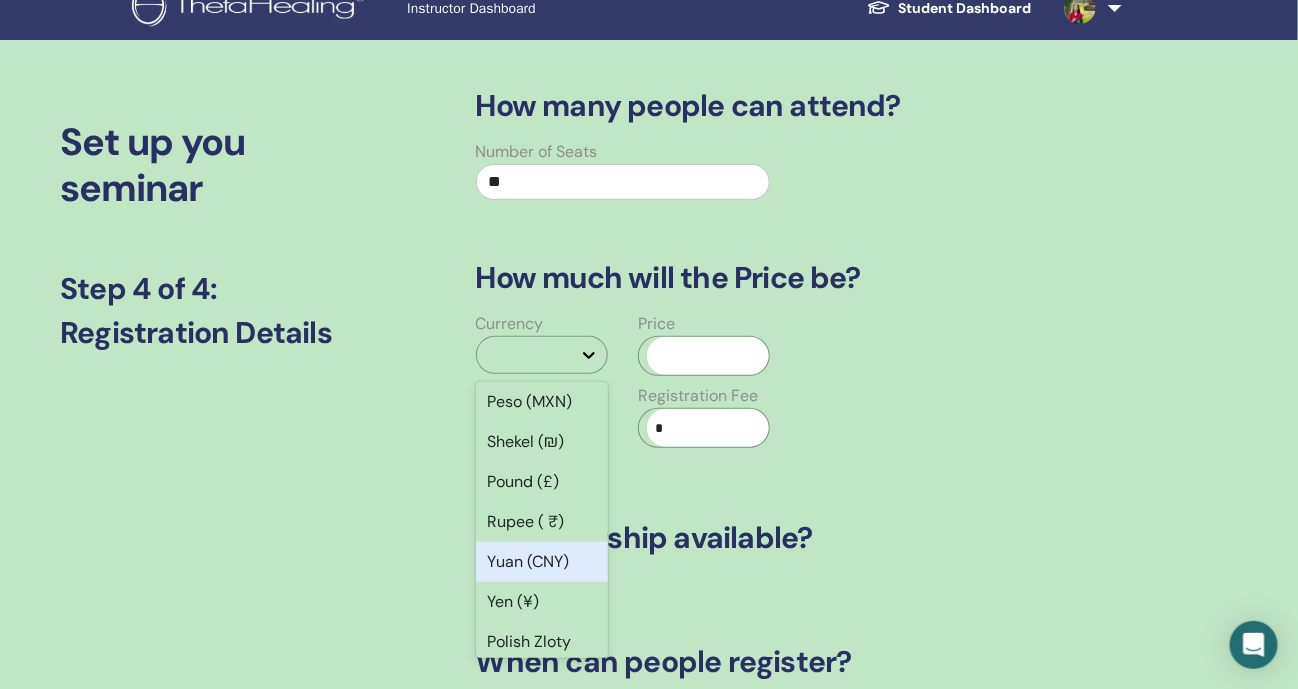 click on "Yuan (CNY)" at bounding box center (542, 562) 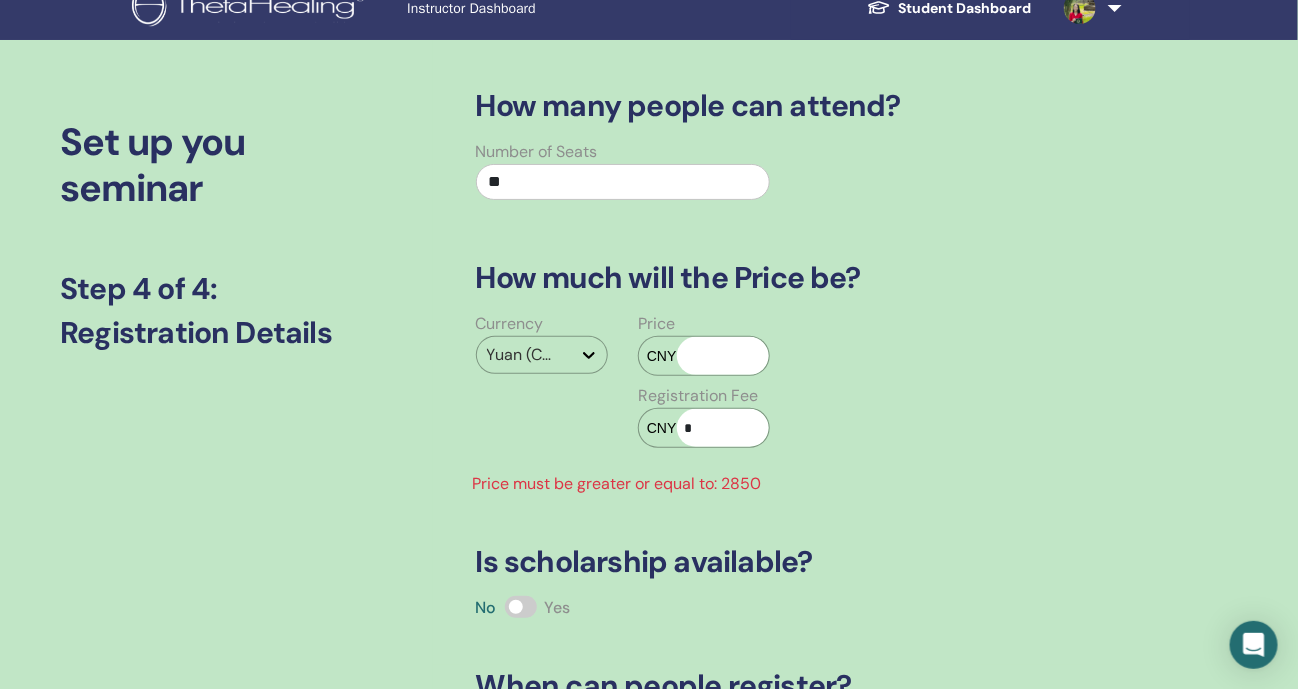 click at bounding box center (723, 356) 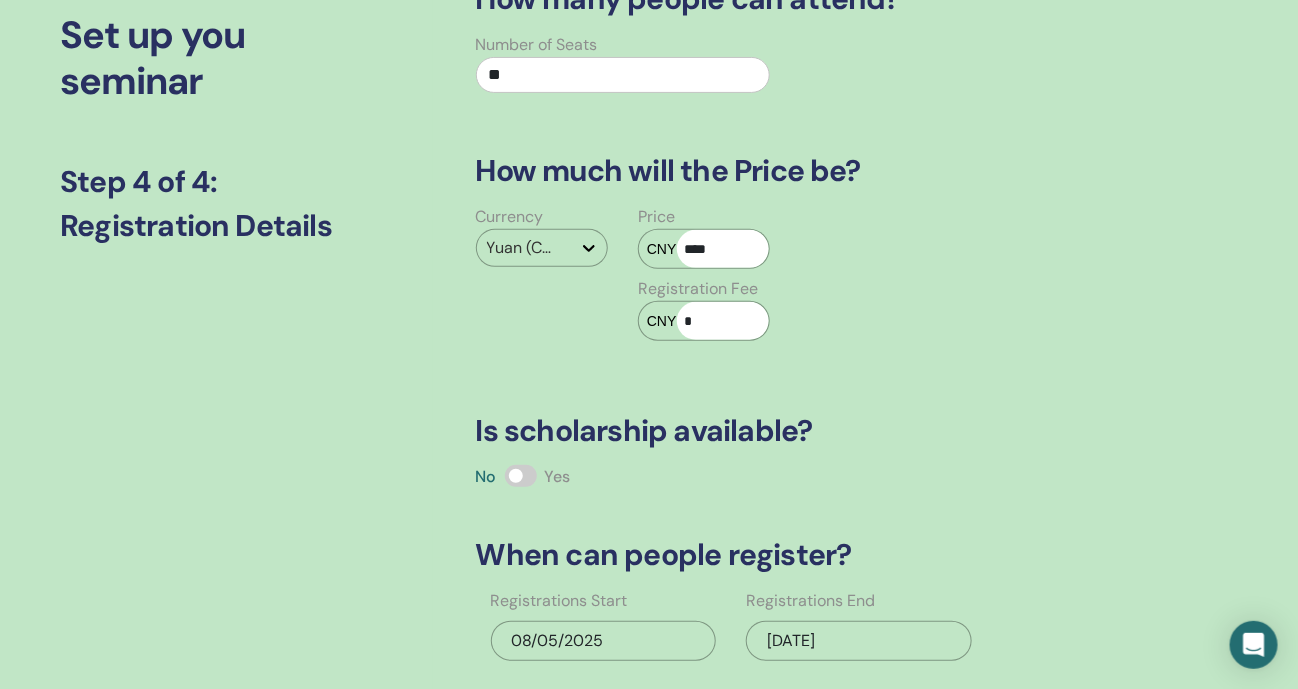 scroll, scrollTop: 149, scrollLeft: 0, axis: vertical 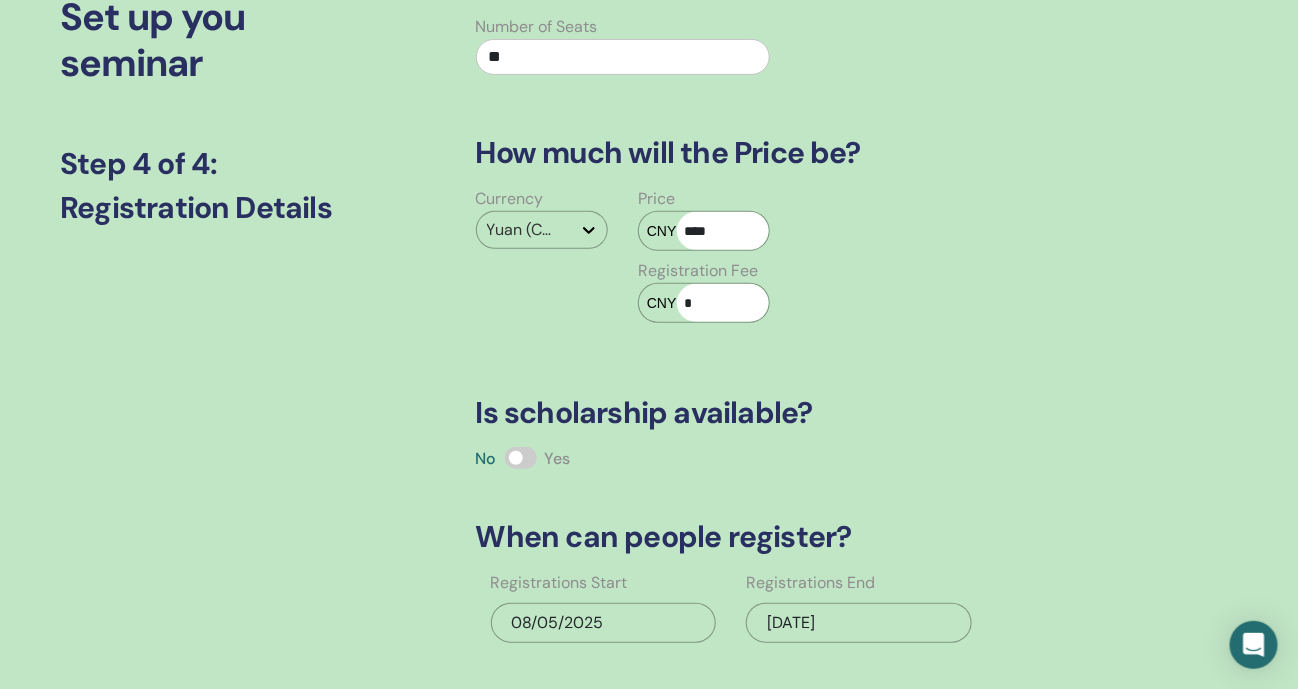 type on "****" 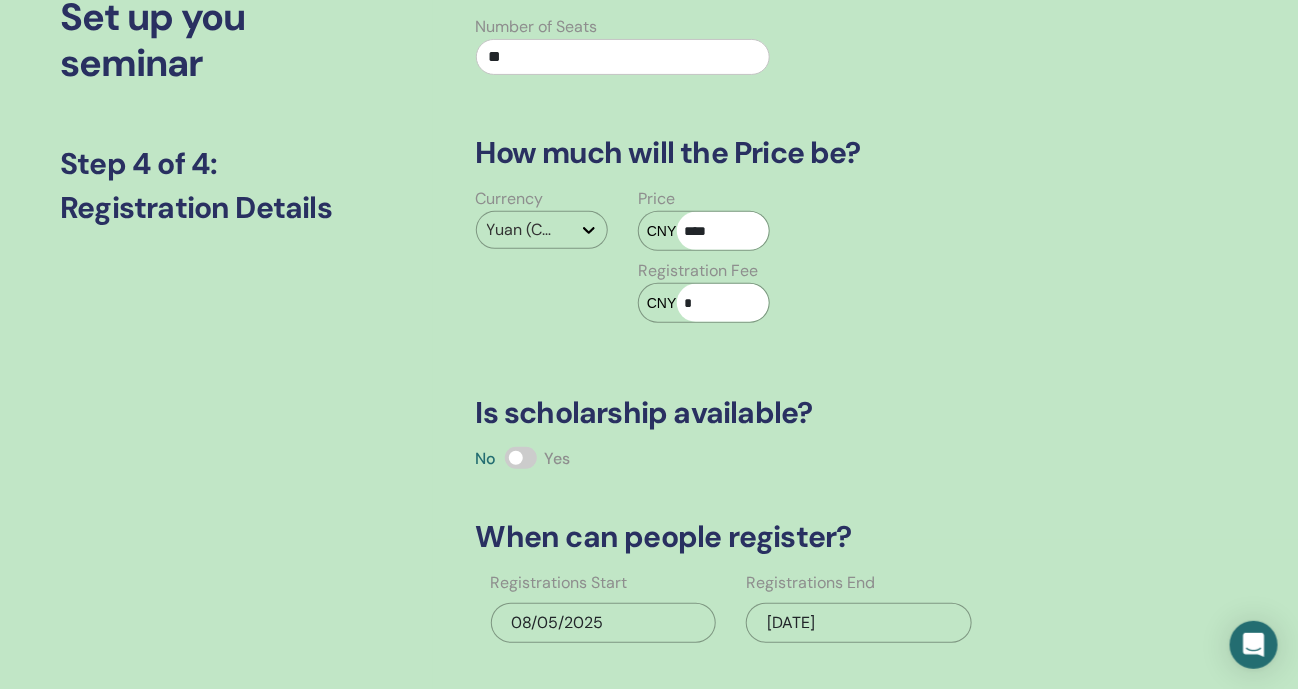 click at bounding box center (521, 458) 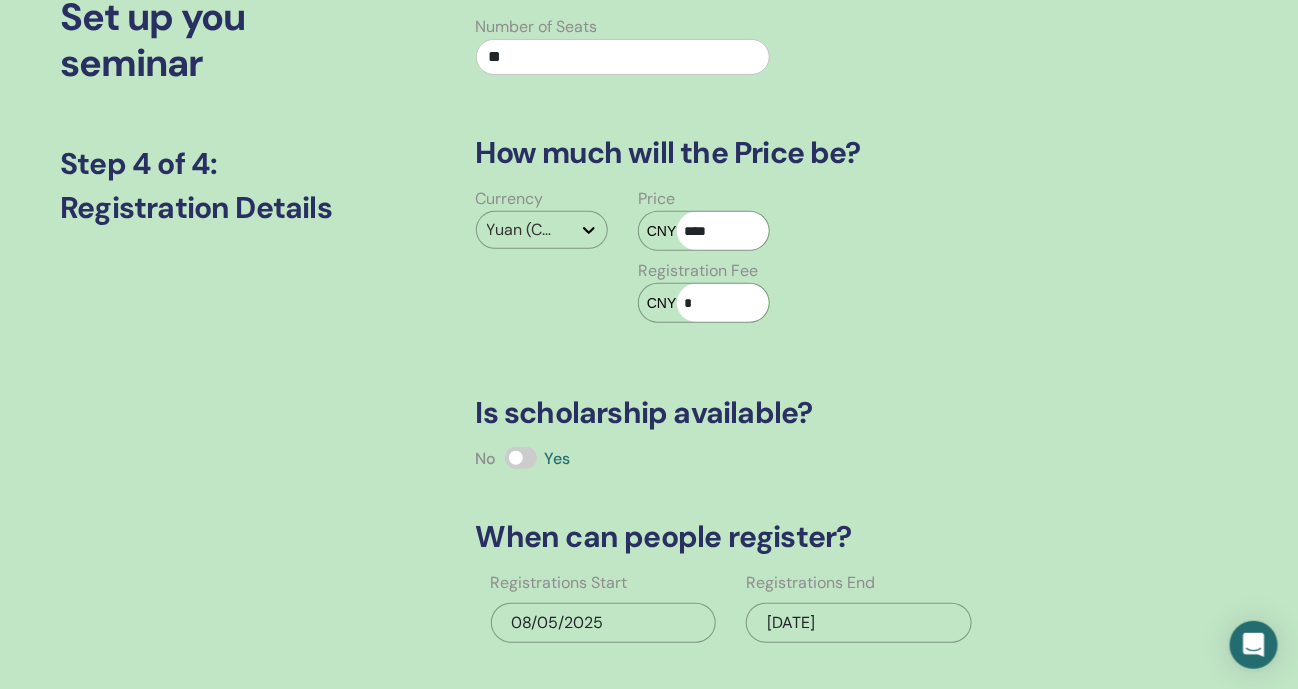 scroll, scrollTop: 399, scrollLeft: 0, axis: vertical 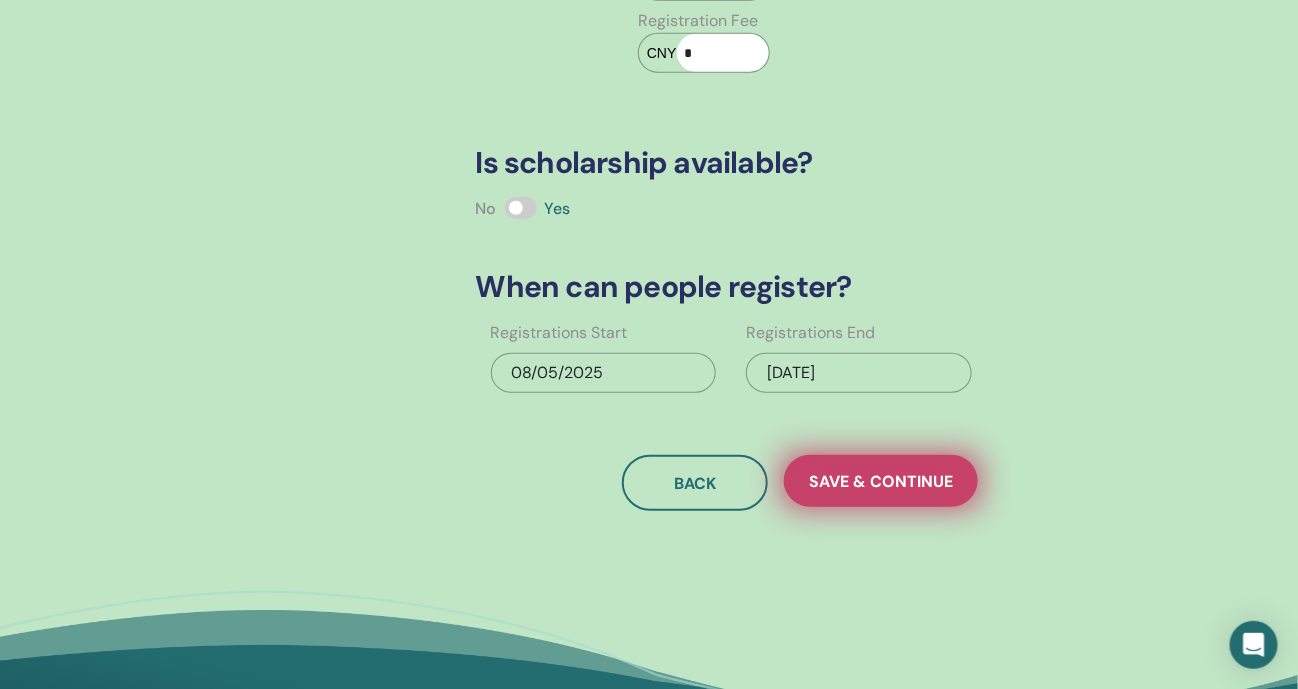 click on "Save & Continue" at bounding box center (881, 481) 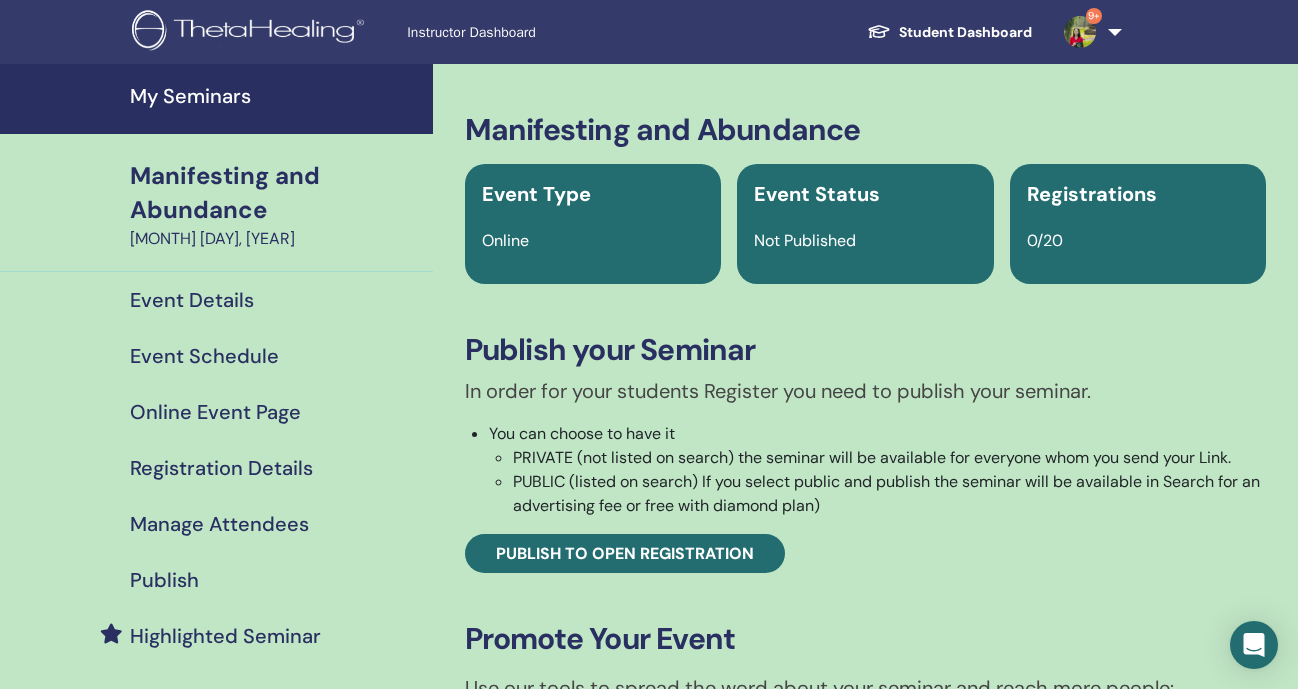 scroll, scrollTop: 0, scrollLeft: 0, axis: both 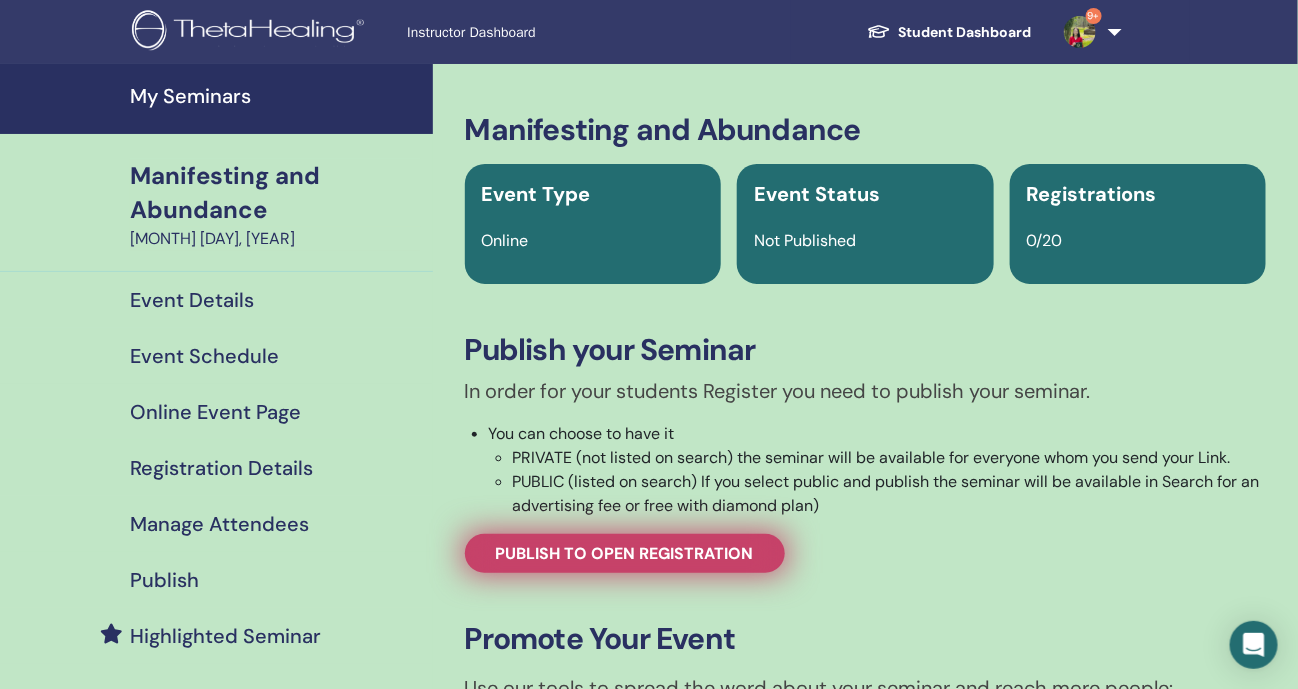 click on "Publish to open registration" at bounding box center (625, 553) 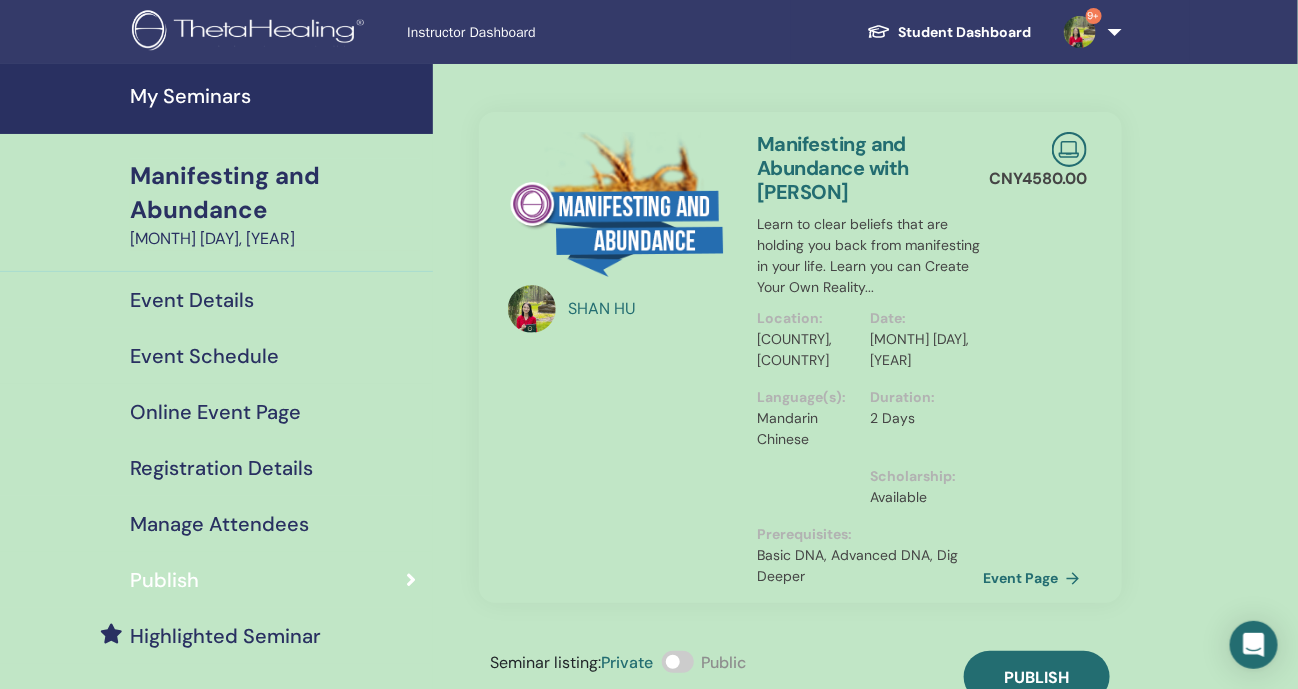 click at bounding box center (678, 662) 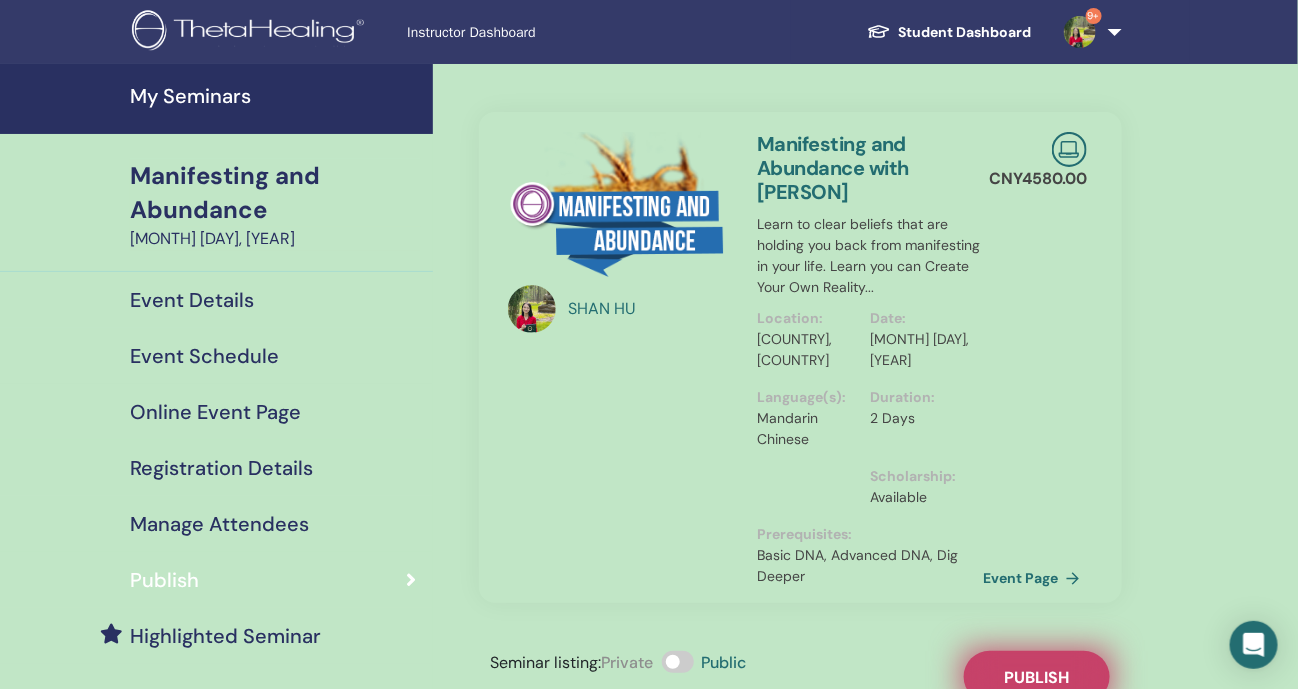 click on "Publish" at bounding box center [1037, 677] 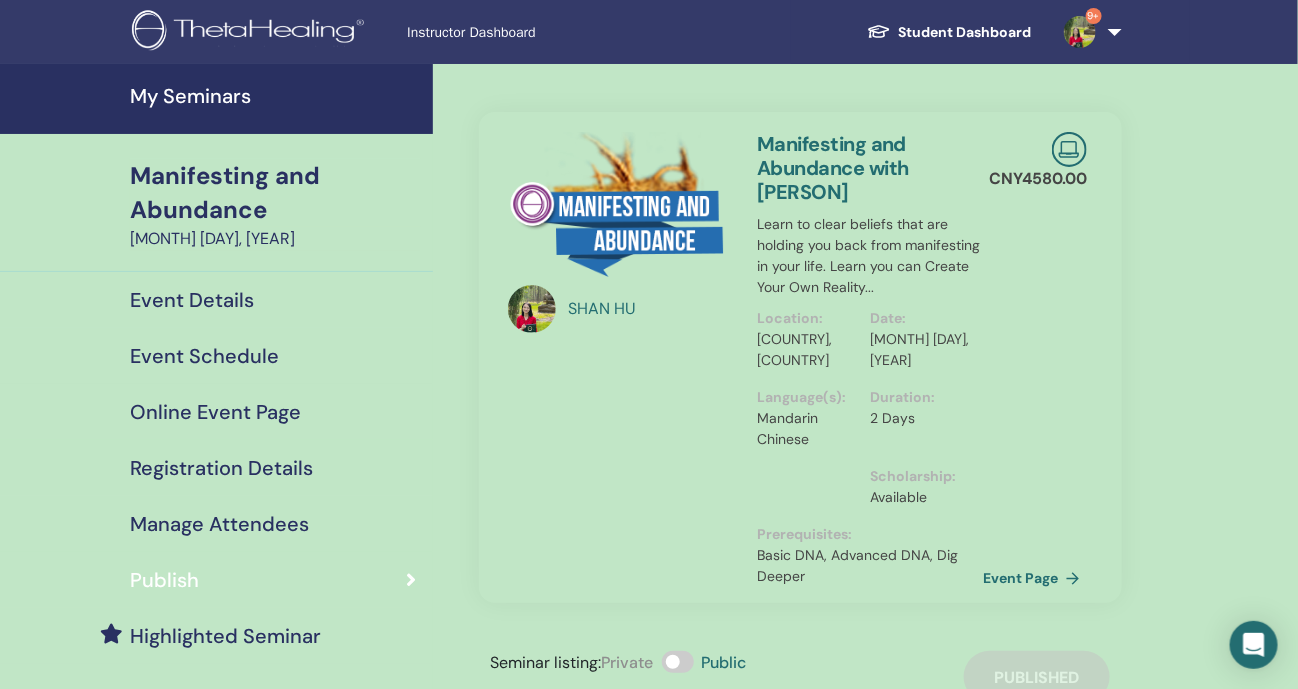 click on "My Seminars" at bounding box center [275, 96] 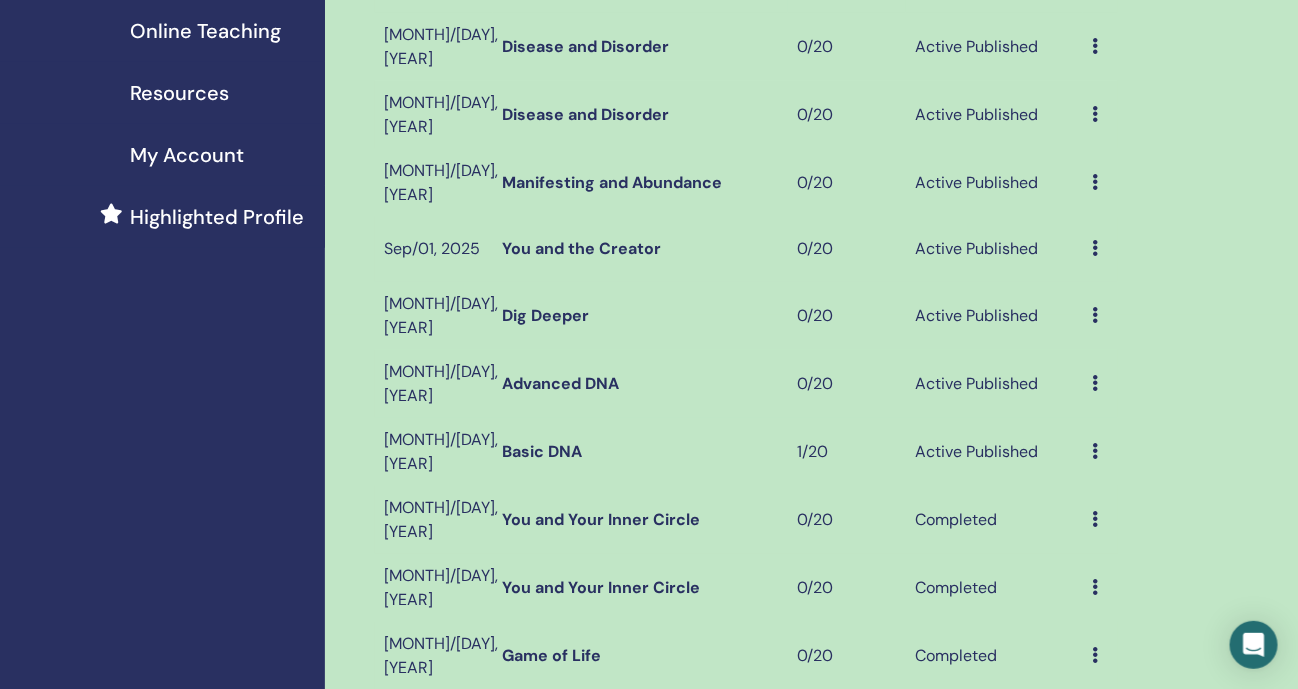 scroll, scrollTop: 749, scrollLeft: 0, axis: vertical 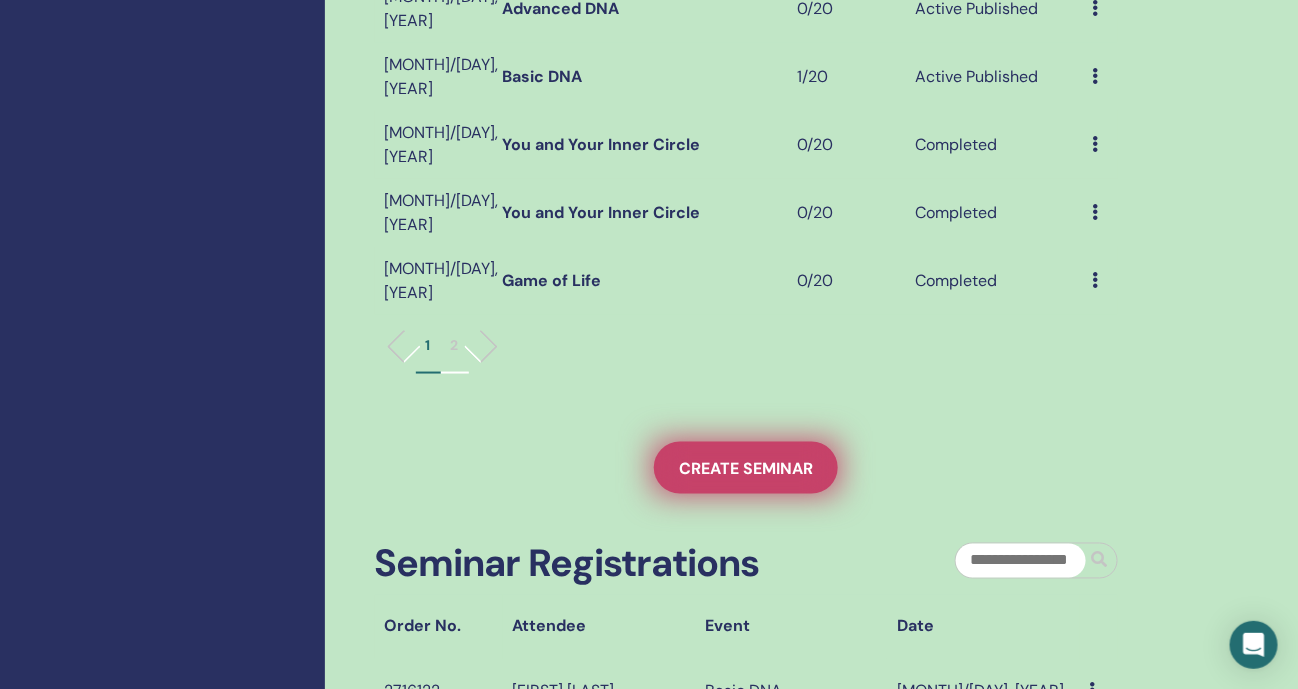 click on "Create seminar" at bounding box center [746, 468] 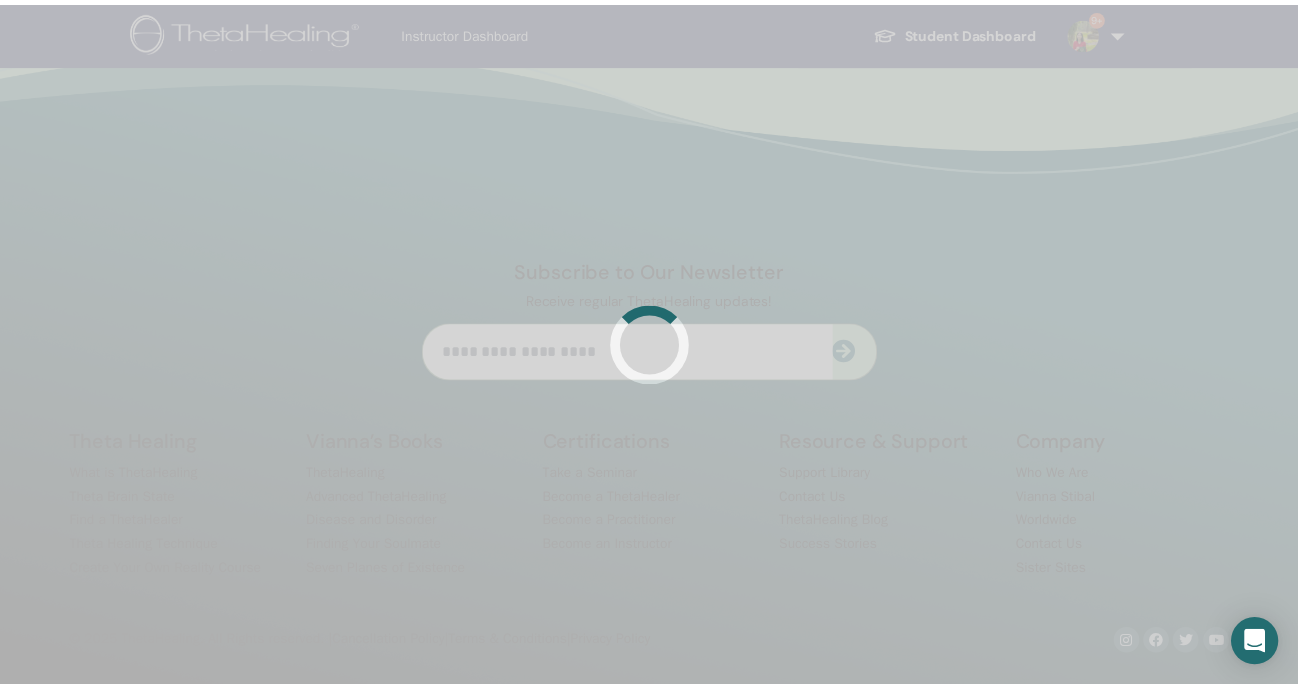 scroll, scrollTop: 0, scrollLeft: 0, axis: both 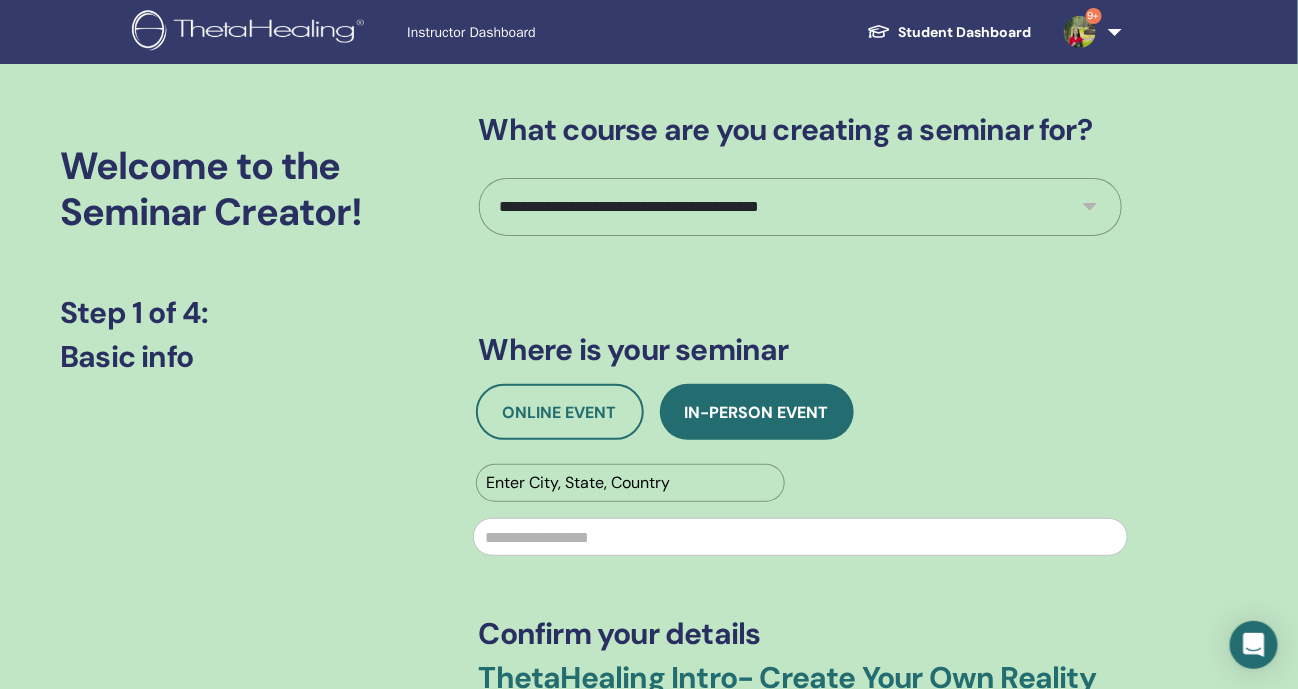 click on "**********" at bounding box center (800, 207) 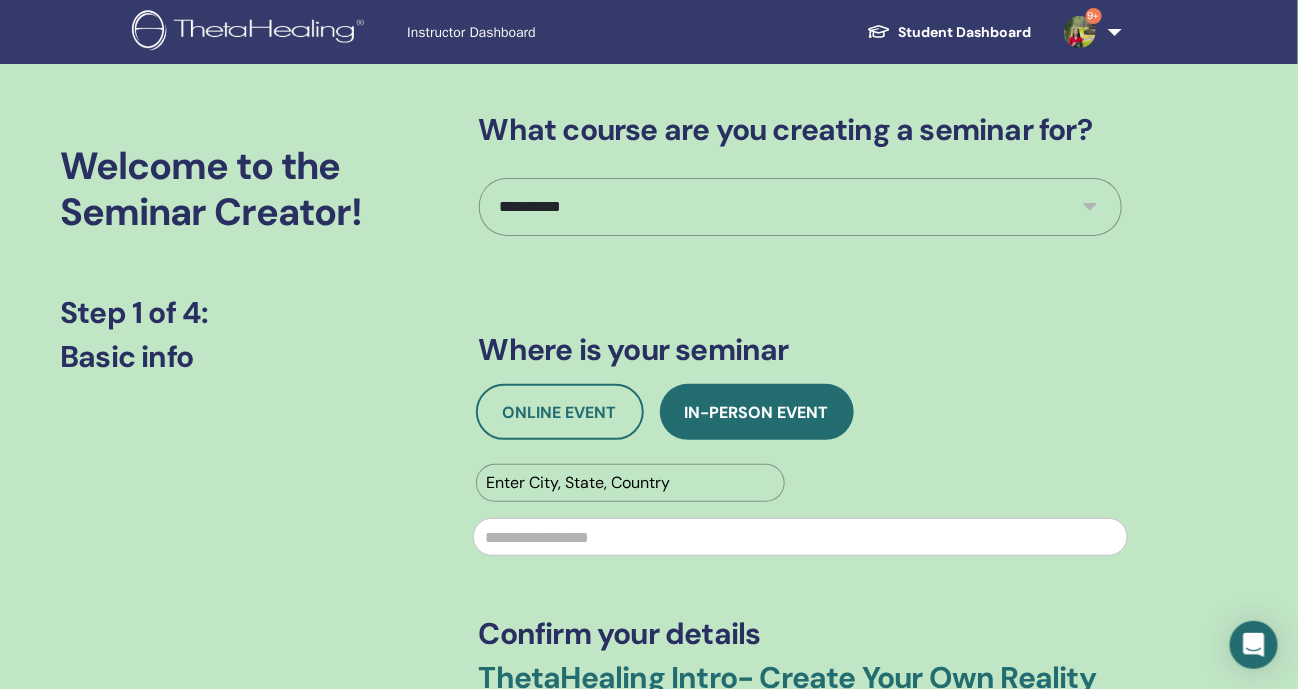 click on "**********" at bounding box center (800, 207) 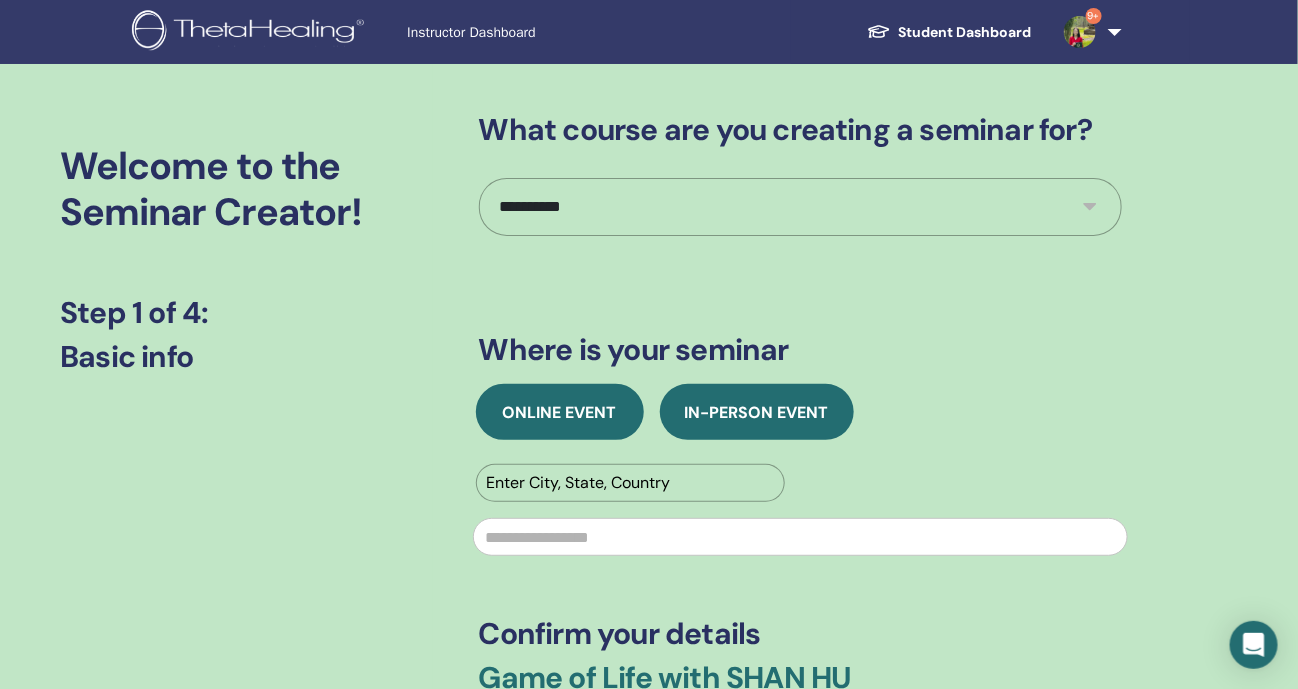 click on "Online Event" at bounding box center (560, 412) 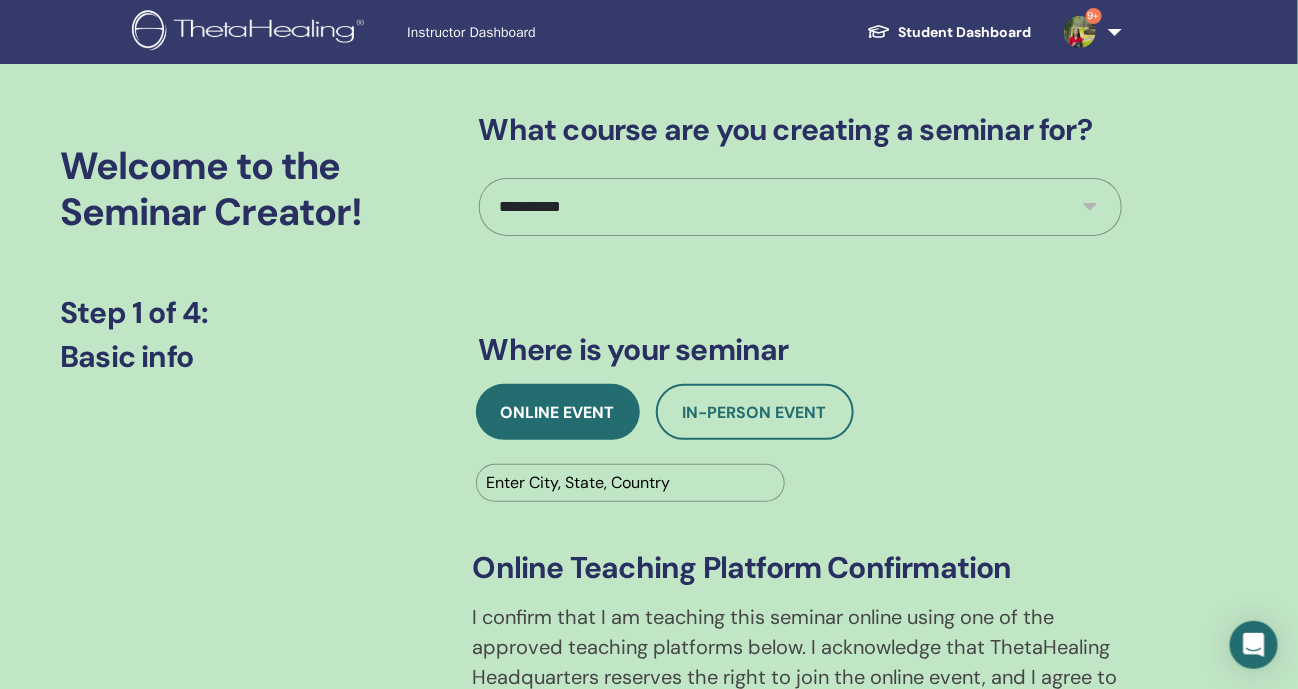 click at bounding box center (631, 483) 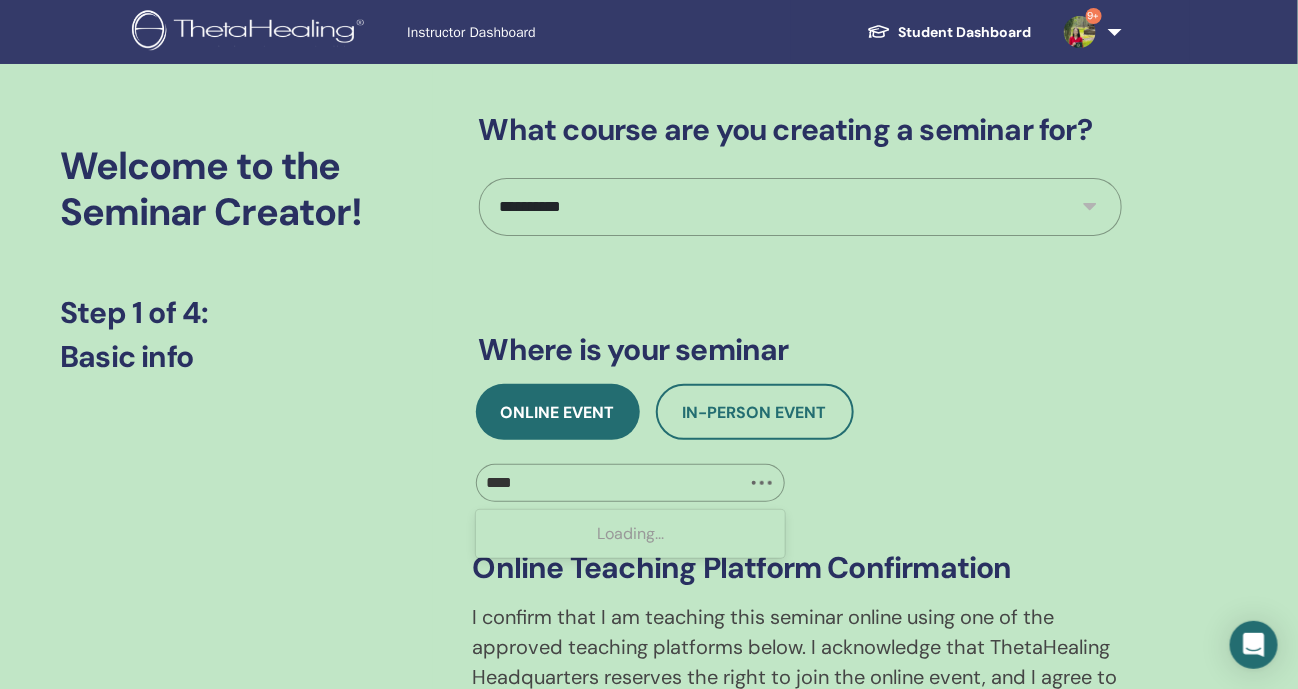 type on "*****" 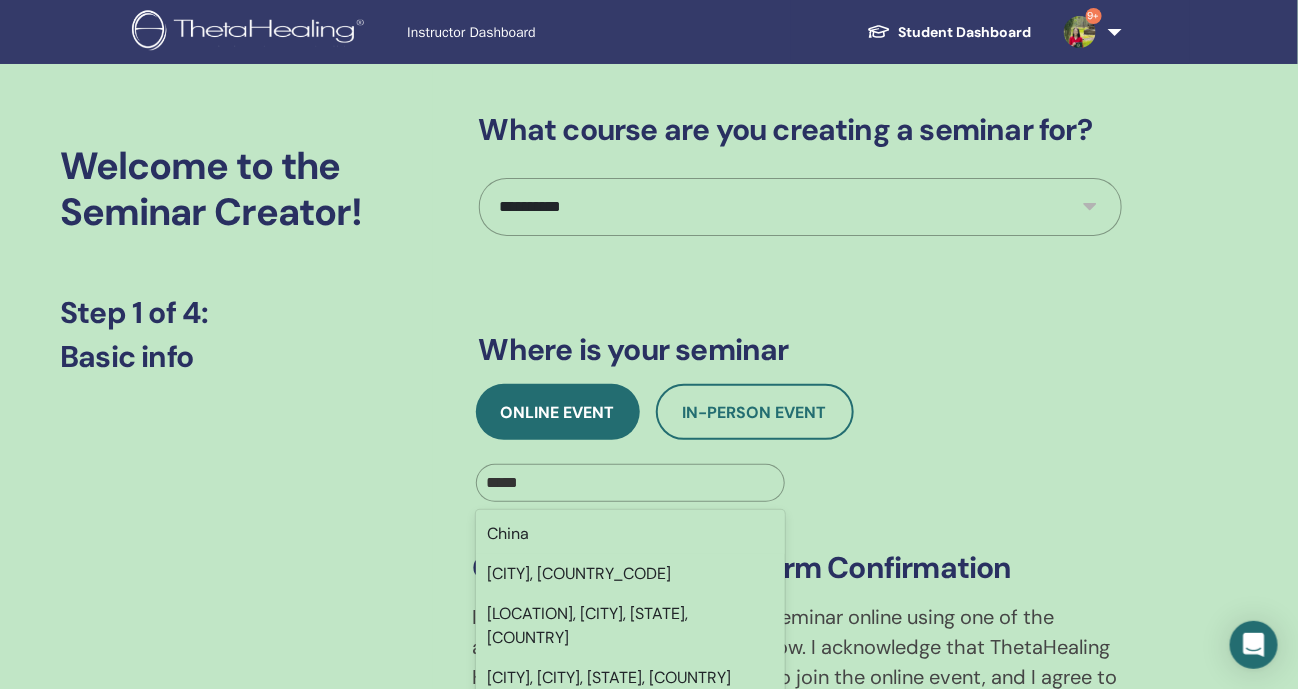 click on "China" at bounding box center [631, 534] 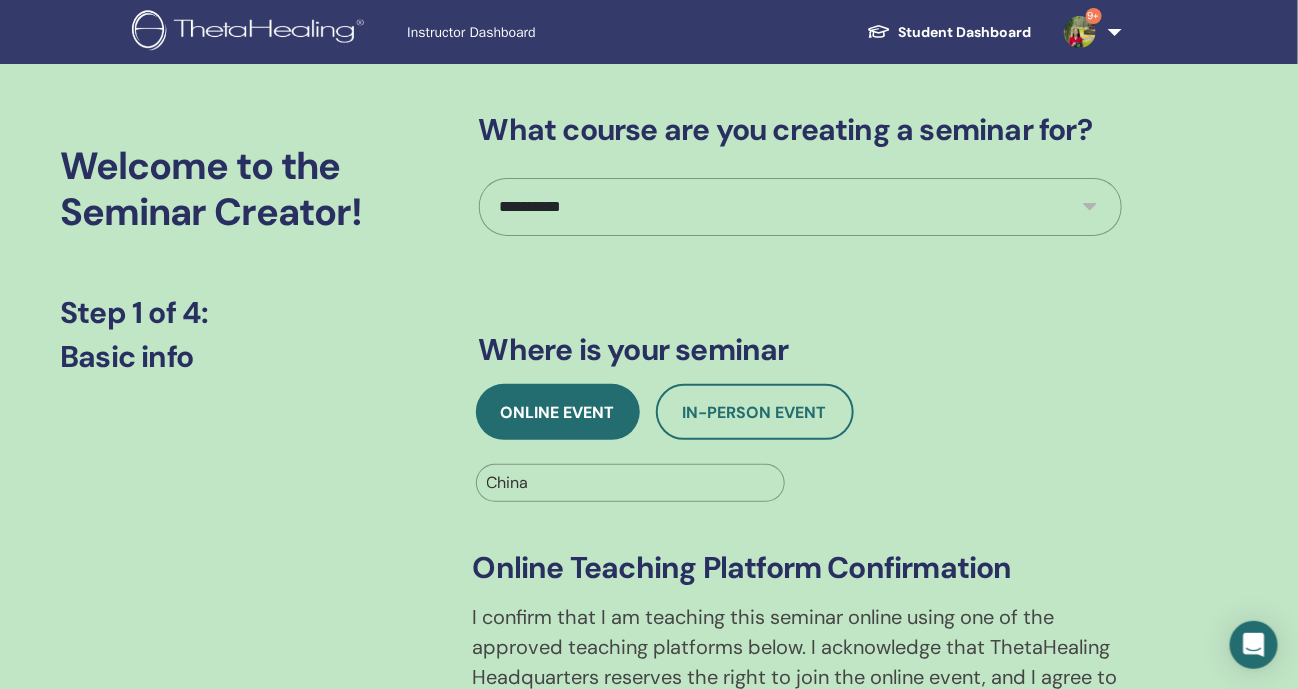 scroll, scrollTop: 374, scrollLeft: 0, axis: vertical 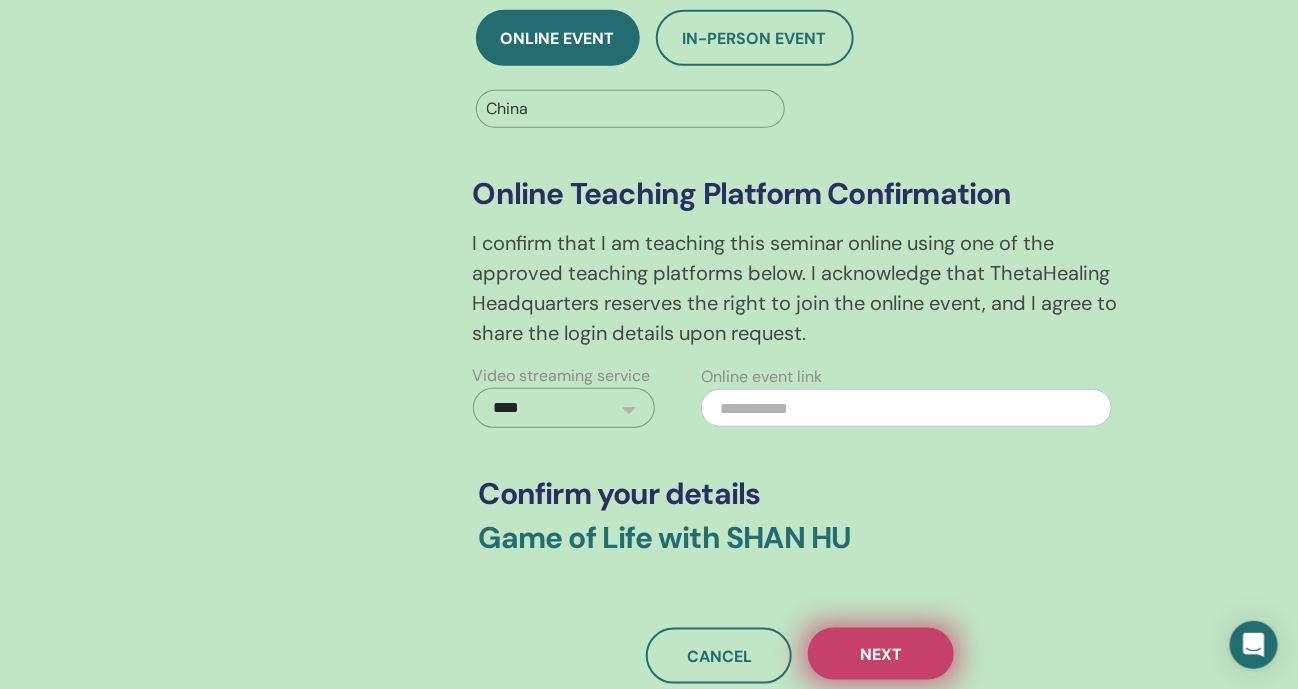 click on "Next" at bounding box center [881, 654] 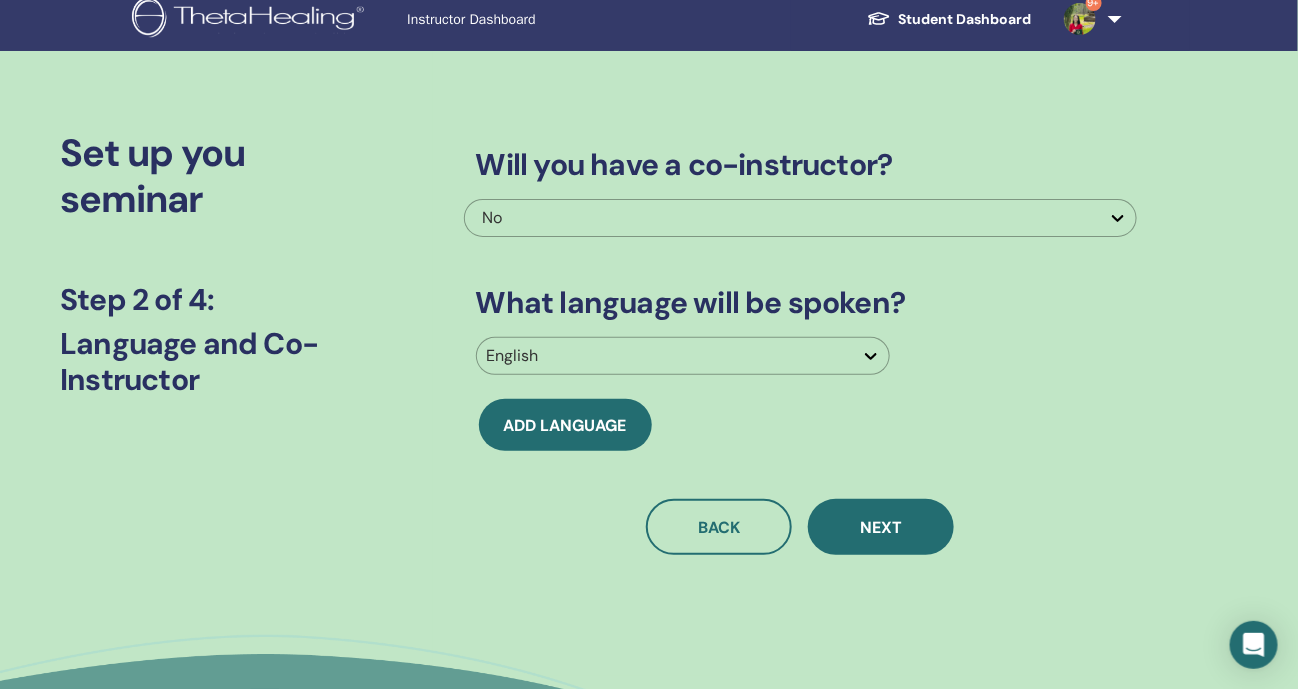 scroll, scrollTop: 0, scrollLeft: 0, axis: both 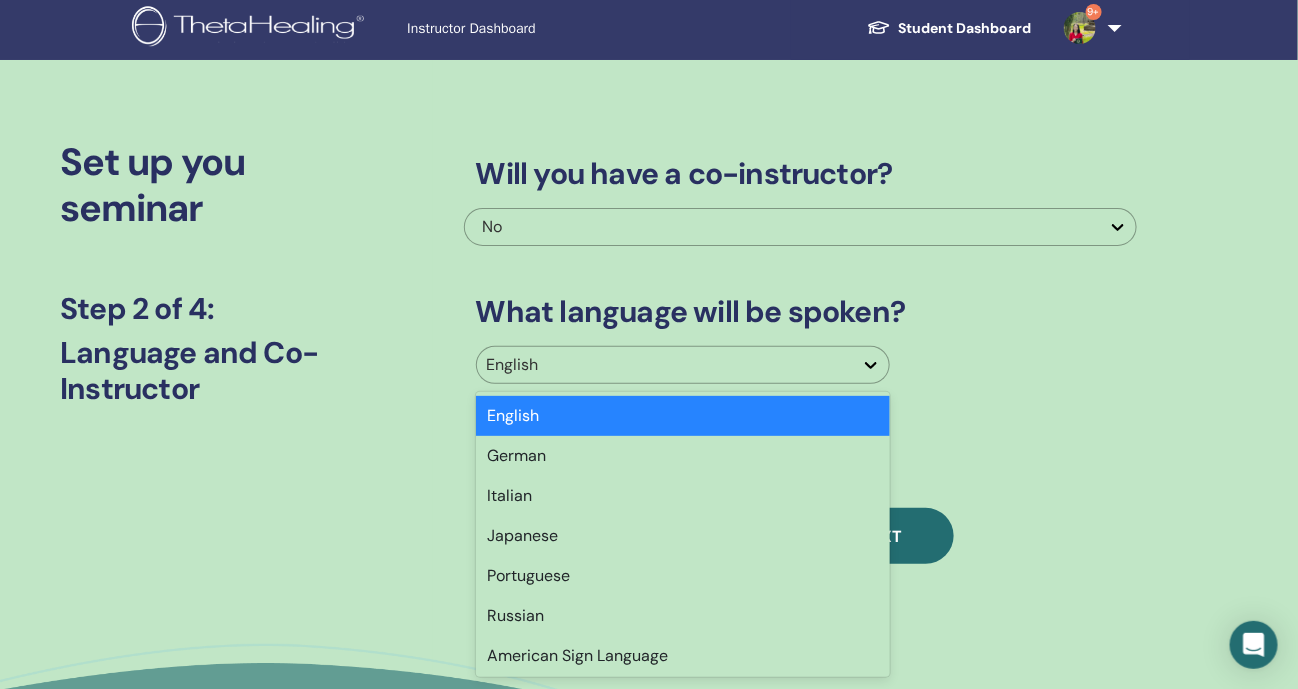 click at bounding box center (665, 365) 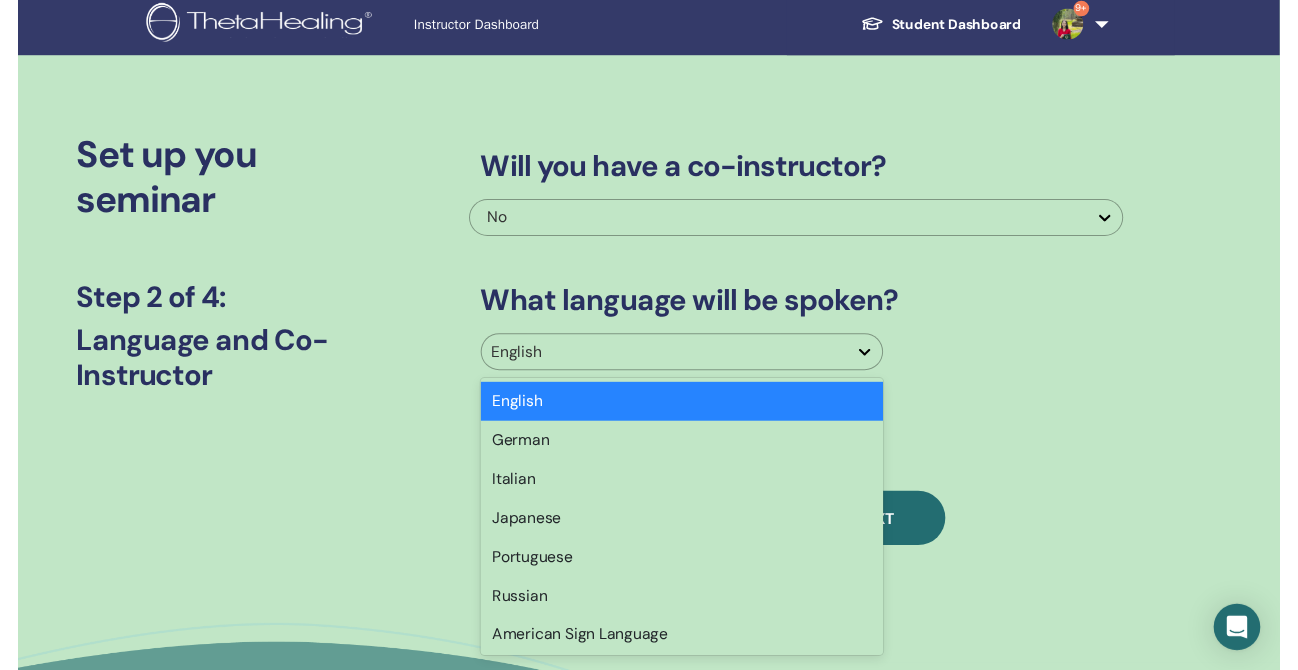 scroll, scrollTop: 14, scrollLeft: 0, axis: vertical 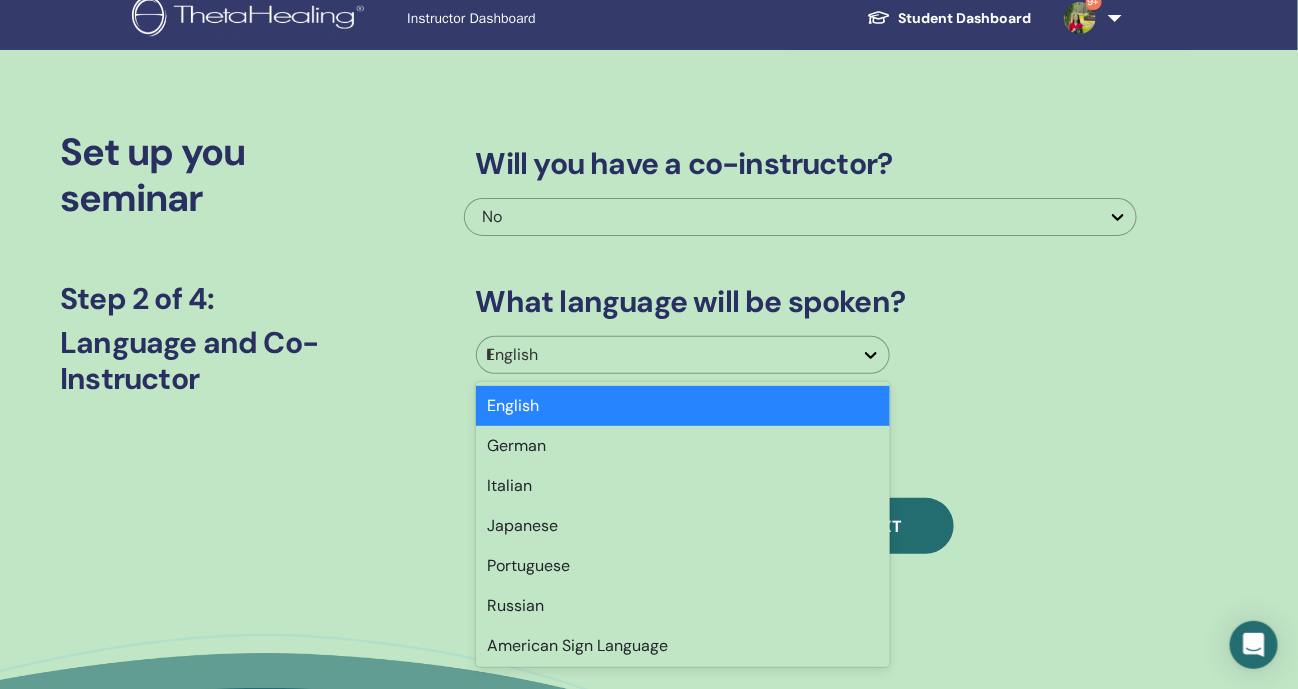 type on "**" 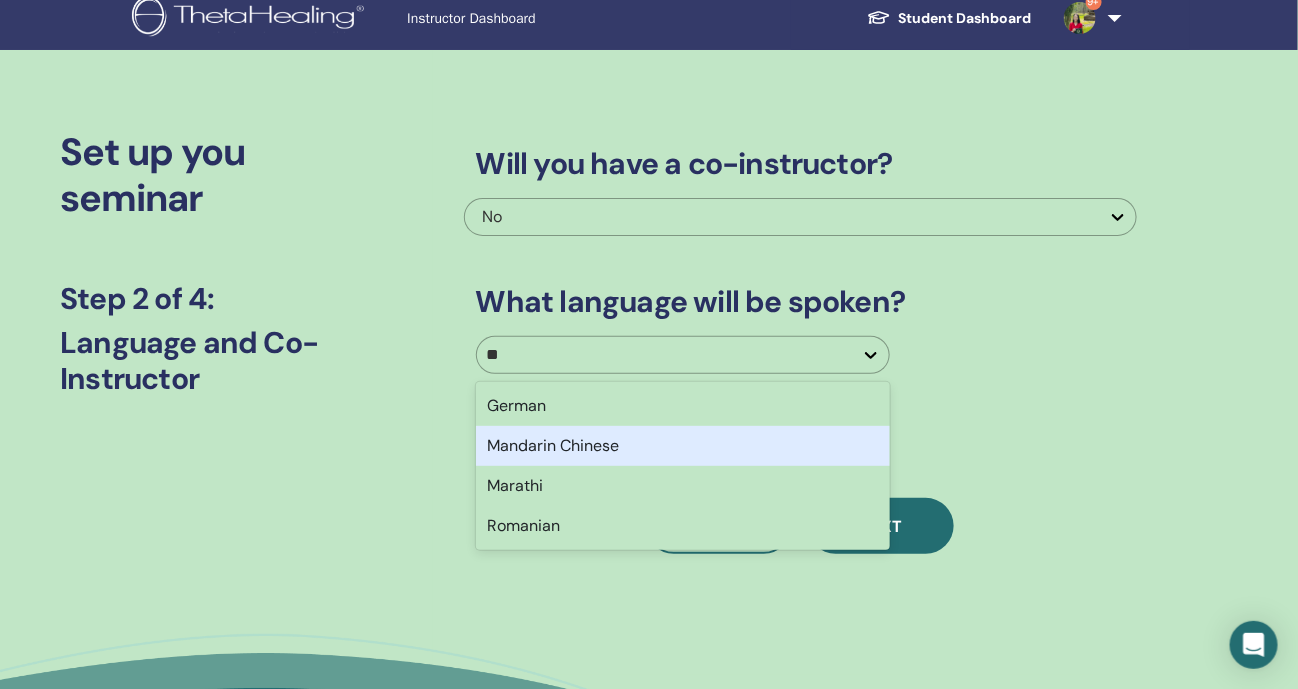 click on "Mandarin Chinese" at bounding box center [683, 446] 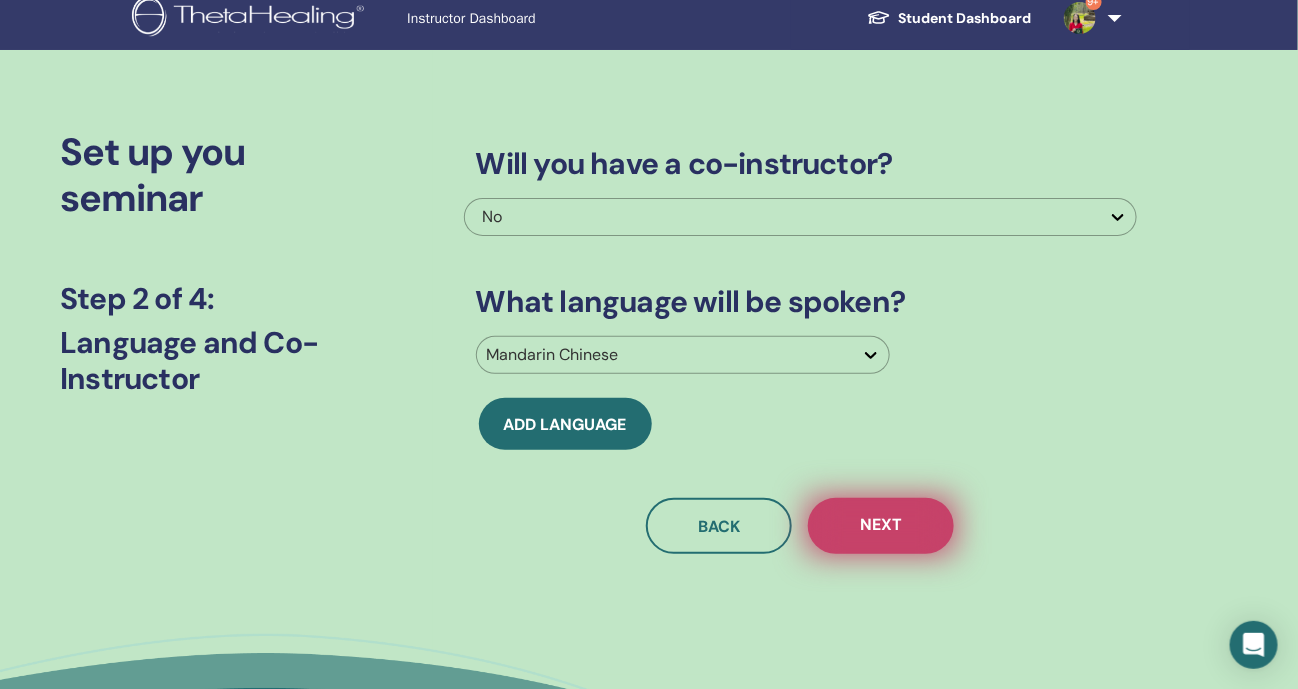 click on "Next" at bounding box center [881, 526] 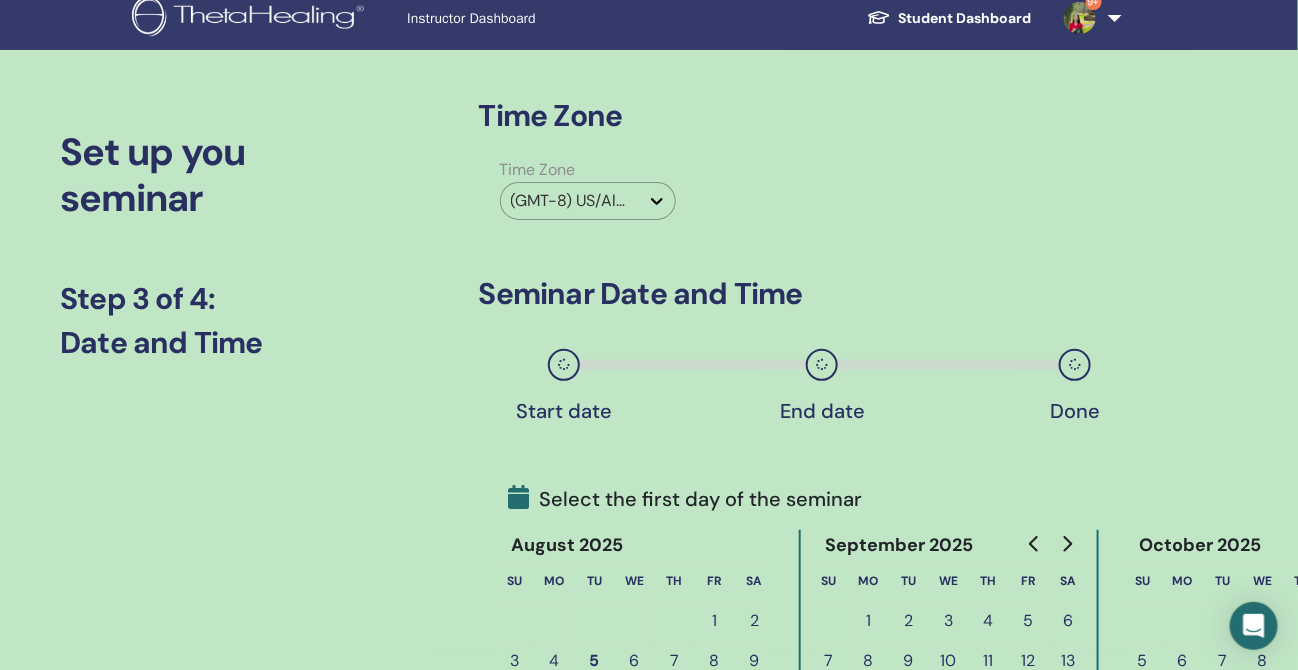 click at bounding box center (570, 201) 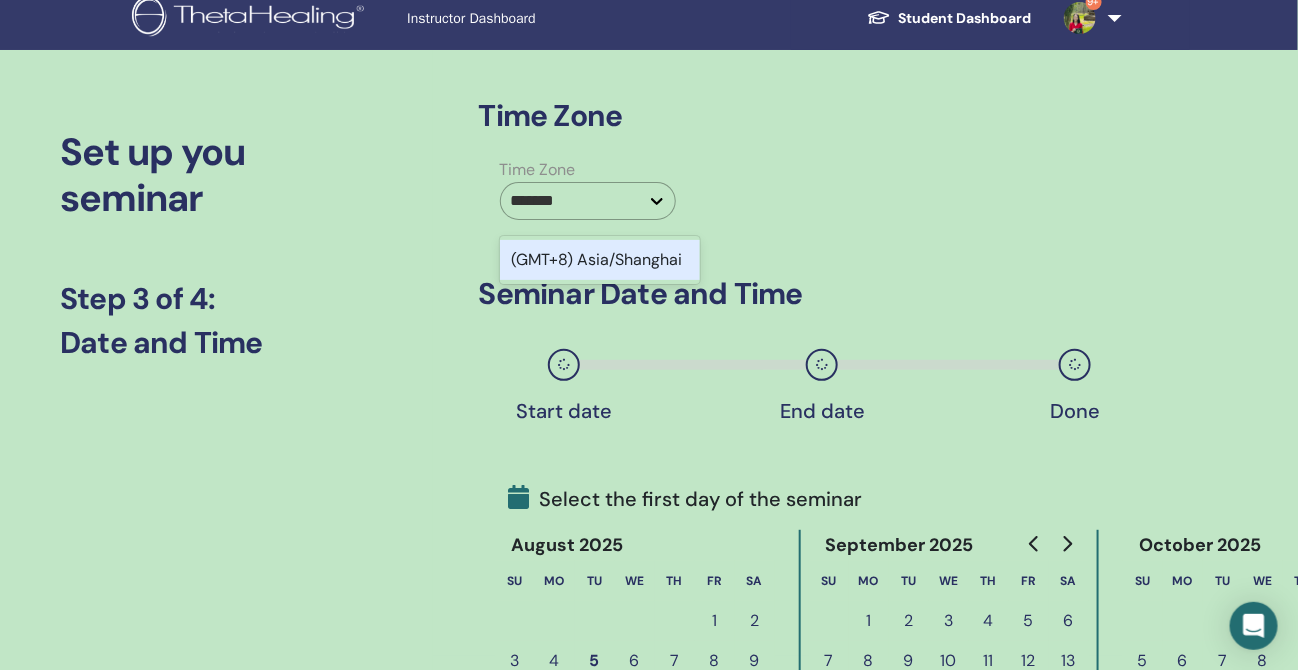 type on "********" 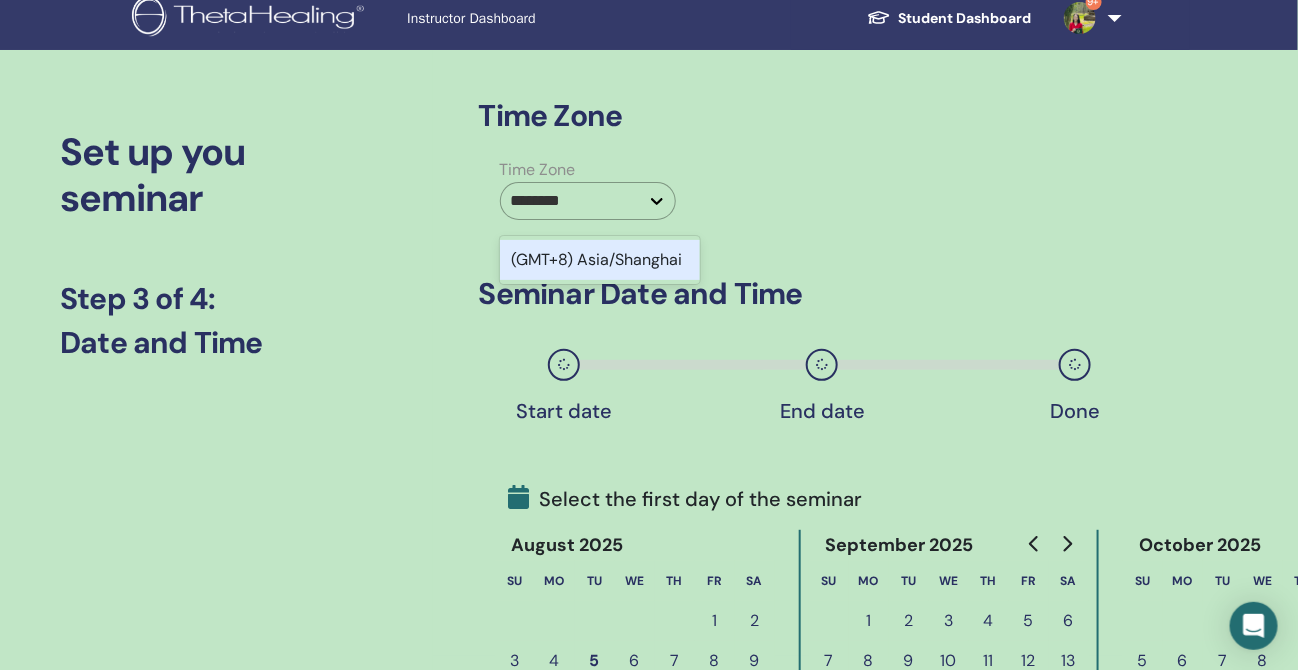 click on "(GMT+8) Asia/Shanghai" at bounding box center (600, 260) 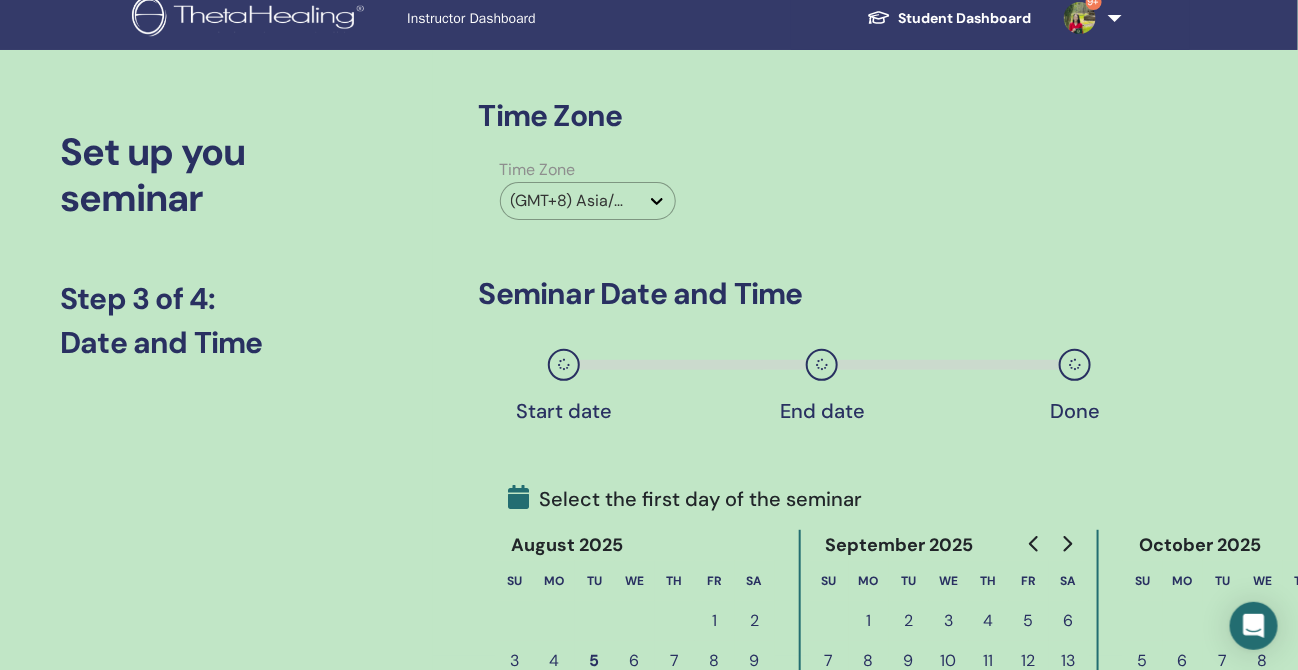 scroll, scrollTop: 264, scrollLeft: 0, axis: vertical 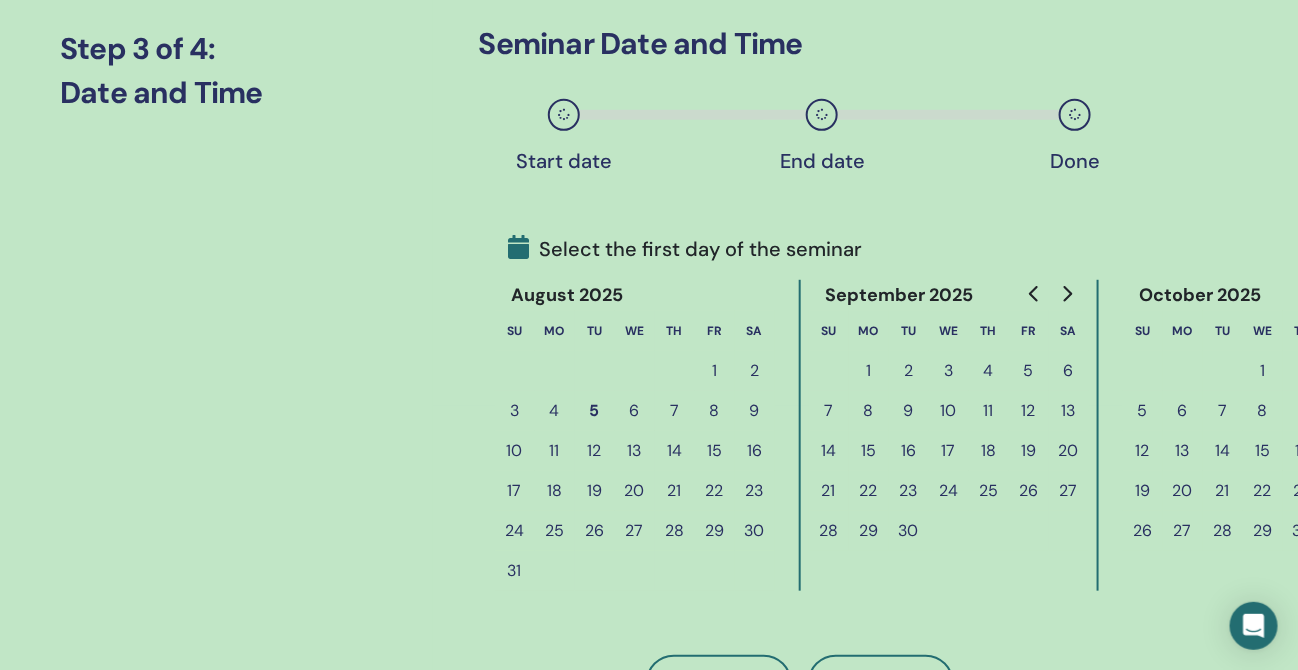 click on "17" at bounding box center [949, 451] 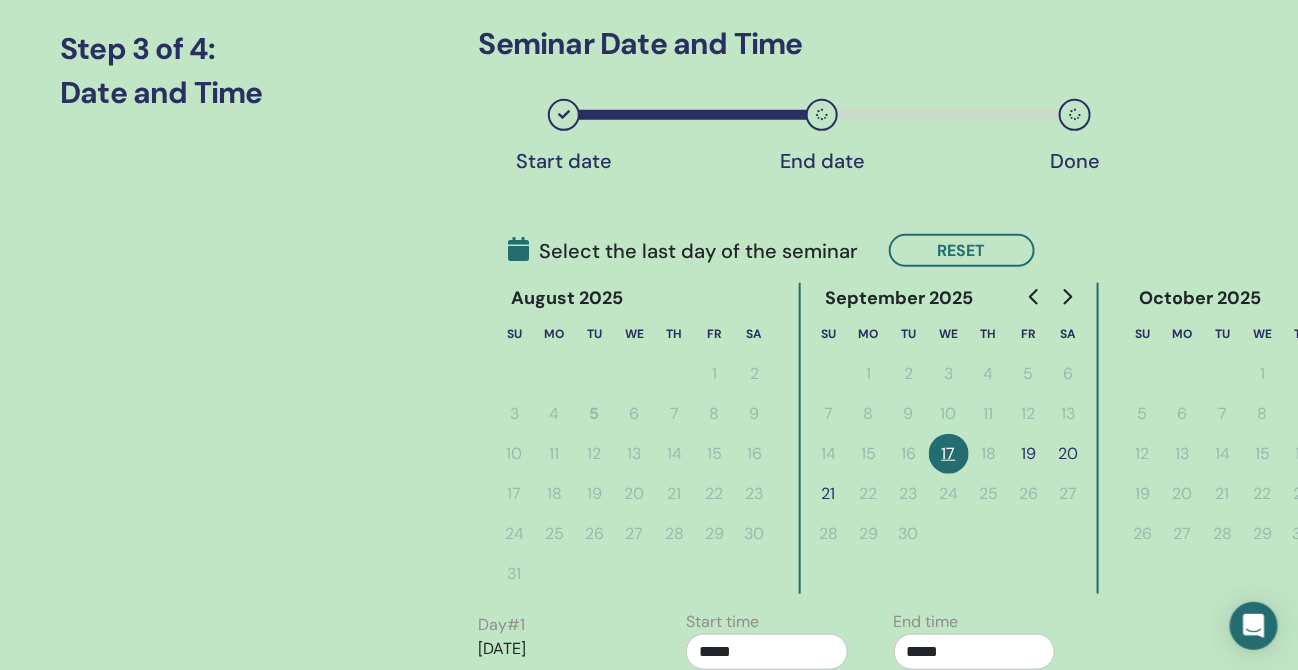 click on "21" at bounding box center [829, 494] 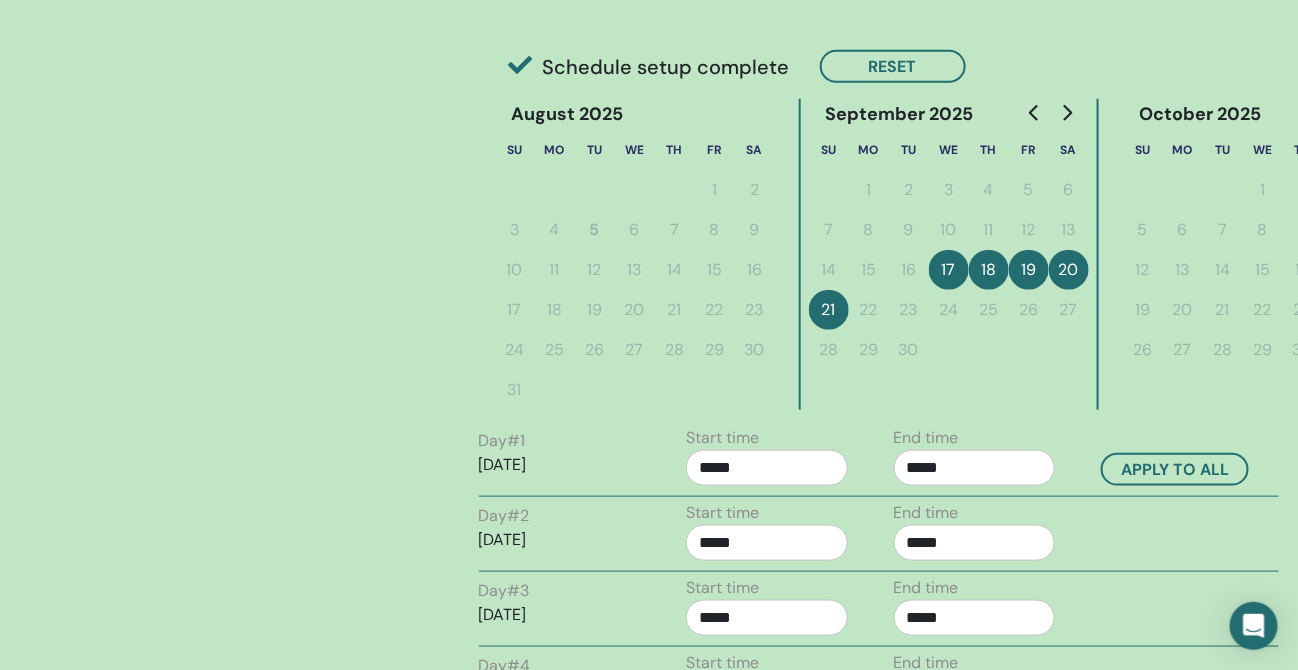 scroll, scrollTop: 514, scrollLeft: 0, axis: vertical 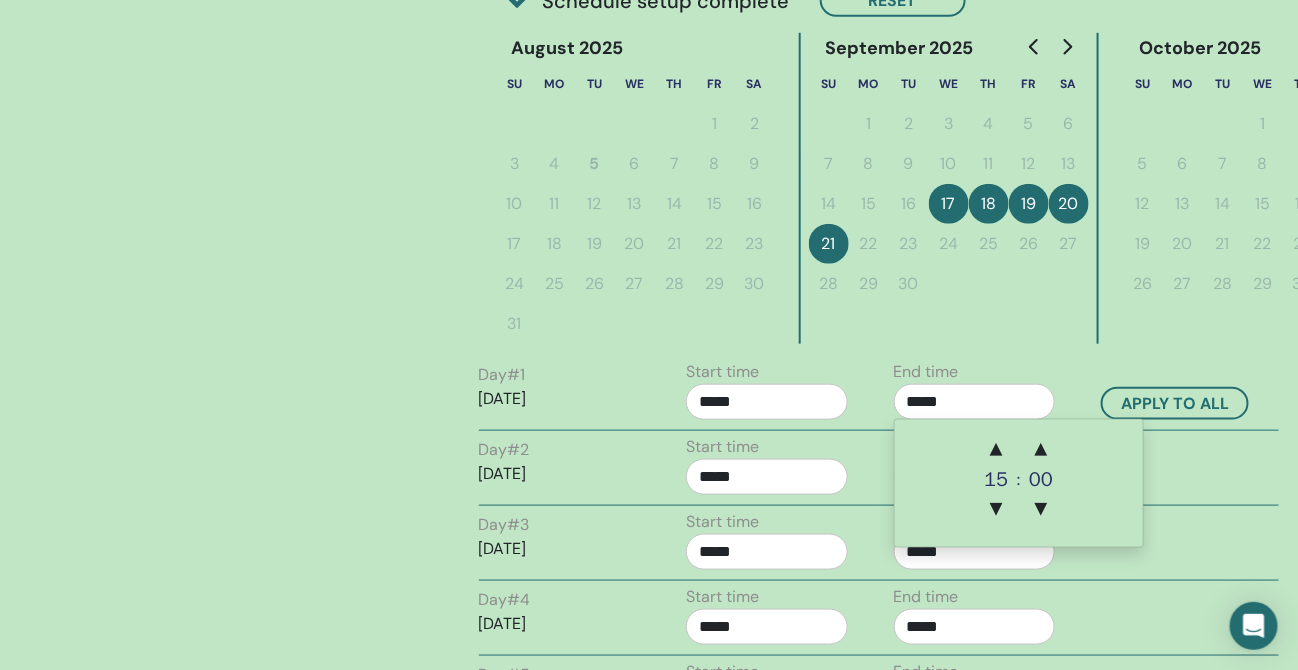 click on "*****" at bounding box center [975, 402] 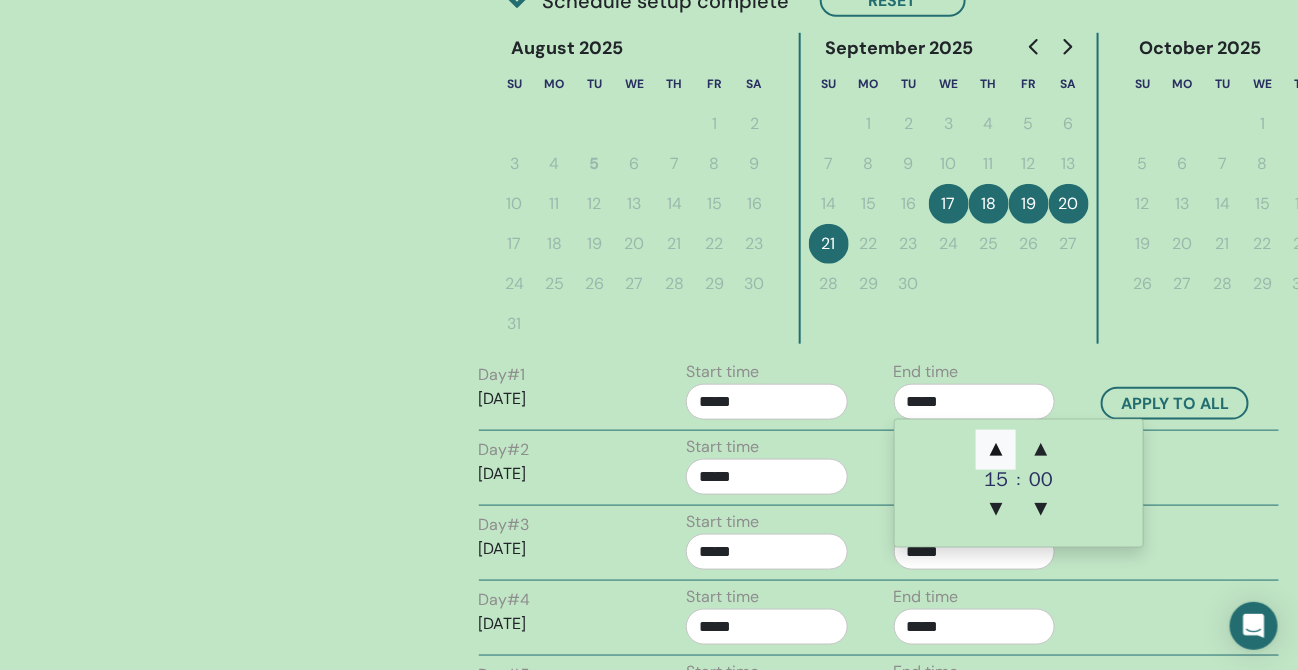 click on "▲" at bounding box center (996, 450) 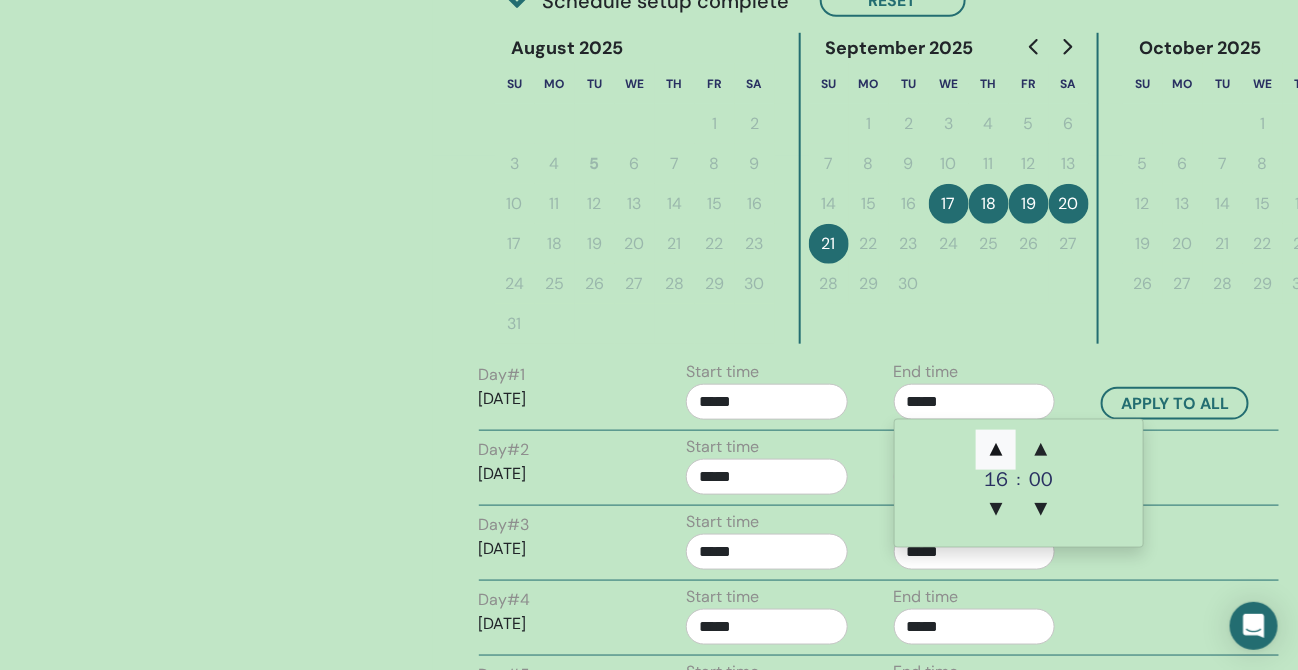 click on "▲" at bounding box center (996, 450) 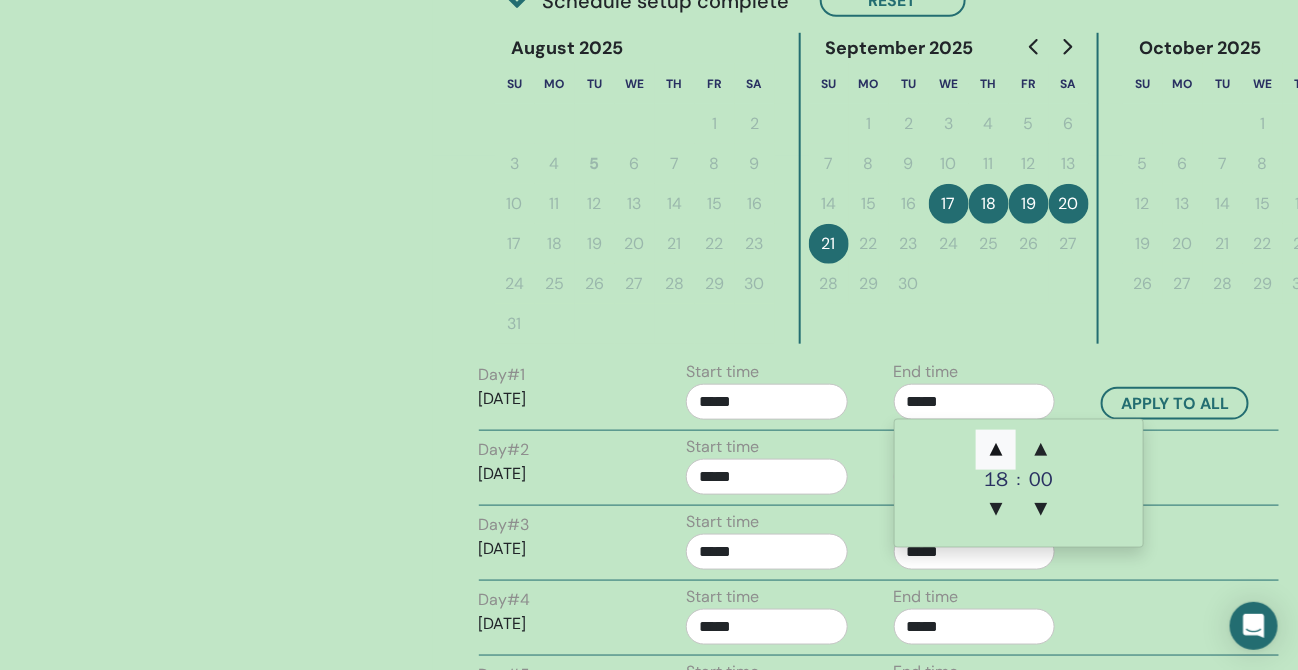 click on "▲" at bounding box center [996, 450] 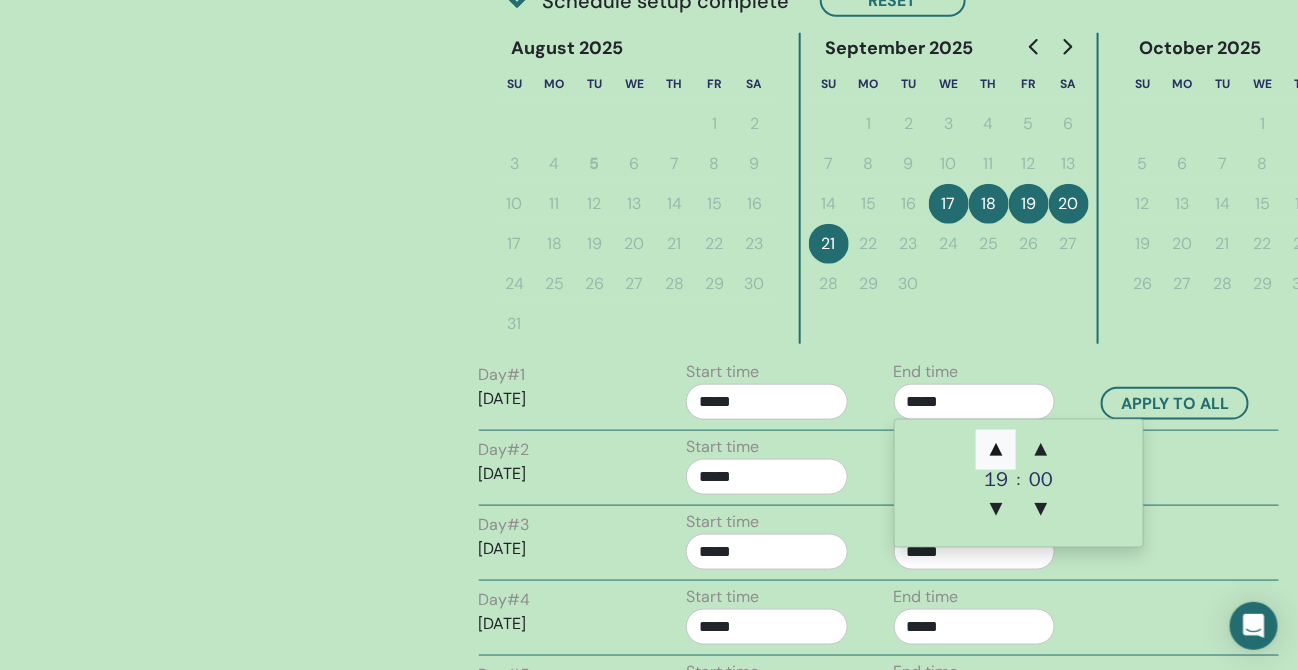 click on "▲" at bounding box center [996, 450] 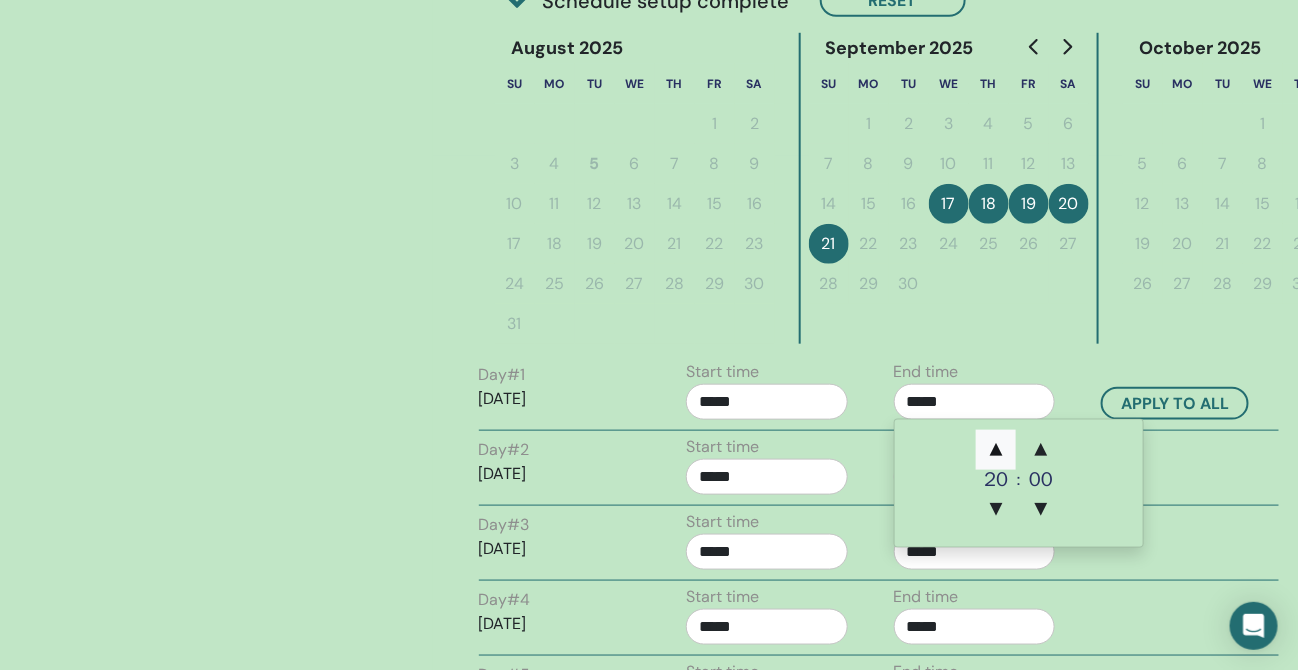 click on "▲" at bounding box center [996, 450] 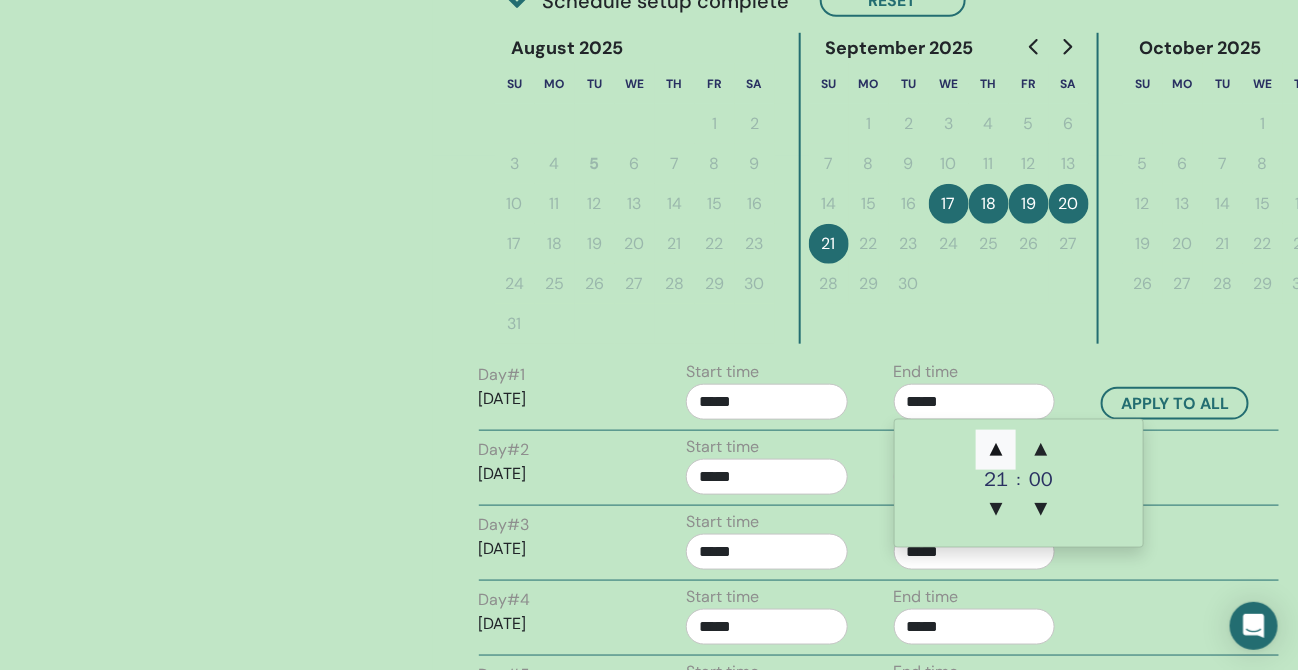 click on "▲" at bounding box center (996, 450) 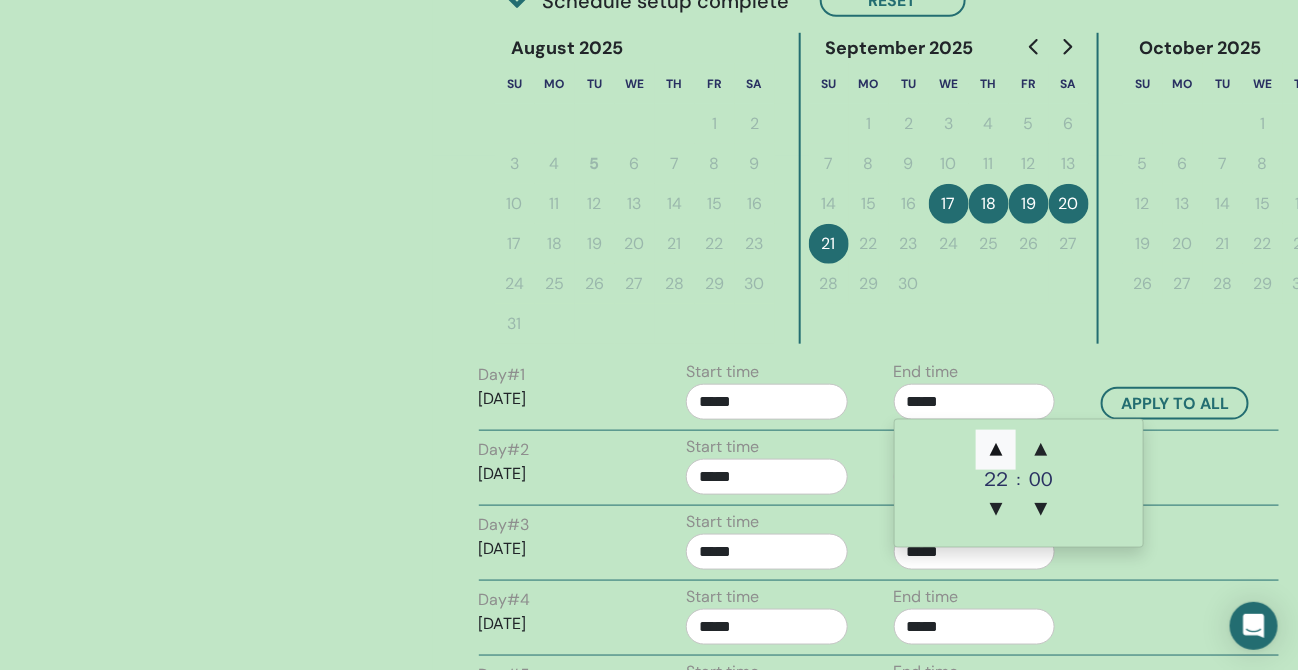 click on "▲" at bounding box center (996, 450) 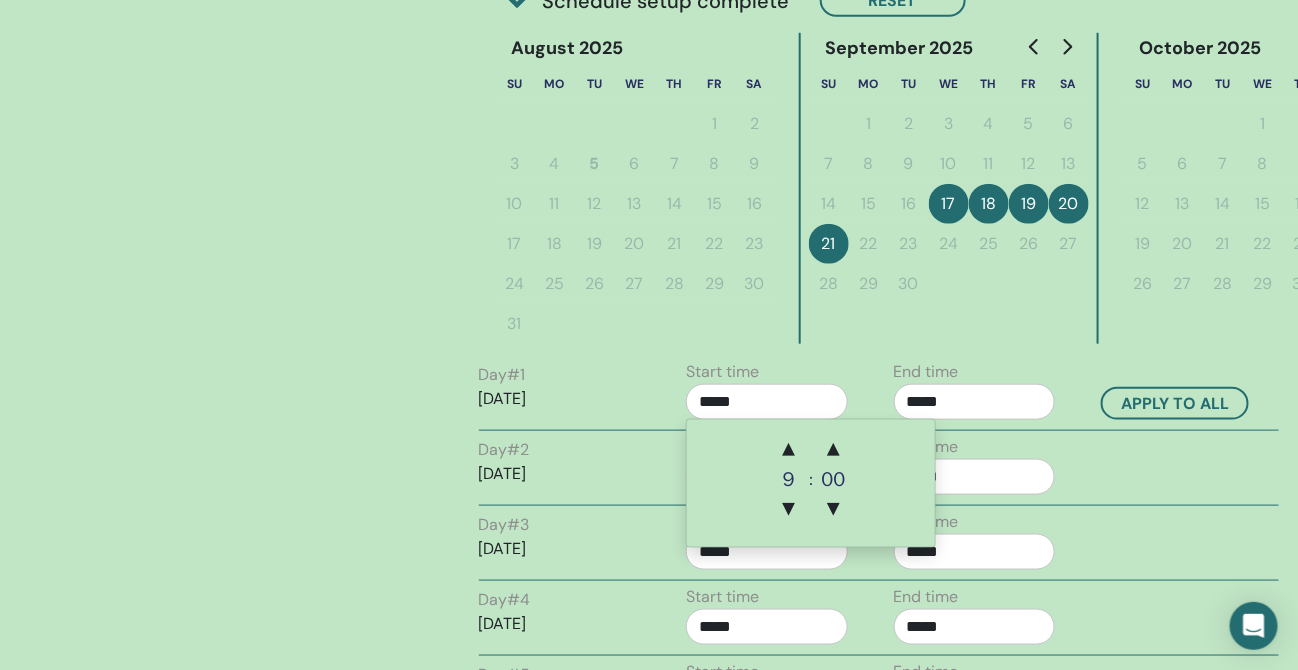 click on "*****" at bounding box center (767, 402) 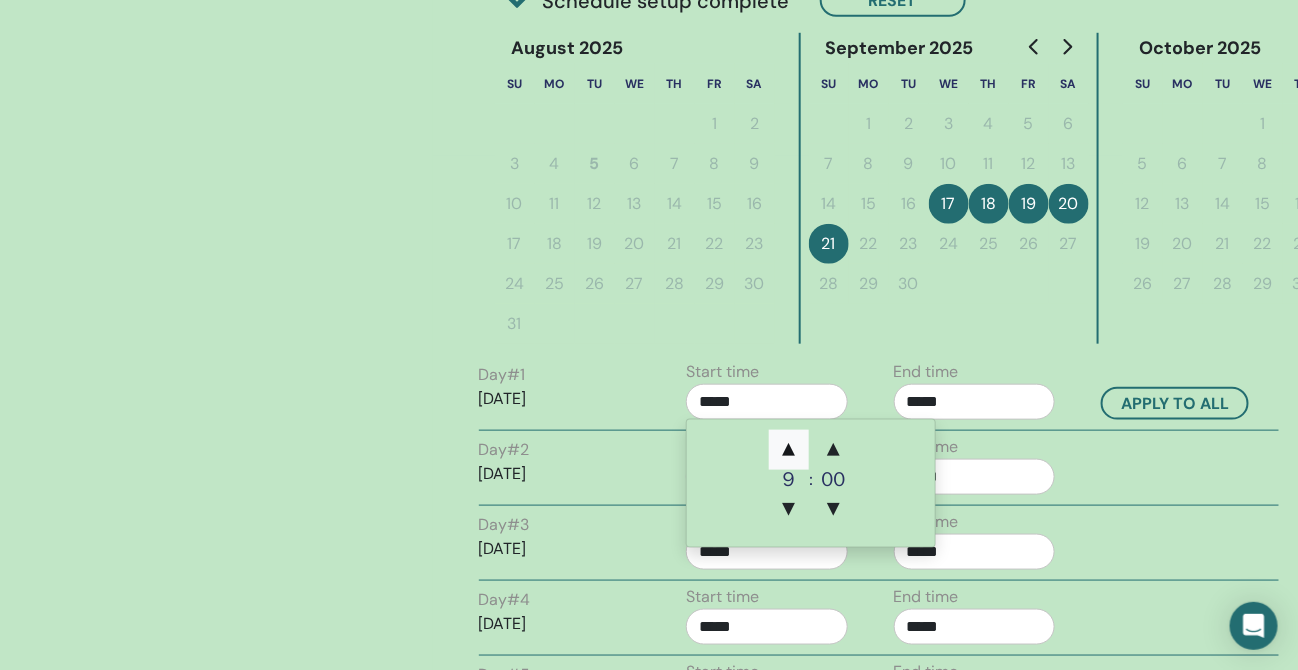 click on "▲" at bounding box center (789, 450) 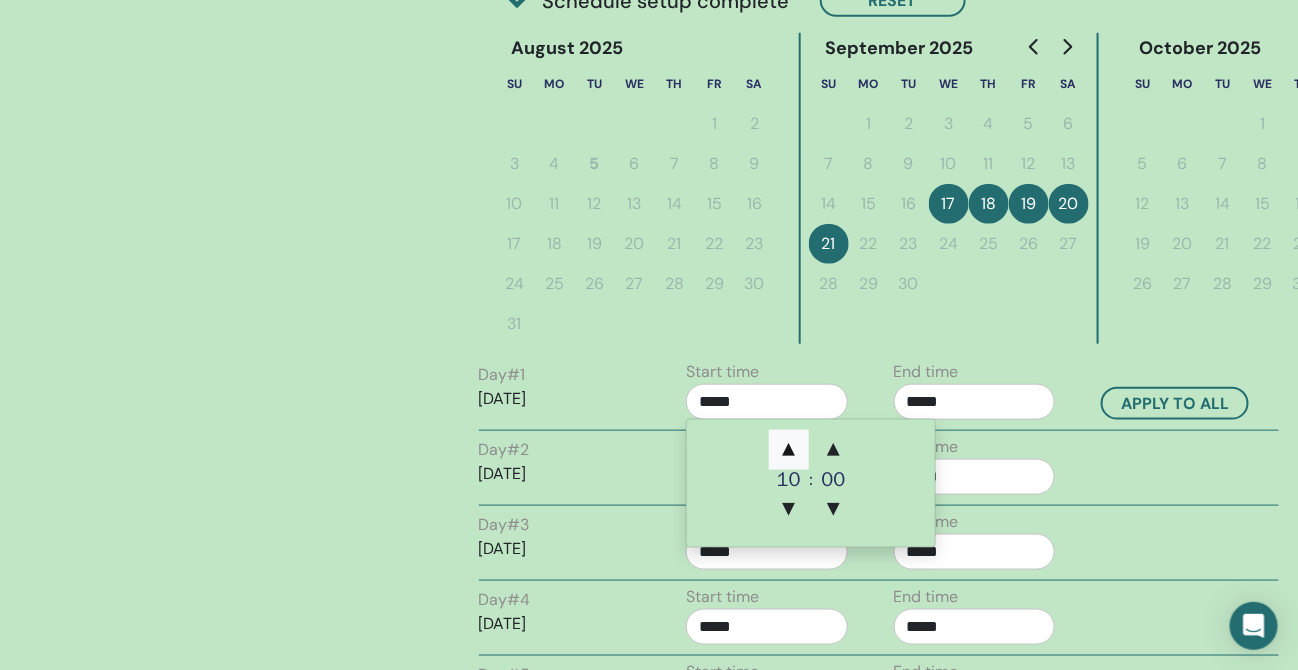 click on "▲" at bounding box center (789, 450) 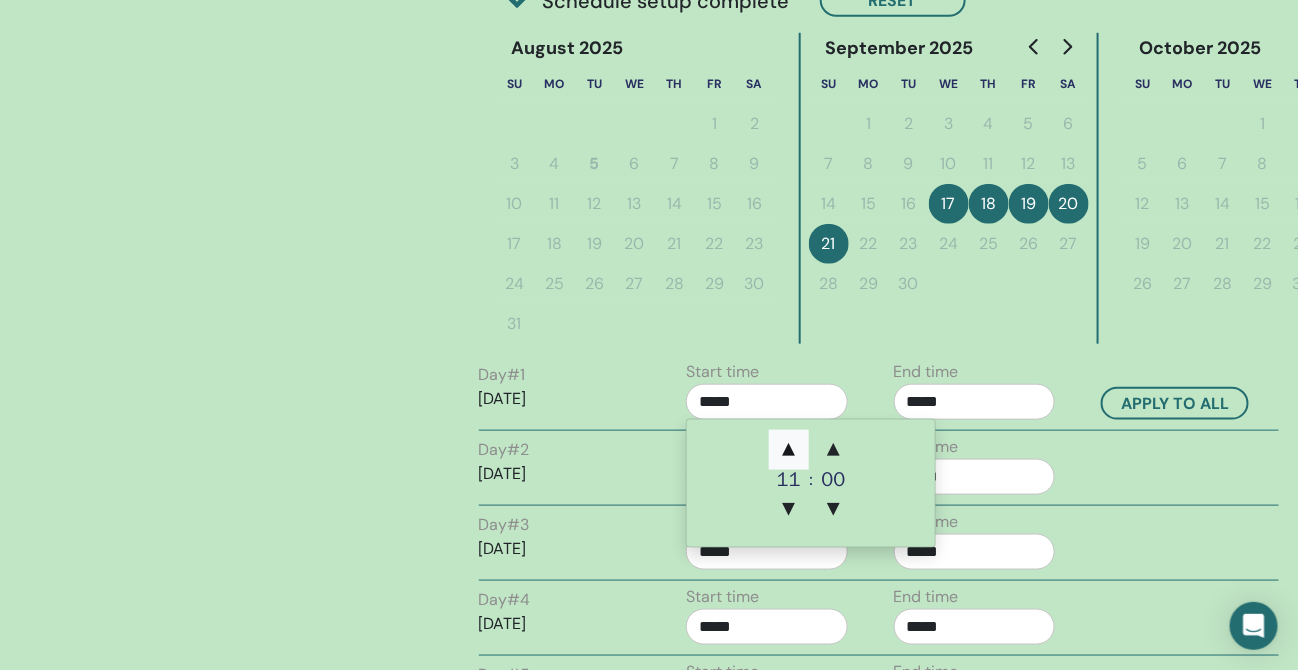 click on "▲" at bounding box center [789, 450] 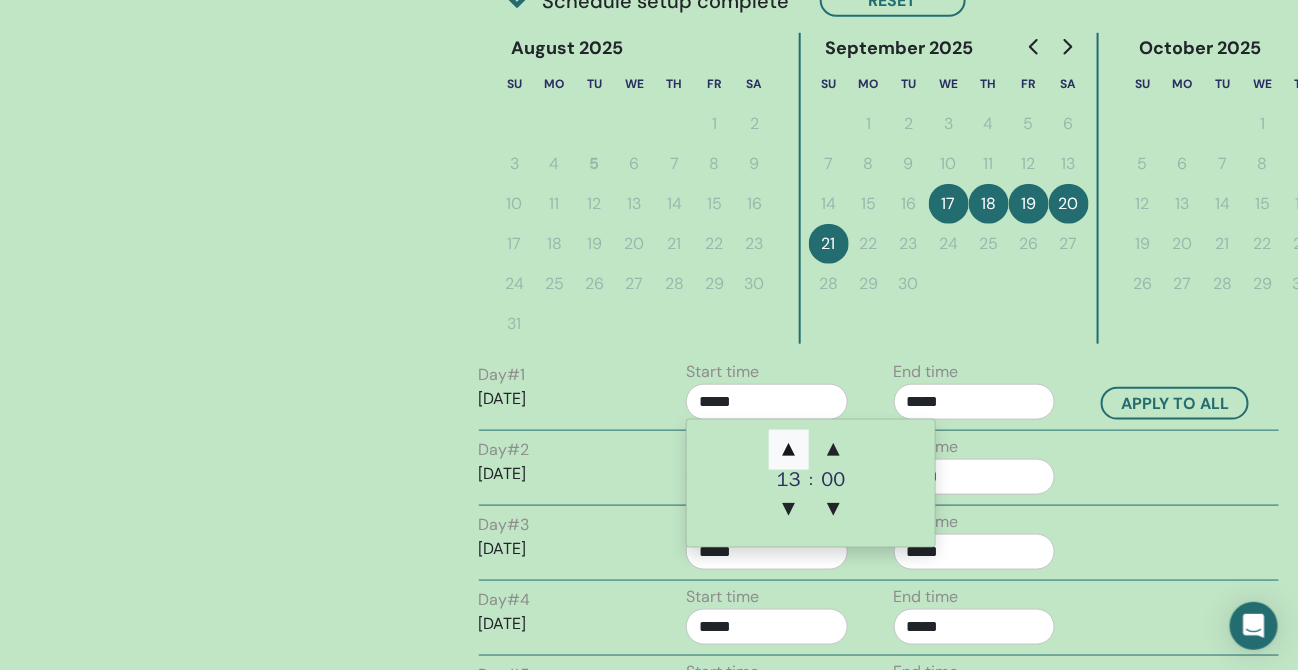 click on "▲" at bounding box center (789, 450) 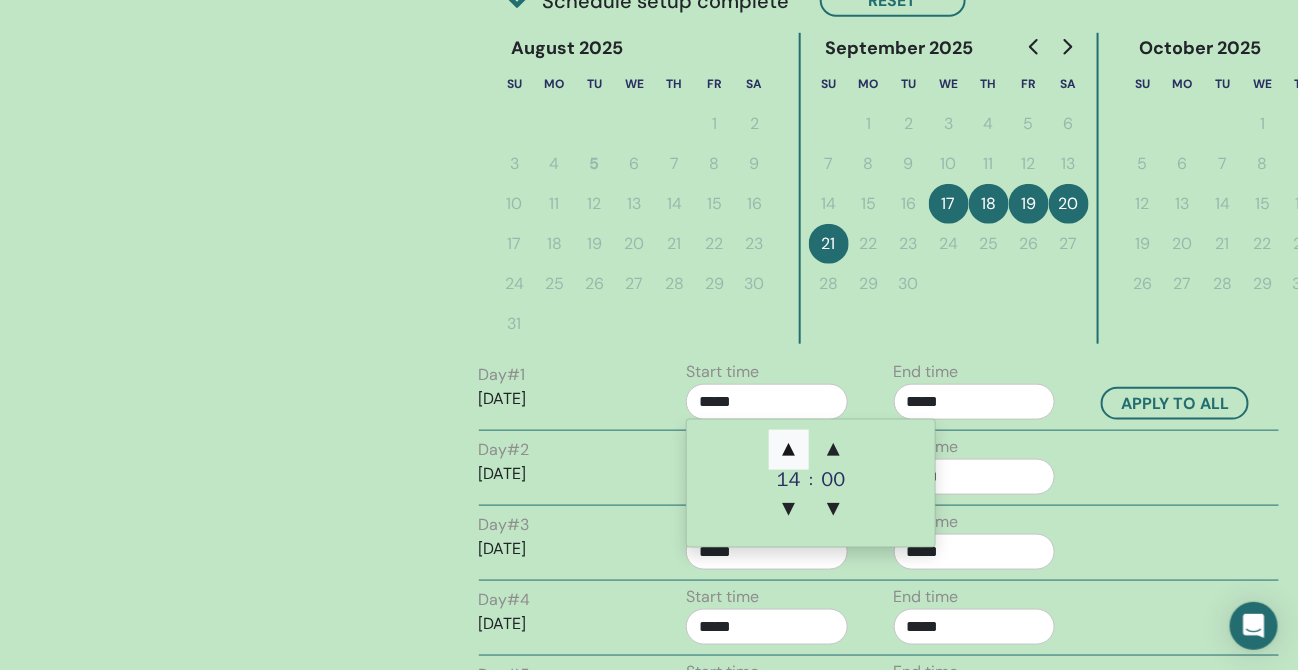 click on "▲" at bounding box center (789, 450) 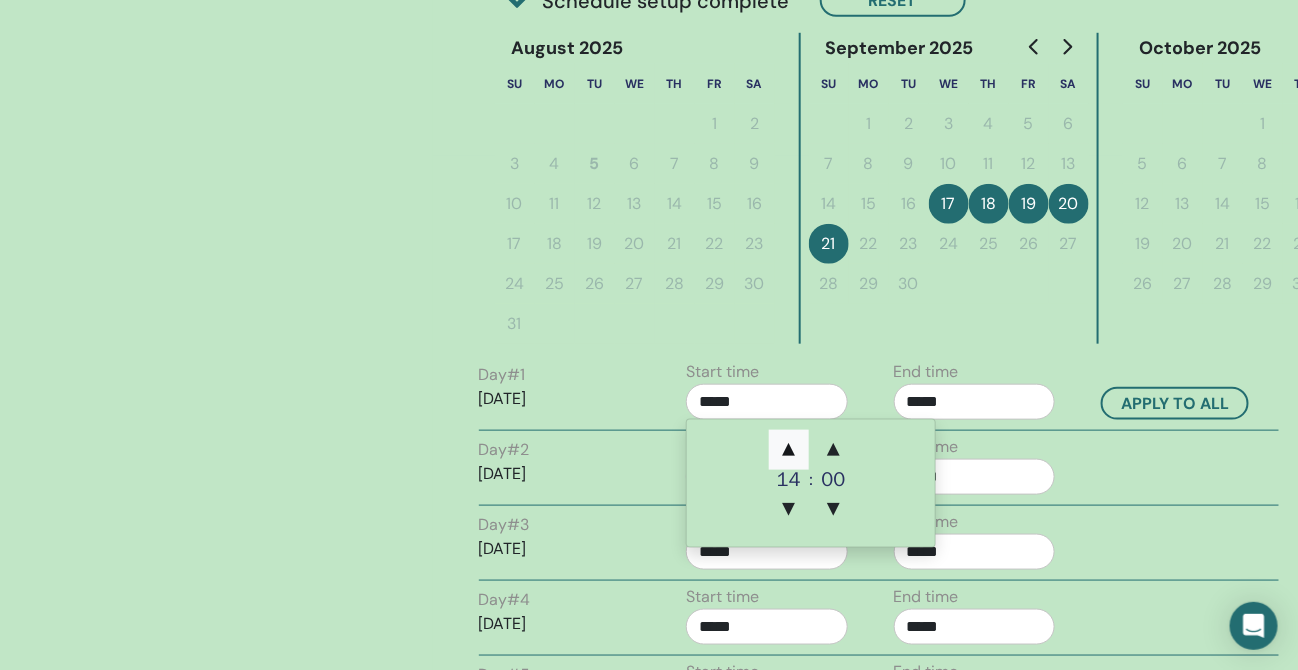click on "▲" at bounding box center (789, 450) 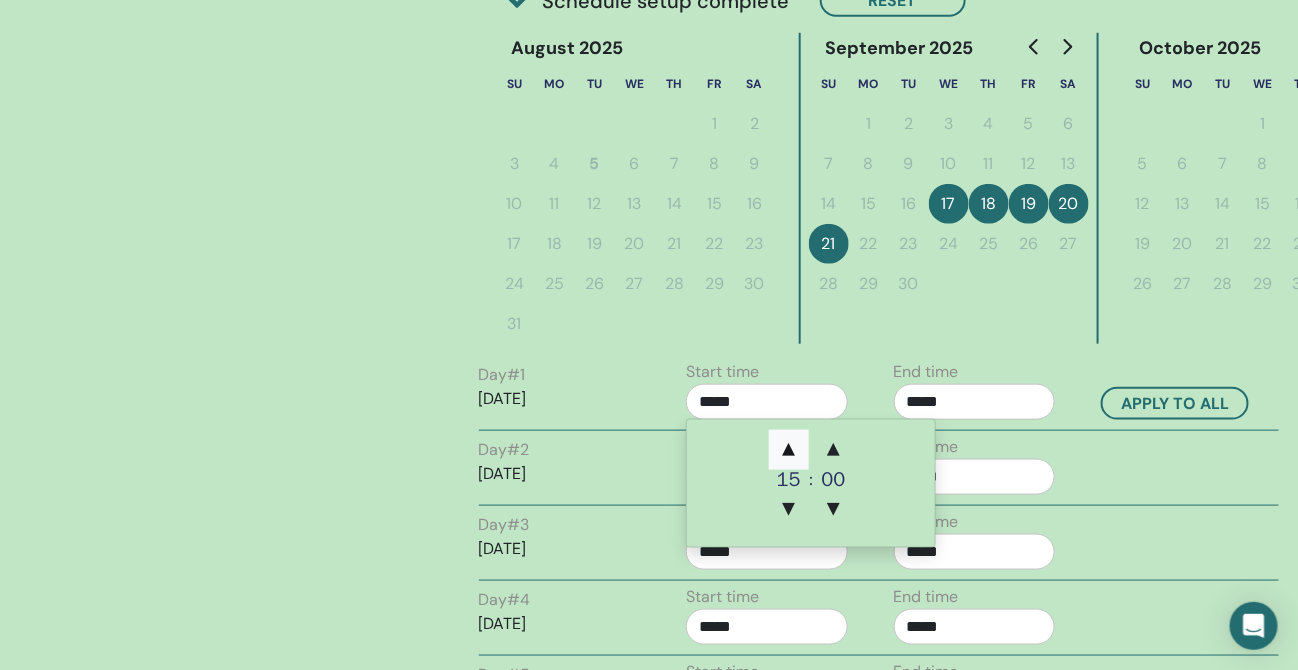 click on "▲" at bounding box center [789, 450] 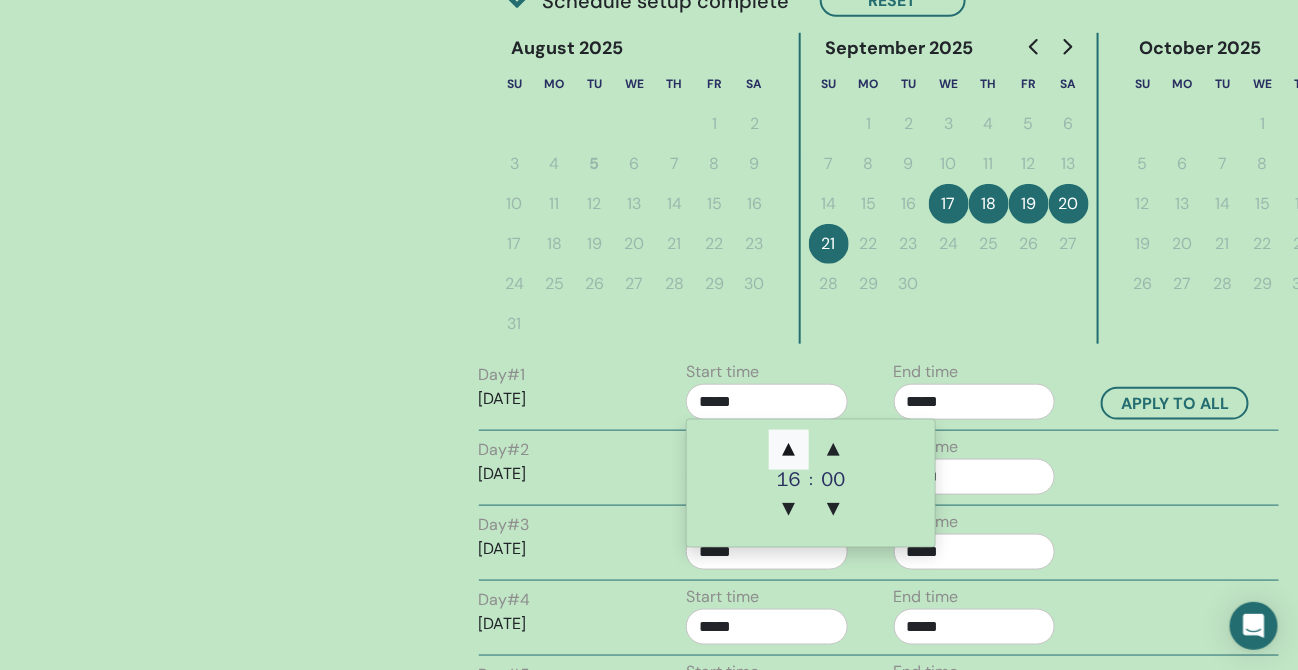 click on "▲" at bounding box center (789, 450) 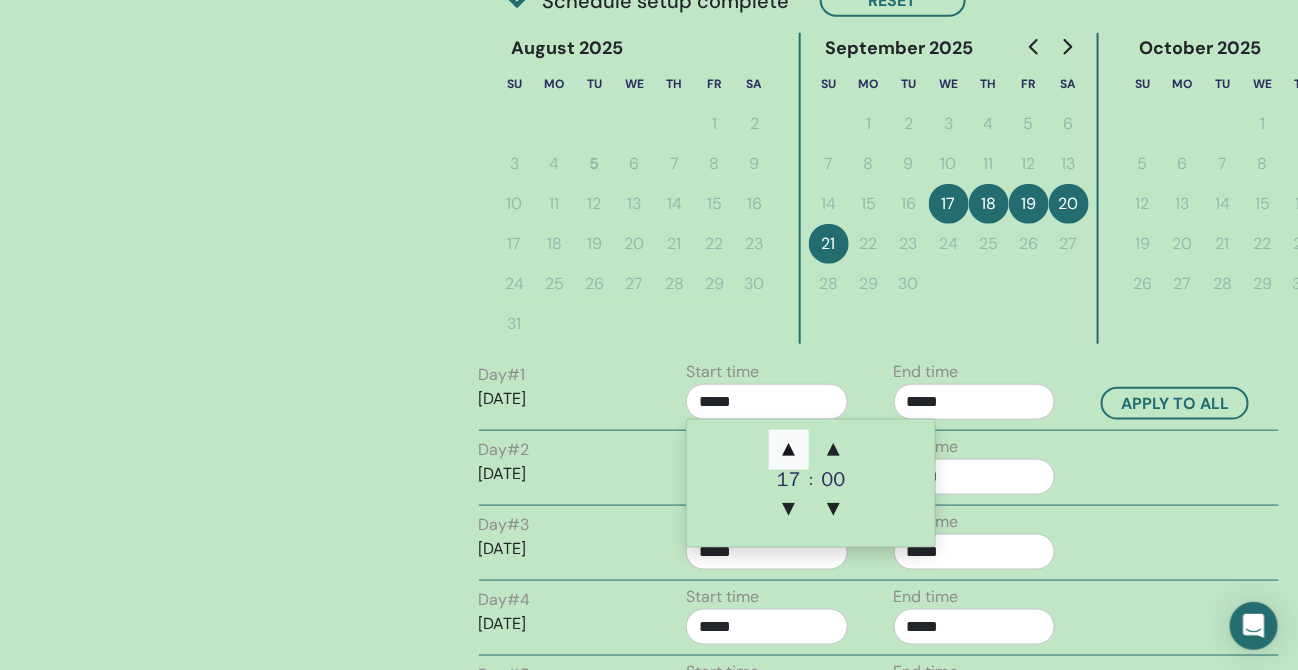 click on "▲" at bounding box center [789, 450] 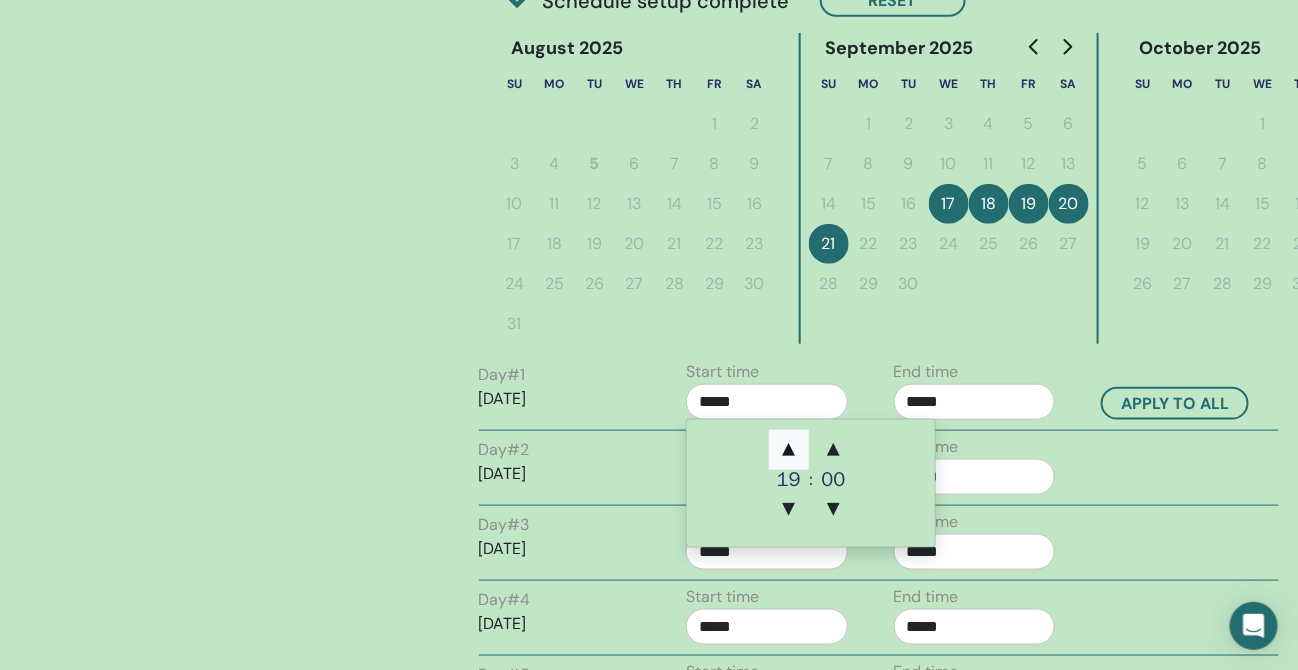 click on "▲" at bounding box center (789, 450) 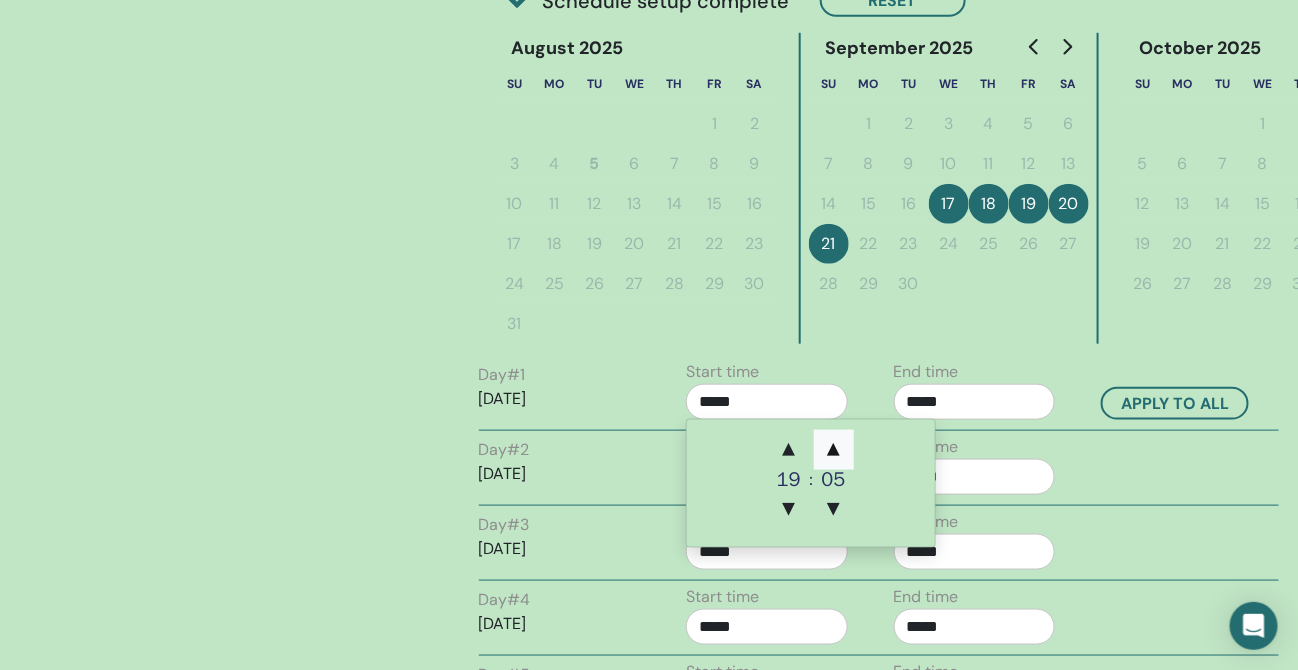 click on "▲" at bounding box center (834, 450) 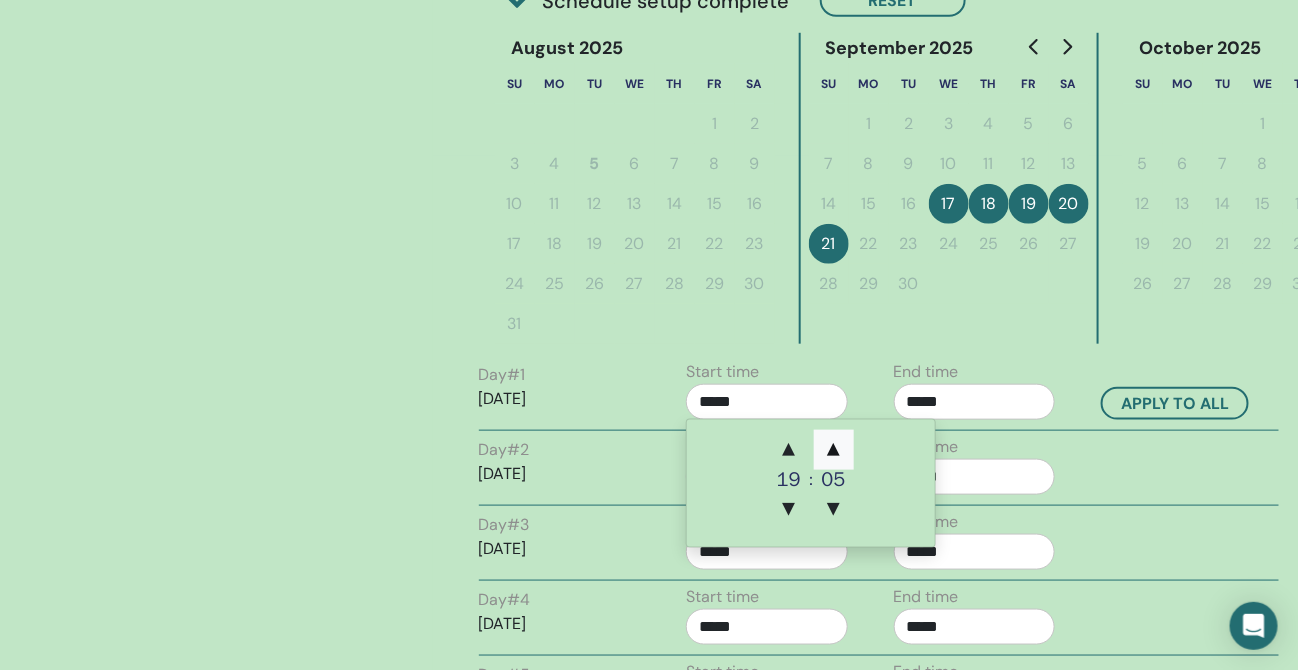 click on "▲" at bounding box center (834, 450) 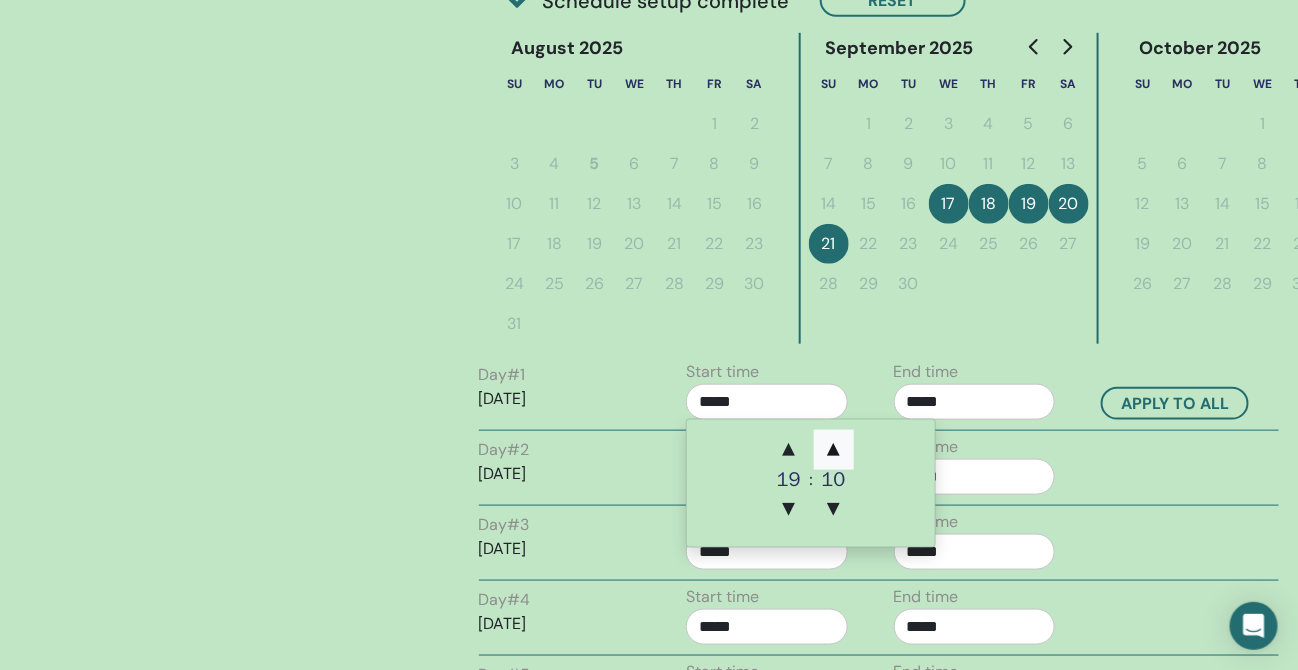 click on "▲" at bounding box center [834, 450] 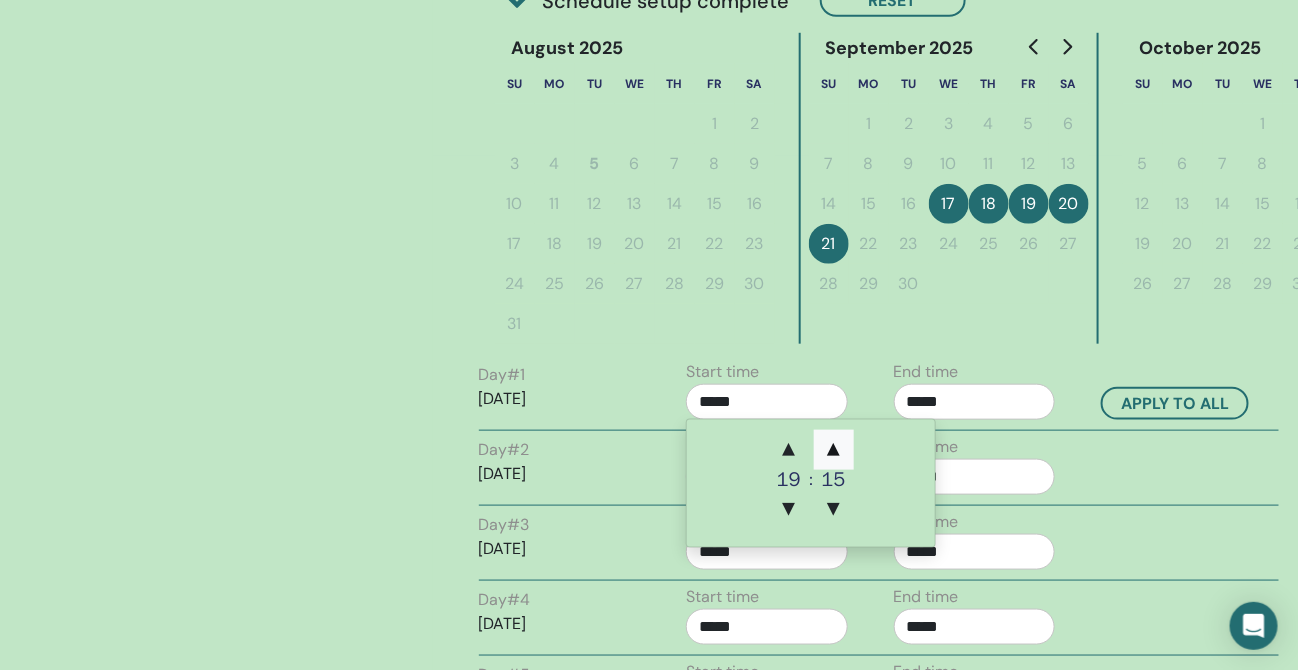 click on "▲" at bounding box center [834, 450] 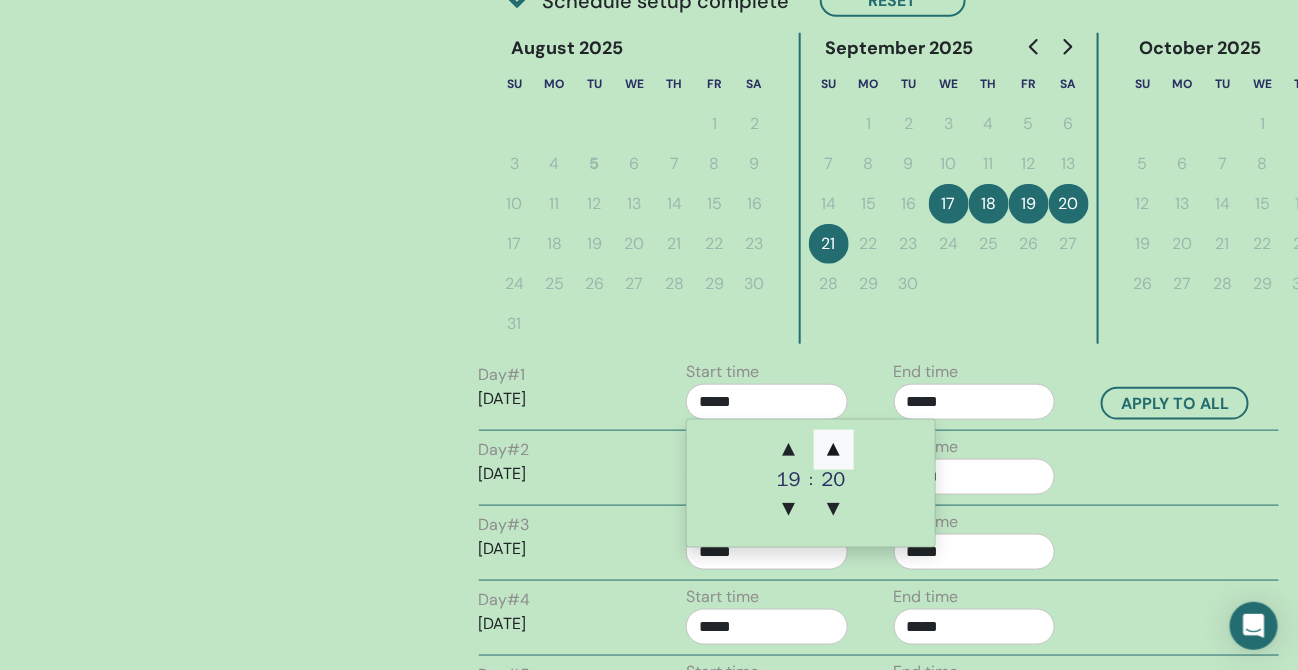 click on "▲" at bounding box center (834, 450) 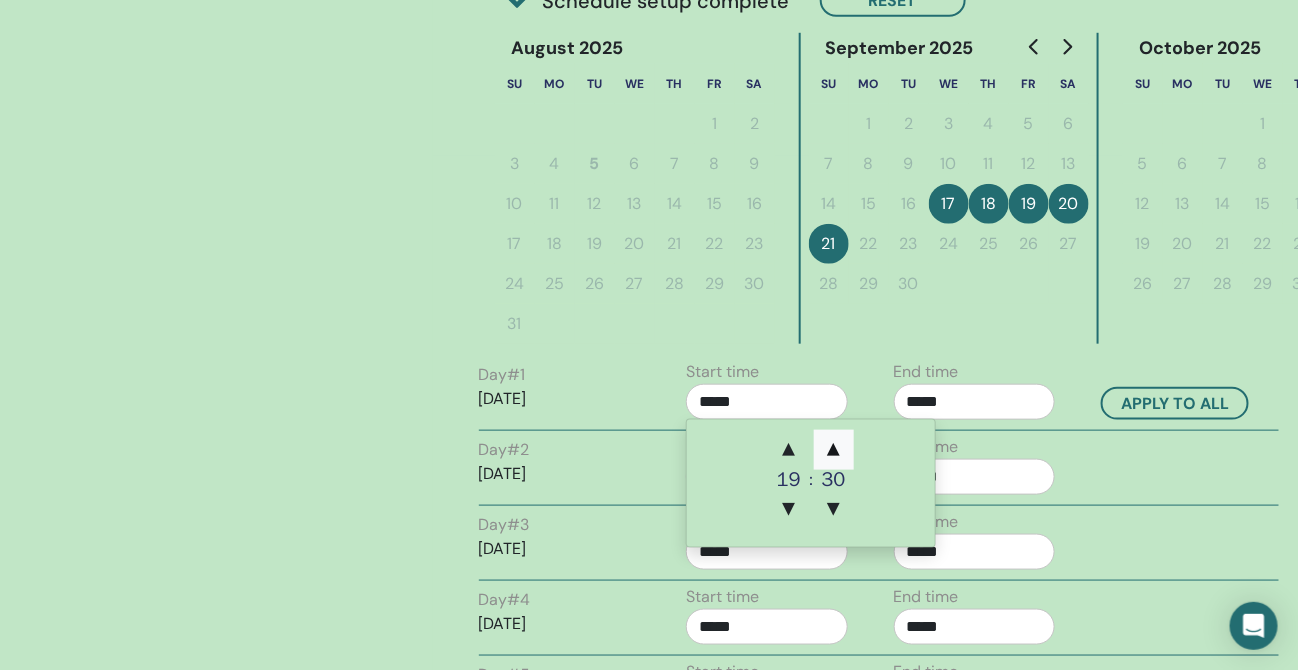 click on "▲" at bounding box center (834, 450) 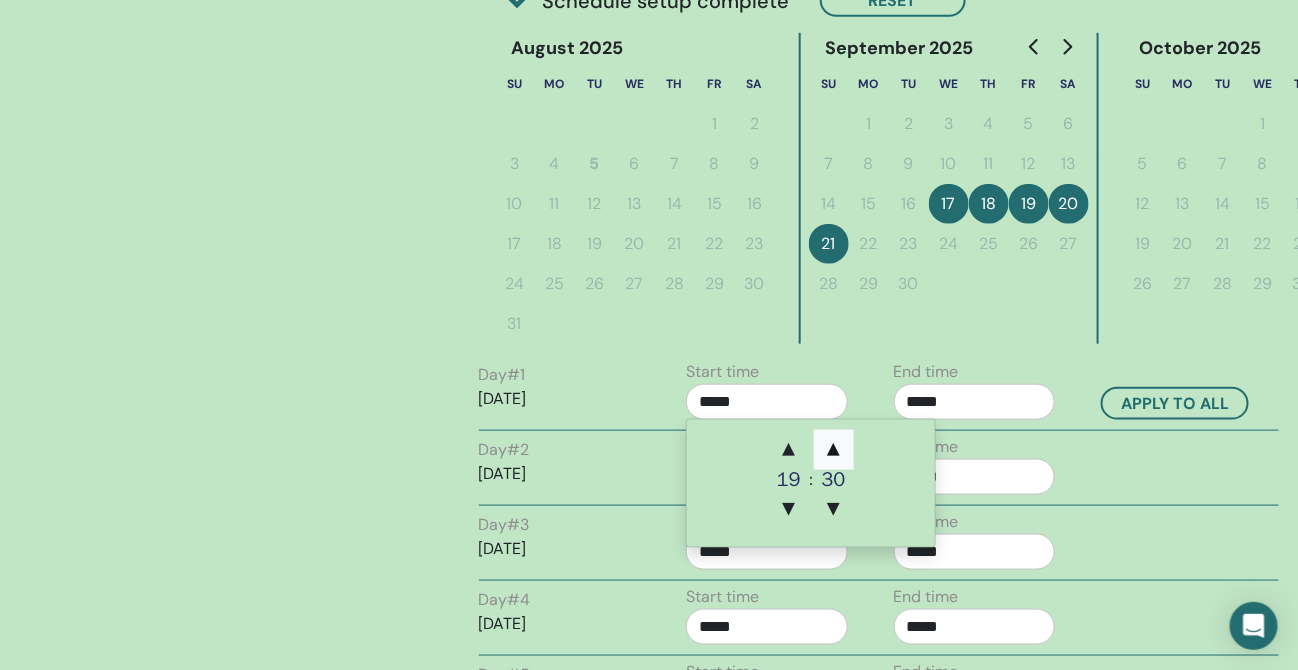 type on "*****" 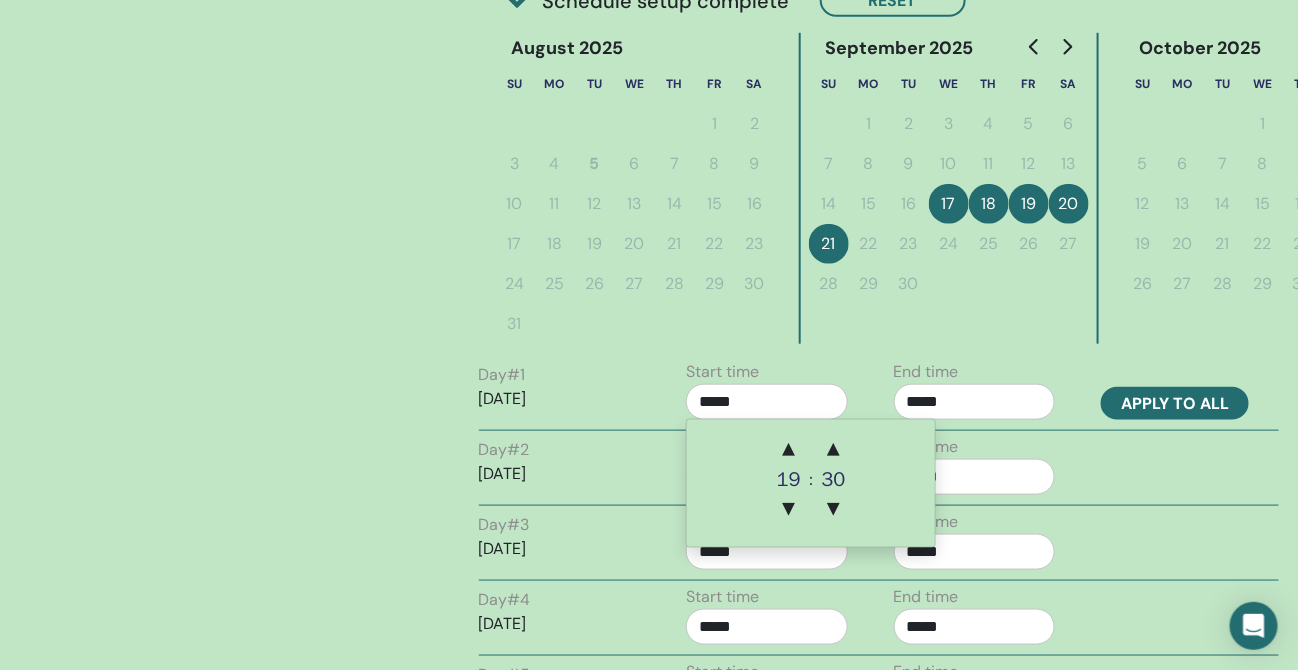 click on "Apply to all" at bounding box center [1175, 403] 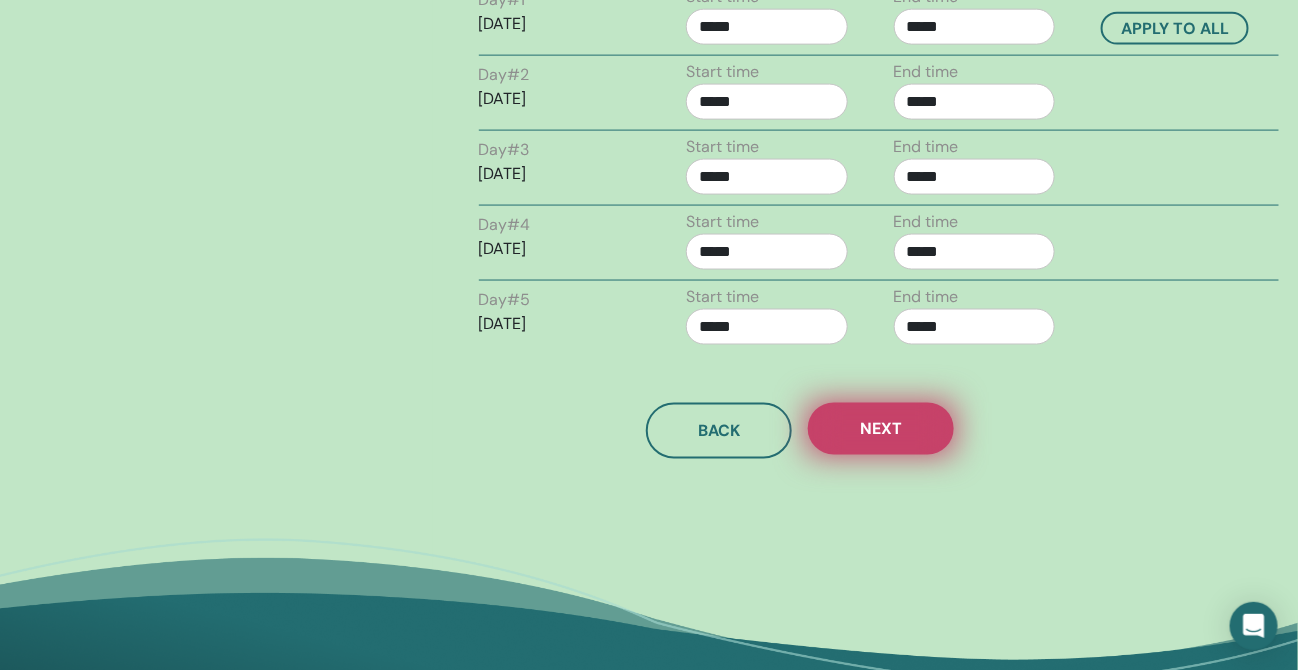 click on "Next" at bounding box center [881, 429] 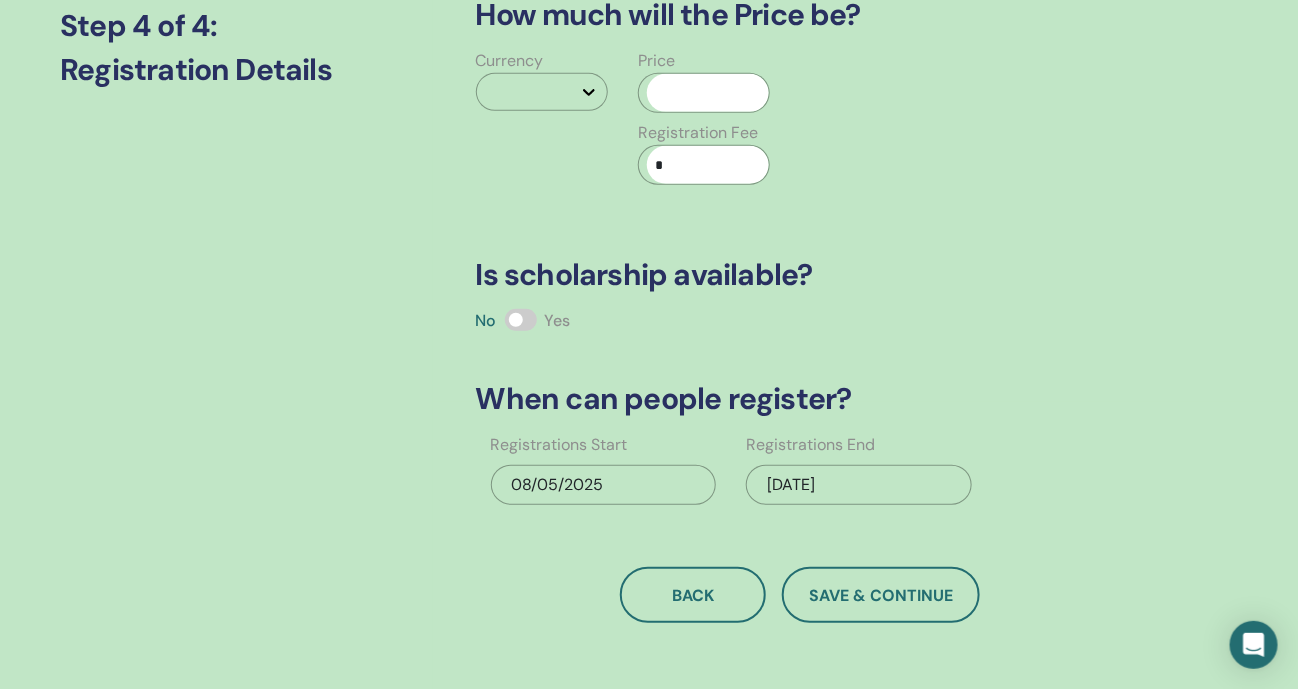 scroll, scrollTop: 264, scrollLeft: 0, axis: vertical 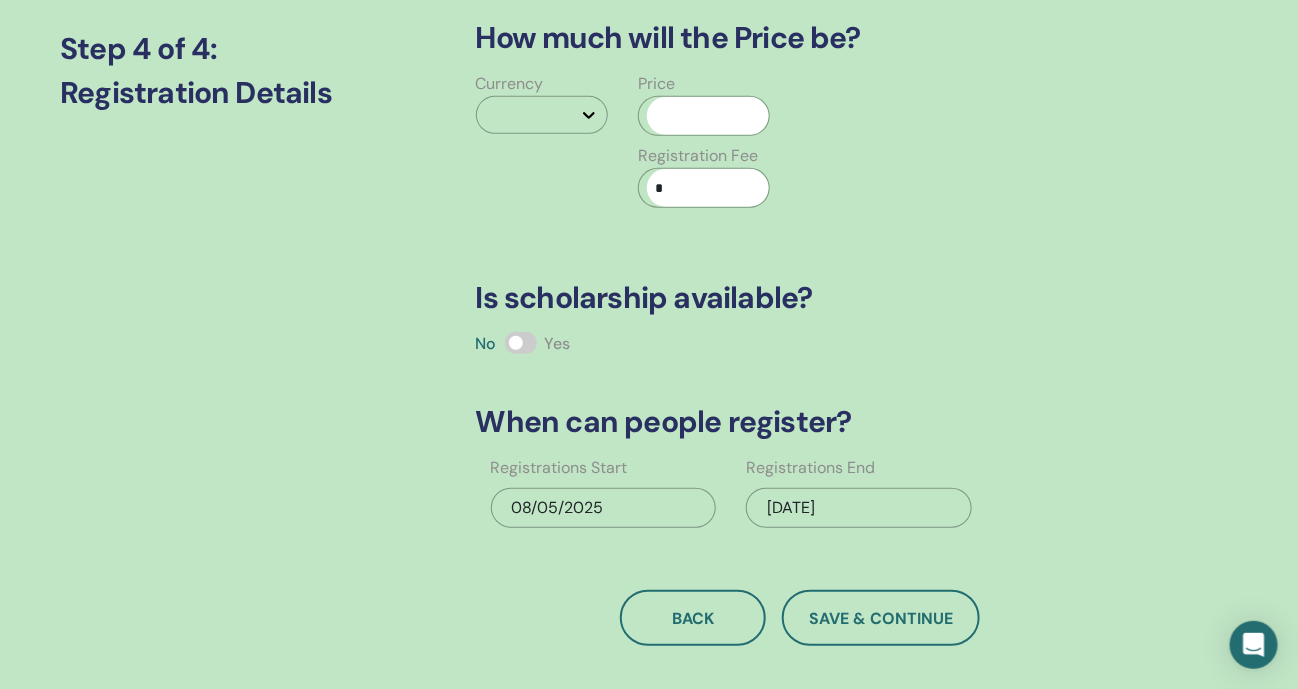 click at bounding box center [521, 343] 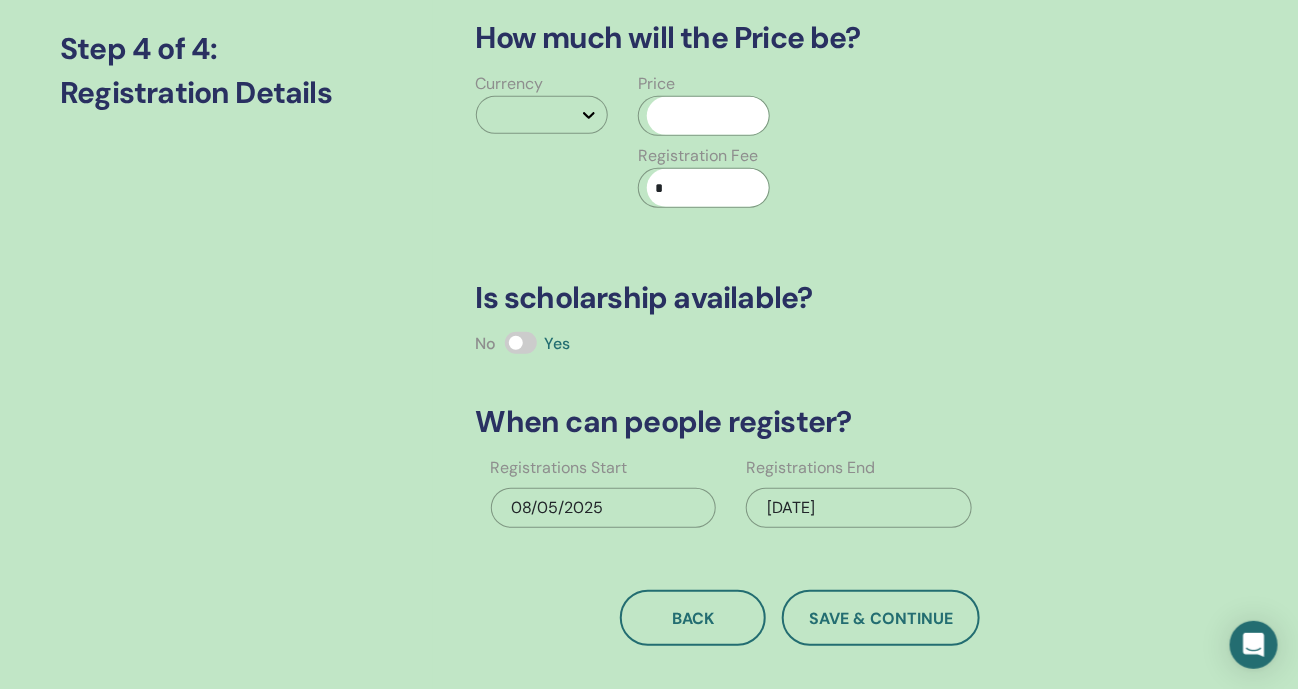 click at bounding box center (521, 343) 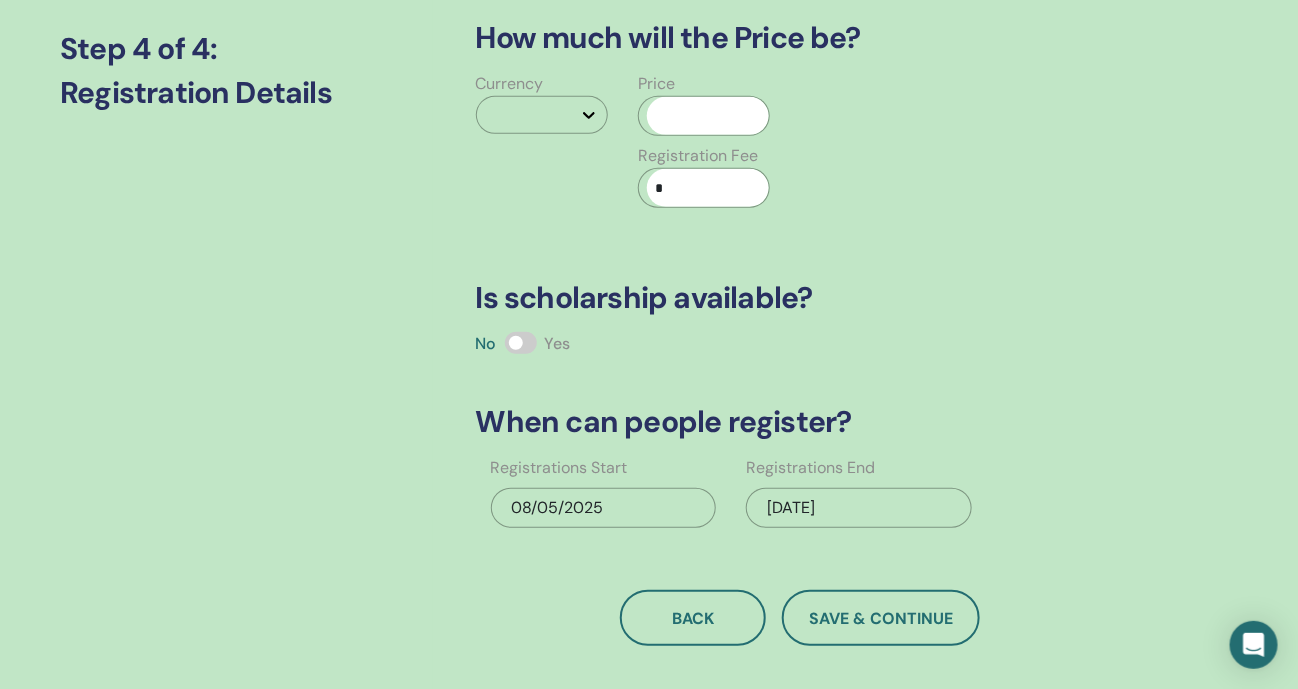 click at bounding box center (521, 343) 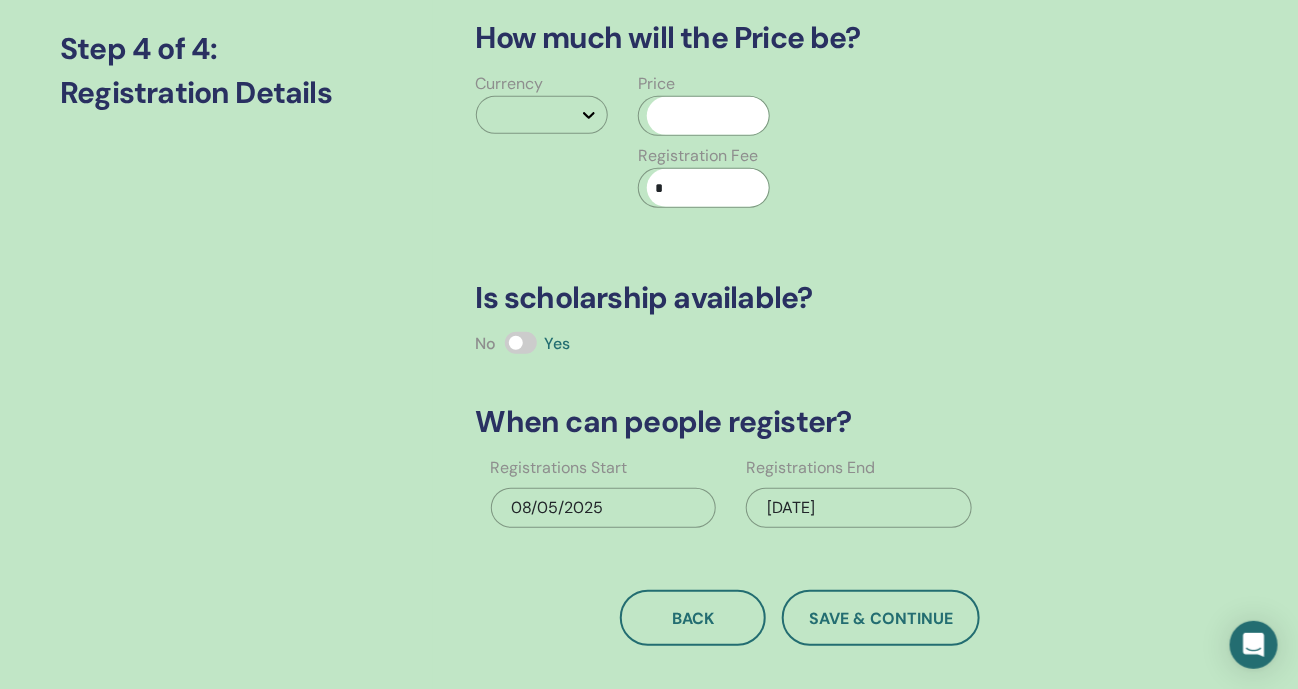 click 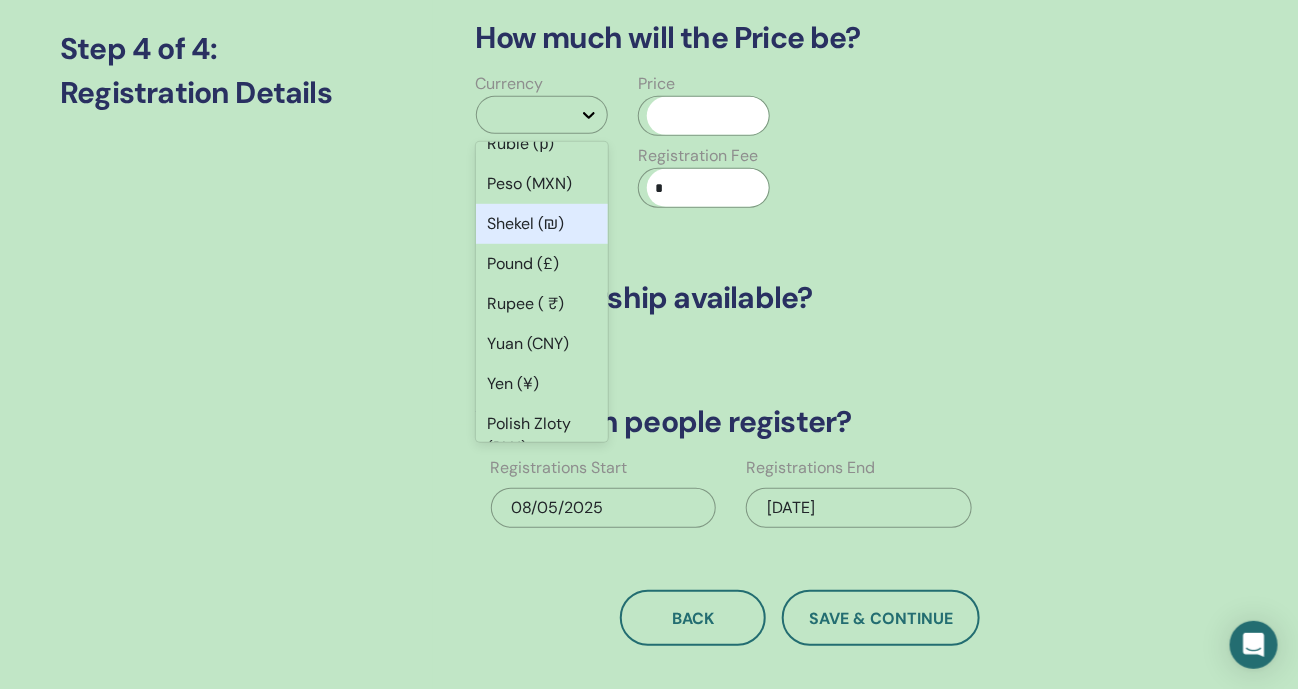 scroll, scrollTop: 124, scrollLeft: 0, axis: vertical 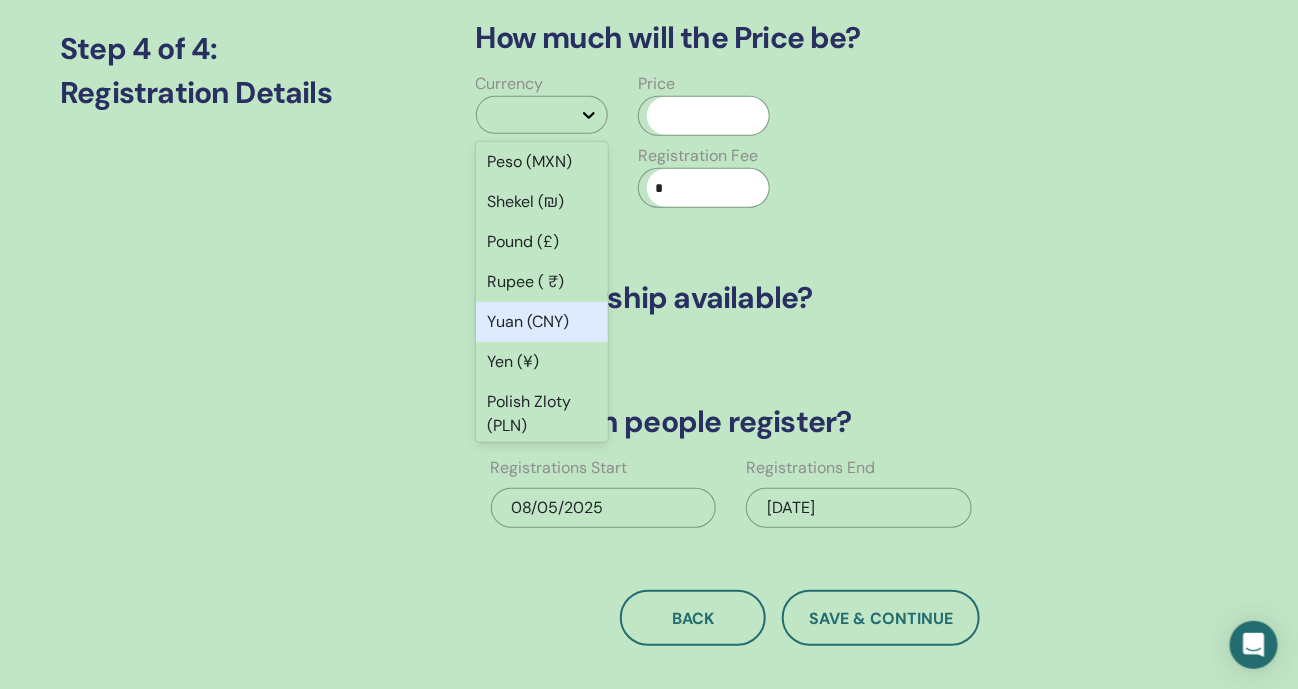 click on "Yuan (CNY)" at bounding box center (542, 322) 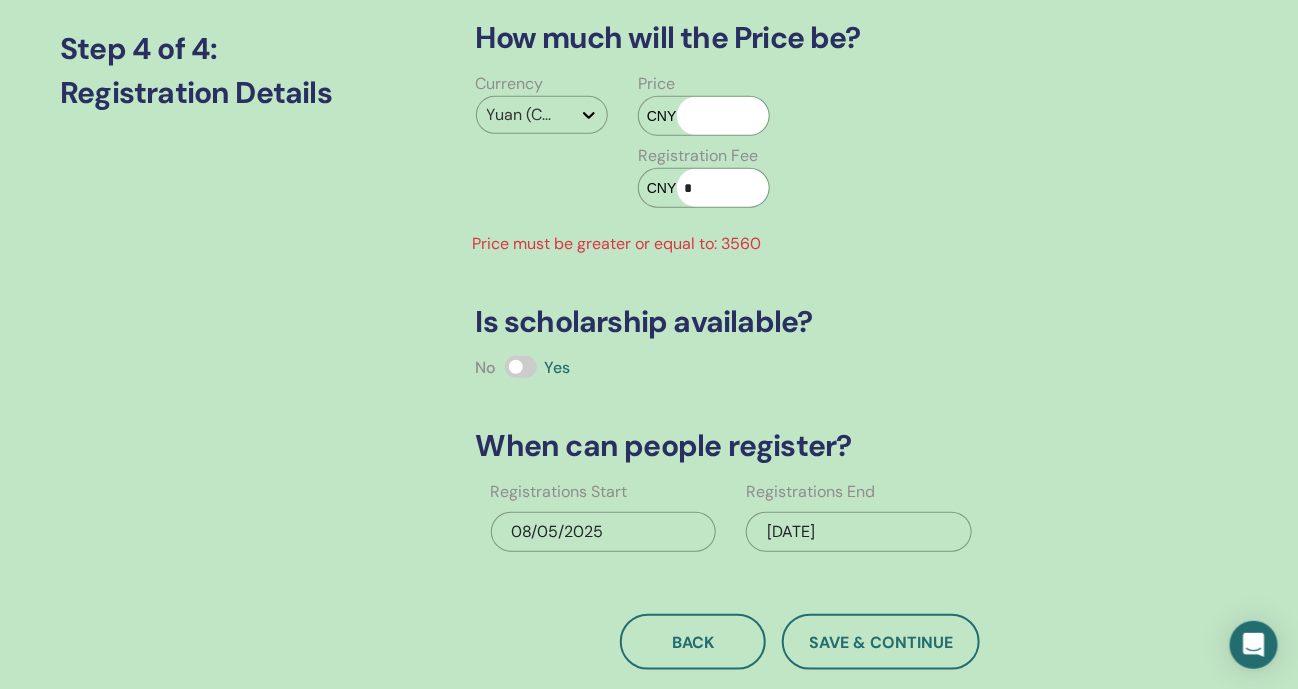 click at bounding box center [723, 116] 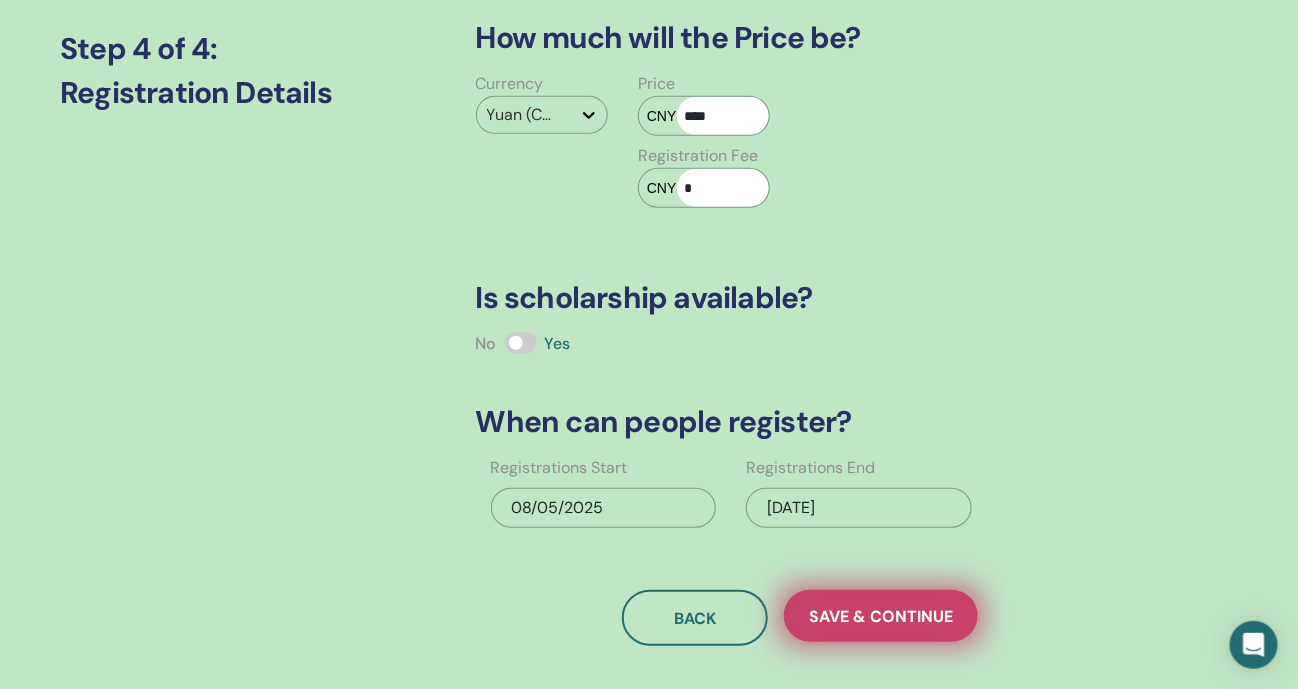 type on "****" 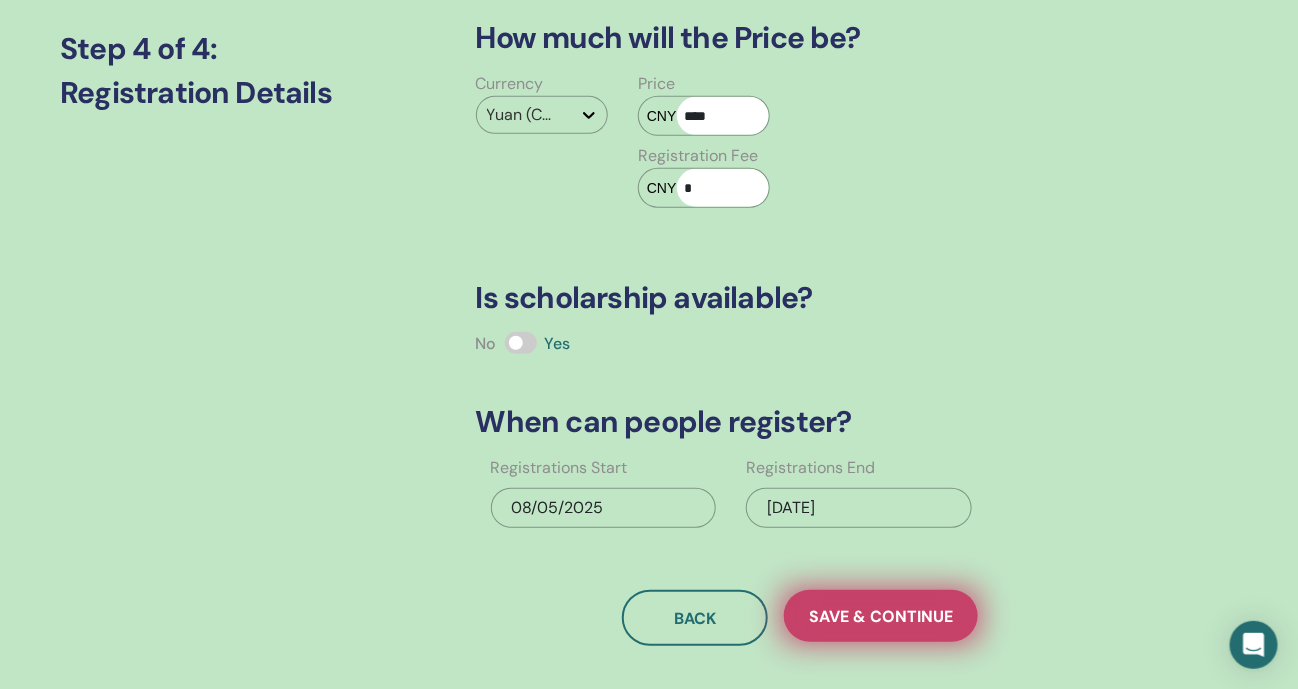click on "Save & Continue" at bounding box center (881, 616) 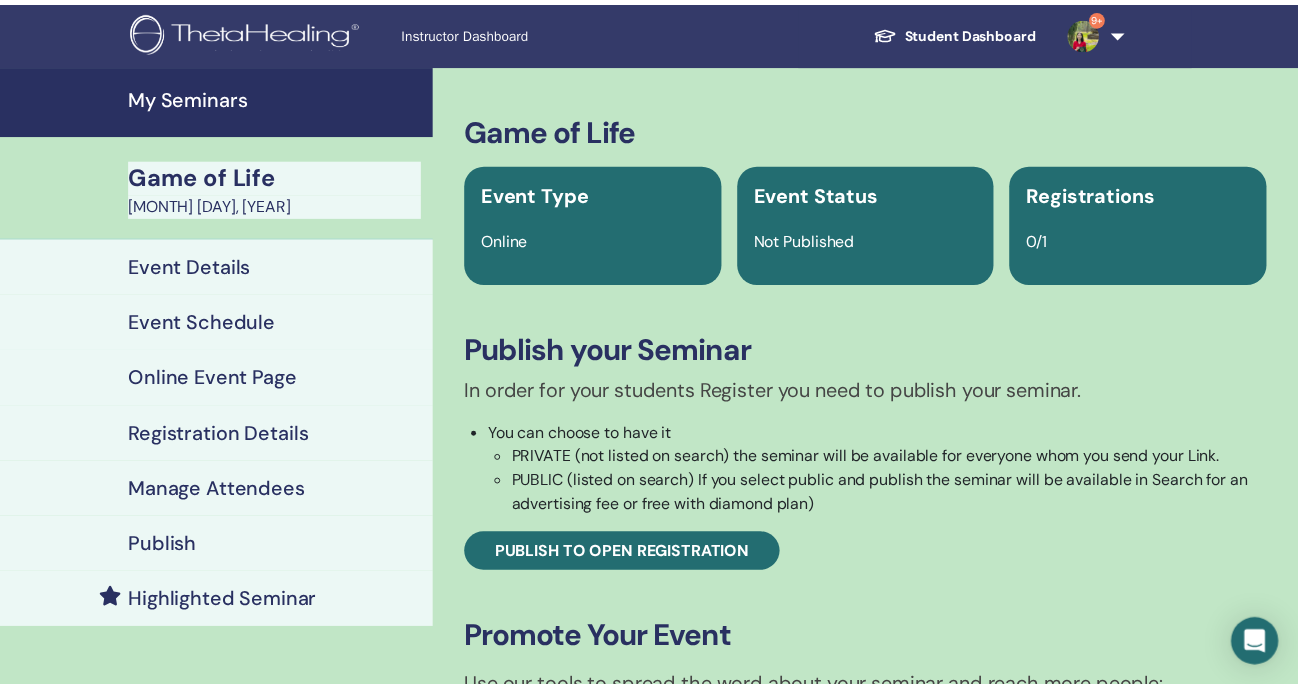 scroll, scrollTop: 0, scrollLeft: 0, axis: both 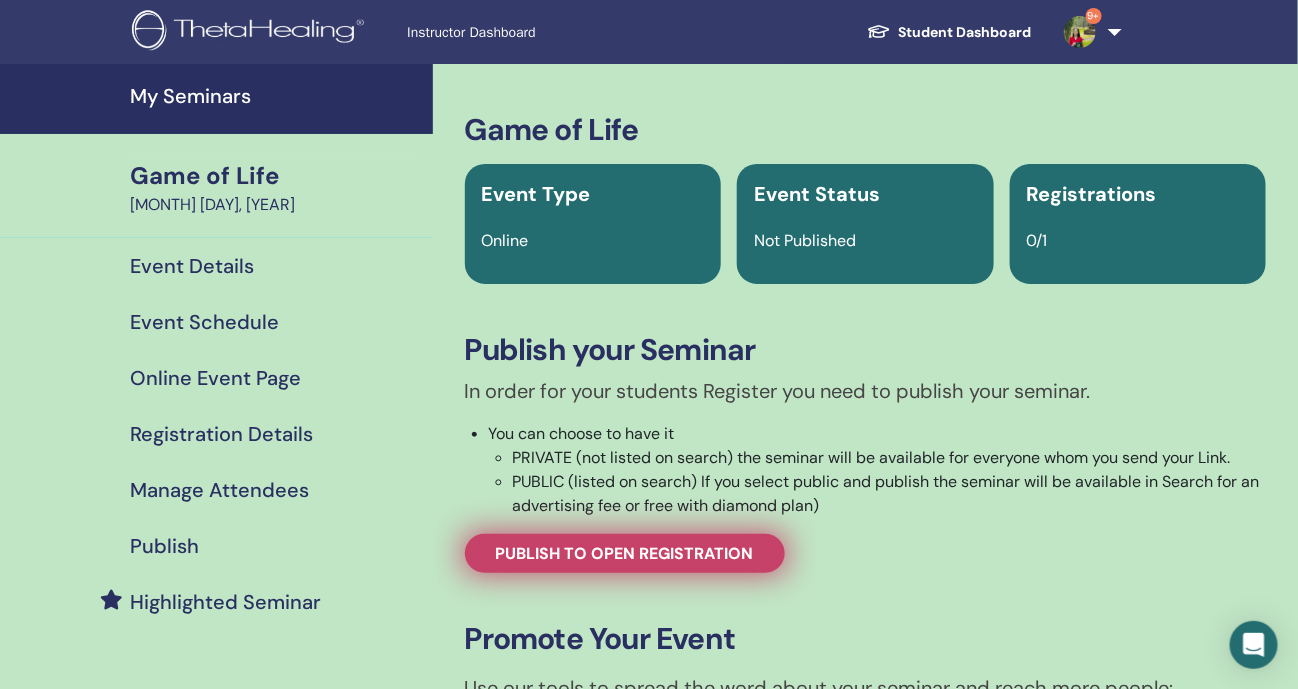 click on "Publish to open registration" at bounding box center (625, 553) 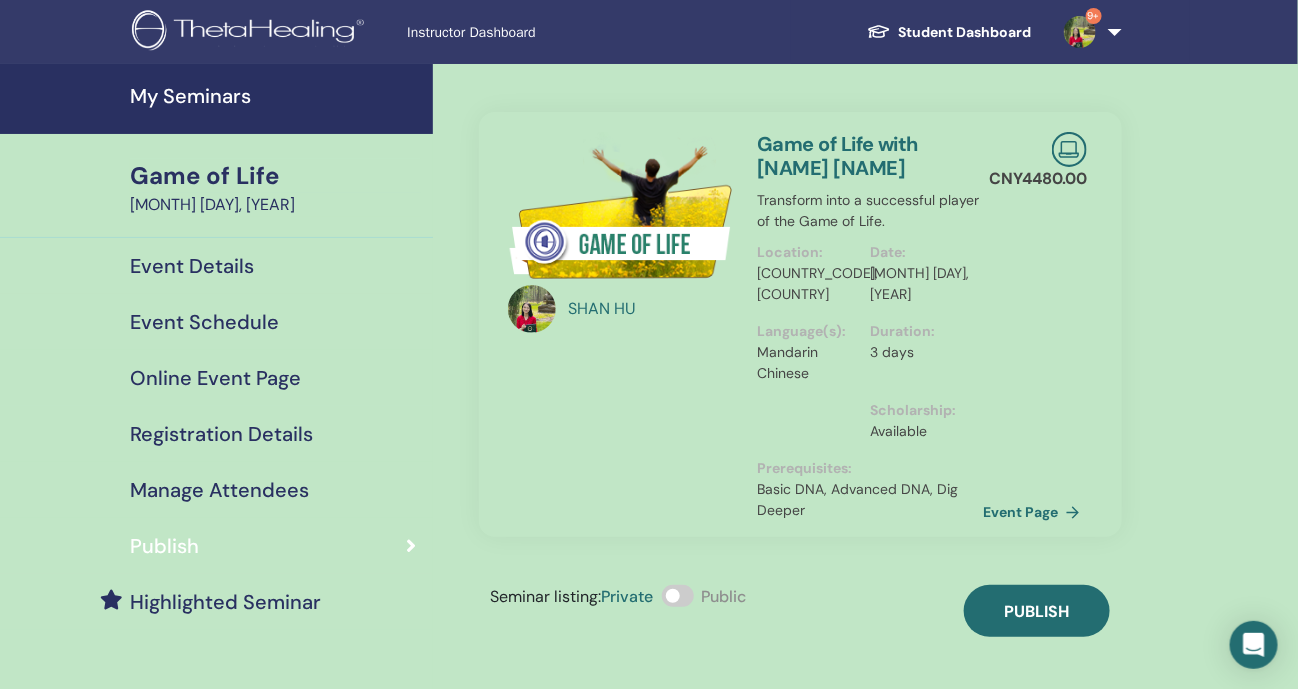 click at bounding box center (678, 596) 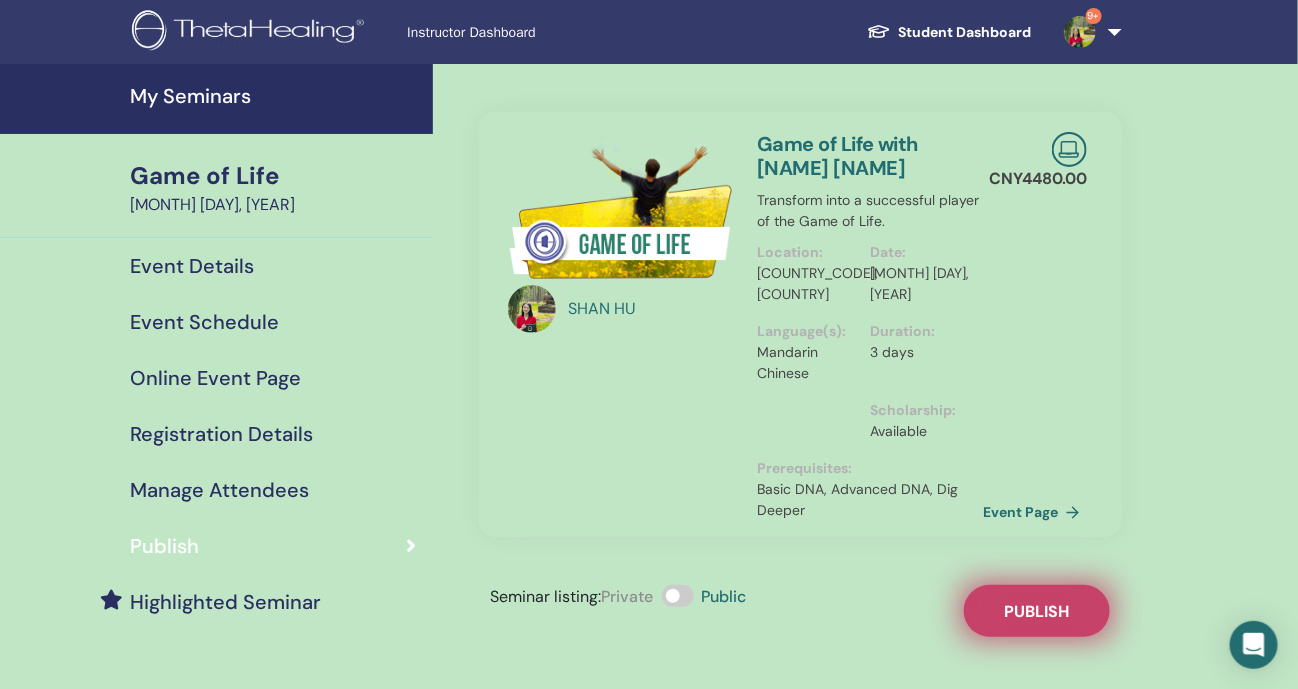 click on "Publish" at bounding box center [1036, 611] 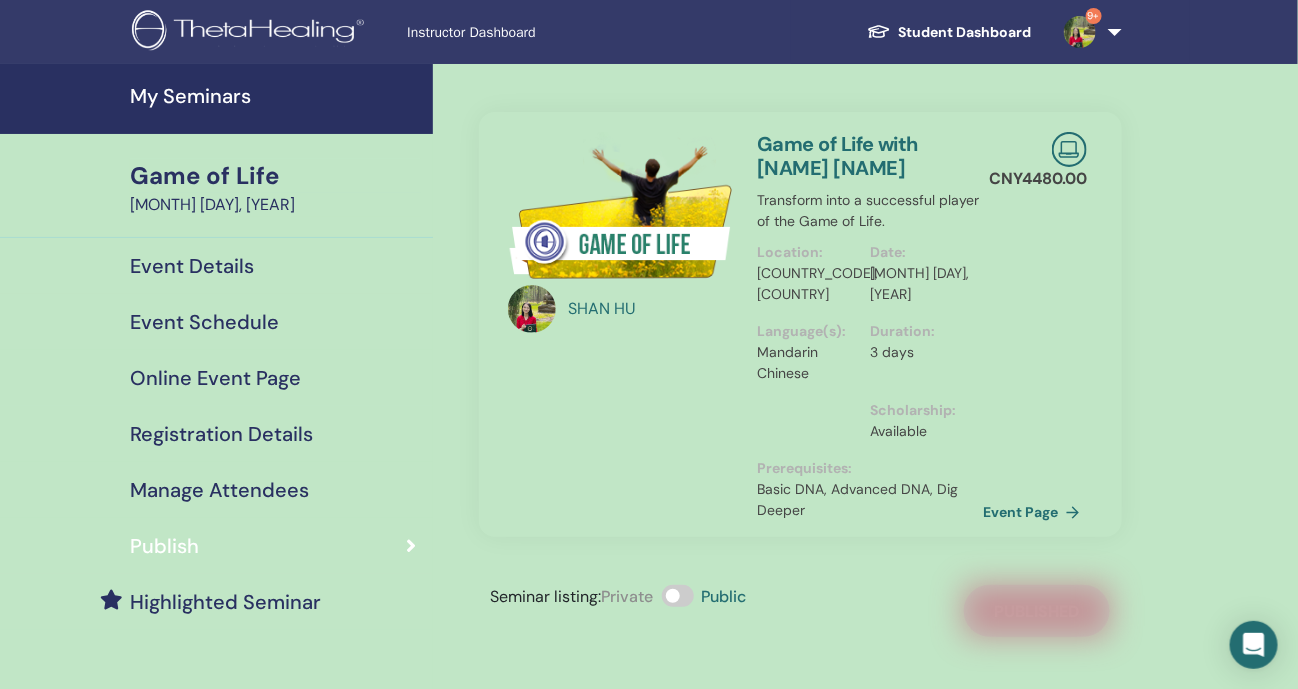 click on "My Seminars" at bounding box center (275, 96) 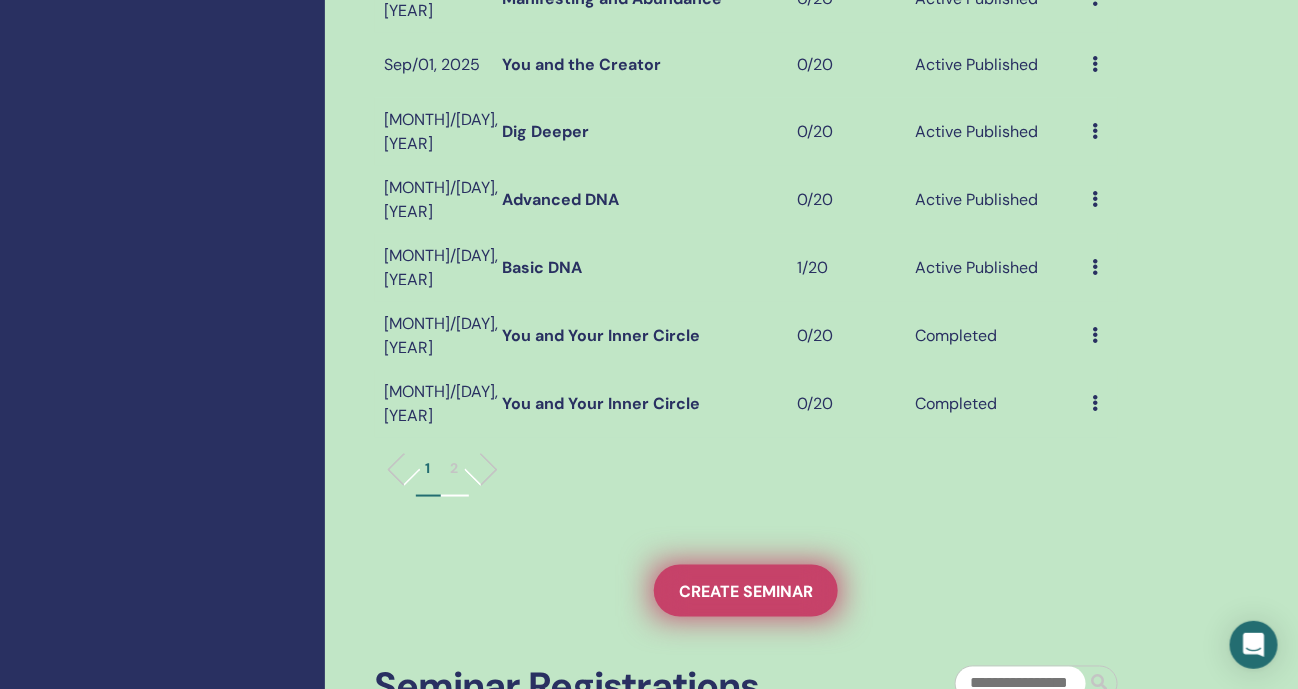 scroll, scrollTop: 624, scrollLeft: 0, axis: vertical 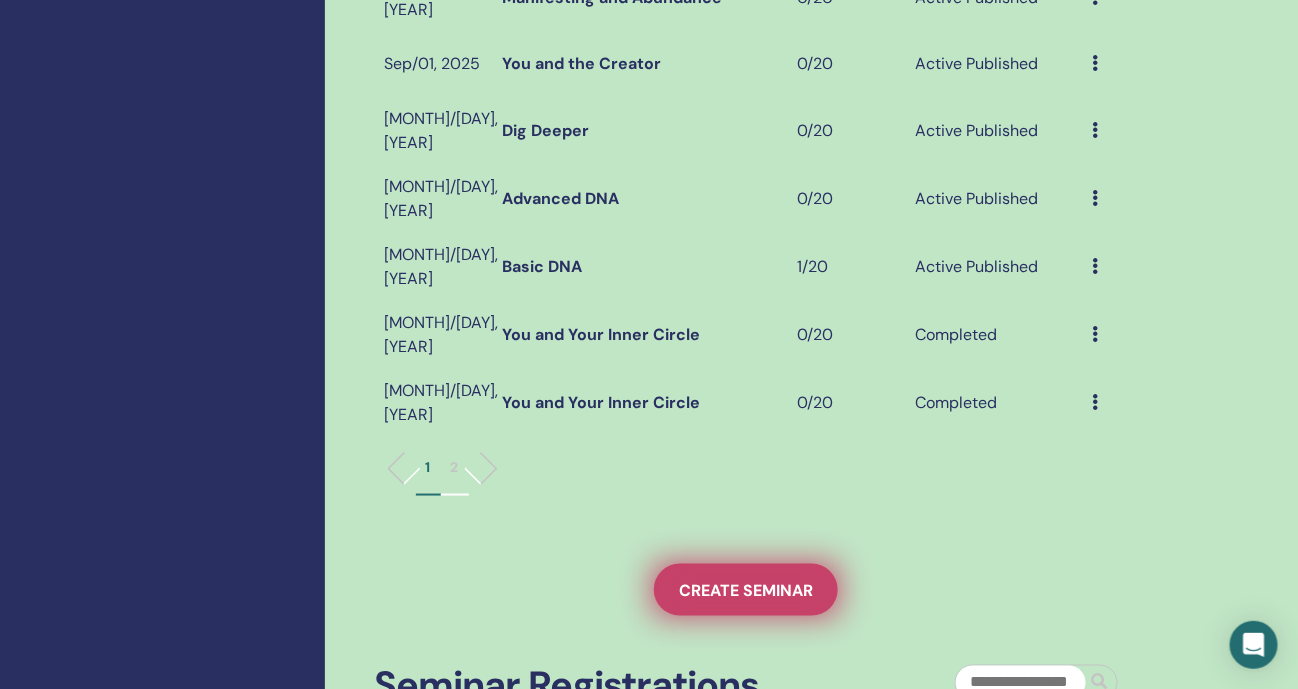 click on "Create seminar" at bounding box center [746, 590] 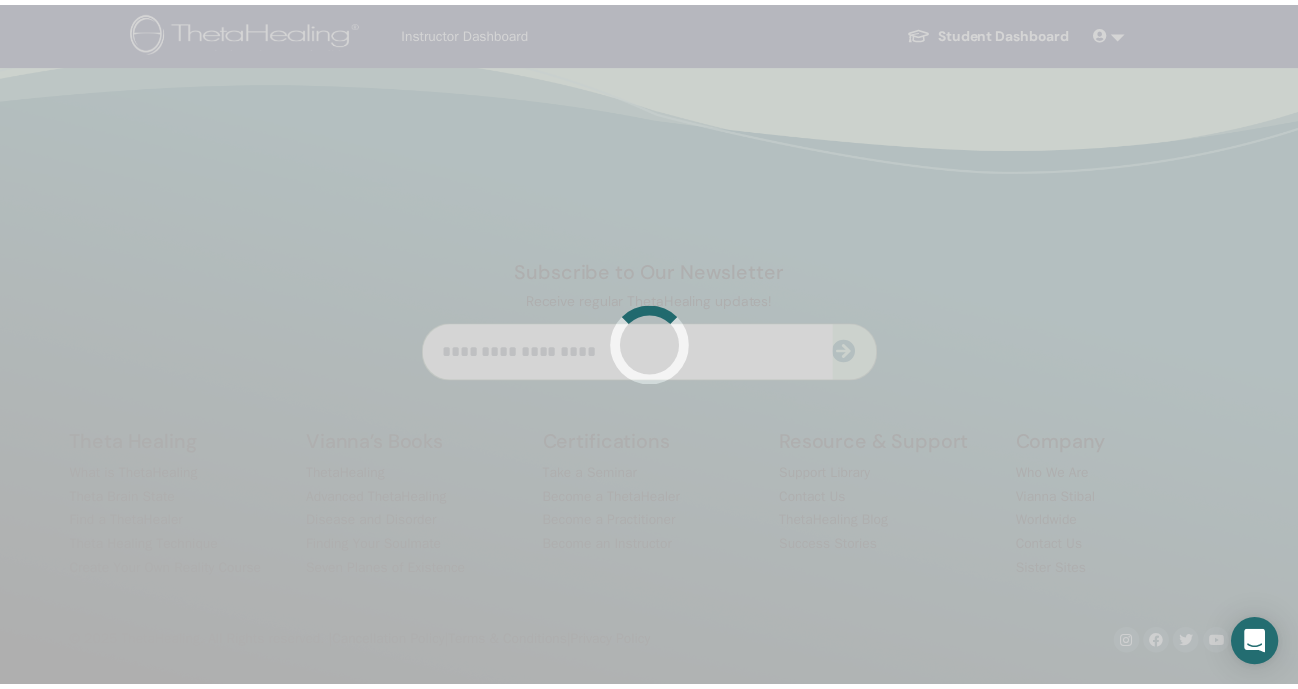 scroll, scrollTop: 0, scrollLeft: 0, axis: both 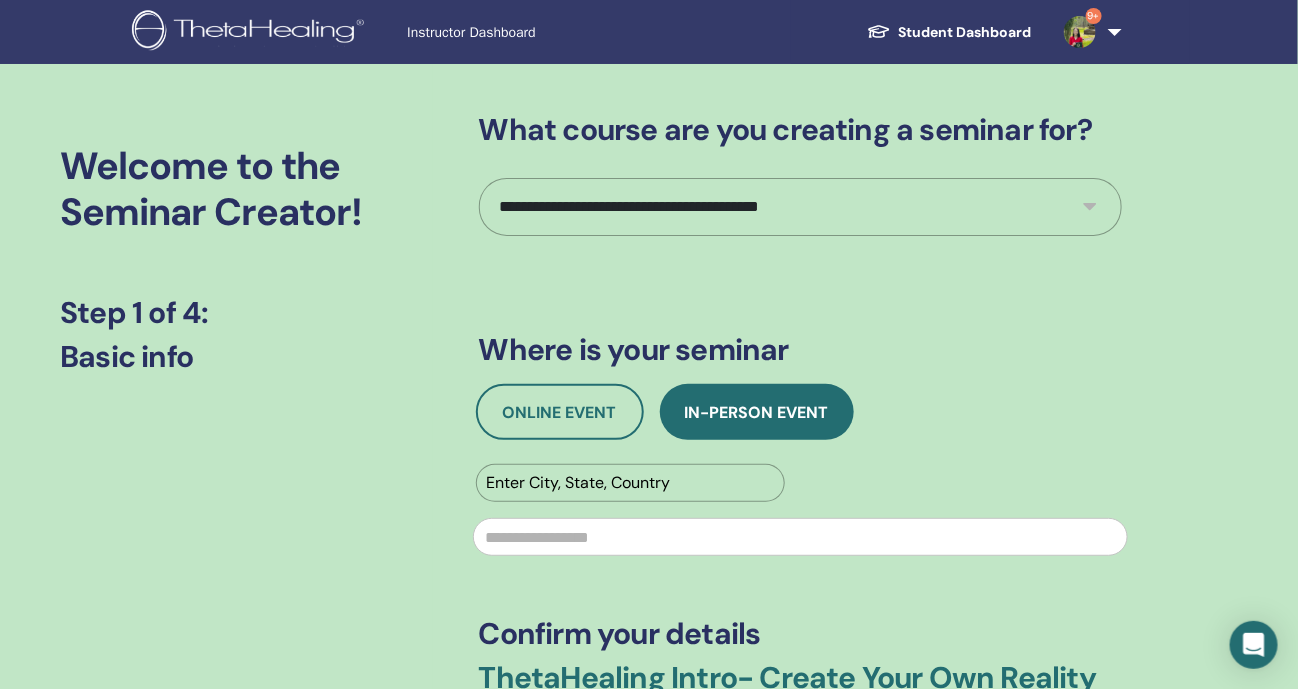 click on "**********" at bounding box center (800, 207) 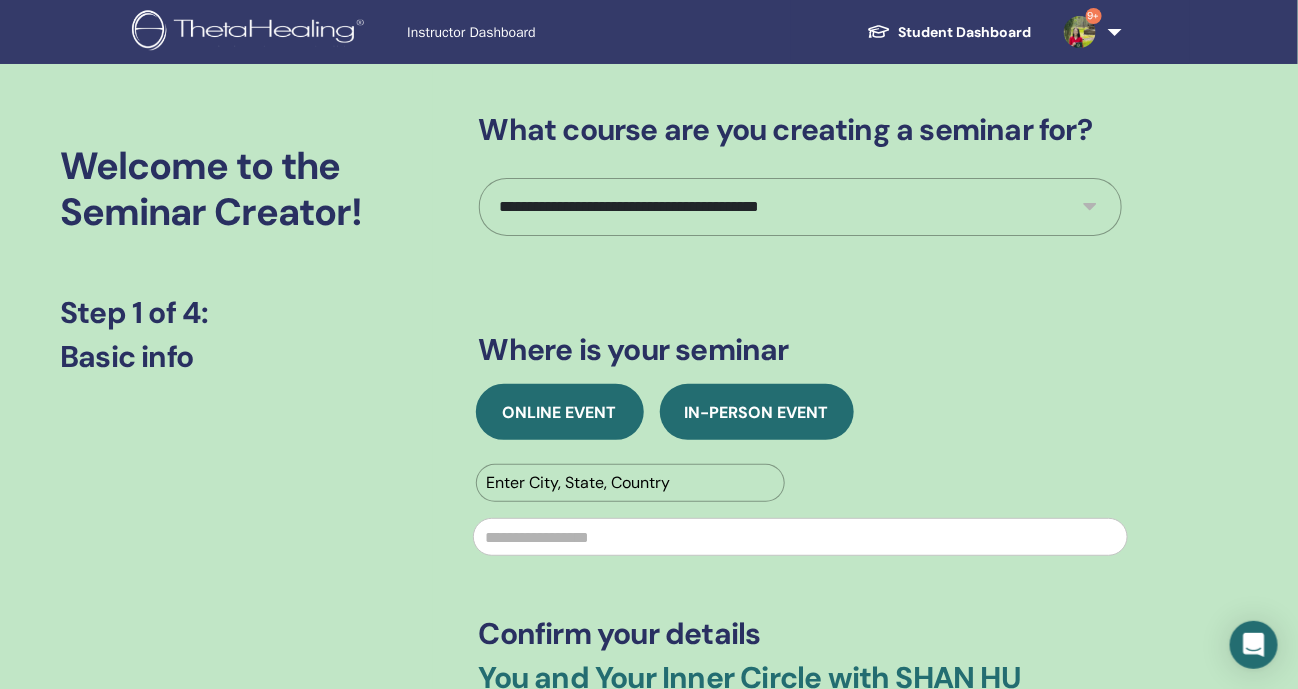 click on "Online Event" at bounding box center (560, 412) 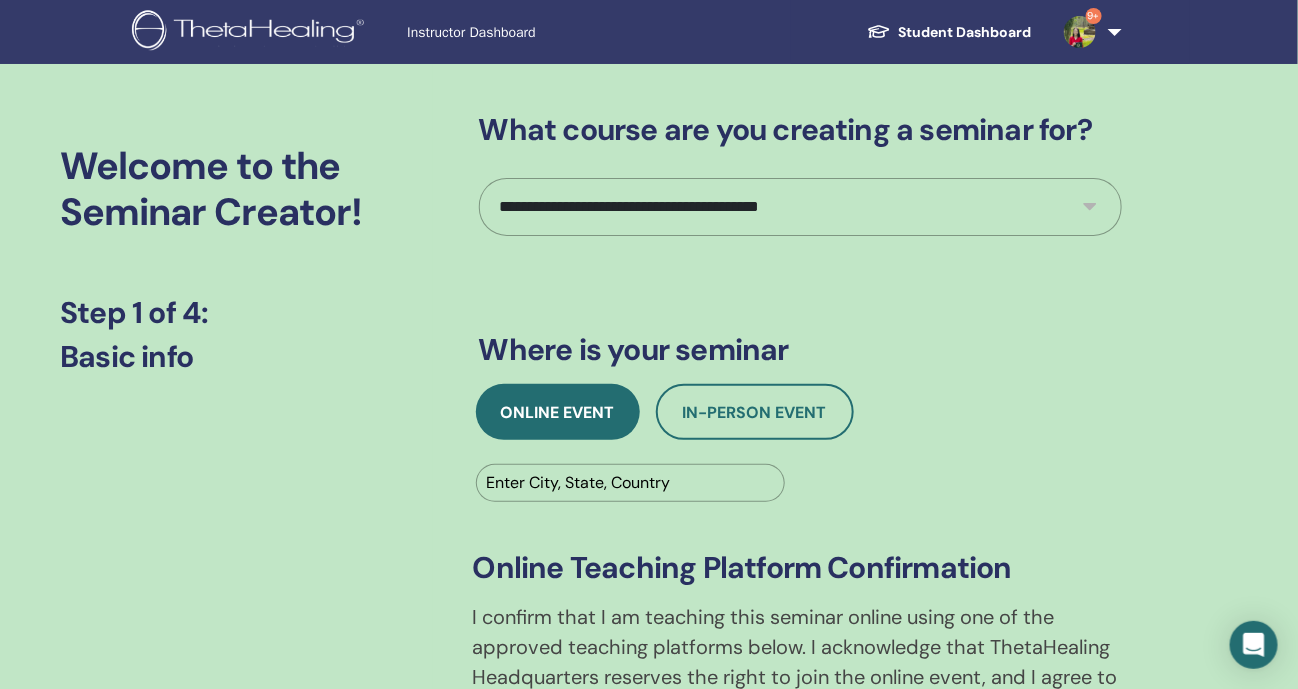 click at bounding box center [631, 483] 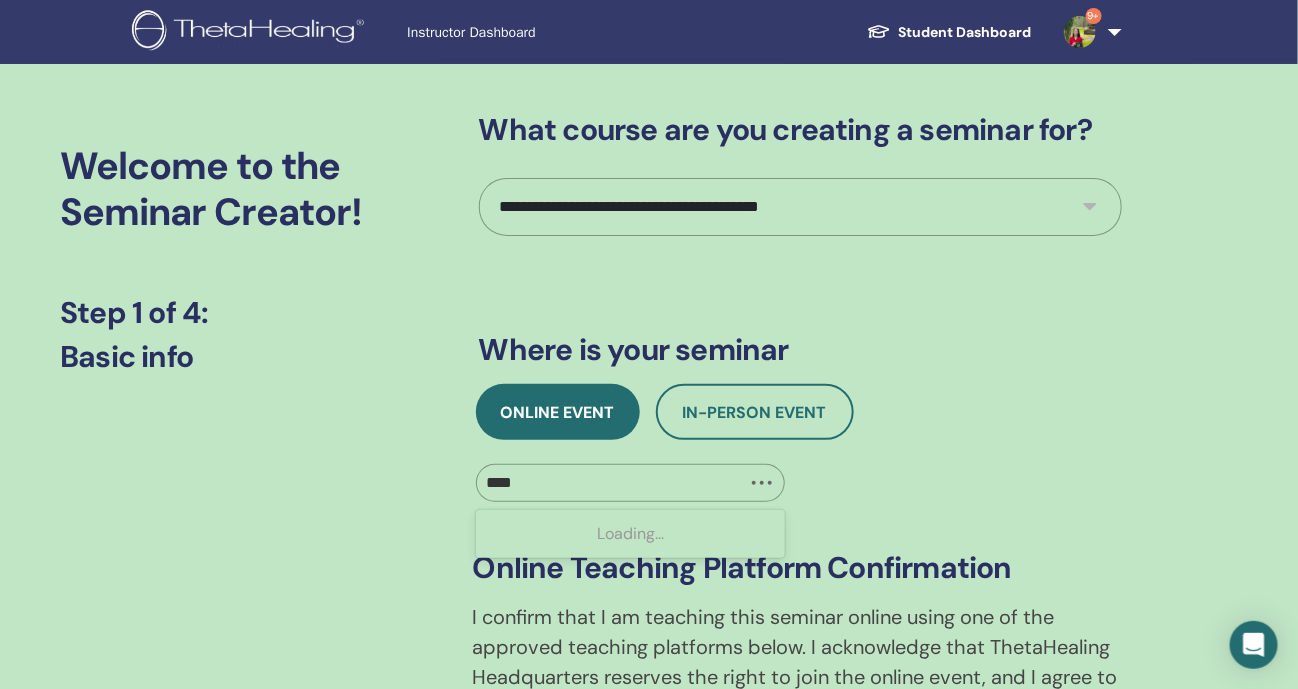 type on "*****" 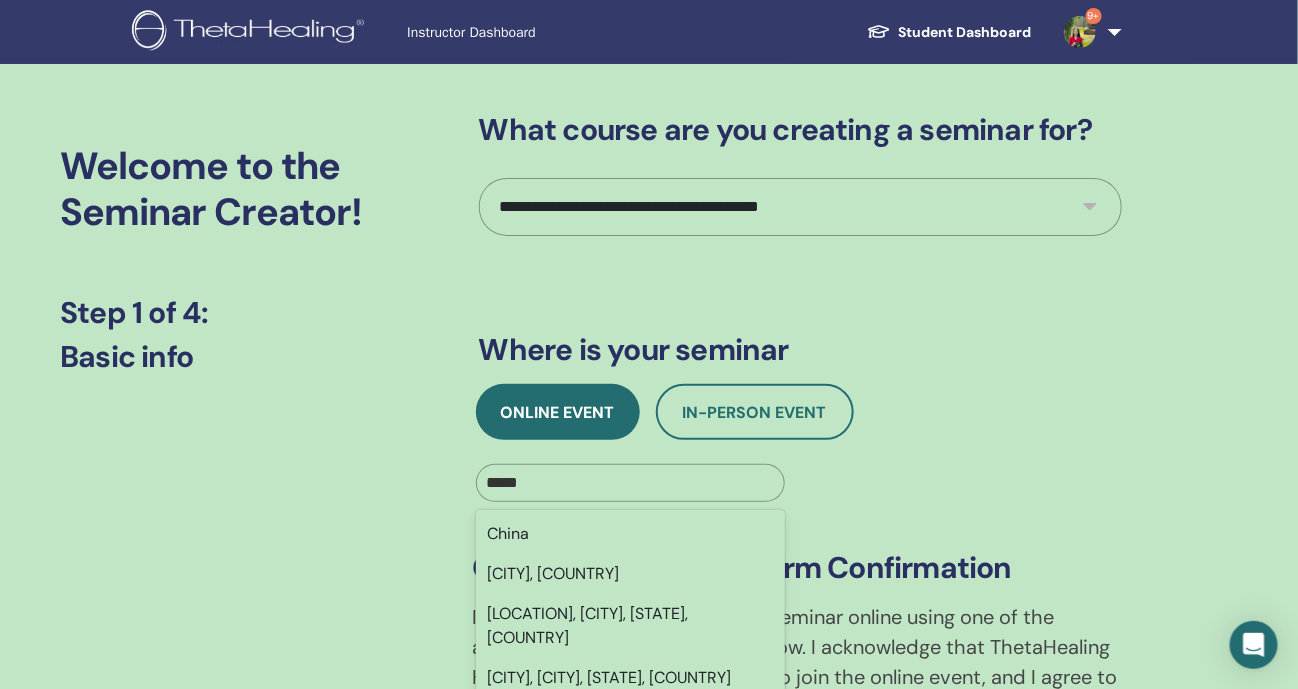 click on "China" at bounding box center (631, 534) 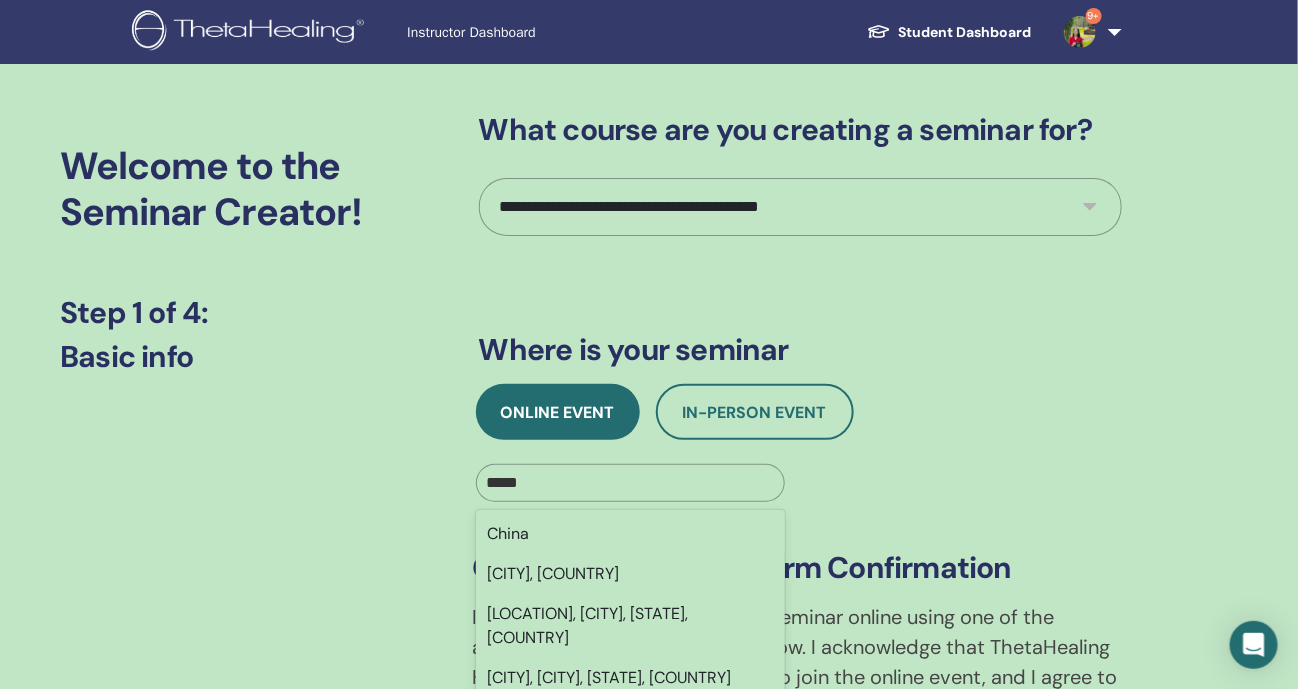 type 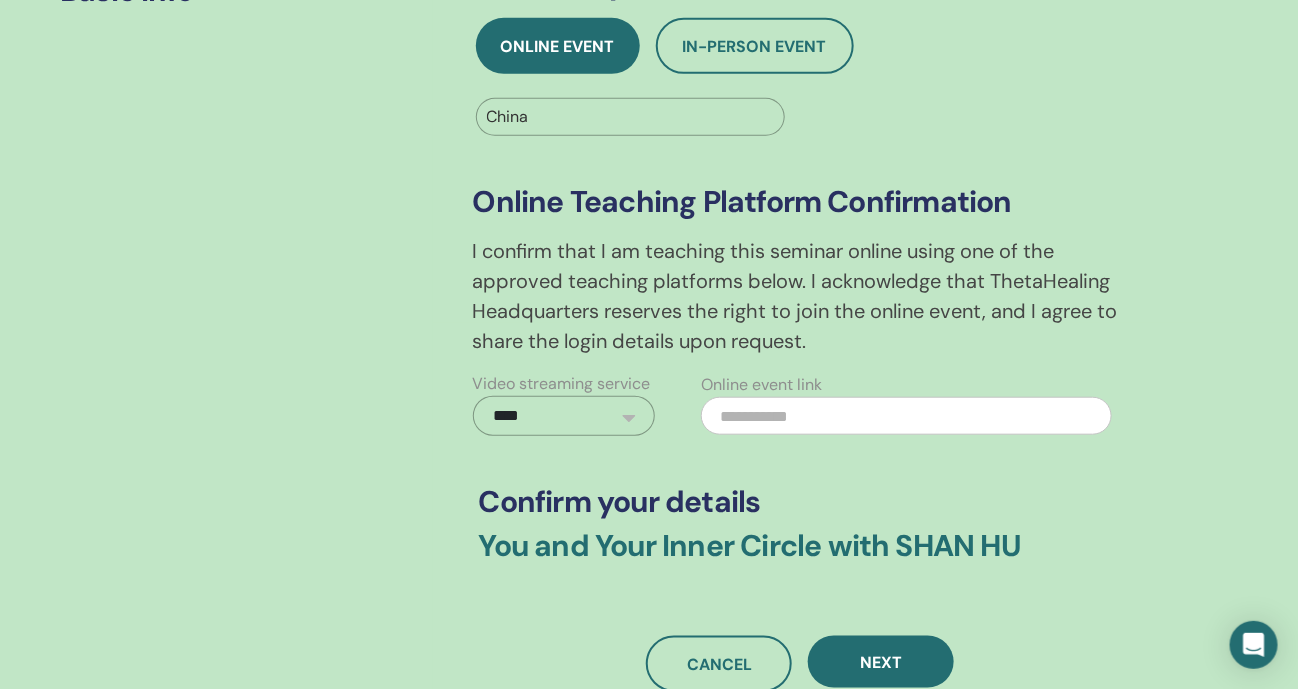 scroll, scrollTop: 374, scrollLeft: 0, axis: vertical 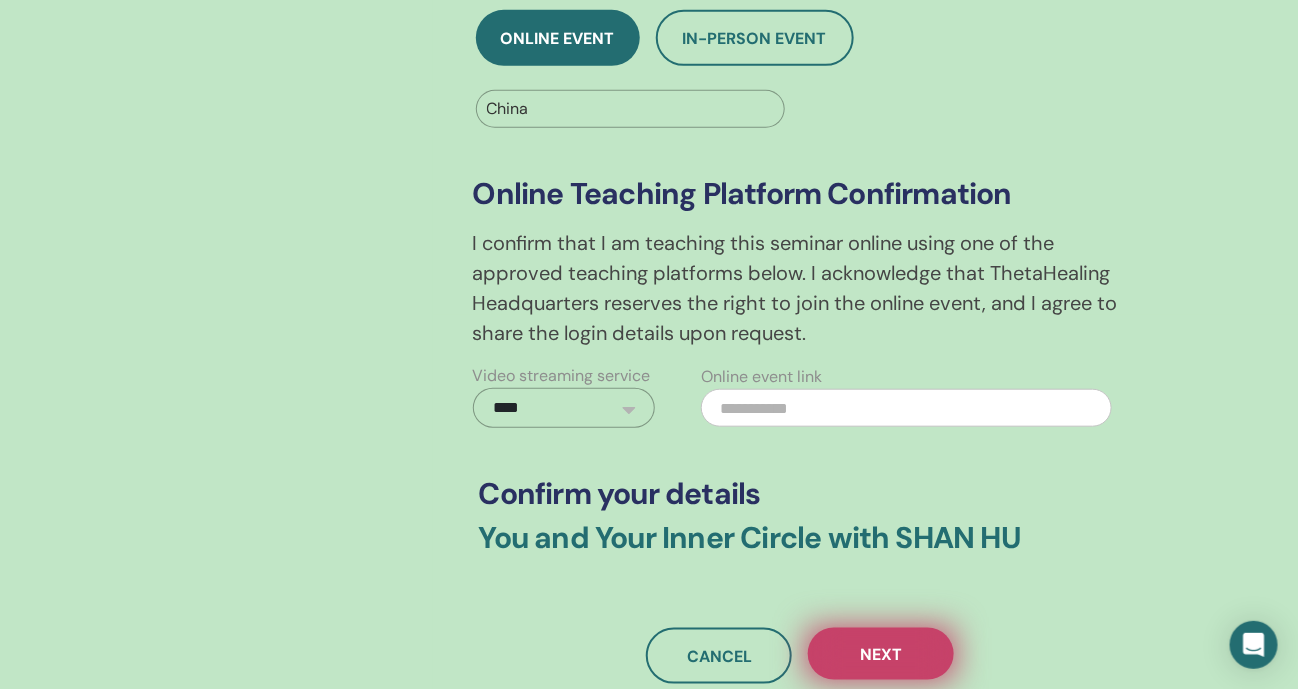 click on "Next" at bounding box center [881, 654] 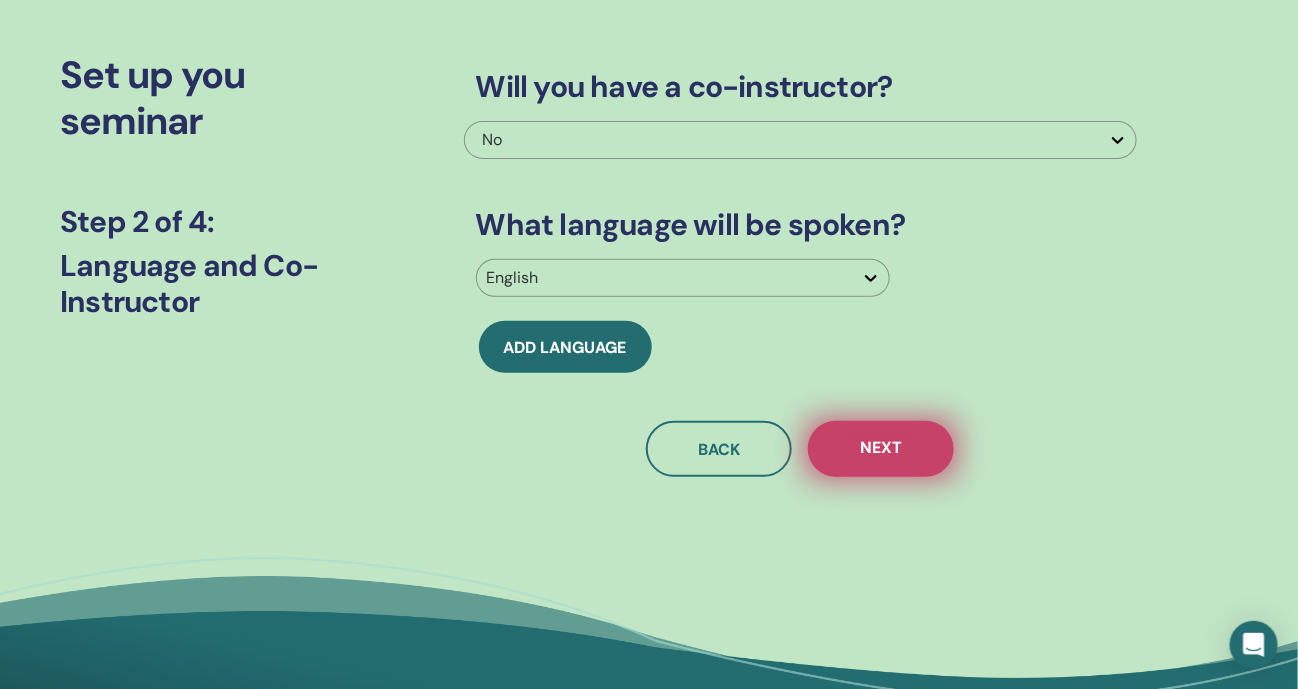 scroll, scrollTop: 0, scrollLeft: 0, axis: both 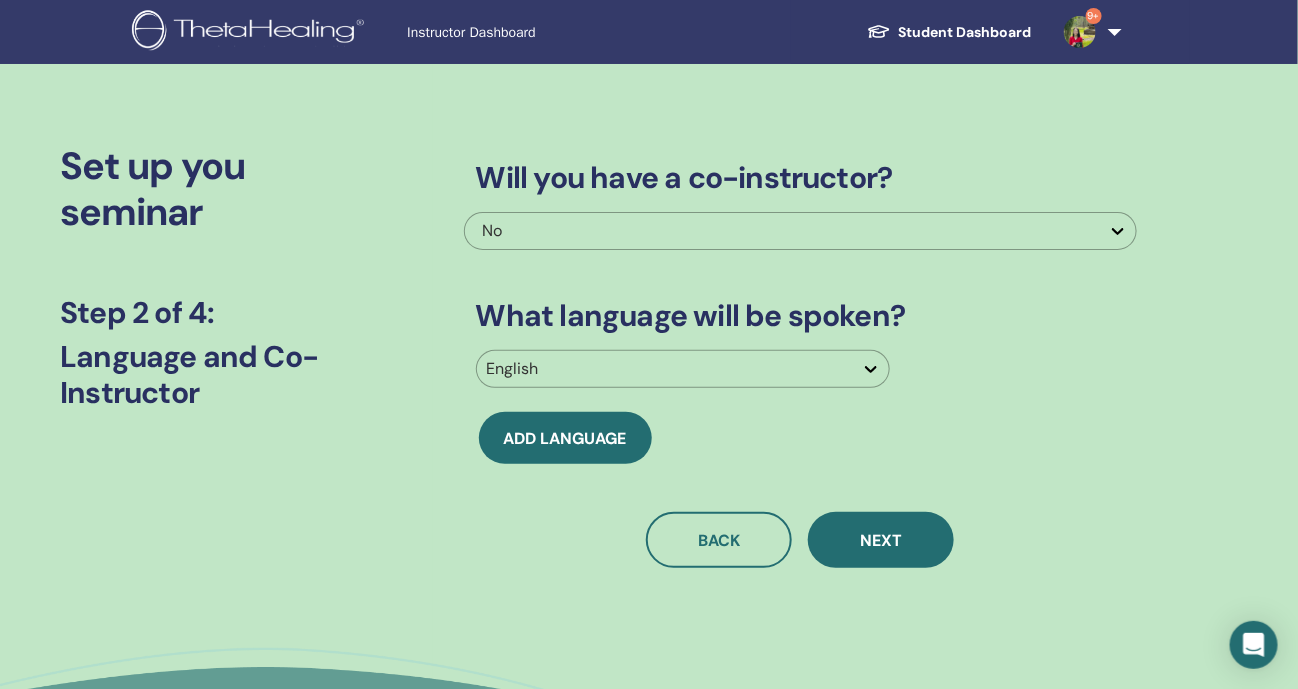 click at bounding box center (665, 369) 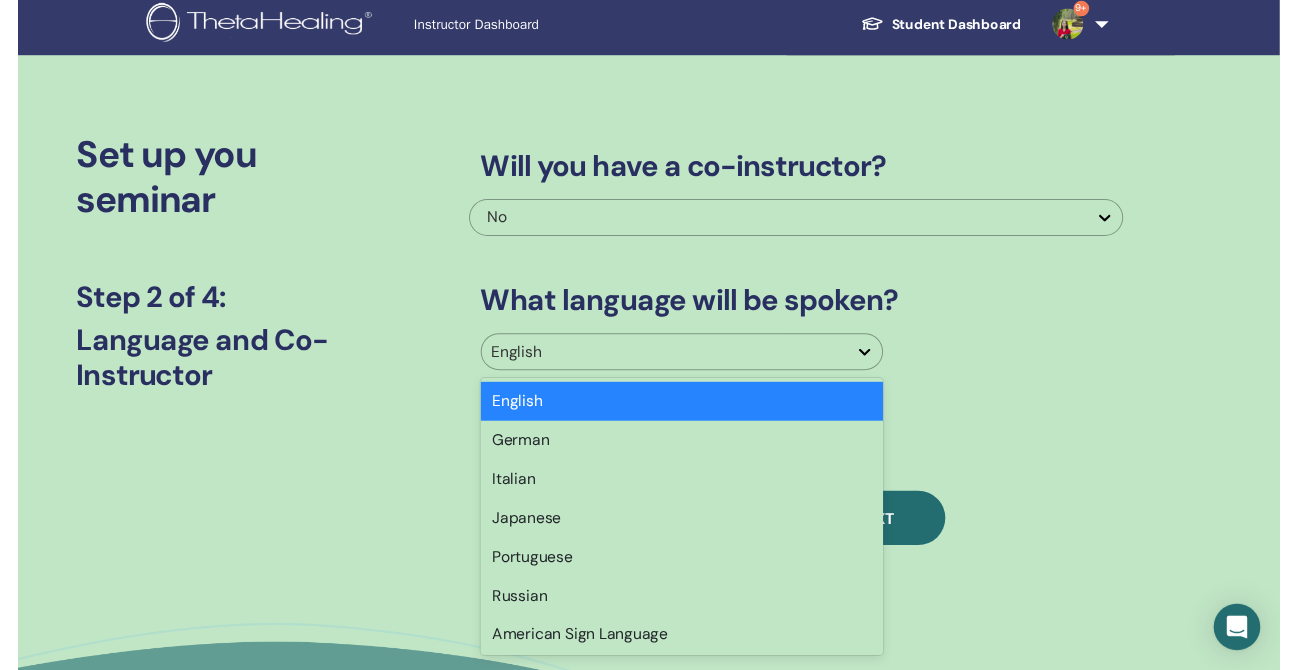 scroll, scrollTop: 14, scrollLeft: 0, axis: vertical 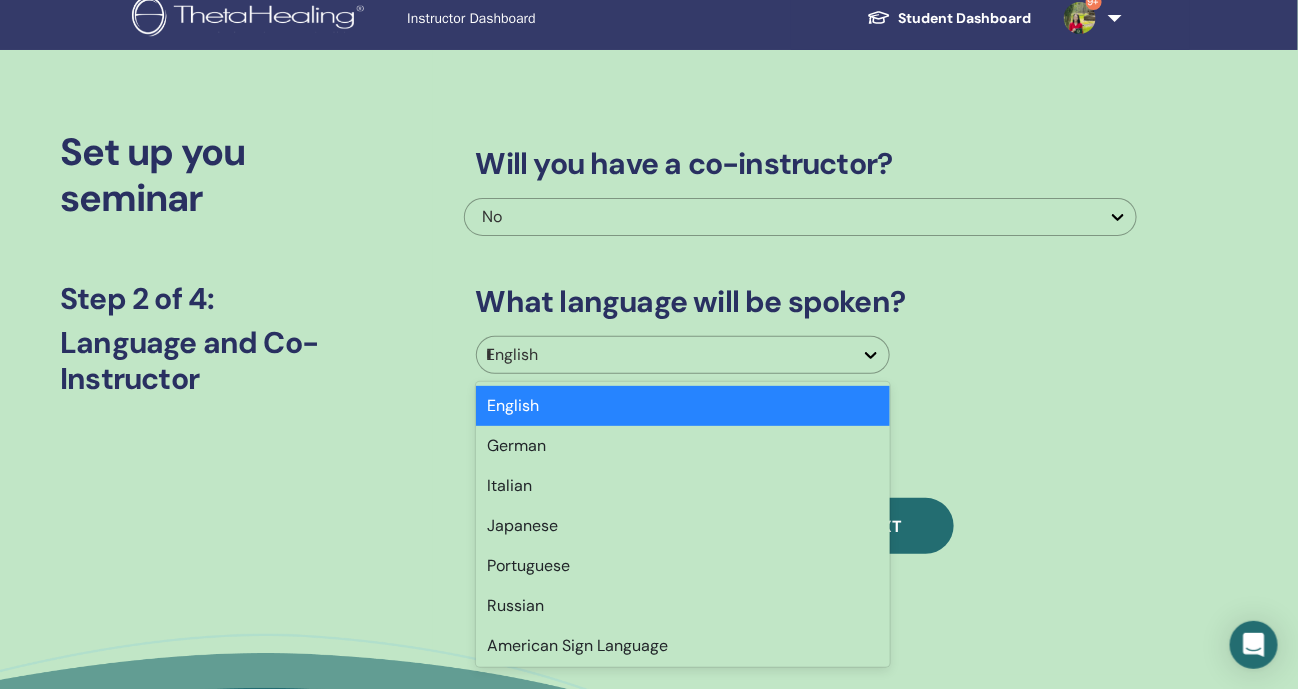 type on "**" 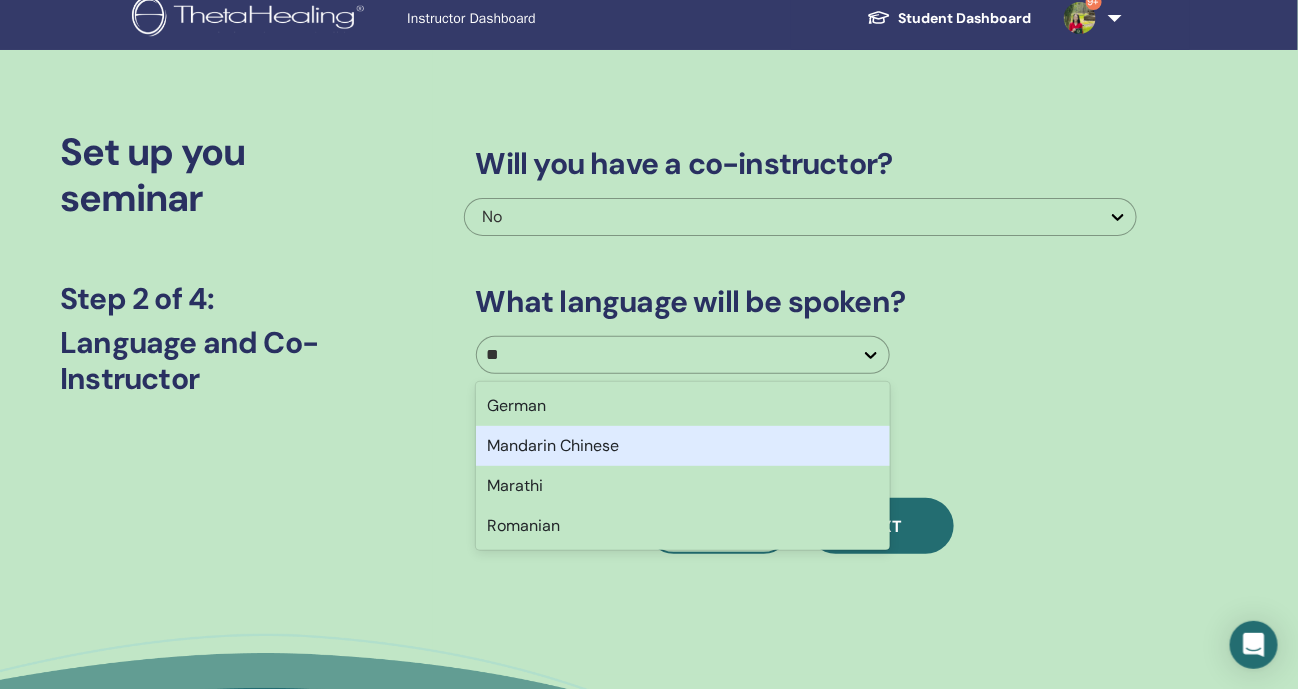 click on "Mandarin Chinese" at bounding box center [683, 446] 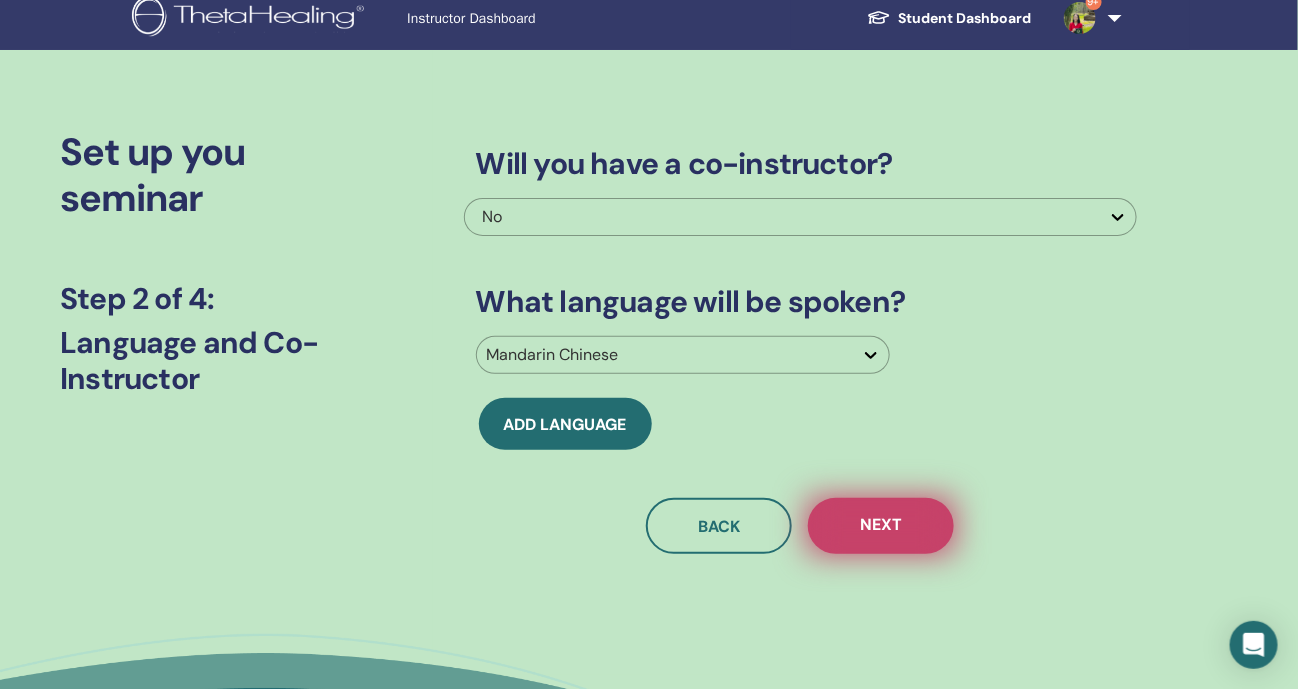 click on "Next" at bounding box center [881, 526] 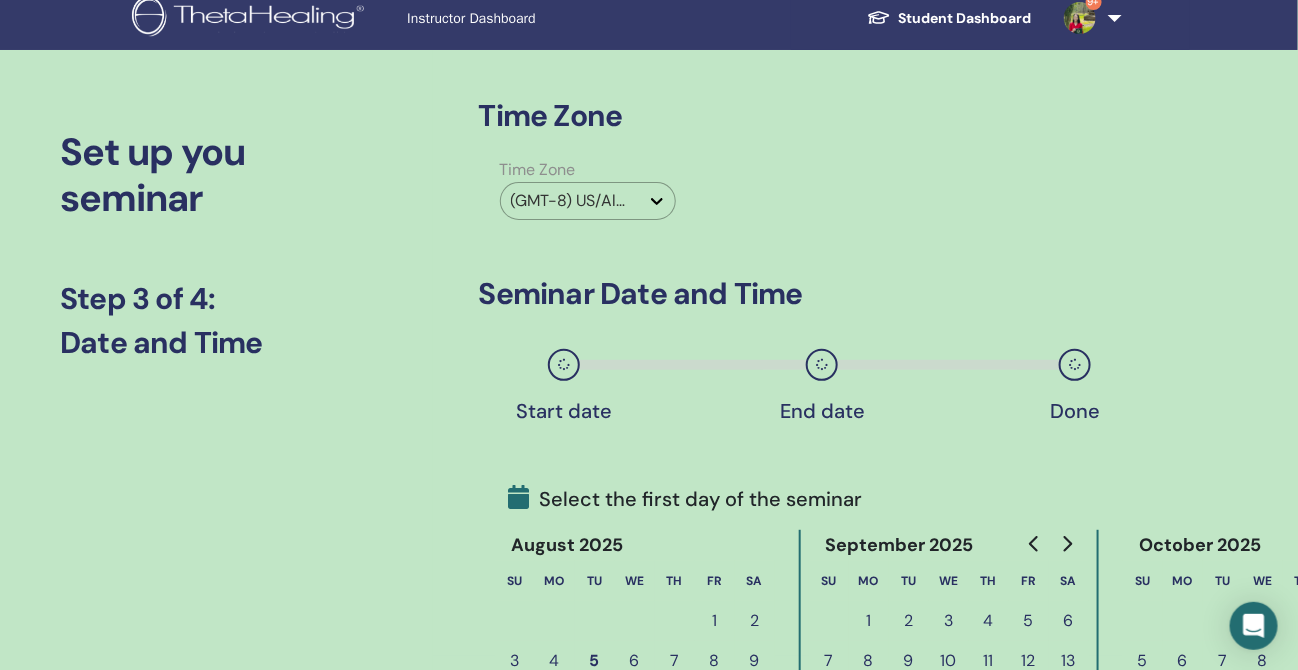 click at bounding box center [570, 201] 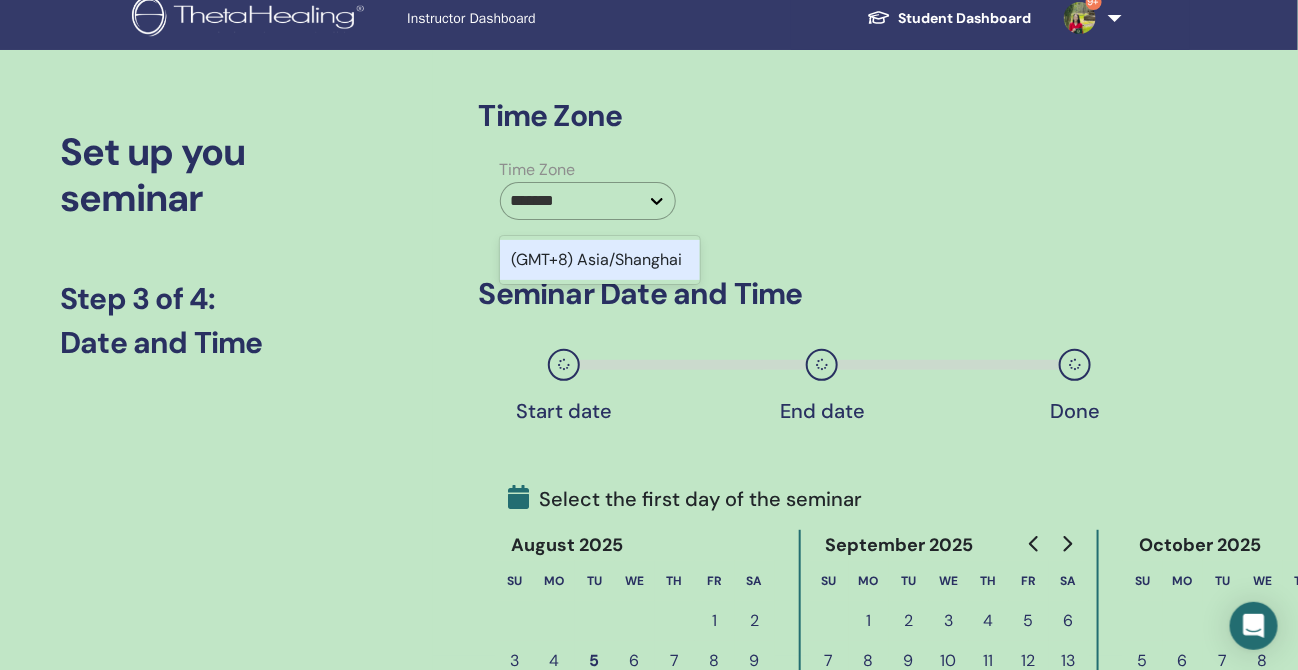 type on "********" 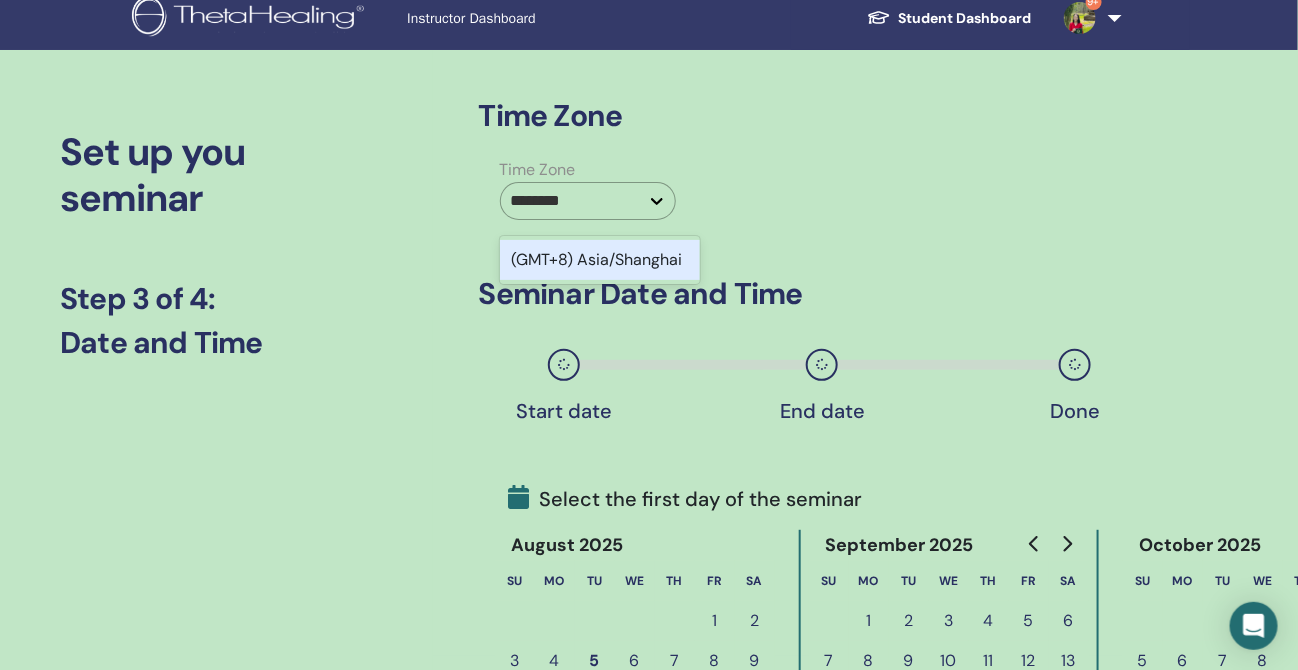 click on "(GMT+8) Asia/Shanghai" at bounding box center (600, 260) 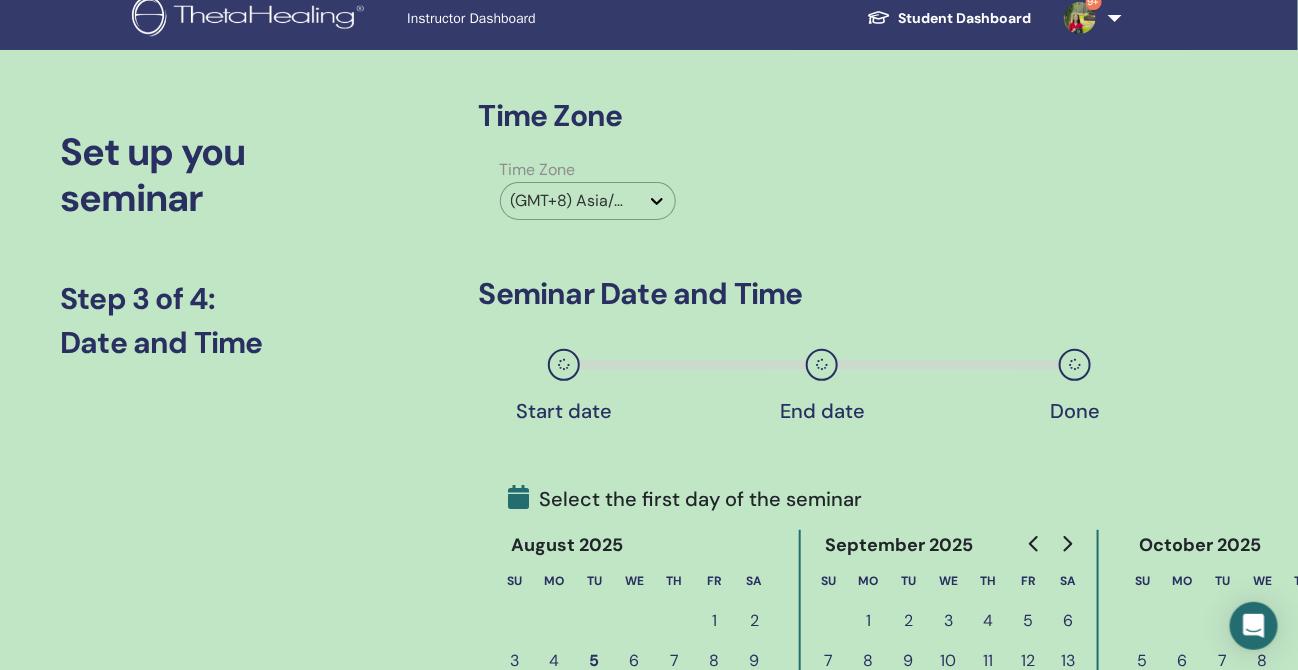 scroll, scrollTop: 264, scrollLeft: 0, axis: vertical 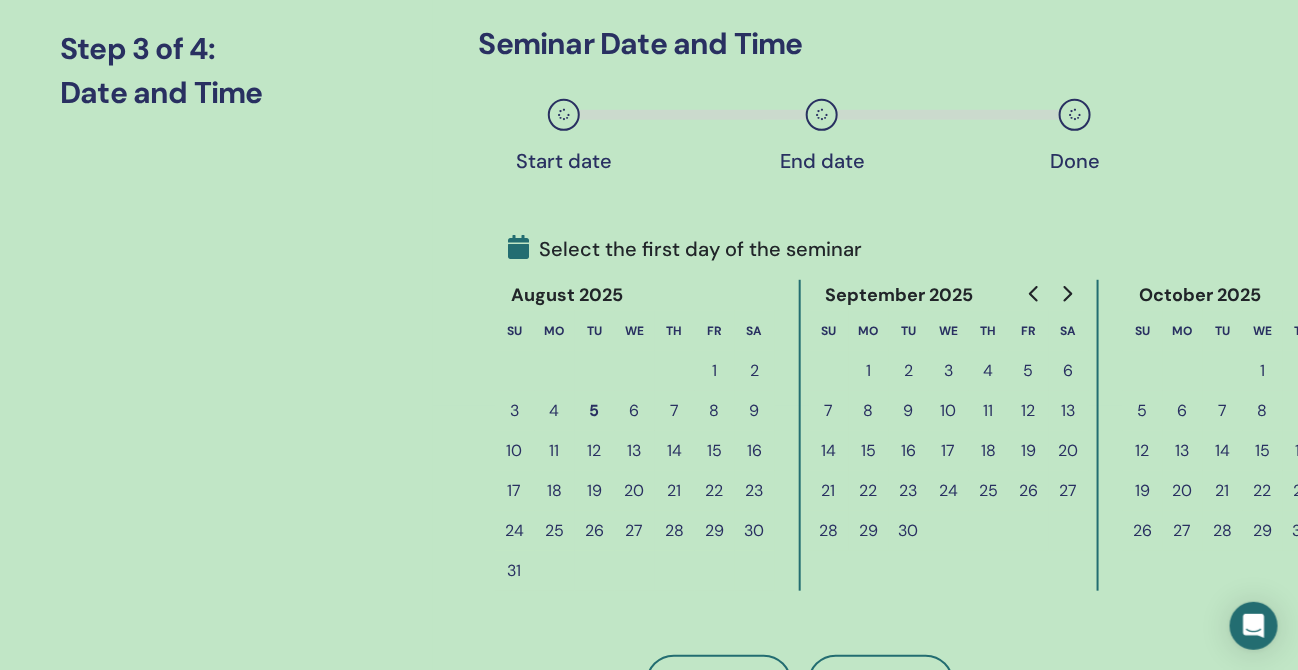 click on "24" at bounding box center [949, 491] 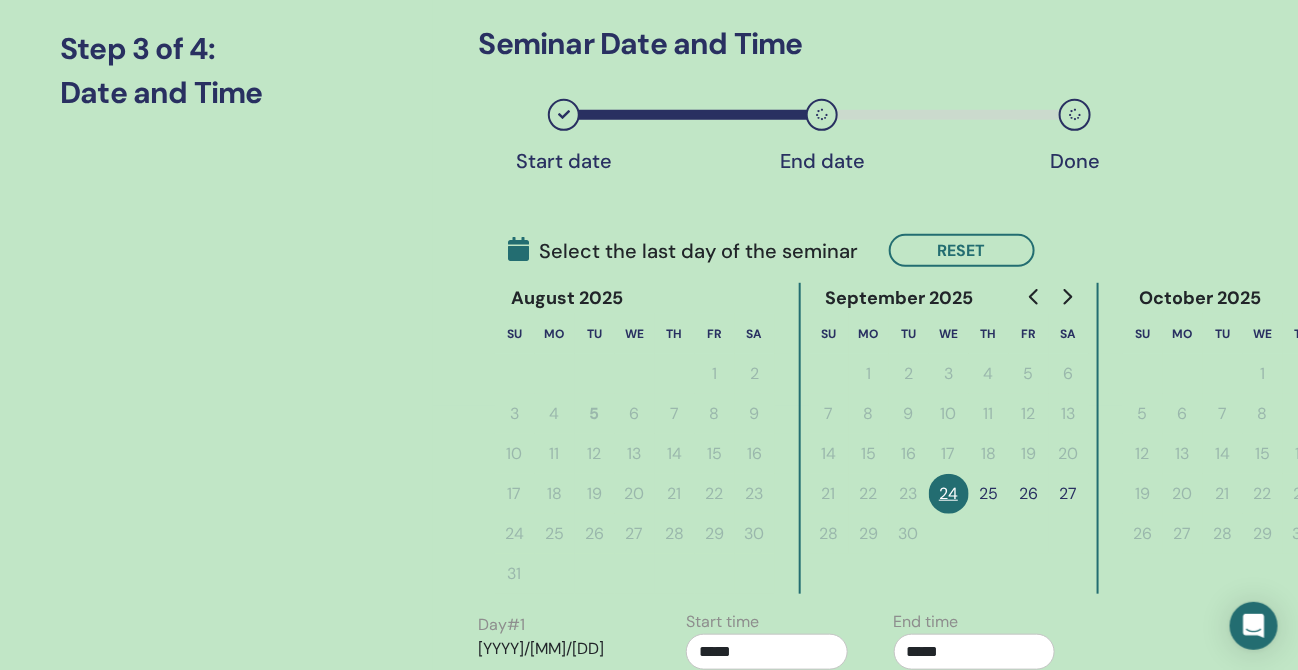 click on "27" at bounding box center (1069, 494) 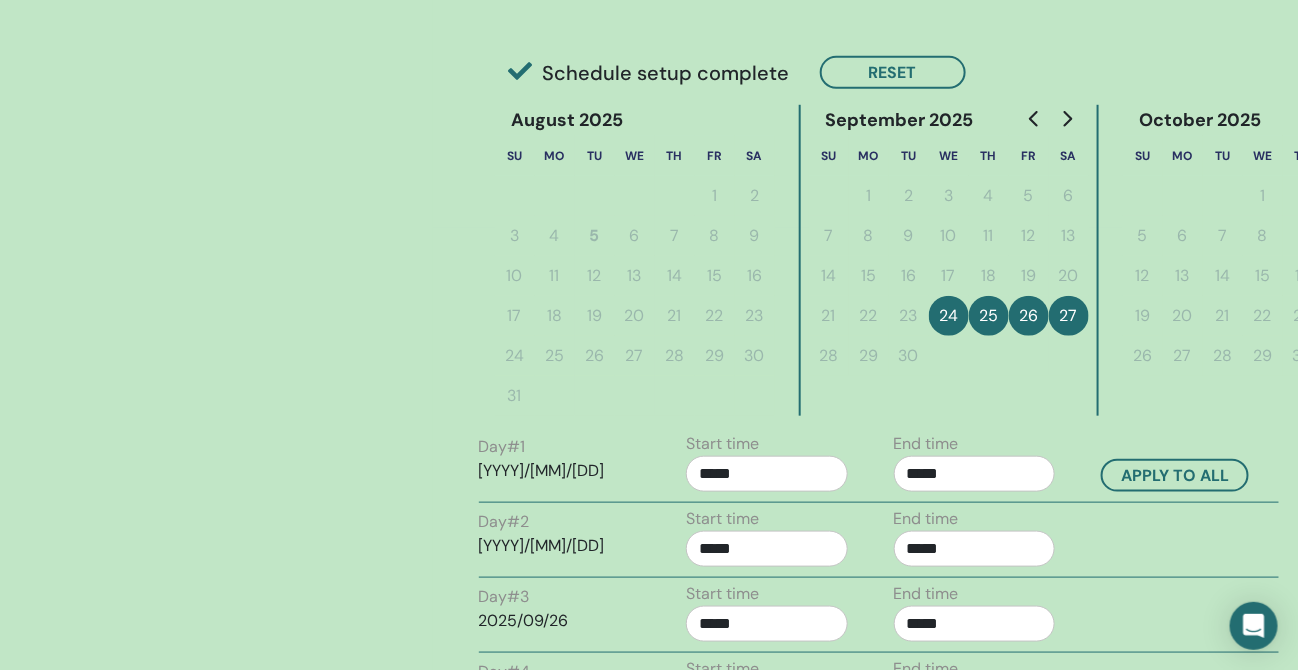 scroll, scrollTop: 514, scrollLeft: 0, axis: vertical 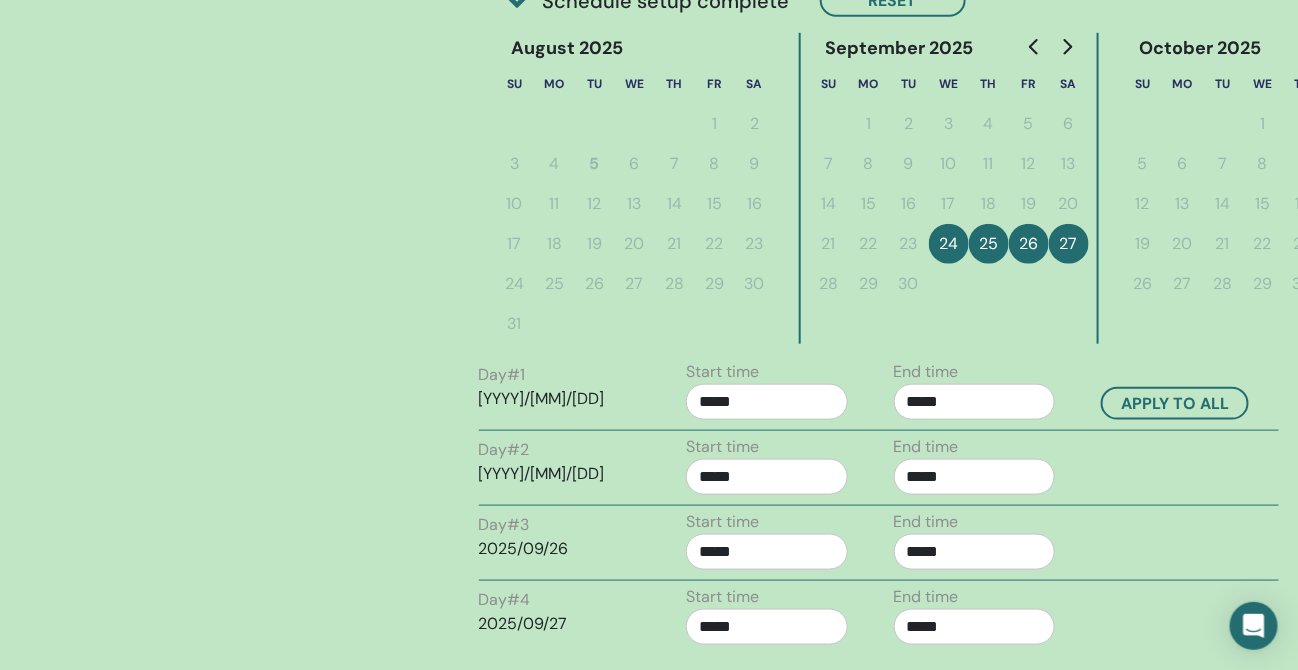 click on "*****" at bounding box center [975, 402] 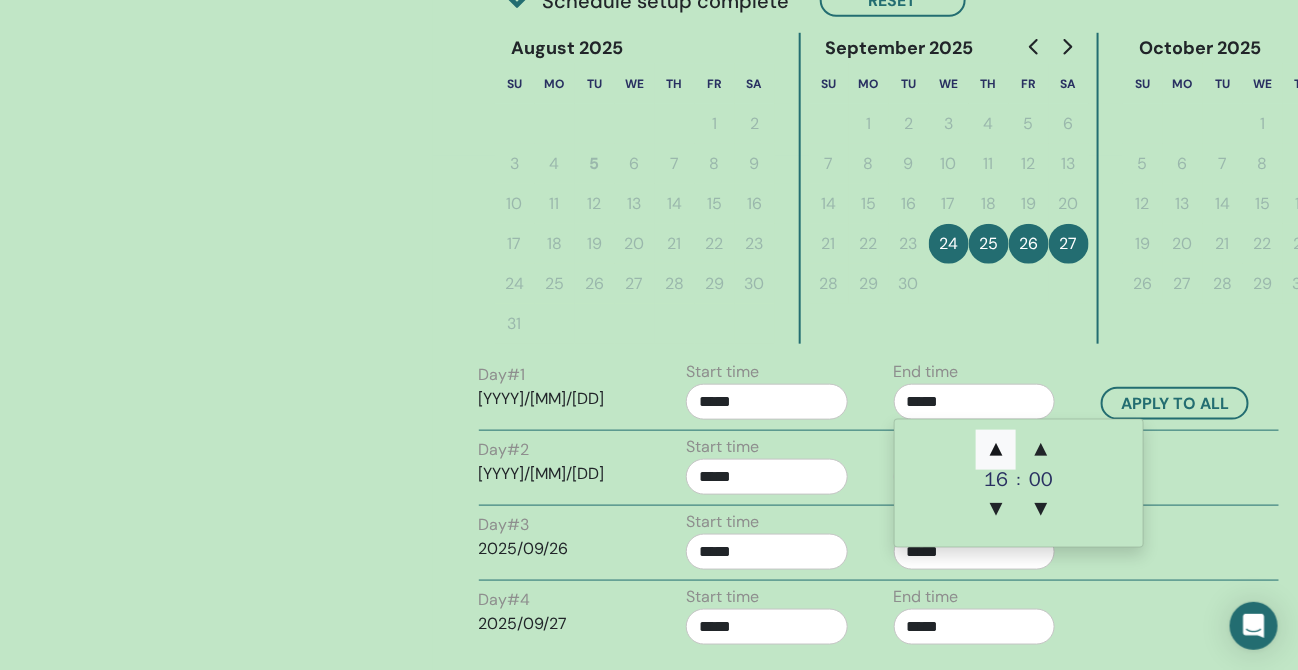 click on "▲" at bounding box center [996, 450] 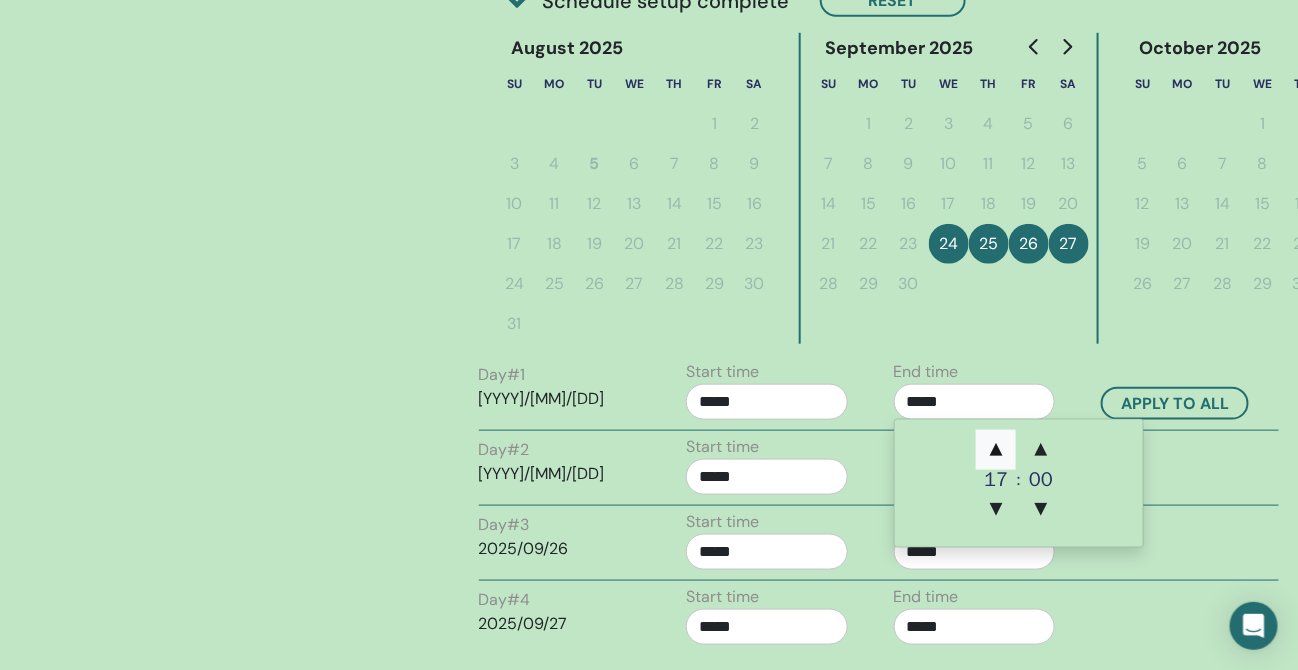 click on "▲" at bounding box center [996, 450] 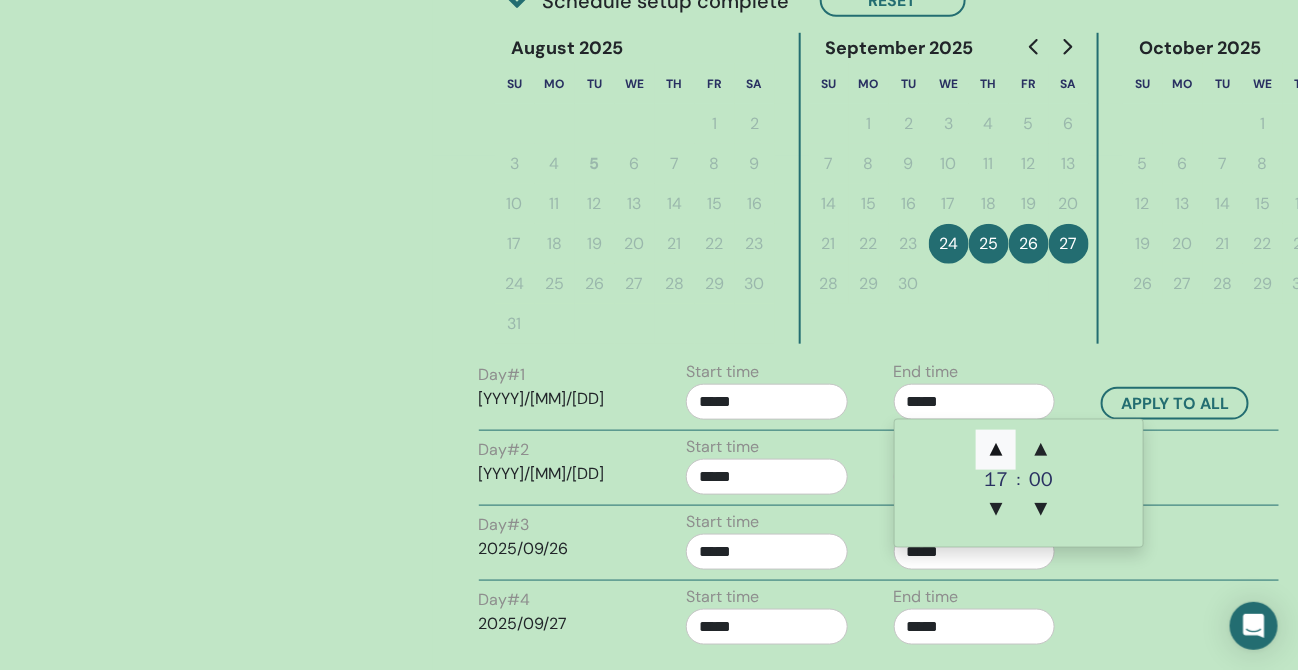 click on "▲" at bounding box center (996, 450) 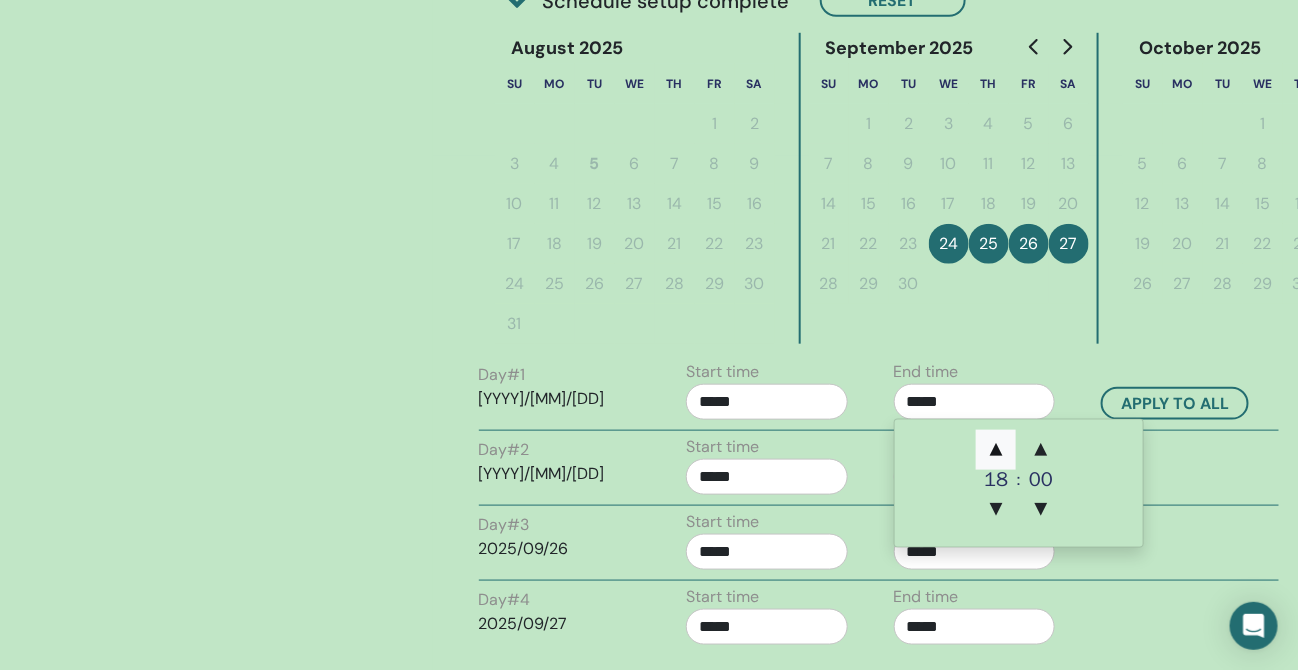 click on "▲" at bounding box center (996, 450) 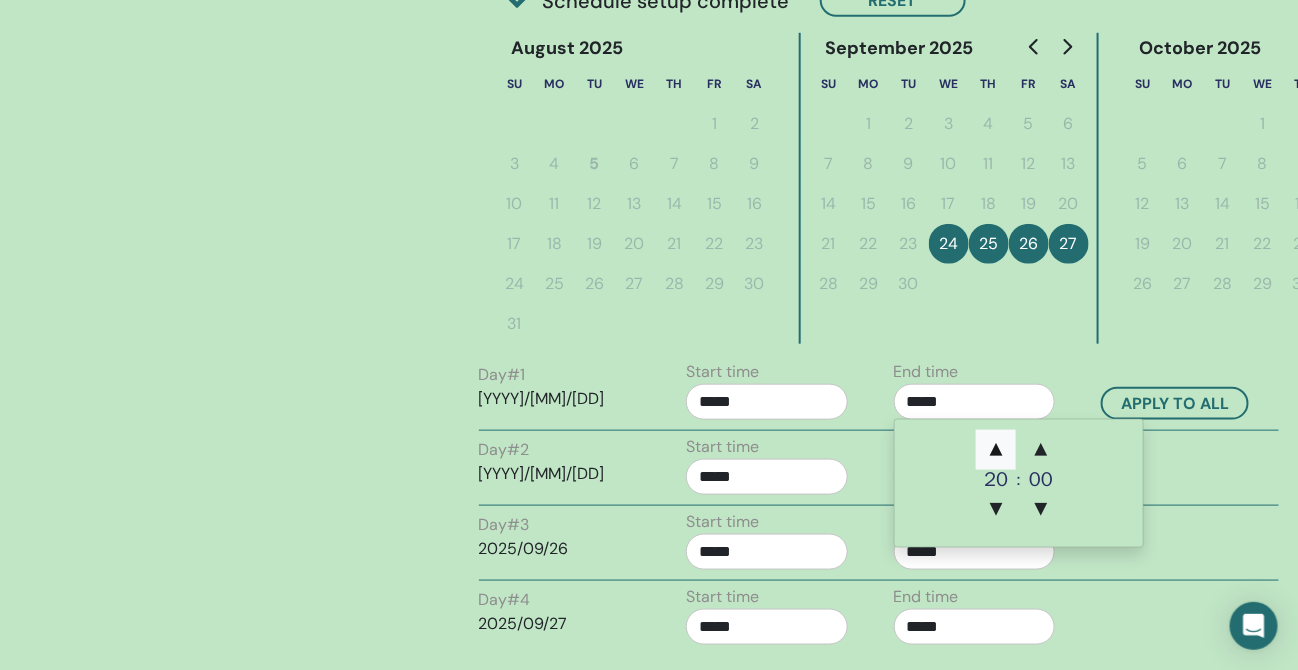 click on "▲" at bounding box center (996, 450) 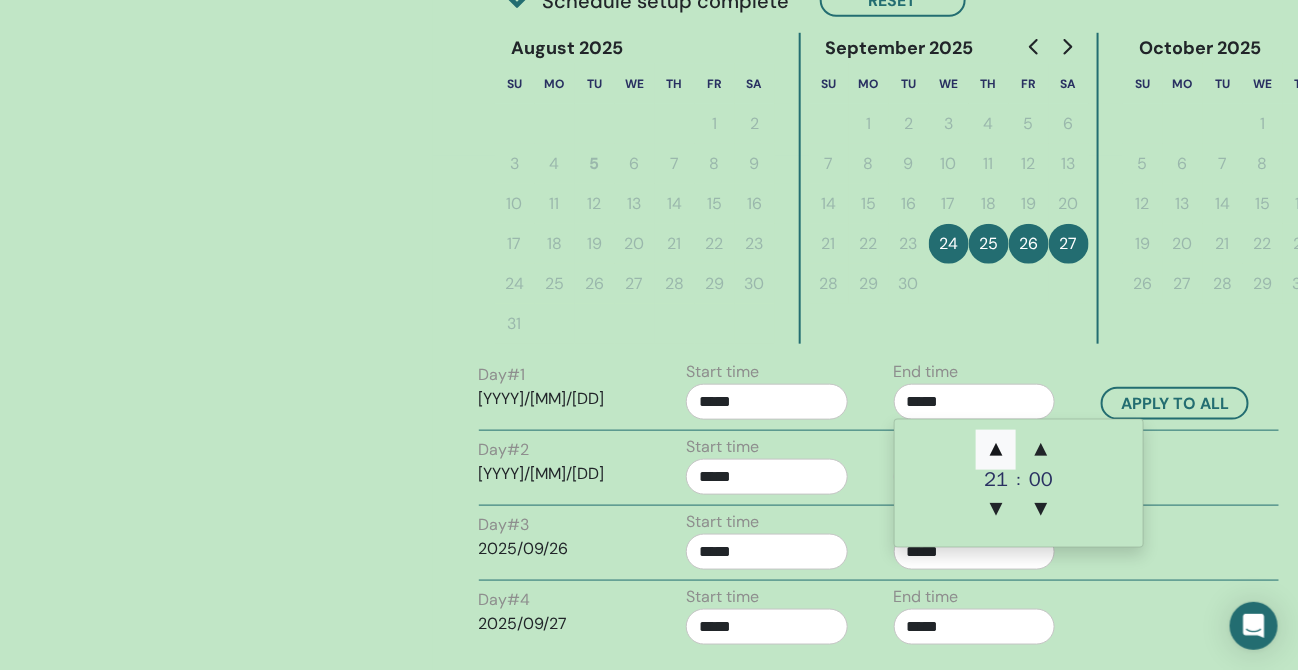 click on "▲" at bounding box center [996, 450] 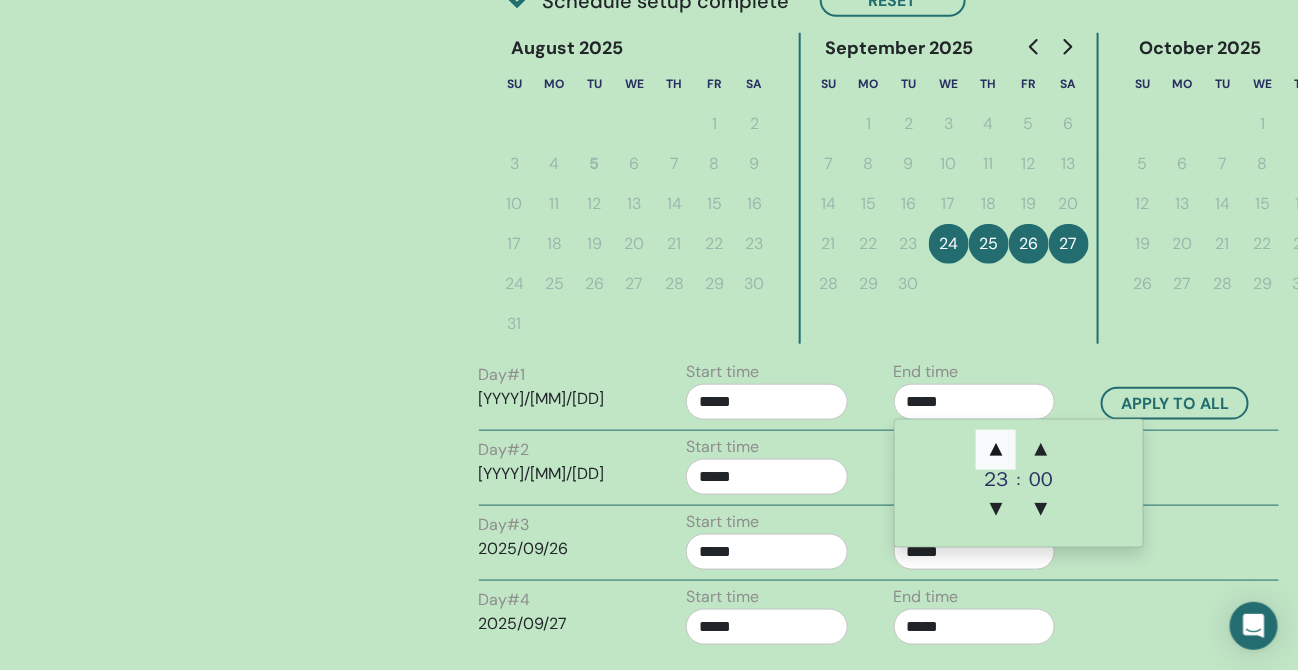 click on "▲" at bounding box center [996, 450] 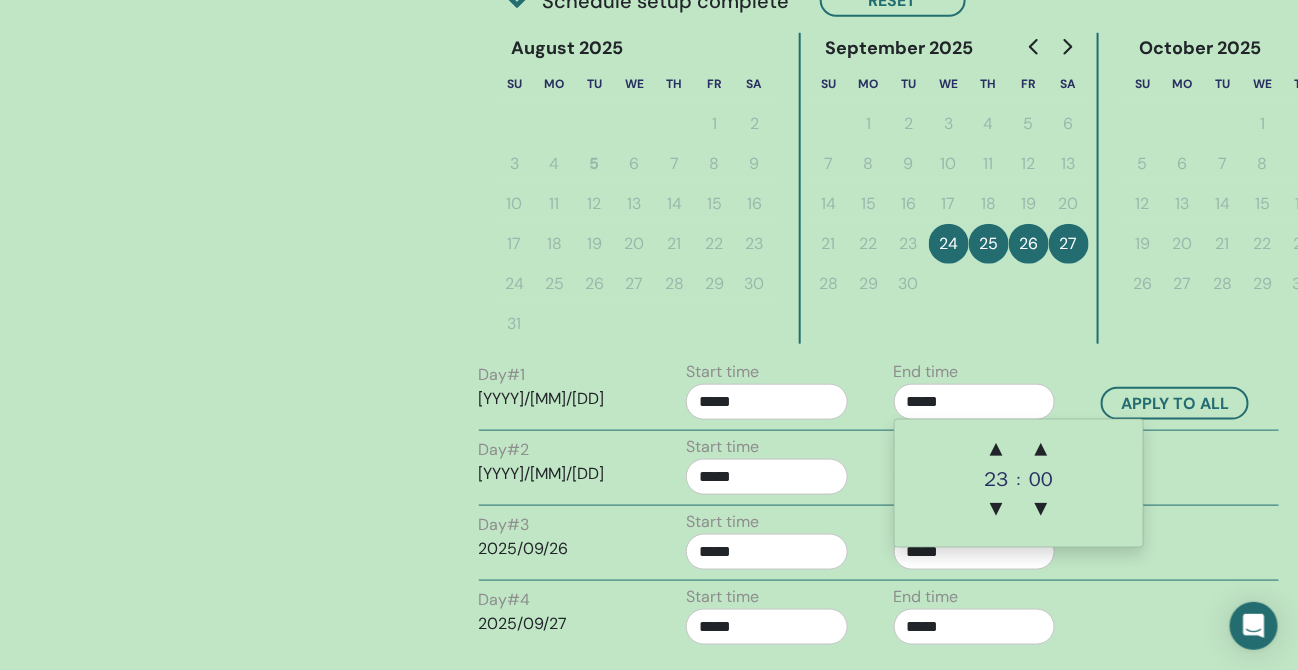 click on "*****" at bounding box center [767, 402] 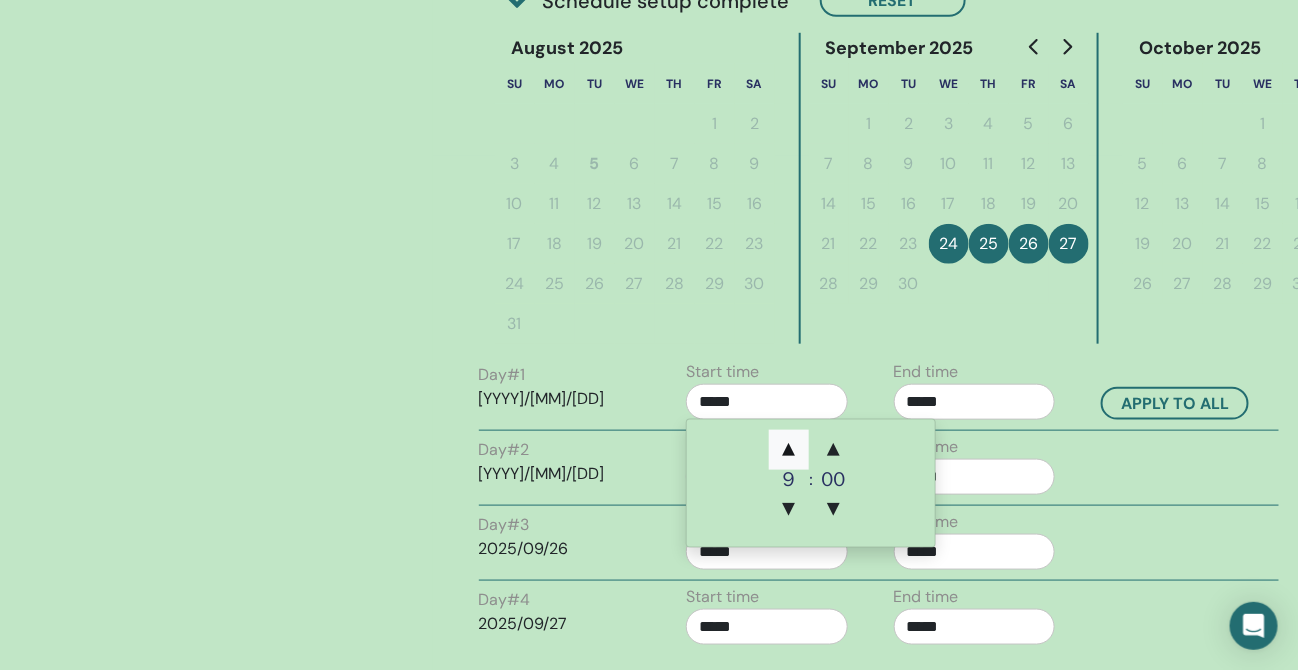 click on "▲" at bounding box center (789, 450) 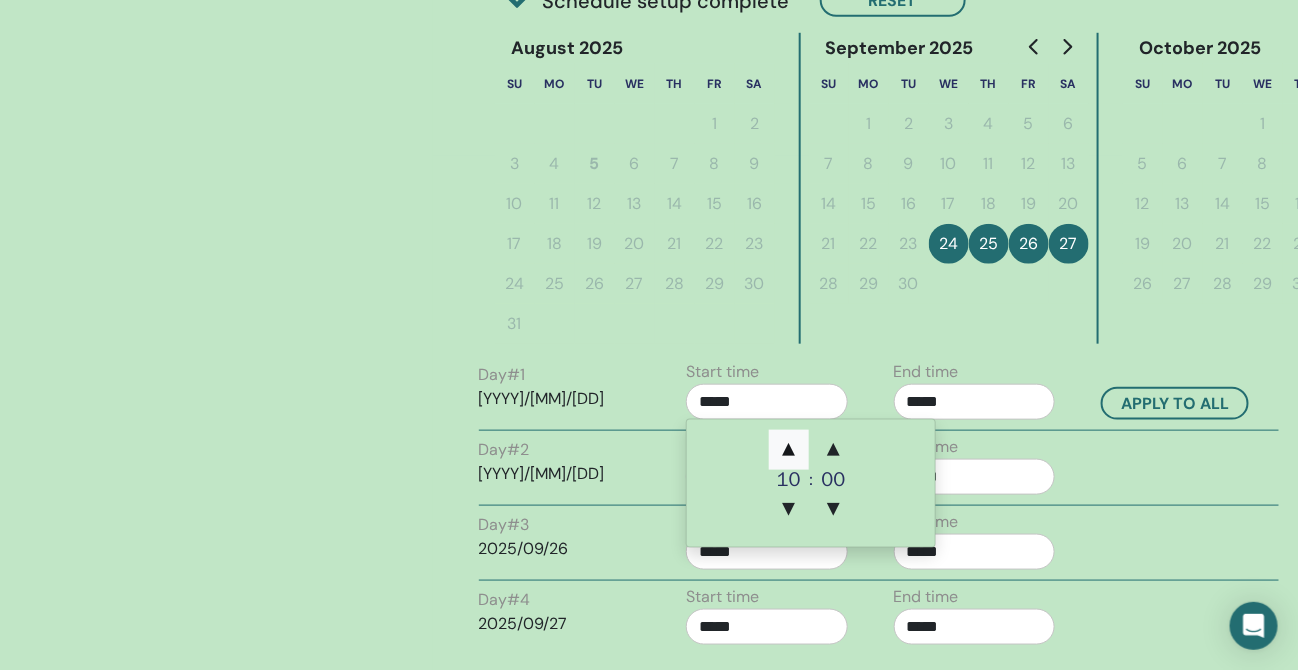 click on "▲" at bounding box center (789, 450) 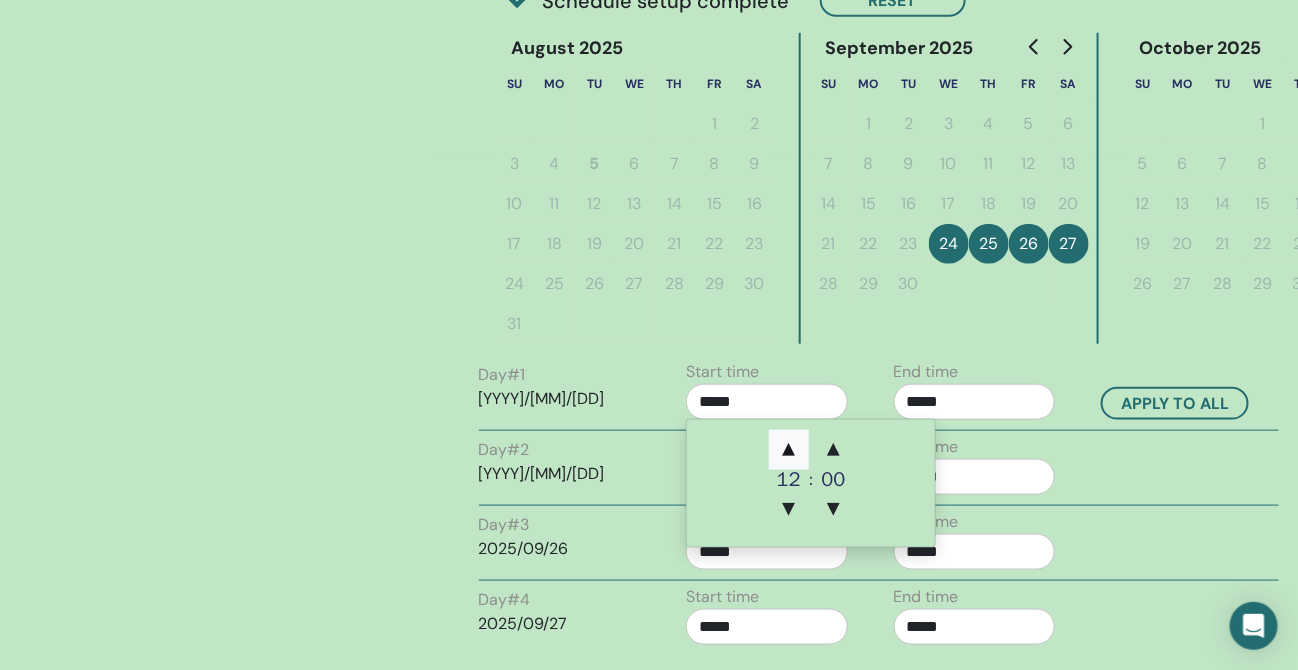 click on "▲" at bounding box center [789, 450] 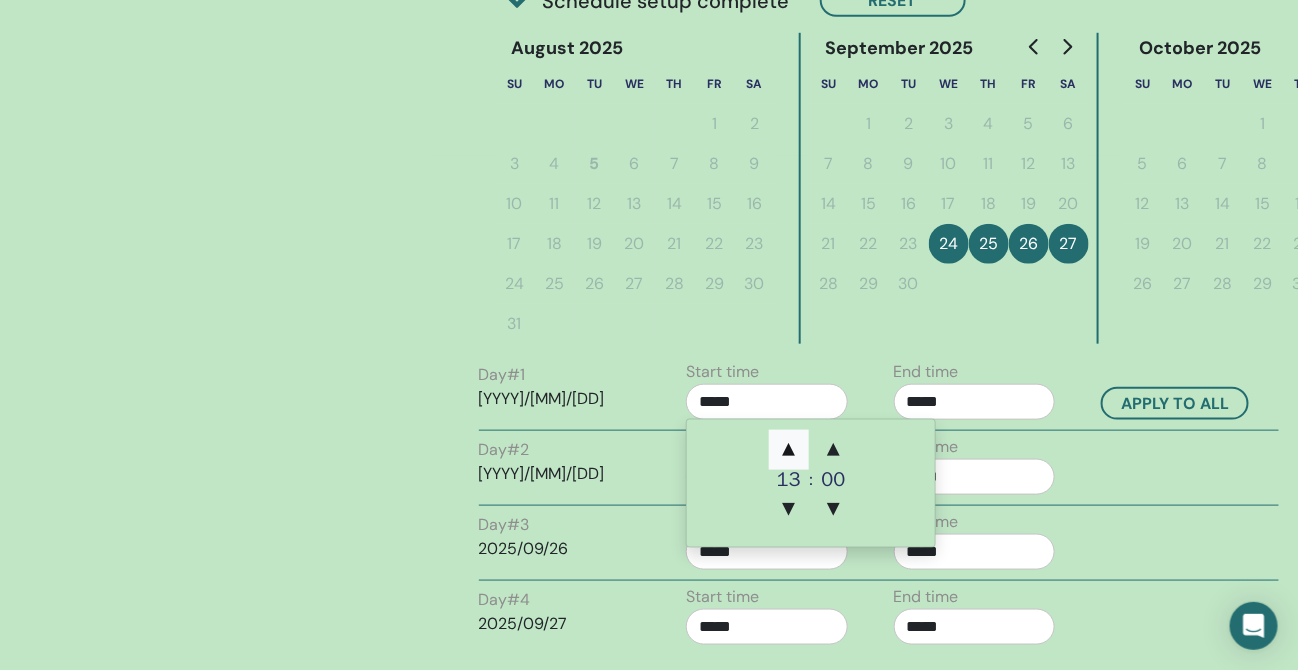 click on "▲" at bounding box center (789, 450) 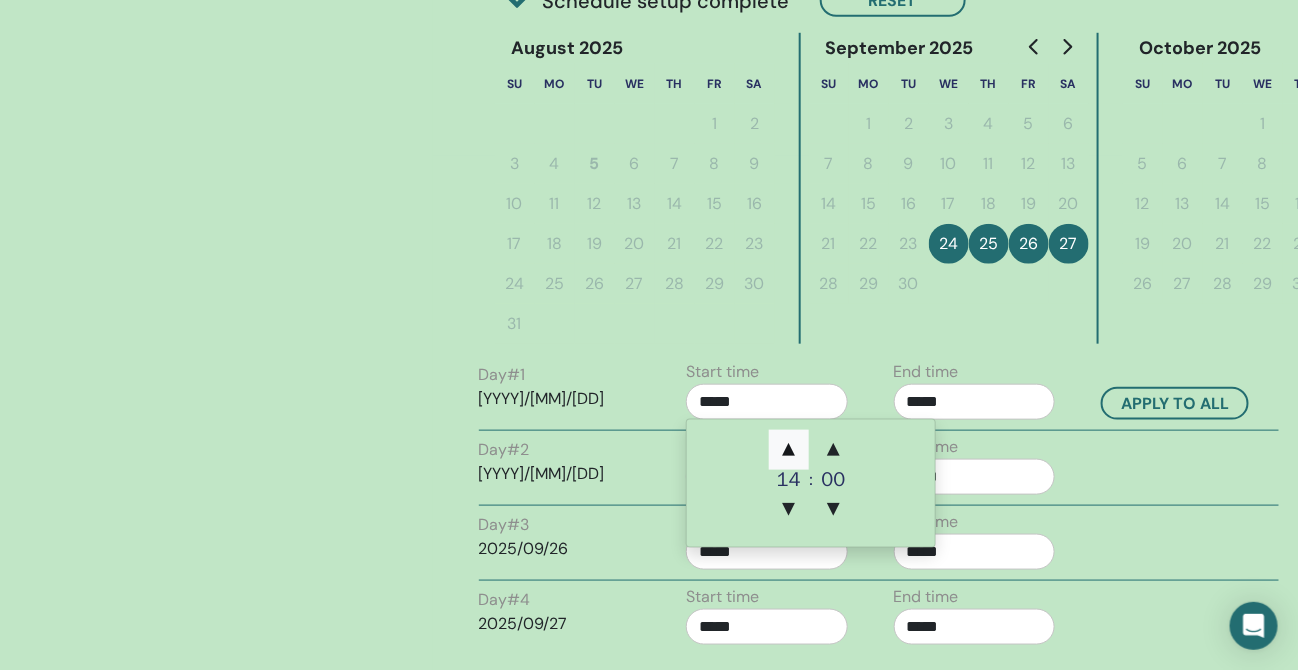 click on "▲" at bounding box center [789, 450] 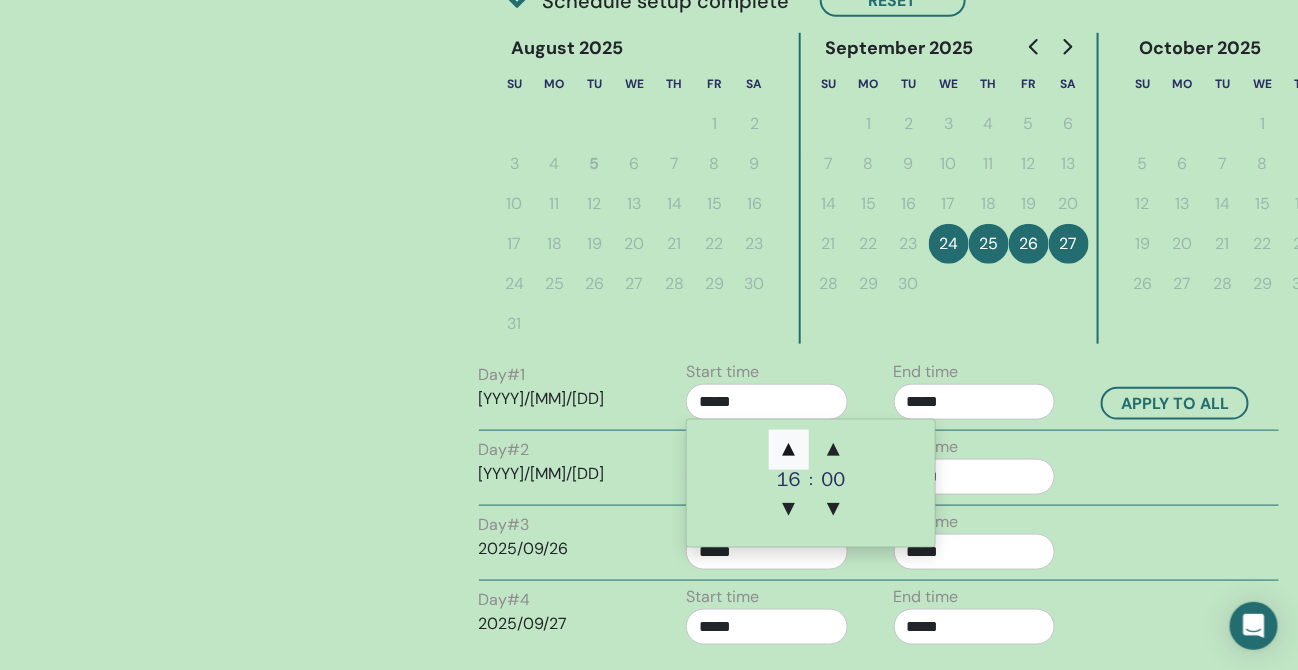 click on "▲" at bounding box center [789, 450] 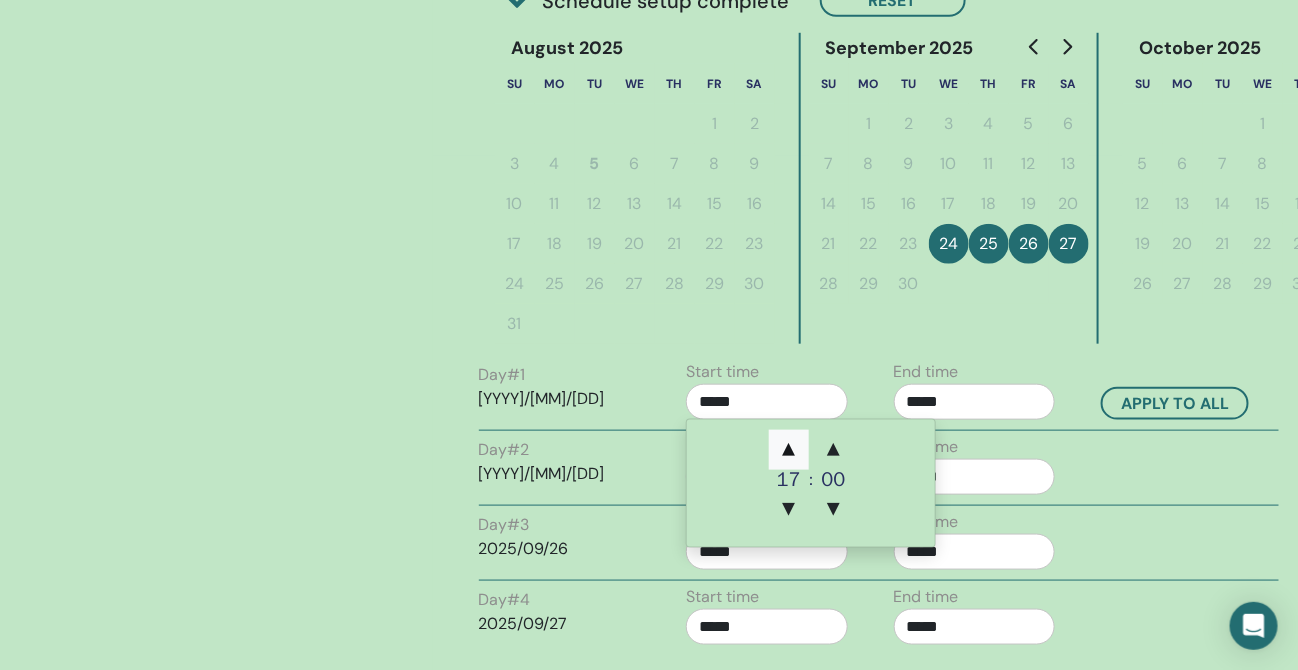 click on "▲" at bounding box center [789, 450] 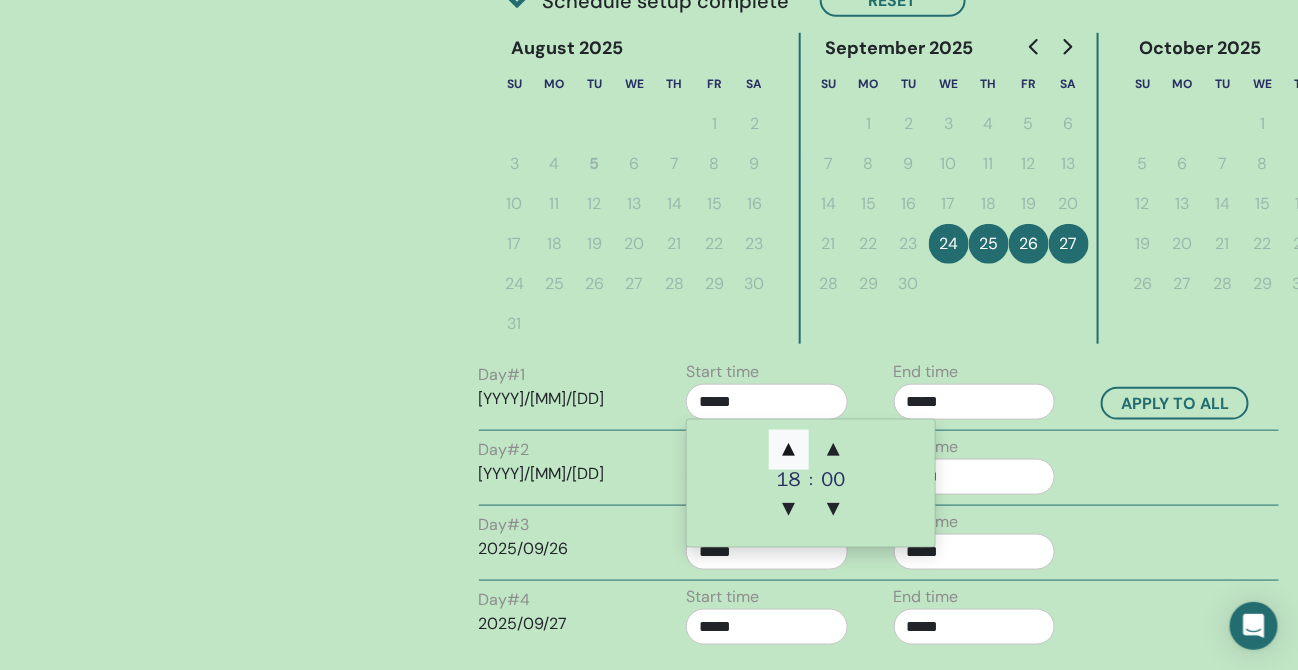 click on "▲" at bounding box center [789, 450] 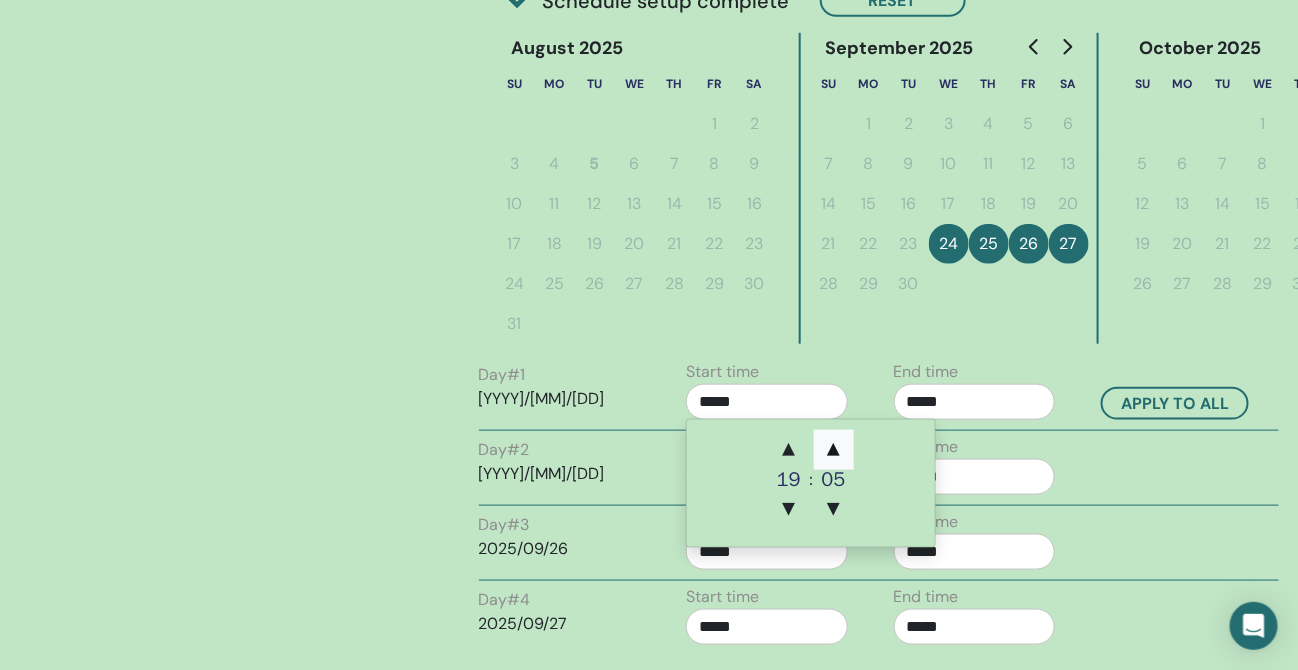 click on "▲" at bounding box center [834, 450] 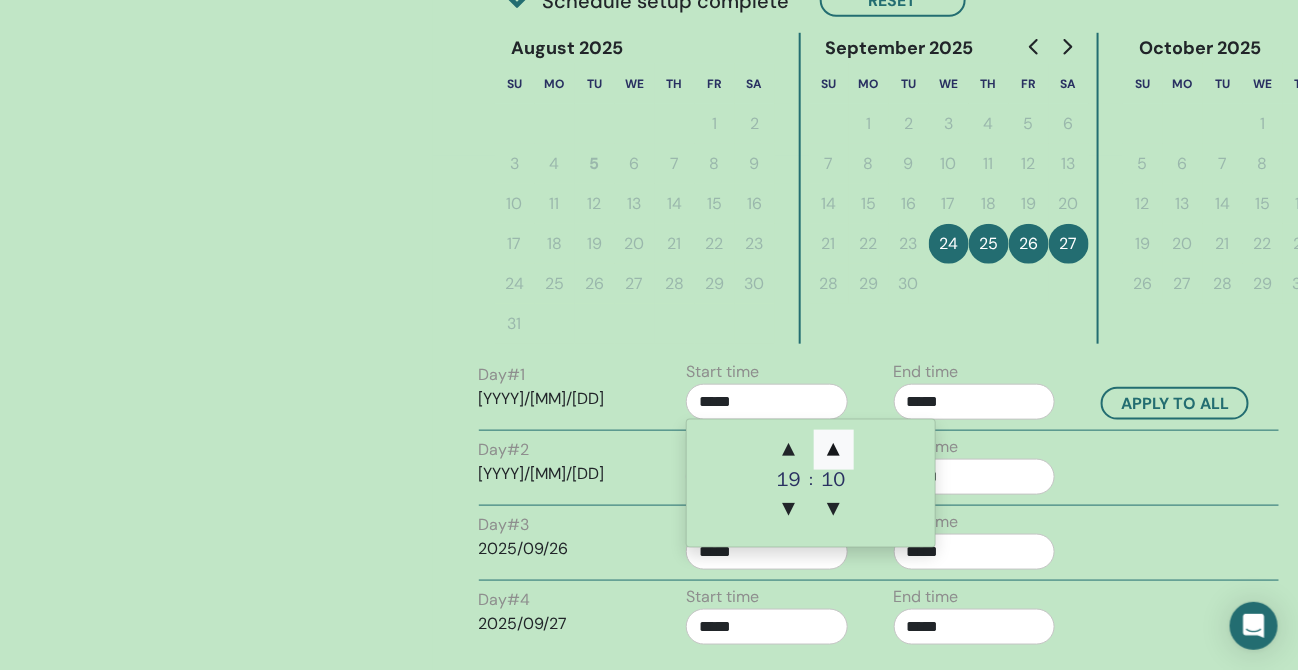 click on "▲" at bounding box center (834, 450) 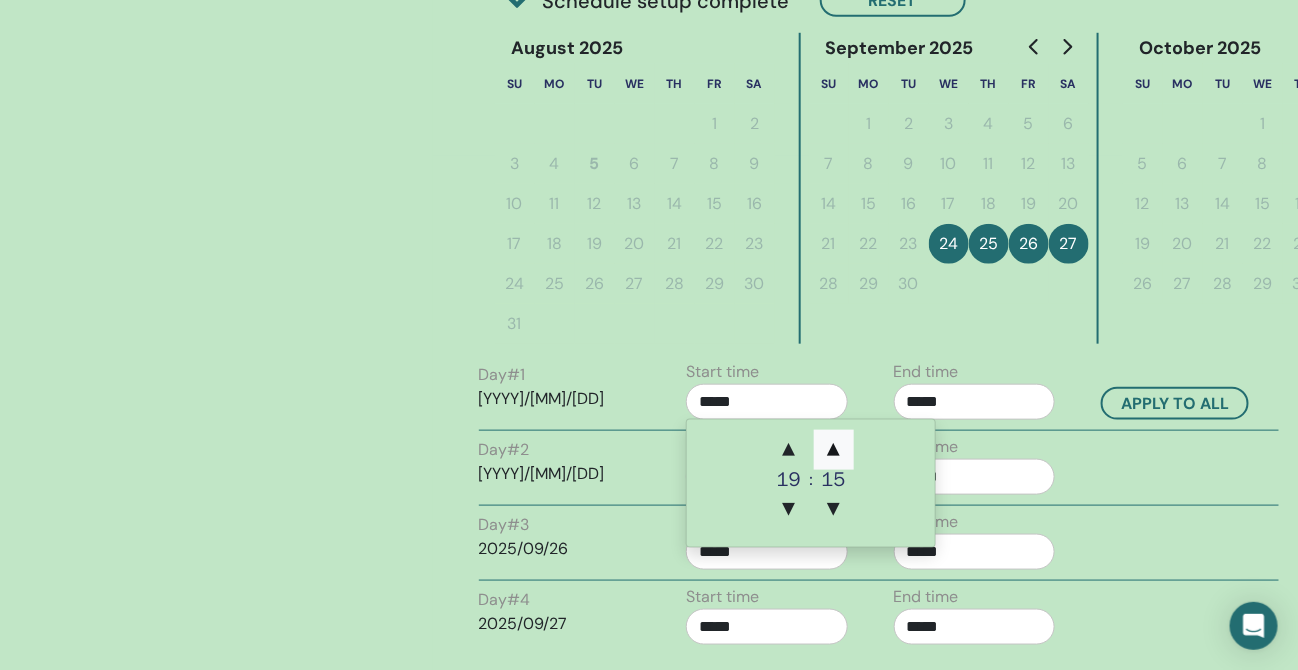 click on "▲" at bounding box center [834, 450] 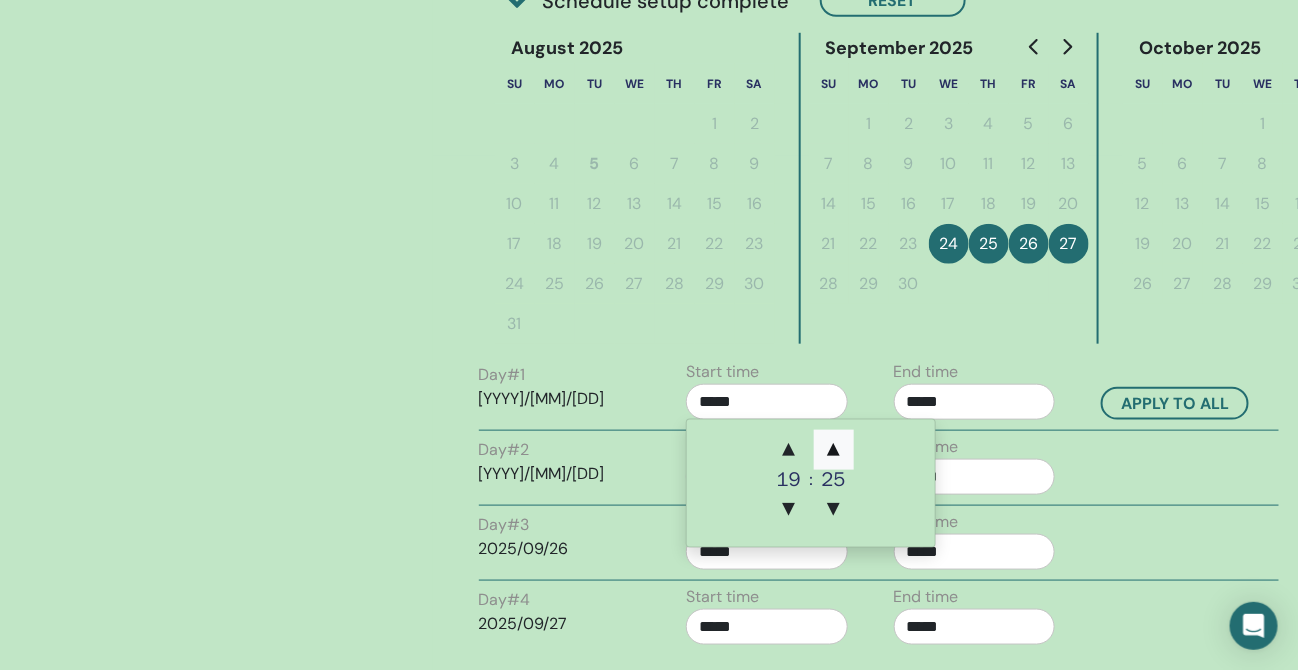 click on "▲" at bounding box center [834, 450] 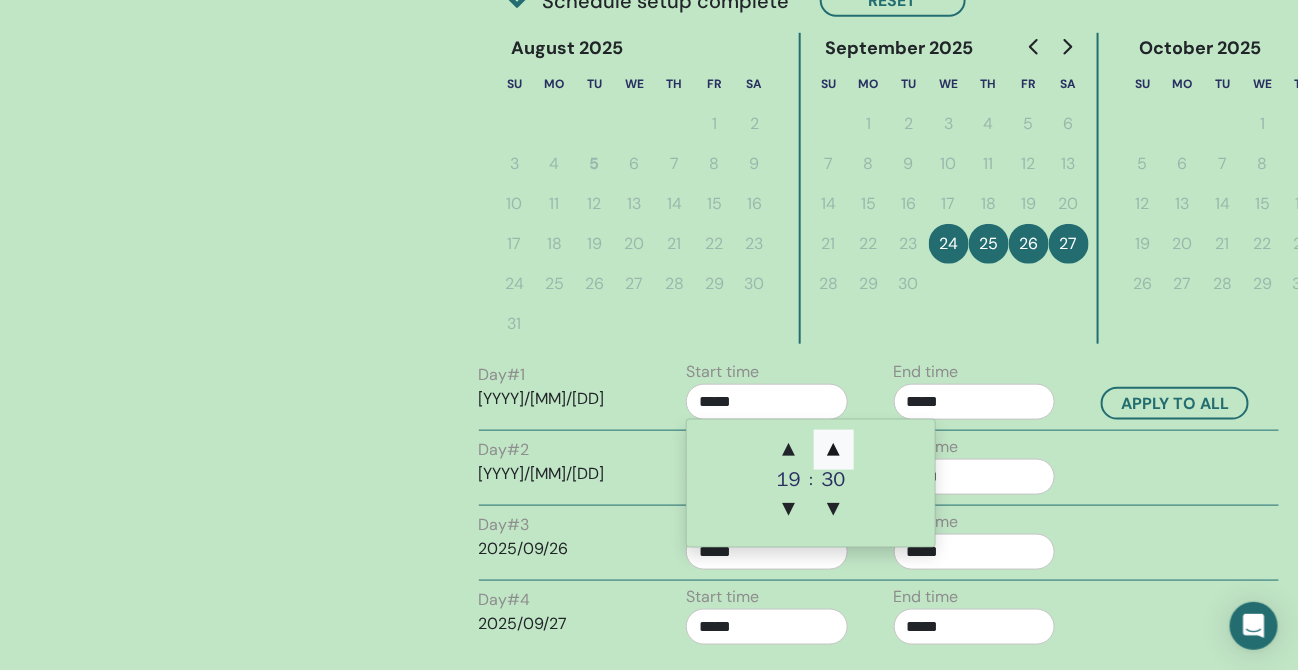 click on "▲" at bounding box center (834, 450) 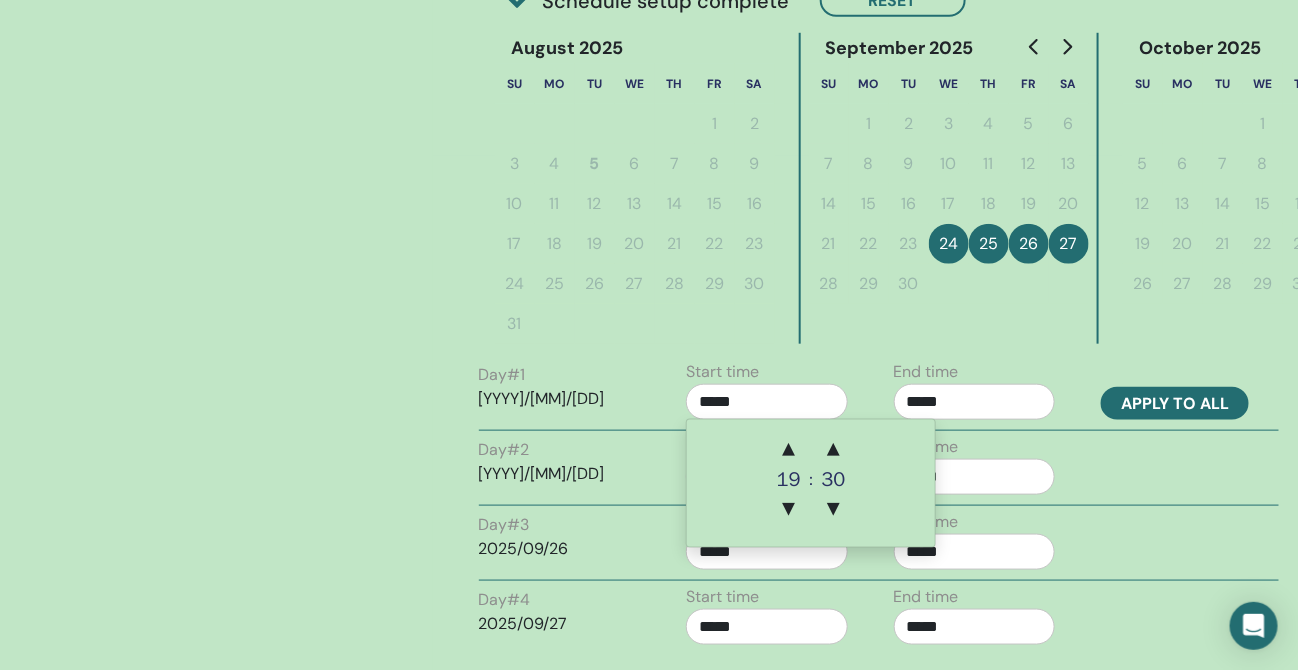 click on "Apply to all" at bounding box center (1175, 403) 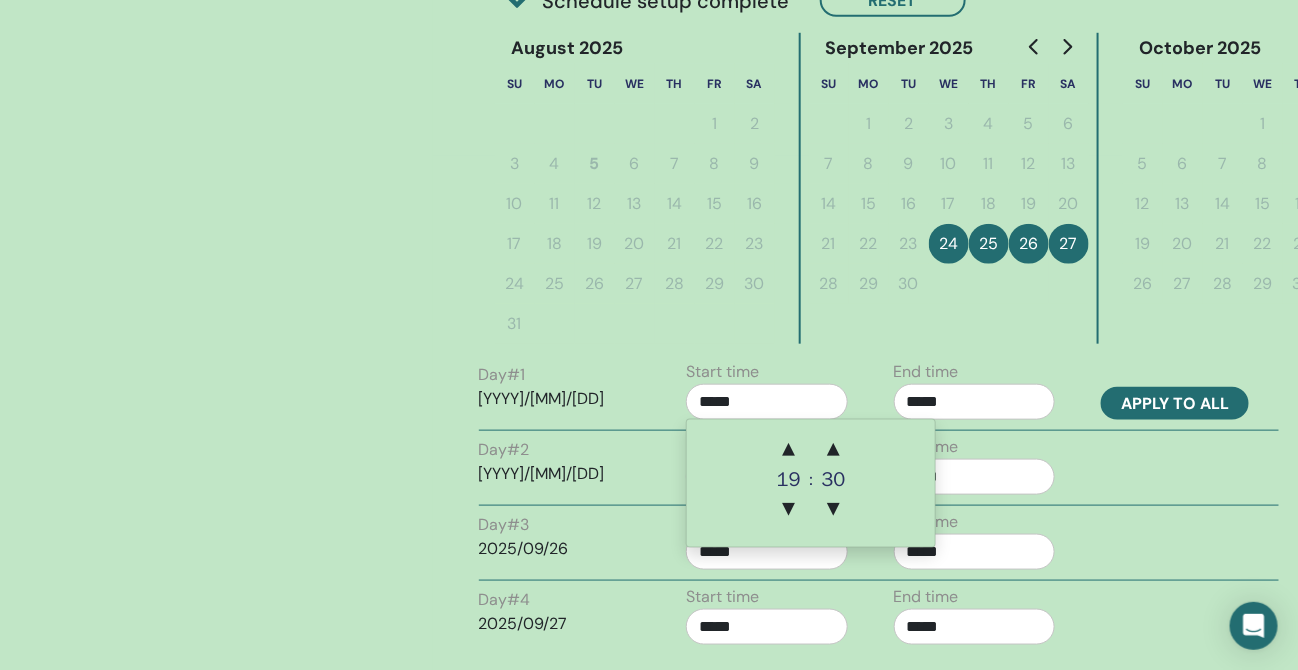 type on "*****" 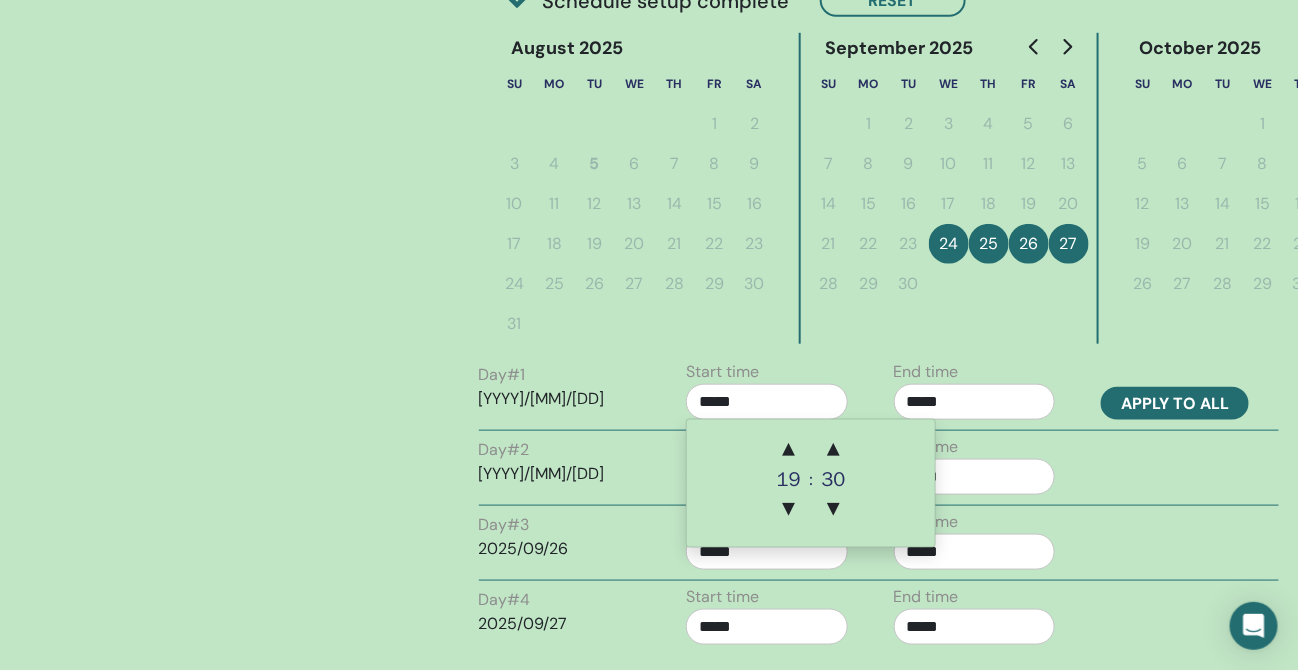 type on "*****" 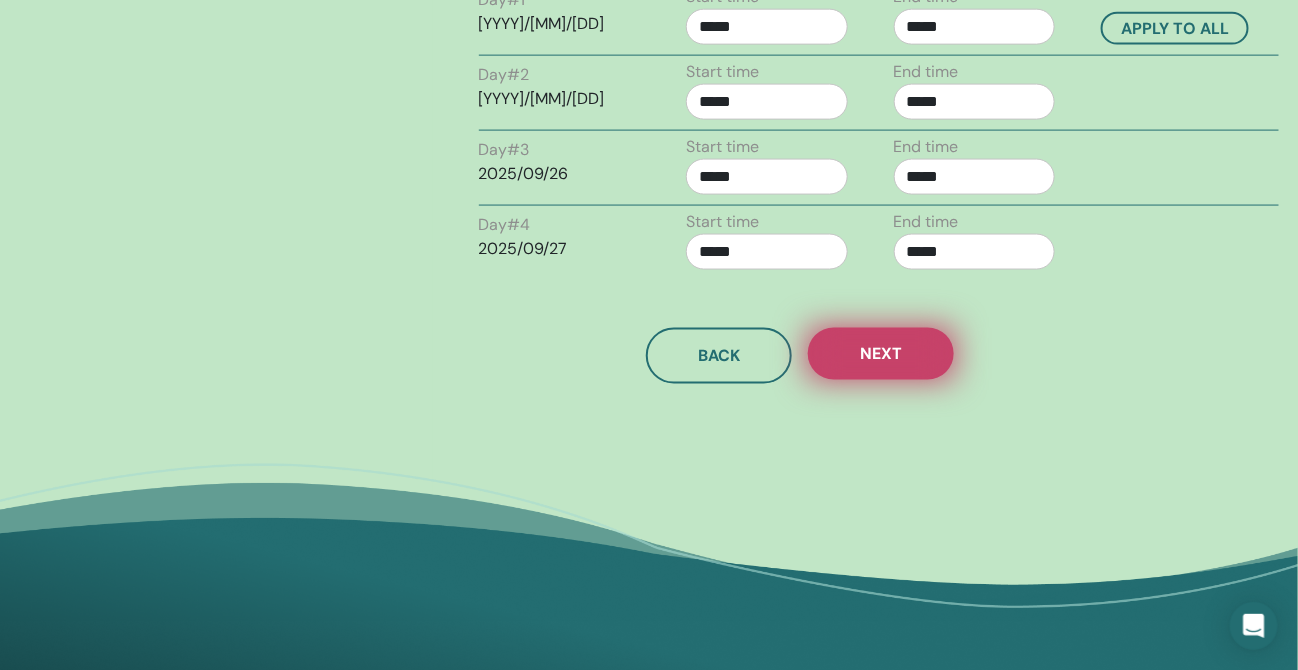 click on "Next" at bounding box center [881, 354] 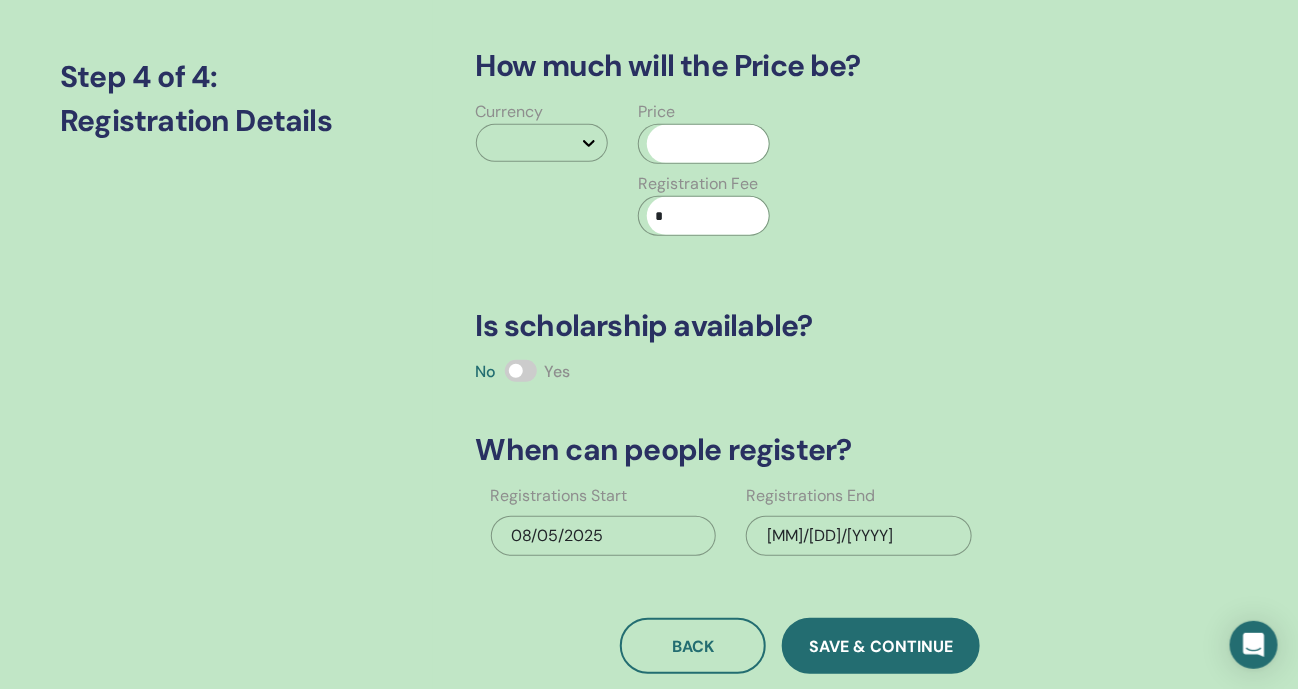 scroll, scrollTop: 139, scrollLeft: 0, axis: vertical 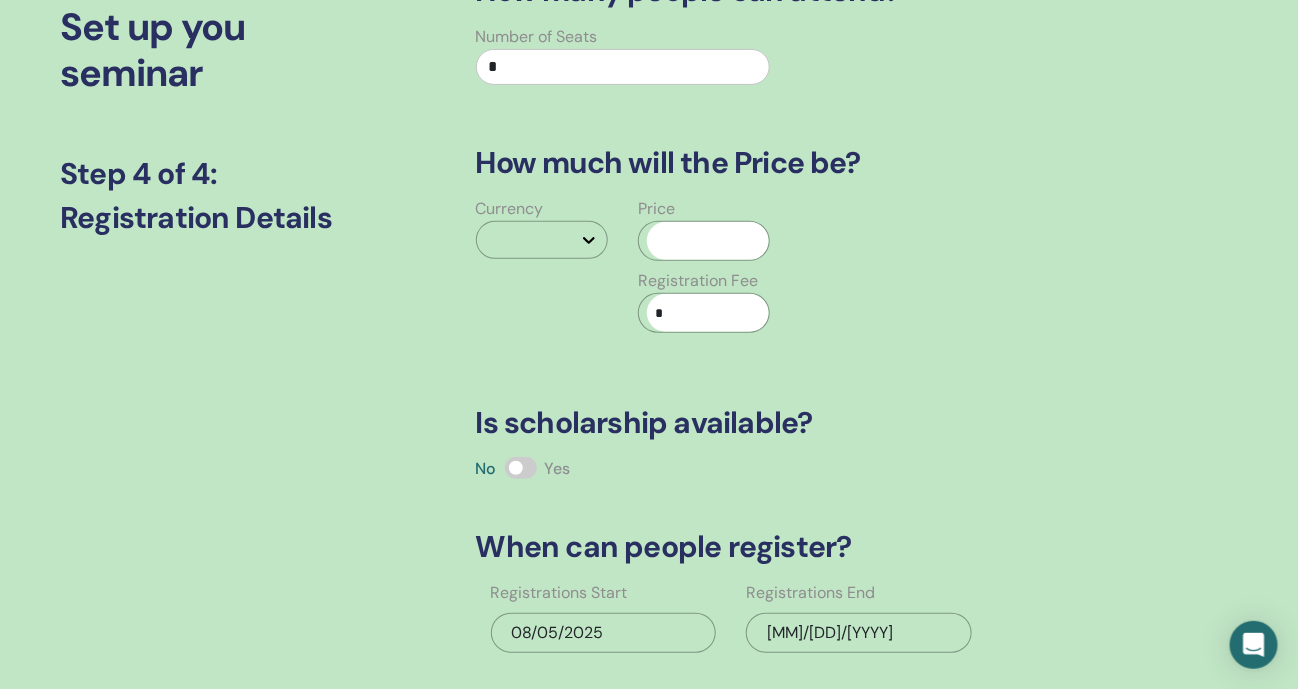 click 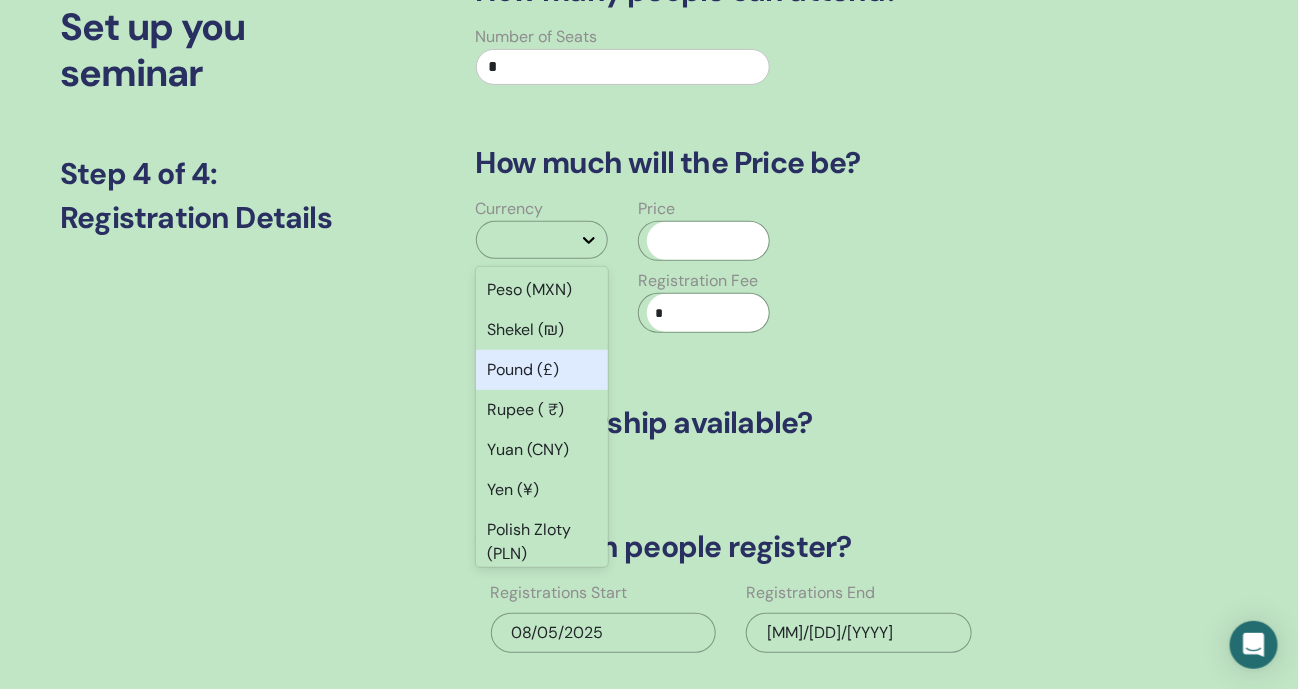 scroll, scrollTop: 249, scrollLeft: 0, axis: vertical 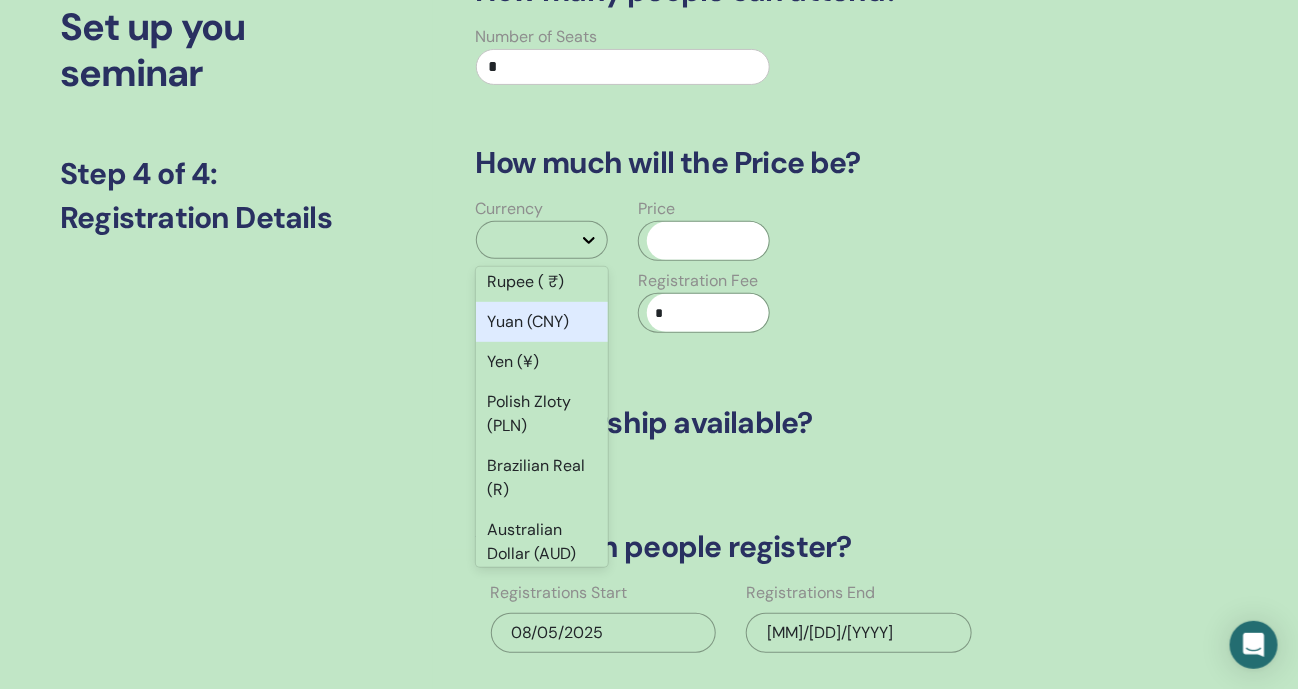 click on "Yuan (CNY)" at bounding box center [542, 322] 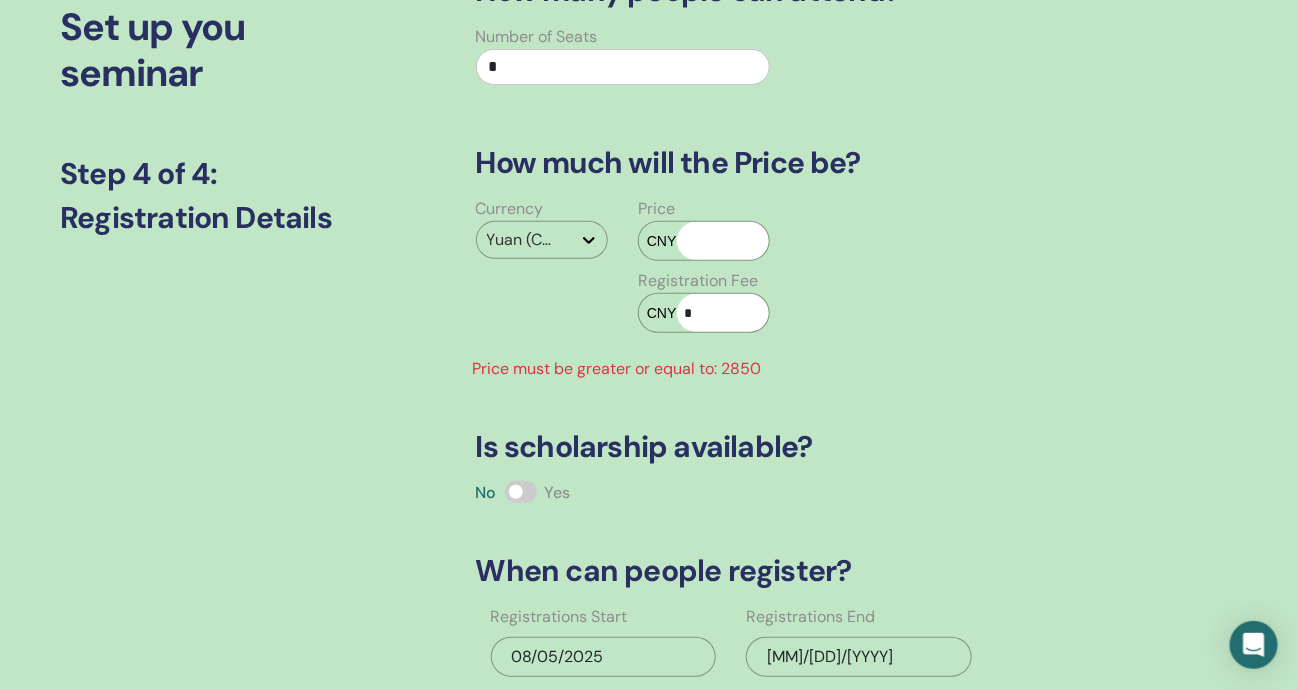 click at bounding box center (723, 241) 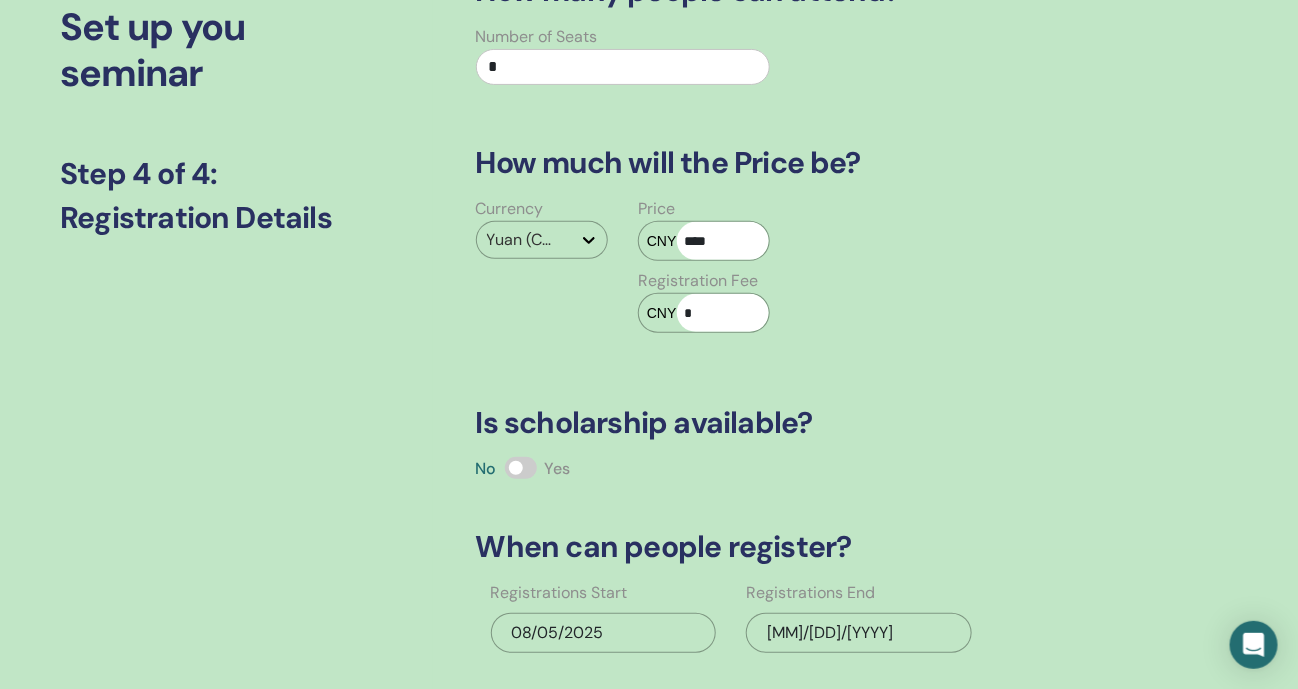 type on "****" 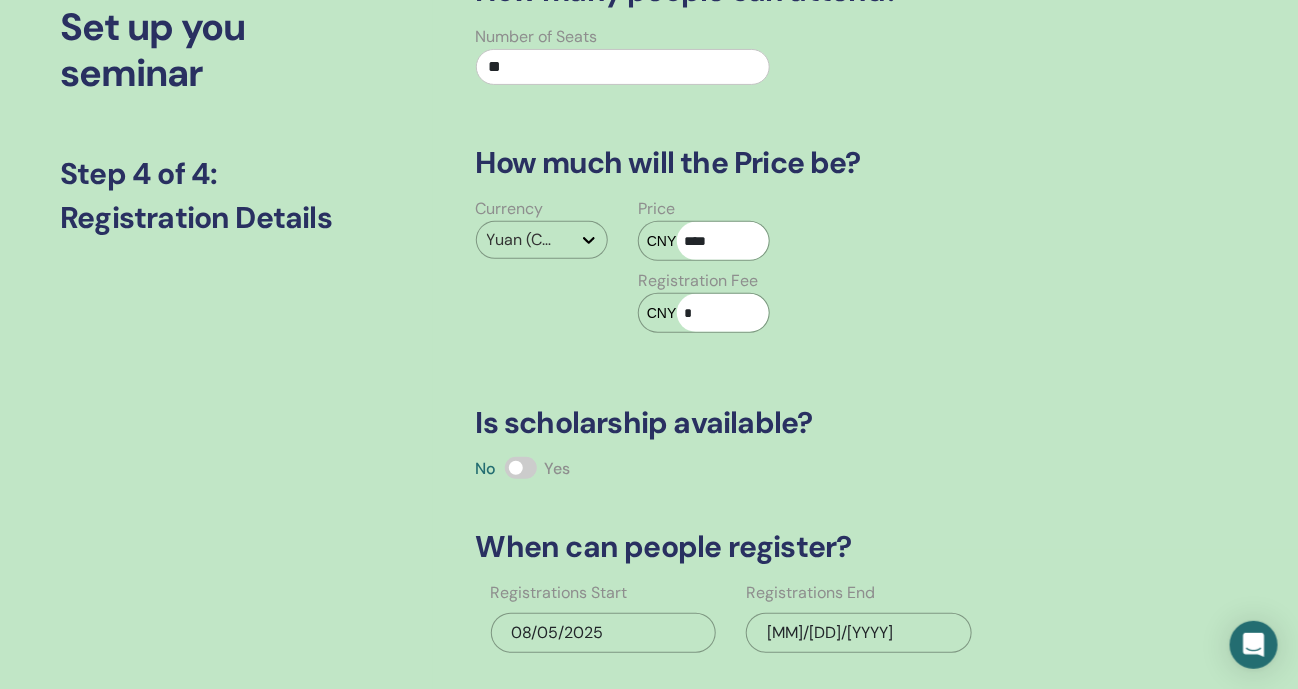 type on "**" 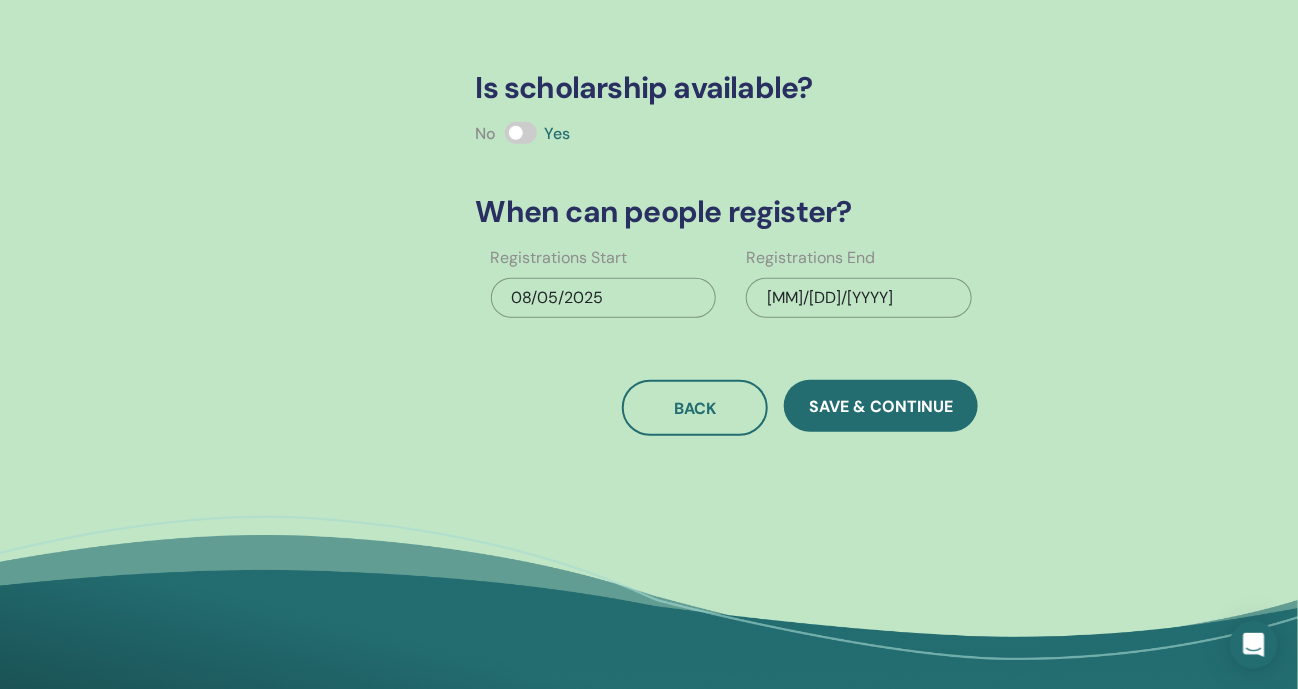 scroll, scrollTop: 514, scrollLeft: 0, axis: vertical 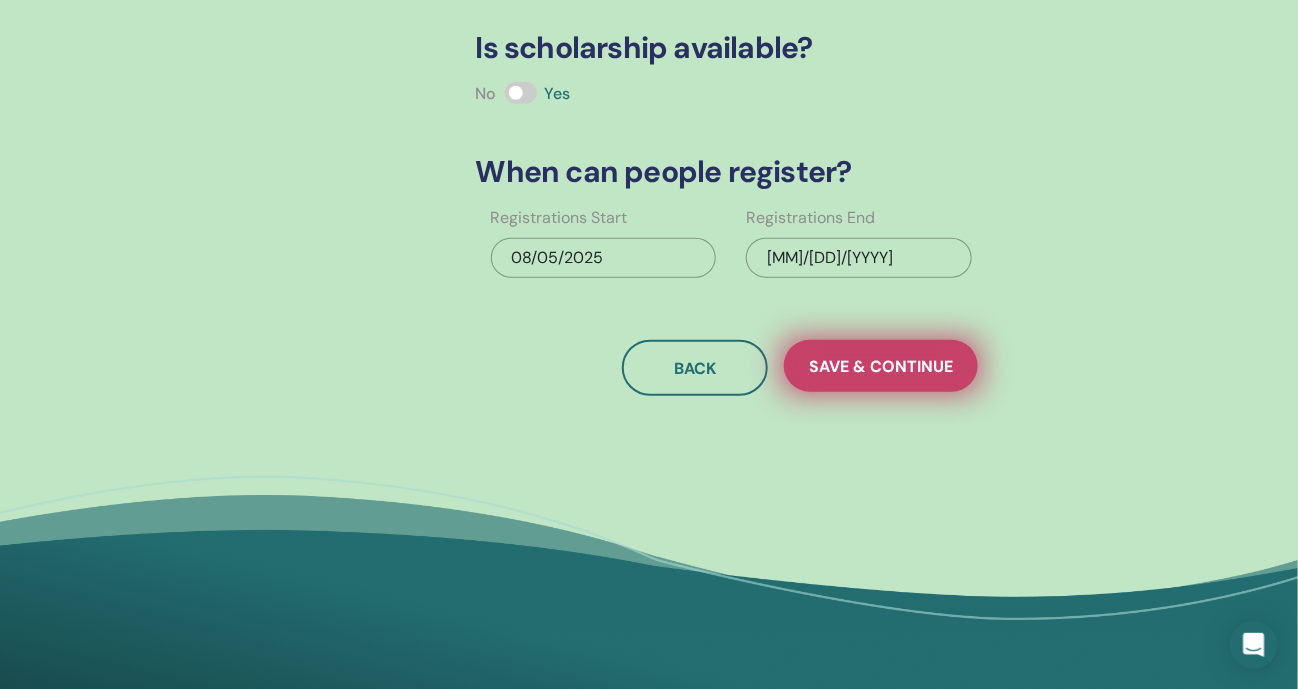 click on "Save & Continue" at bounding box center [881, 366] 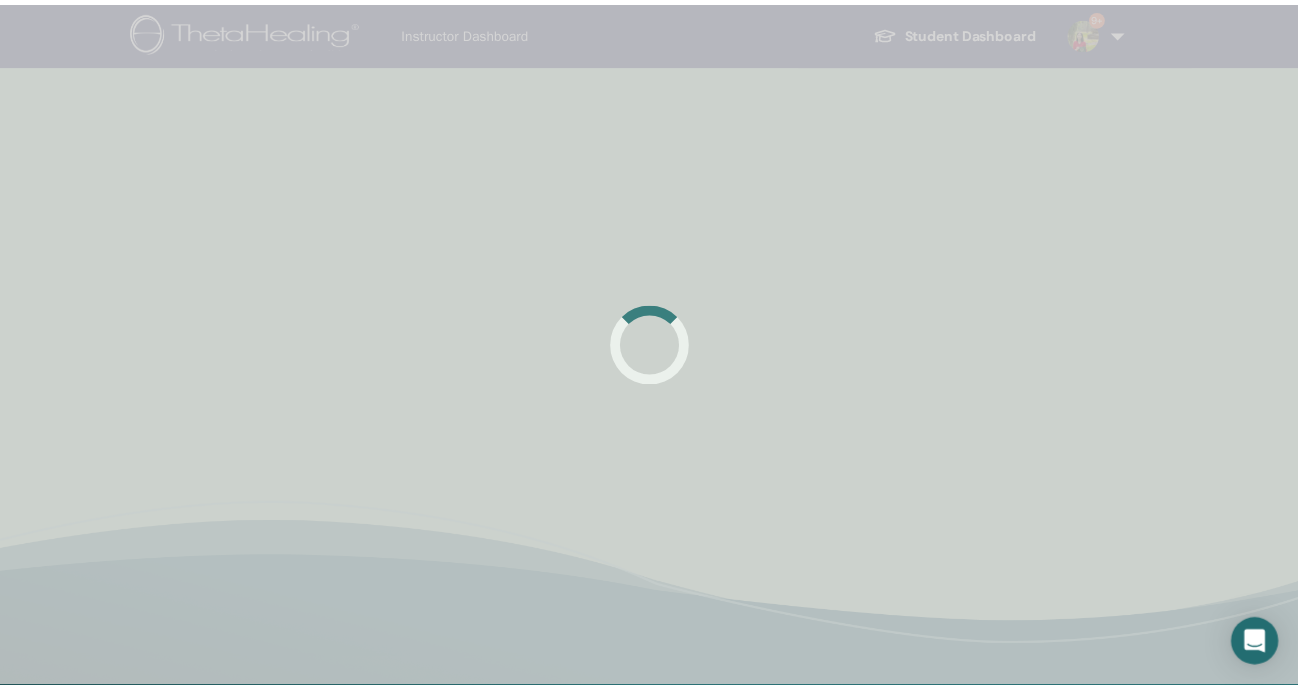scroll, scrollTop: 0, scrollLeft: 0, axis: both 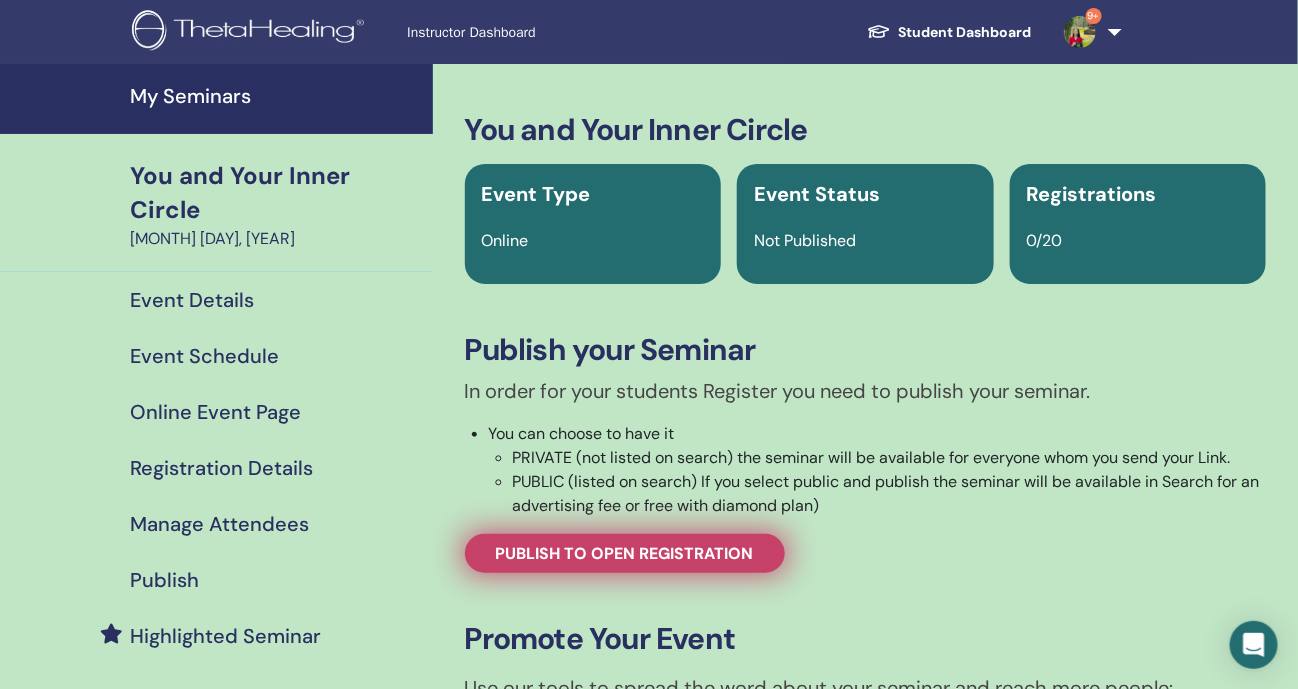 click on "Publish to open registration" at bounding box center (625, 553) 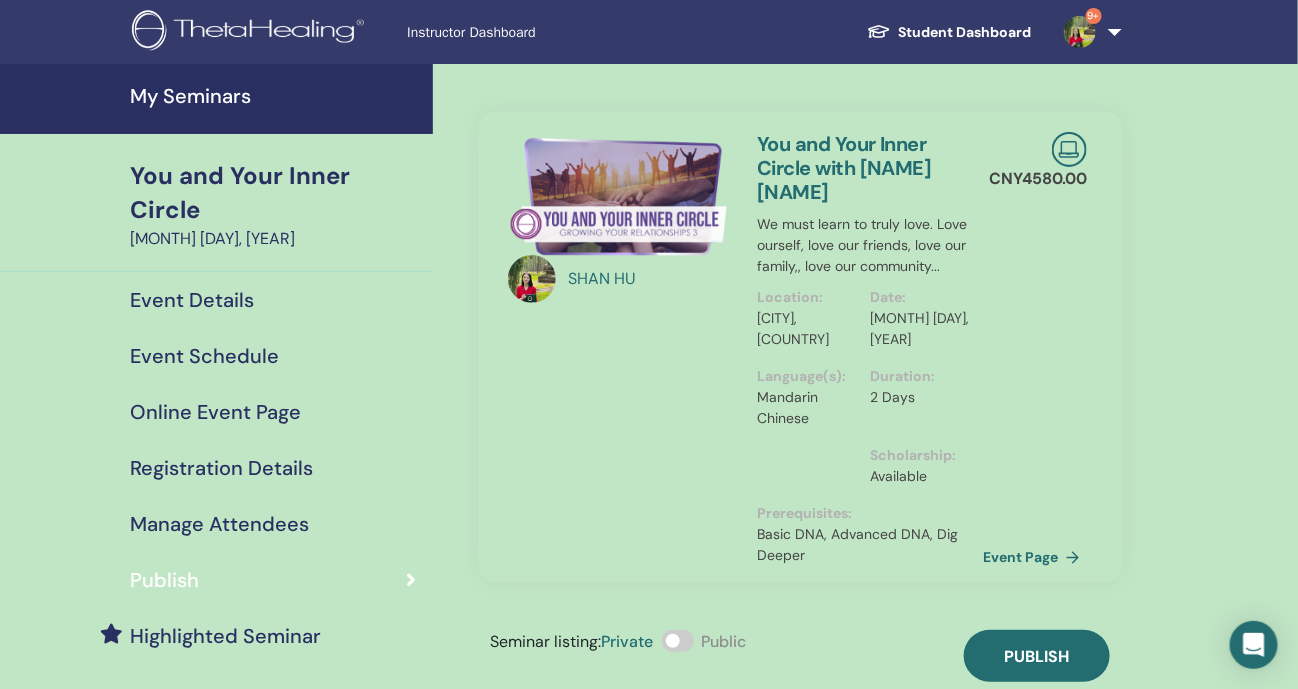 click at bounding box center (678, 641) 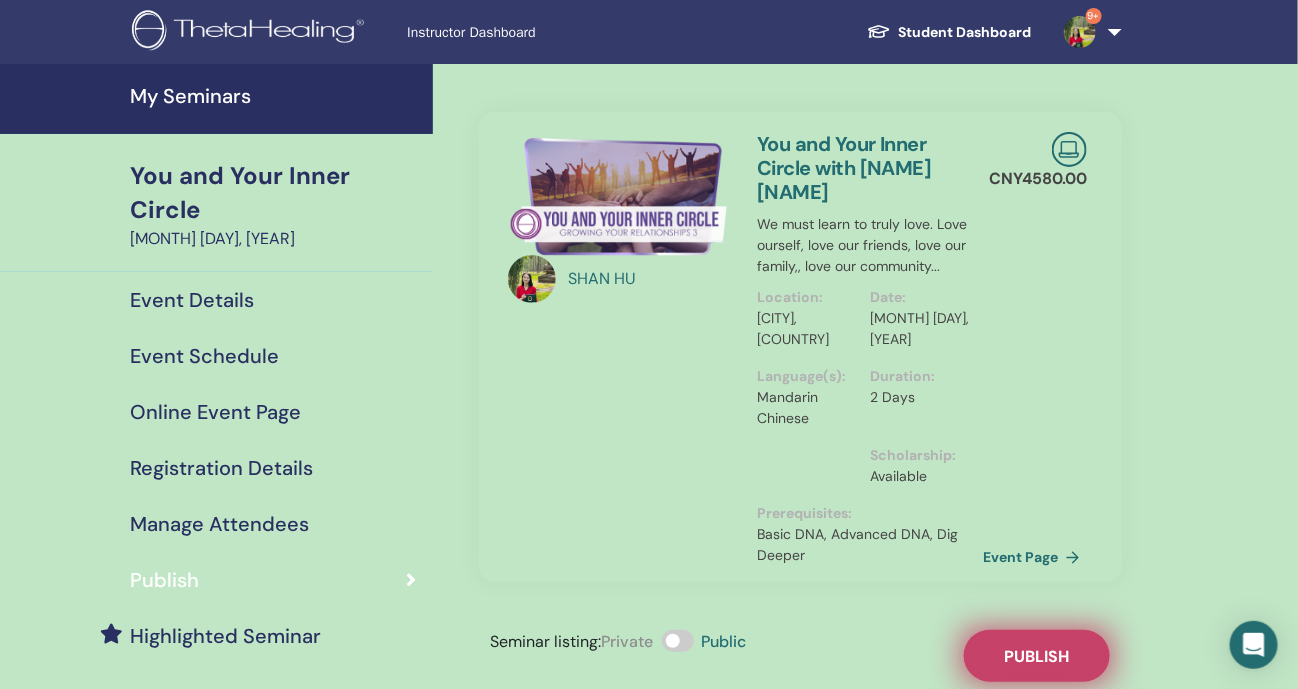 click on "Publish" at bounding box center [1037, 656] 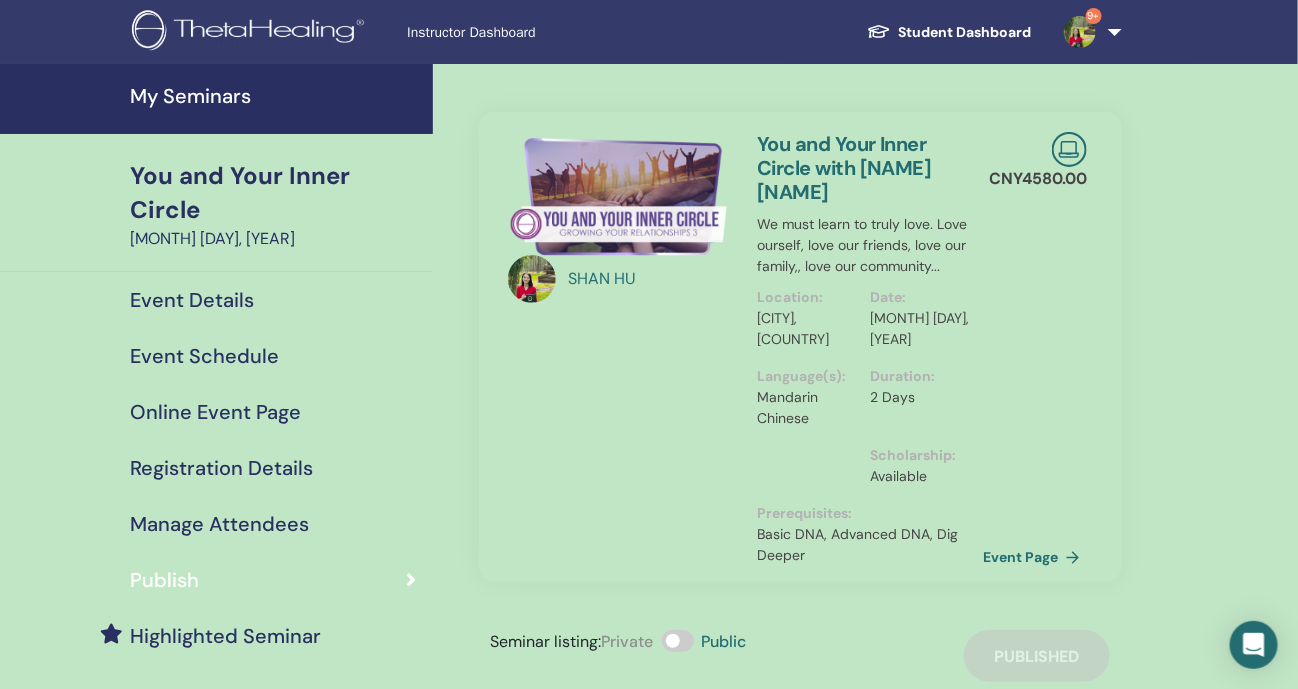 click at bounding box center (251, 32) 